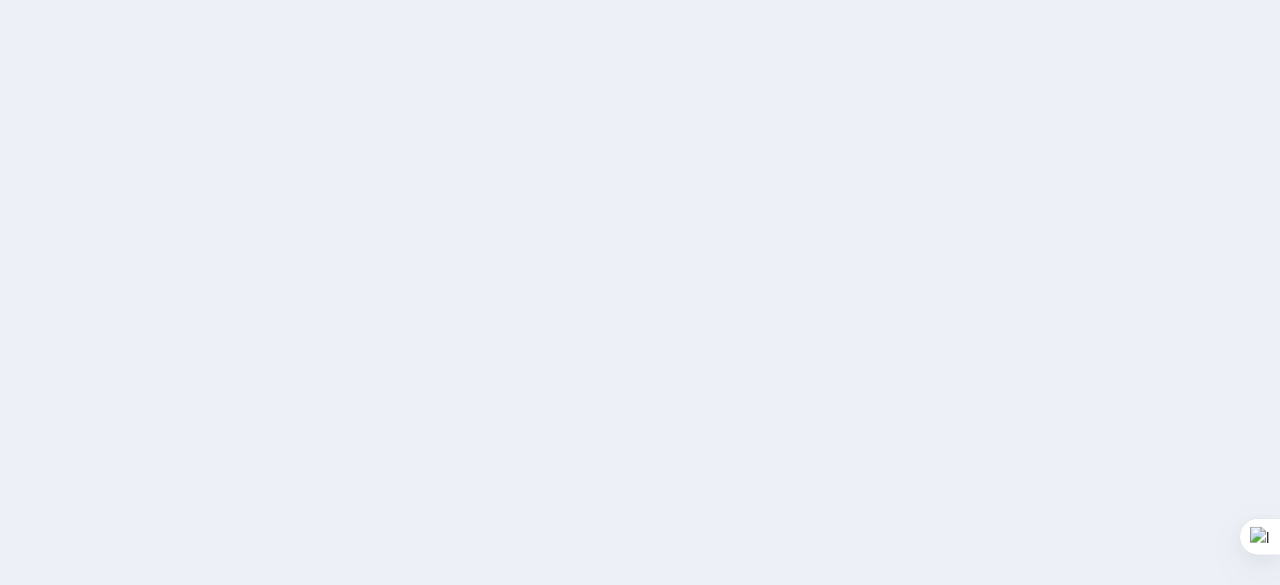 scroll, scrollTop: 0, scrollLeft: 0, axis: both 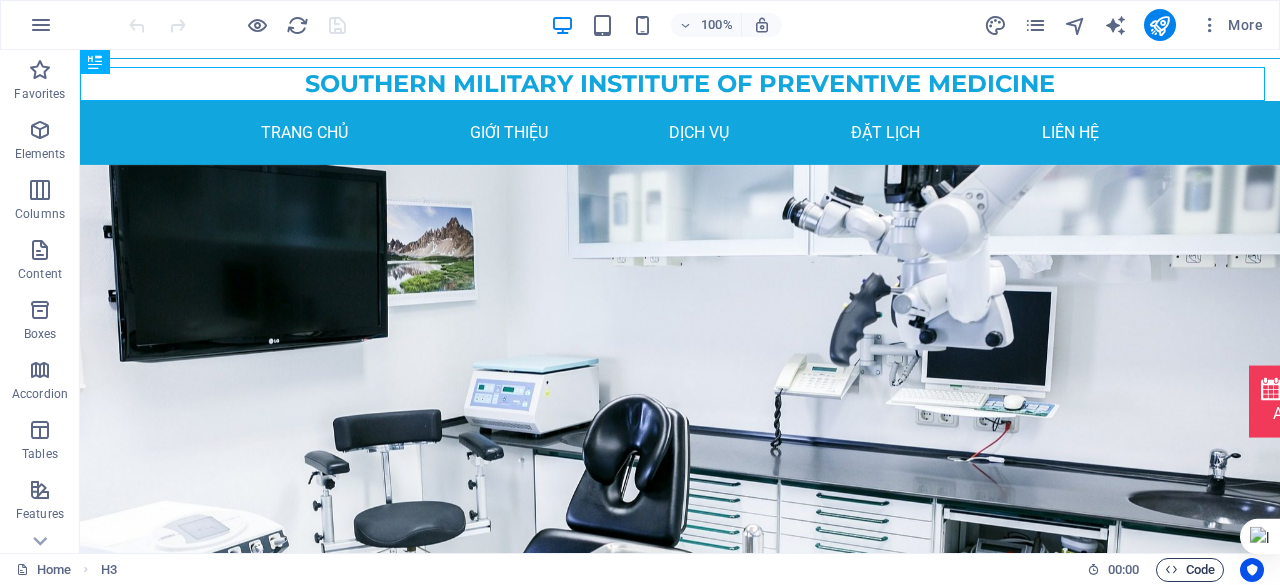 click on "Code" at bounding box center (1190, 570) 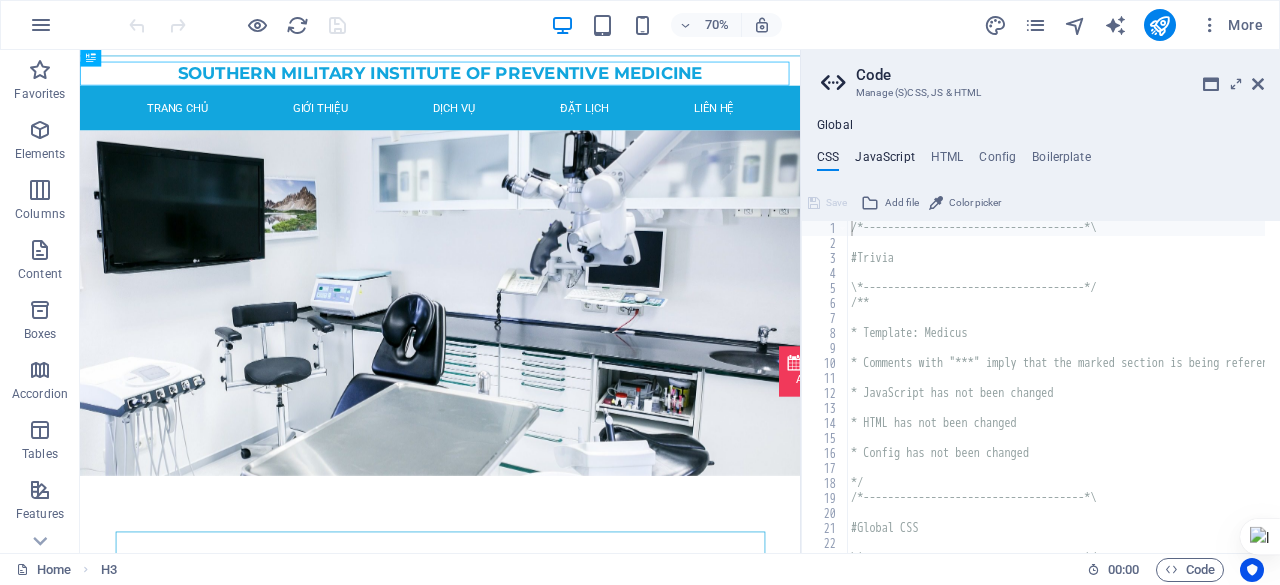 click on "JavaScript" at bounding box center [884, 161] 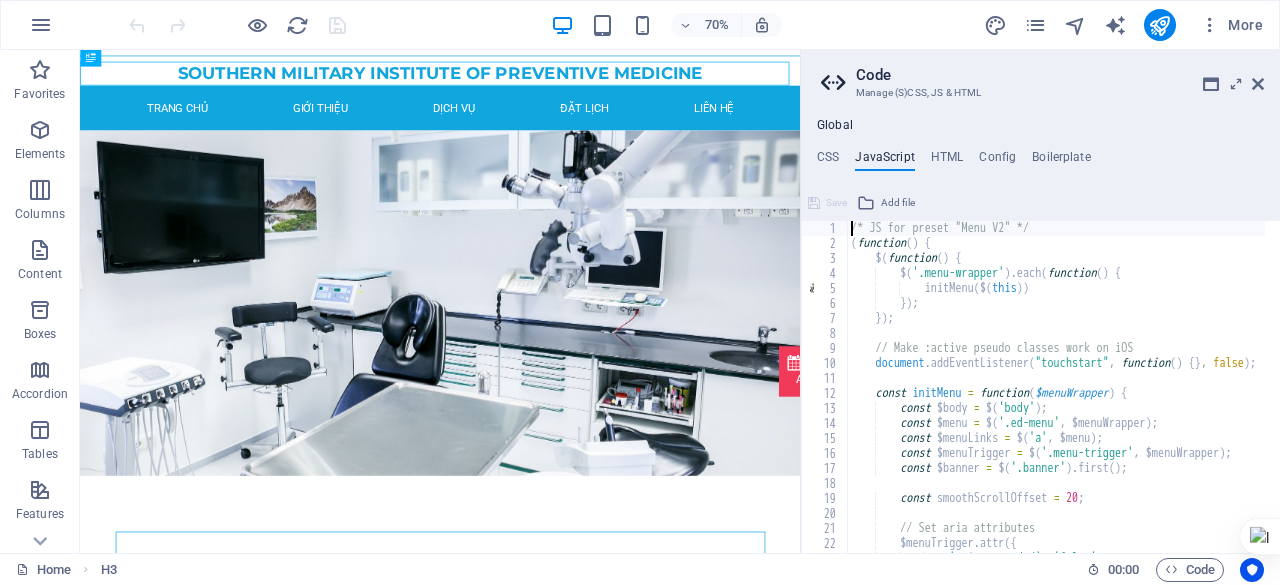 type on "})();
/* End JS for preset "Menu V2" */" 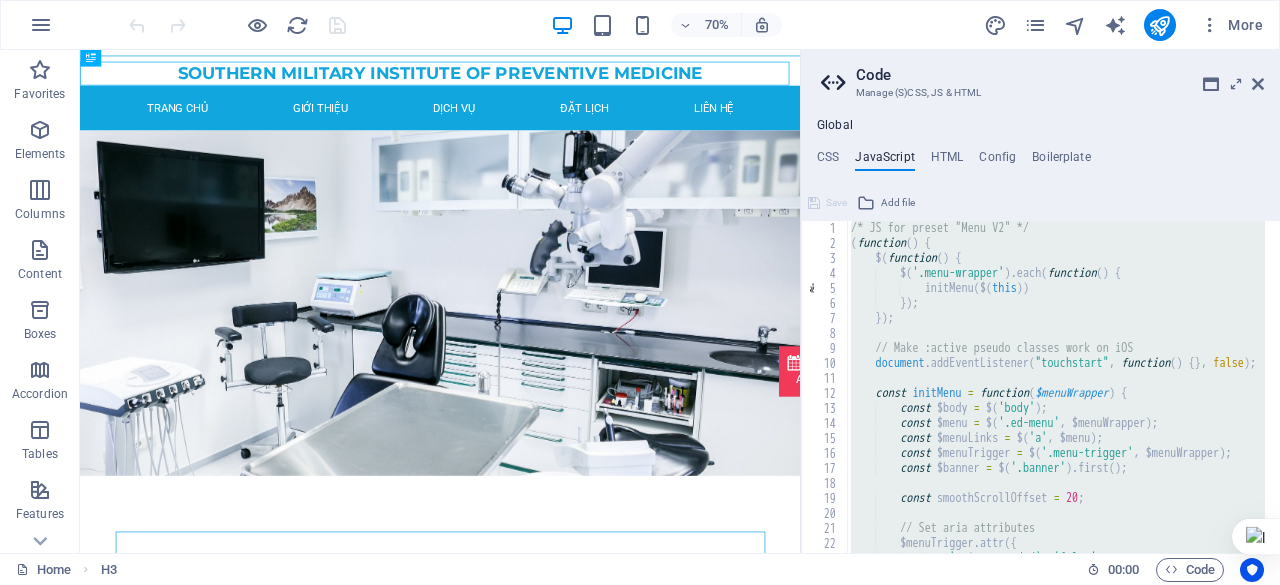 paste 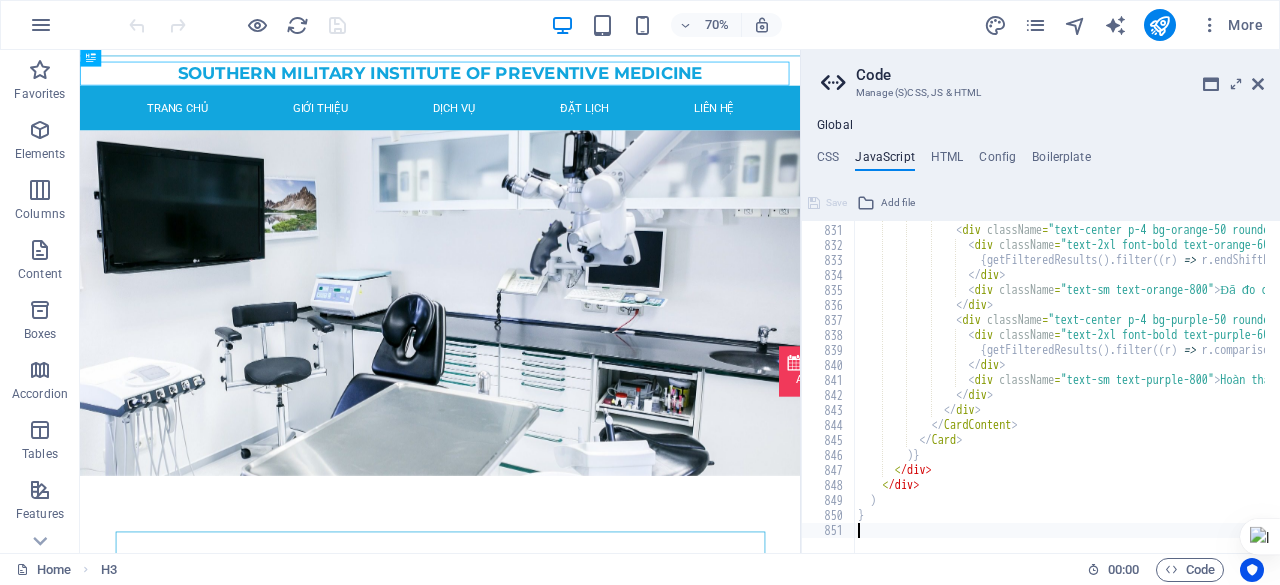 scroll, scrollTop: 12448, scrollLeft: 0, axis: vertical 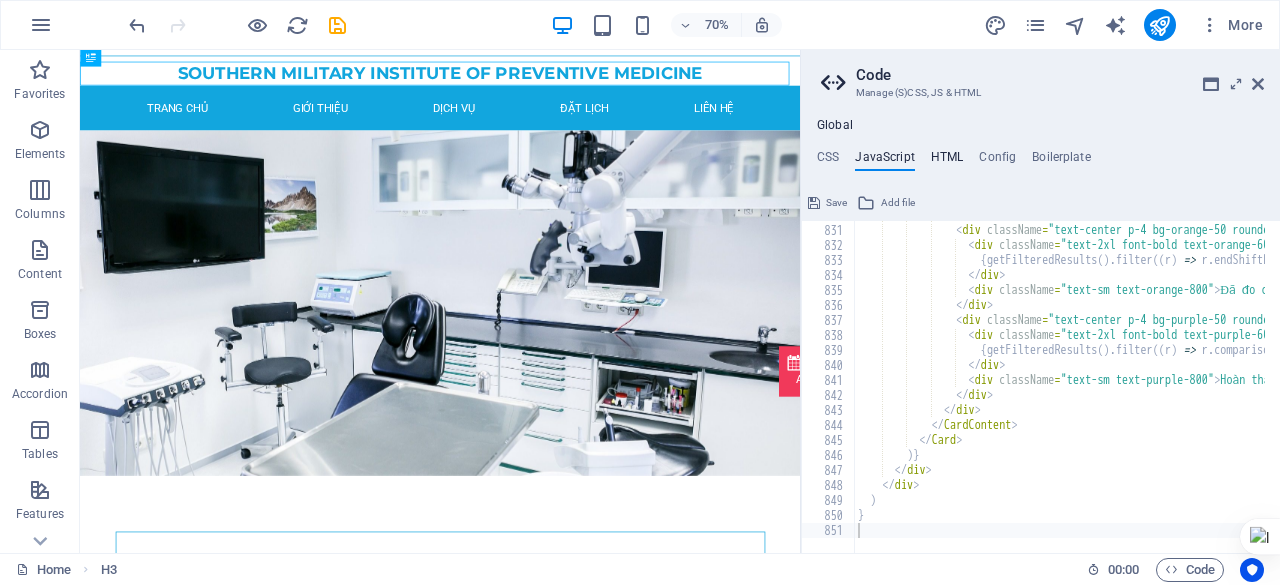 click on "HTML" at bounding box center [947, 161] 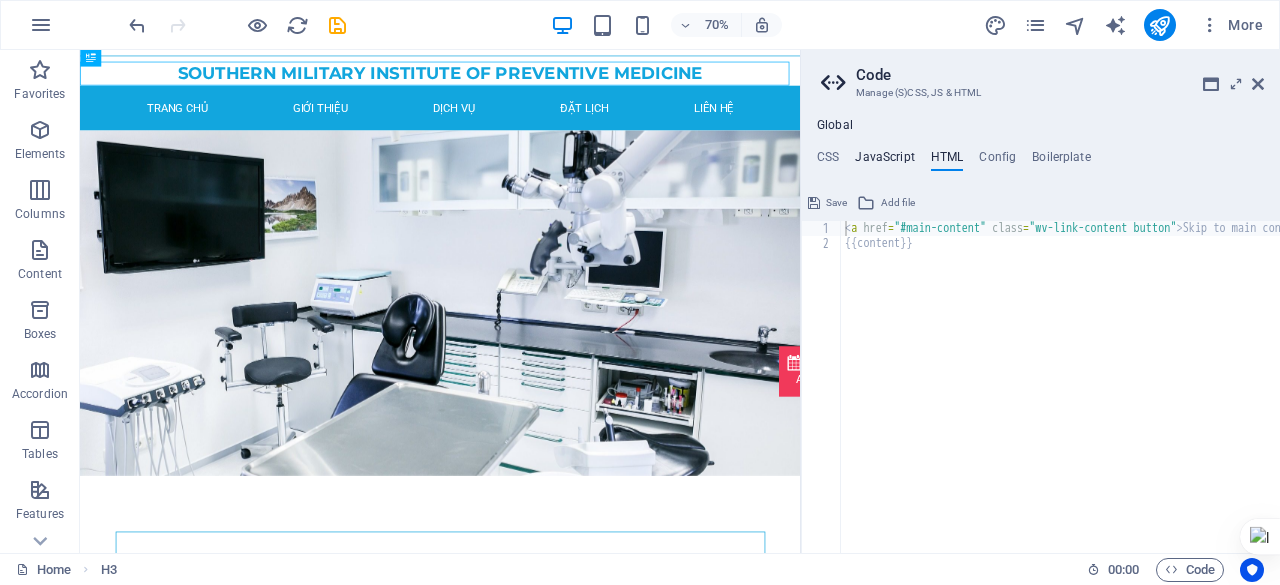 click on "JavaScript" at bounding box center [884, 161] 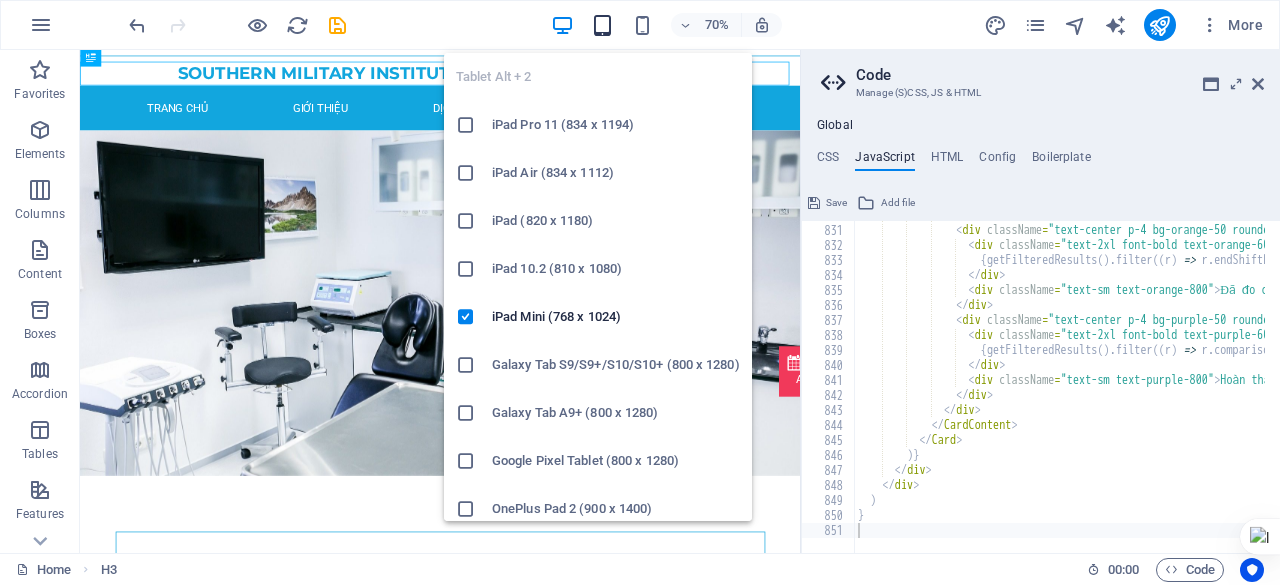click at bounding box center [602, 25] 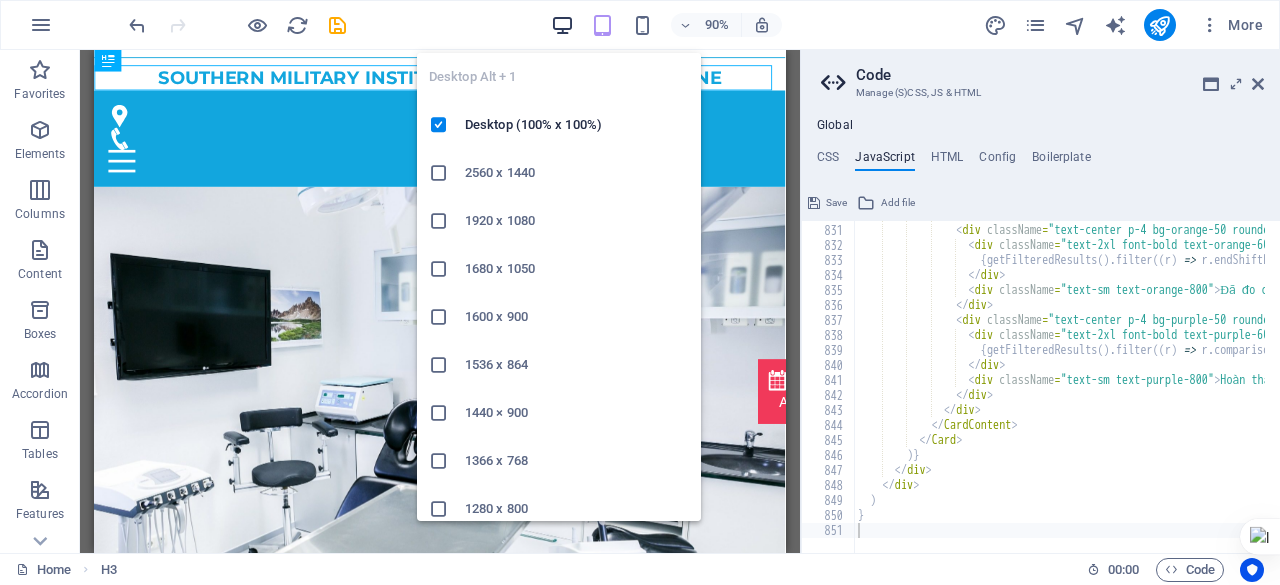 click at bounding box center [562, 25] 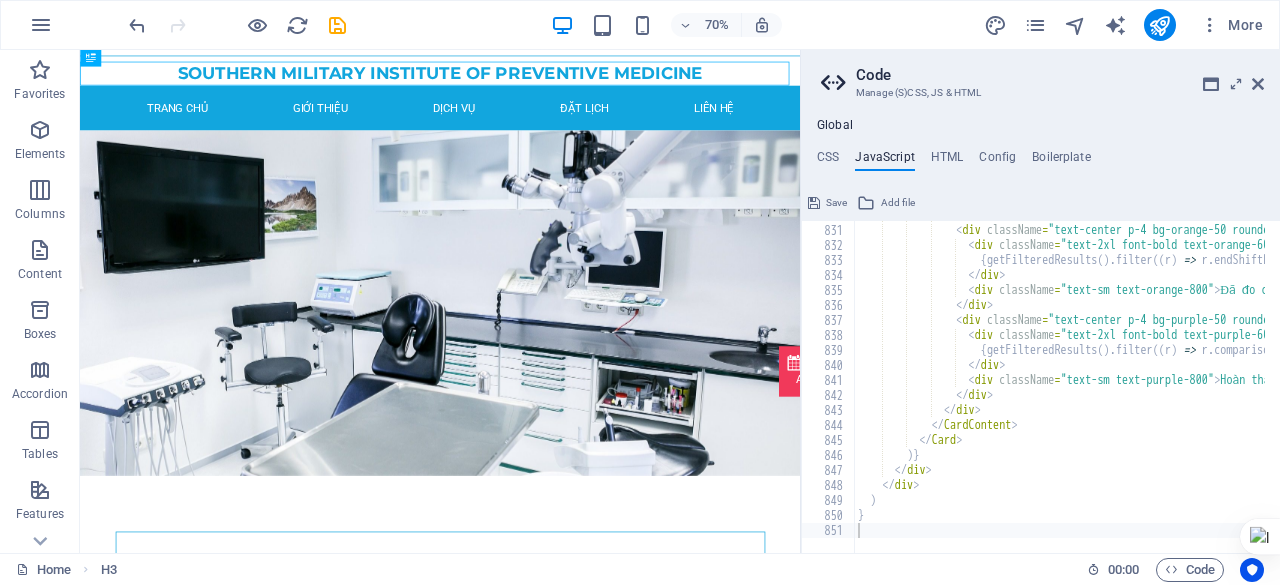 type on "}" 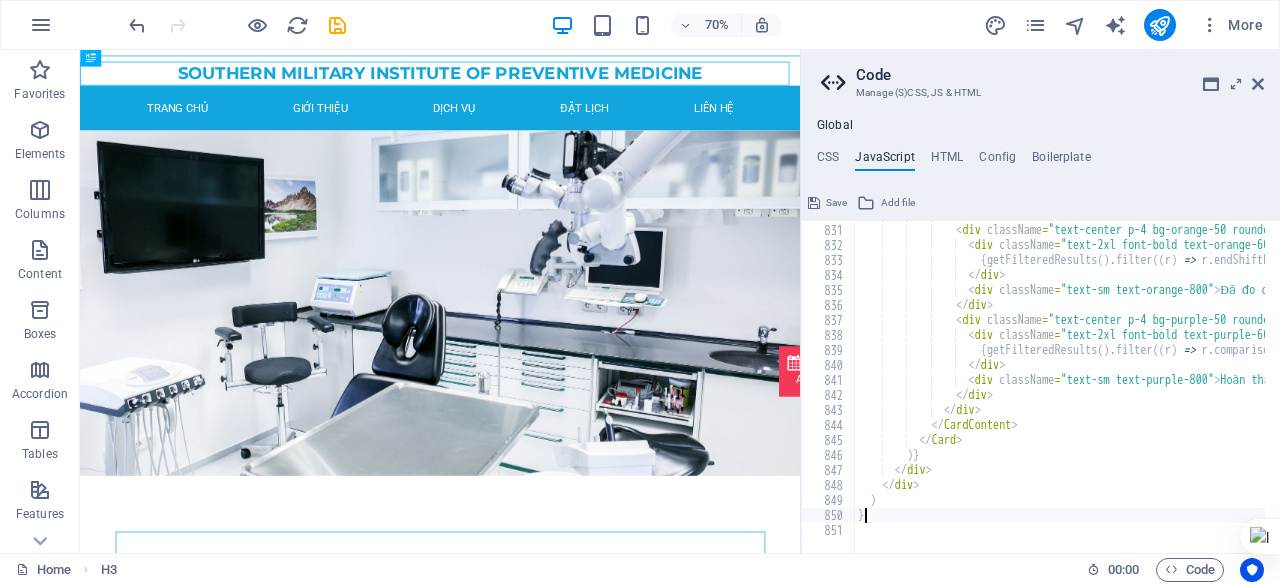 click on "</ div >                     < div   className = "text-center p-4 bg-orange-50 rounded-lg" >                        < div   className = "text-2xl font-bold text-orange-600" >                          { getFilteredResults ( ) . filter (( r )   =>   r . endShiftResults . length   >   0 ) . length }                        </ div >                        < div   className = "text-sm text-orange-800" > Đã đo cuối ca </ div >                     </ div >                     < div   className = "text-center p-4 bg-purple-50 rounded-lg" >                        < div   className = "text-2xl font-bold text-purple-600" >                          { getFilteredResults ( ) . filter (( r )   =>   r . comparisonScore   !==   null ) . length }                        </ div >                        < div   className = "text-sm text-purple-800" > Hoàn thành </ div >                     </ div >                   </ div >                </ CardContent >              </ Card >           ) }         </" at bounding box center [1255, 381] 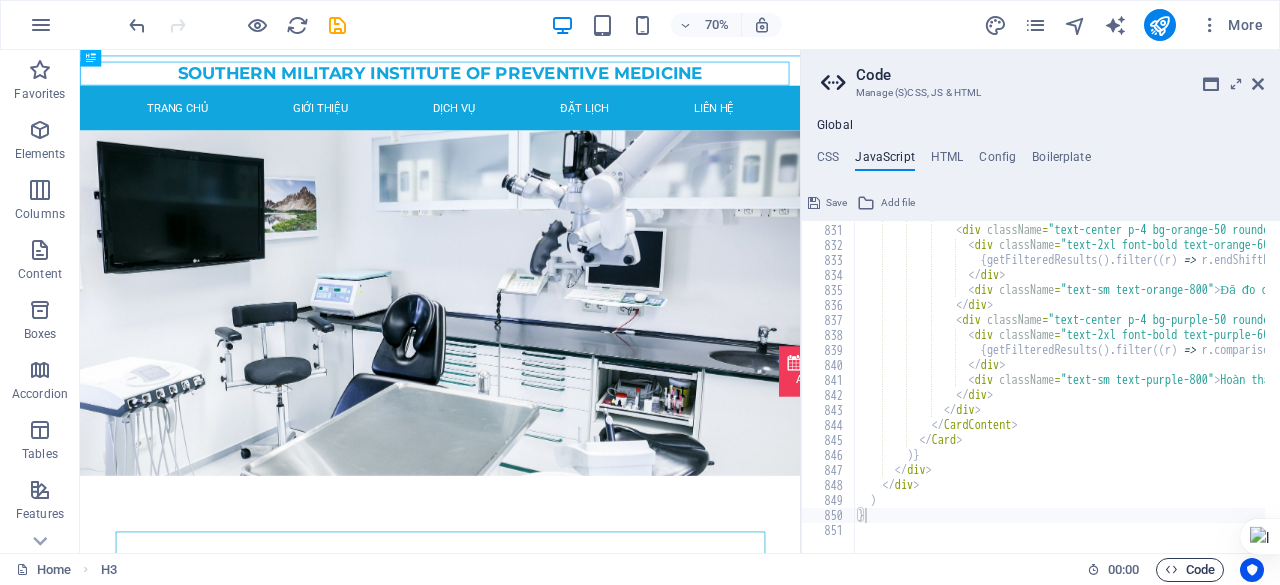 click on "Code" at bounding box center [1190, 570] 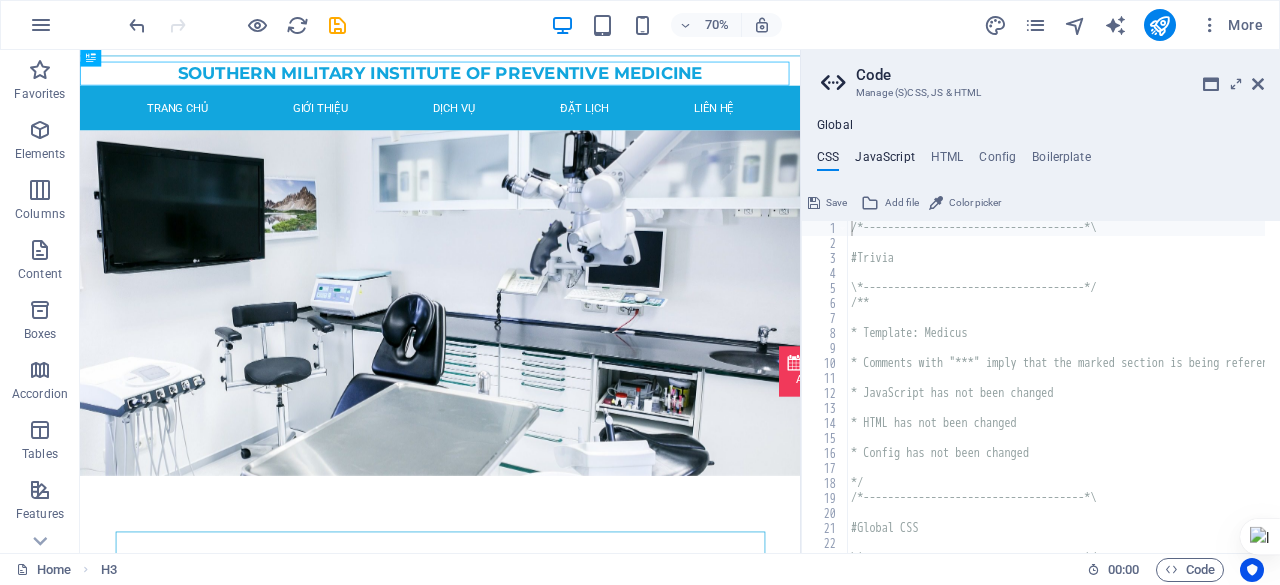 click on "JavaScript" at bounding box center [884, 161] 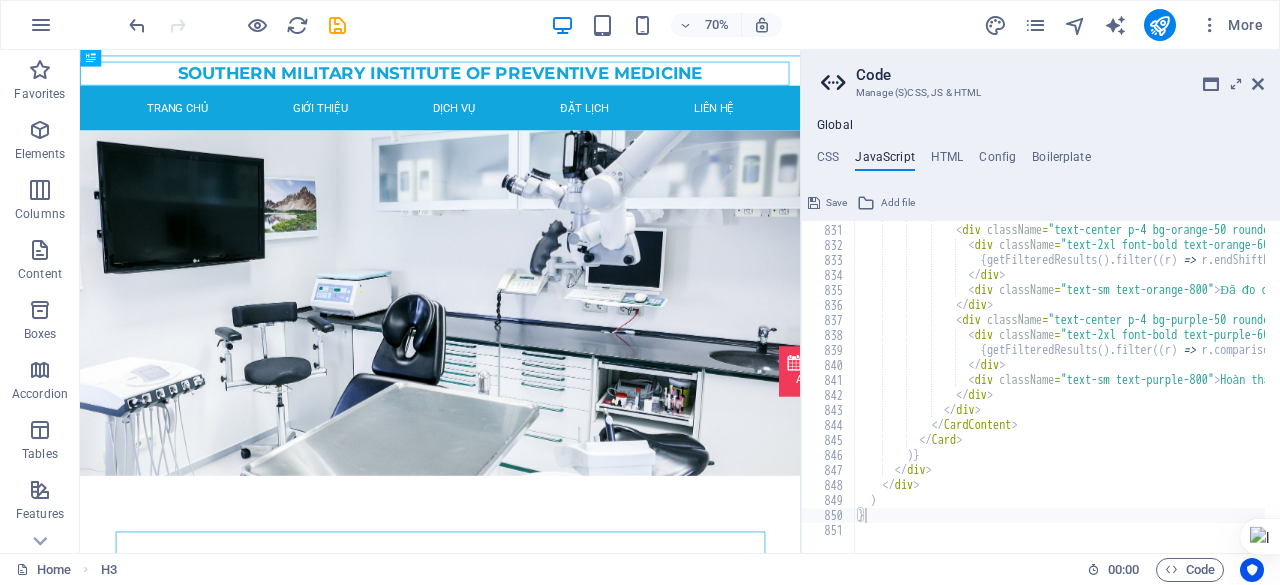 click on "Save" at bounding box center [836, 203] 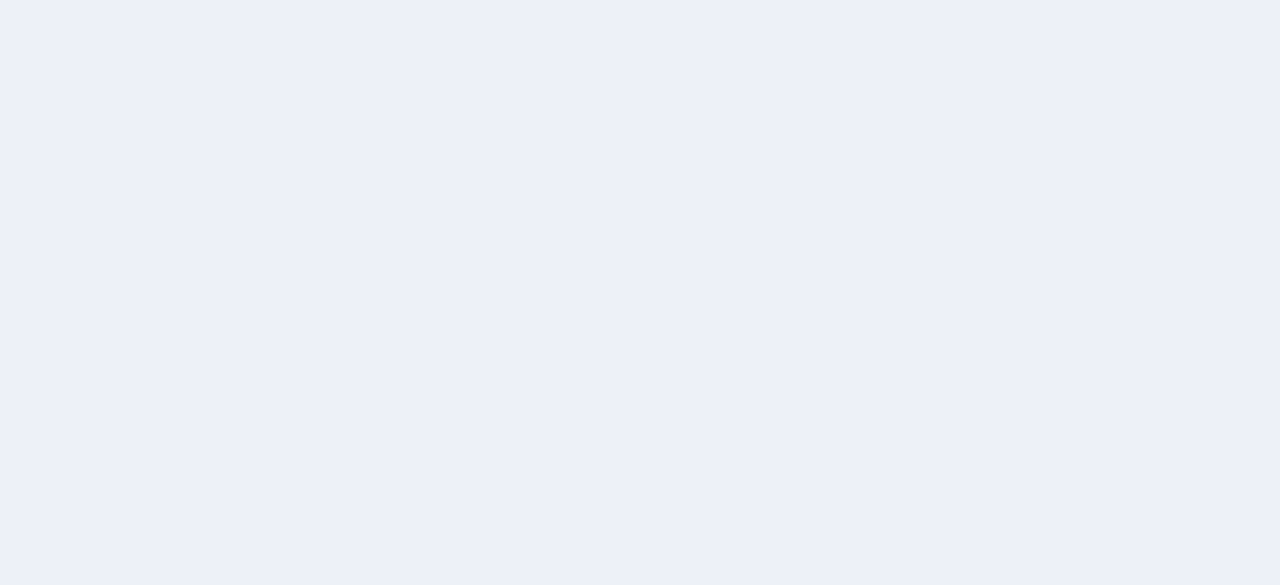 scroll, scrollTop: 0, scrollLeft: 0, axis: both 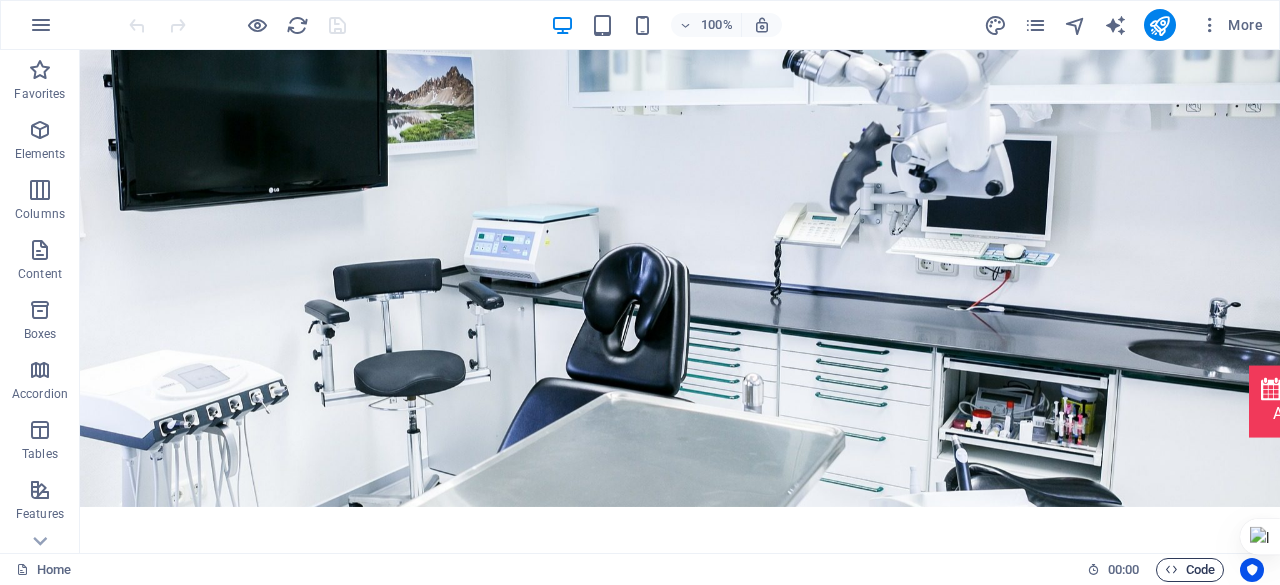 click on "Code" at bounding box center [1190, 570] 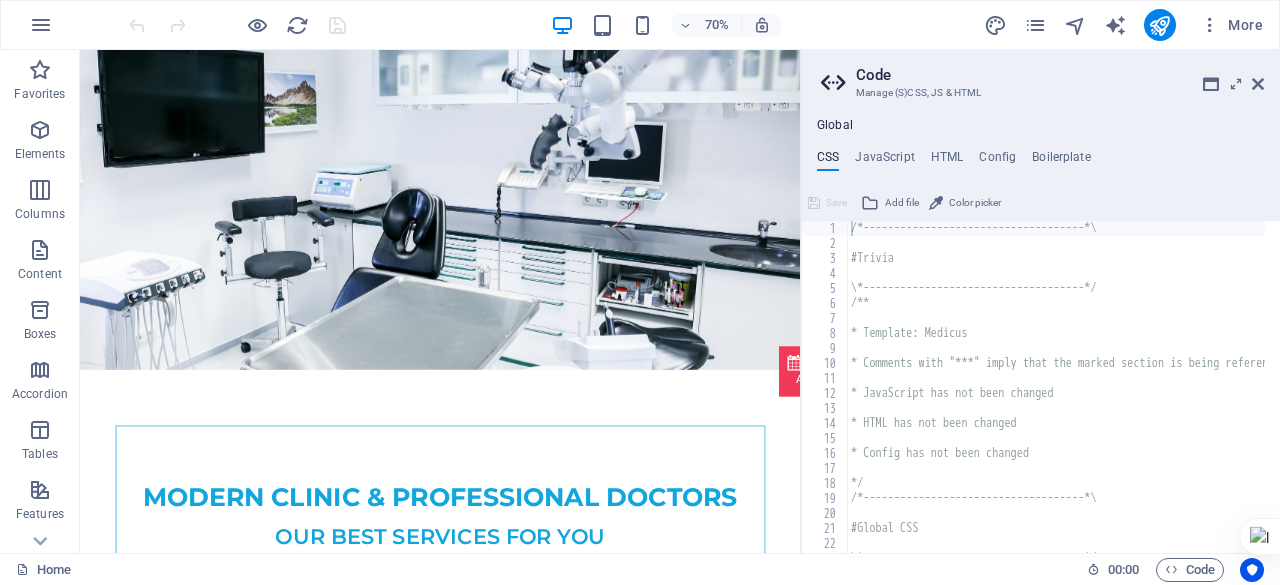 click on "Save" at bounding box center [827, 203] 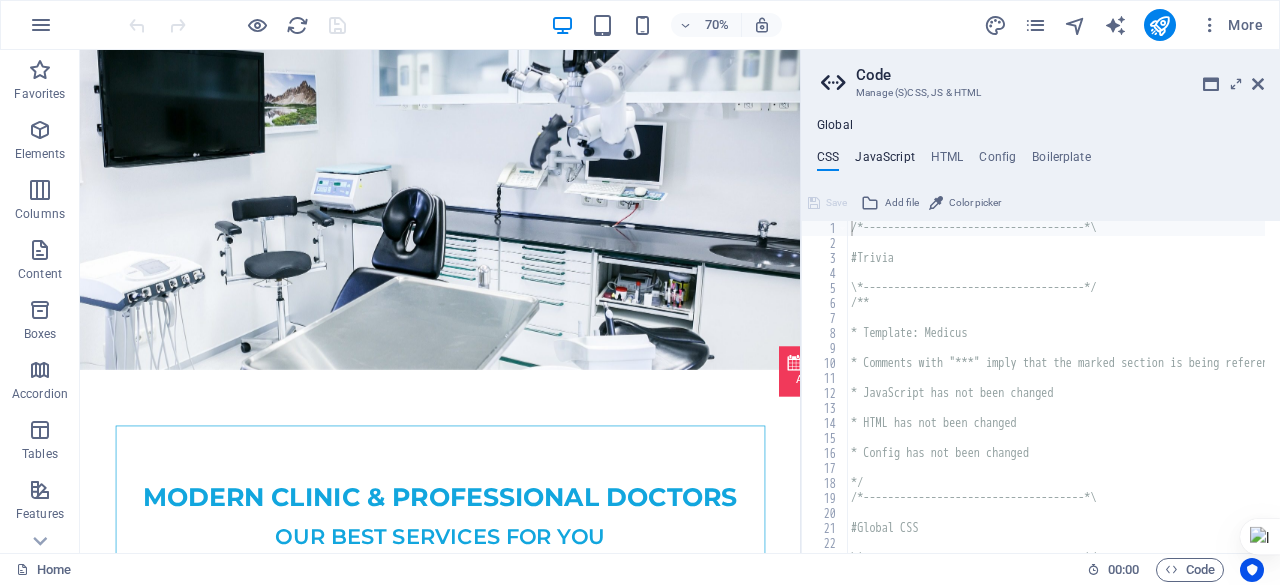 click on "JavaScript" at bounding box center (884, 161) 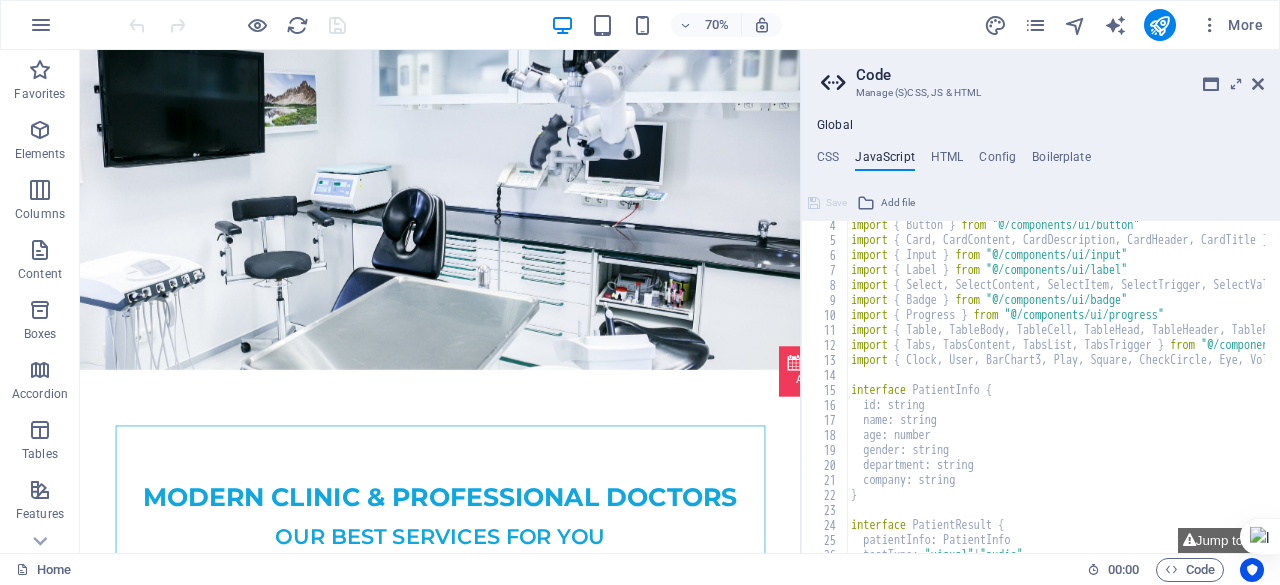 scroll, scrollTop: 0, scrollLeft: 0, axis: both 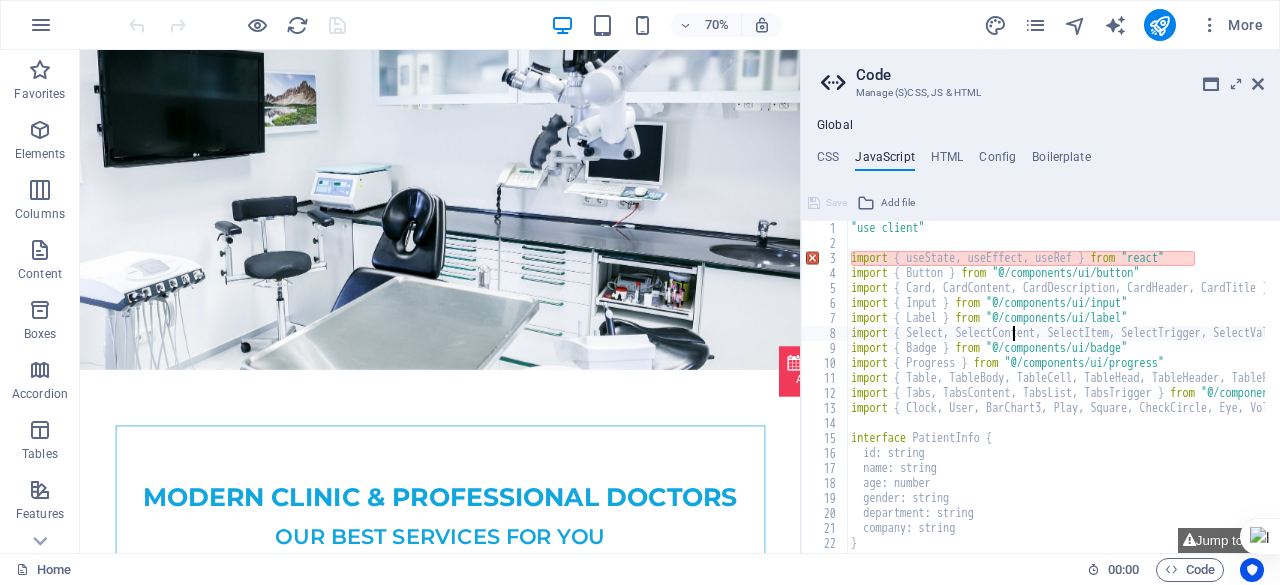 click on ""use client" import   {   useState ,   useEffect ,   useRef   }   from   "react" import   {   Button   }   from   "@/components/ui/button" import   {   Card ,   CardContent ,   CardDescription ,   CardHeader ,   CardTitle   }   from   "@/components/ui/card" import   {   Input   }   from   "@/components/ui/input" import   {   Label   }   from   "@/components/ui/label" import   {   Select ,   SelectContent ,   SelectItem ,   SelectTrigger ,   SelectValue   }   from   "@/components/ui/select" import   {   Badge   }   from   "@/components/ui/badge" import   {   Progress   }   from   "@/components/ui/progress" import   {   Table ,   TableBody ,   TableCell ,   TableHead ,   TableHeader ,   TableRow   }   from   "@/components/ui/table" import   {   Tabs ,   TabsContent ,   TabsList ,   TabsTrigger   }   from   "@/components/ui/tabs" import   {   Clock ,   User ,   BarChart3 ,   Play ,   Square ,   CheckCircle ,   Eye ,   Volume2 ,   Download   }   from   "lucide-react" interface   PatientInfo   {    id :   string :" at bounding box center (1248, 394) 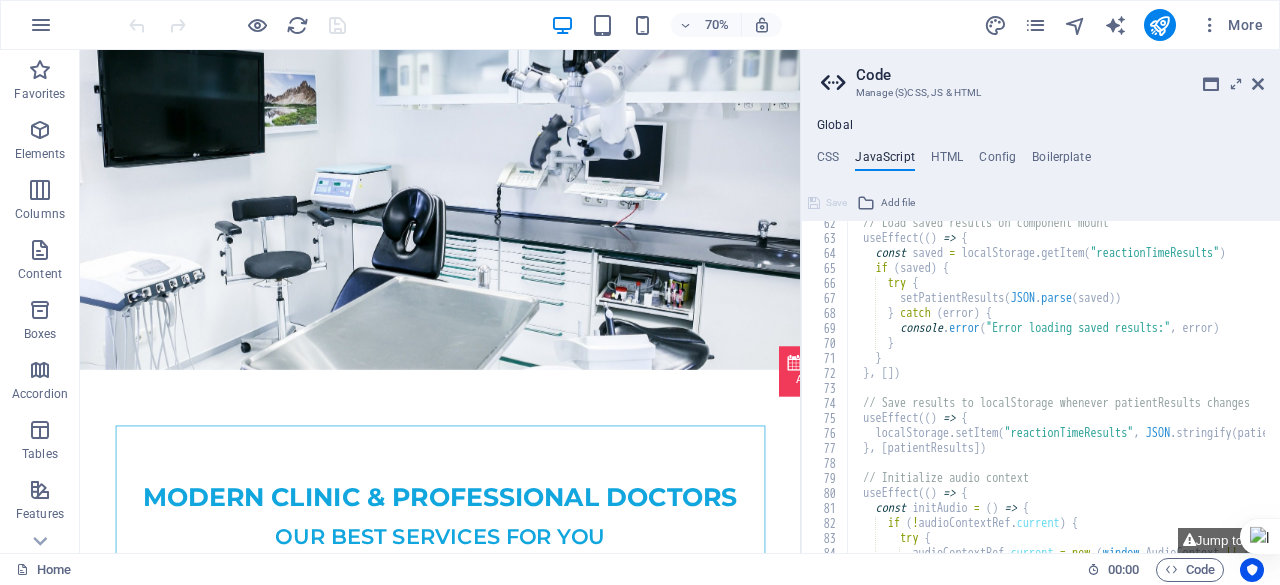 scroll, scrollTop: 931, scrollLeft: 0, axis: vertical 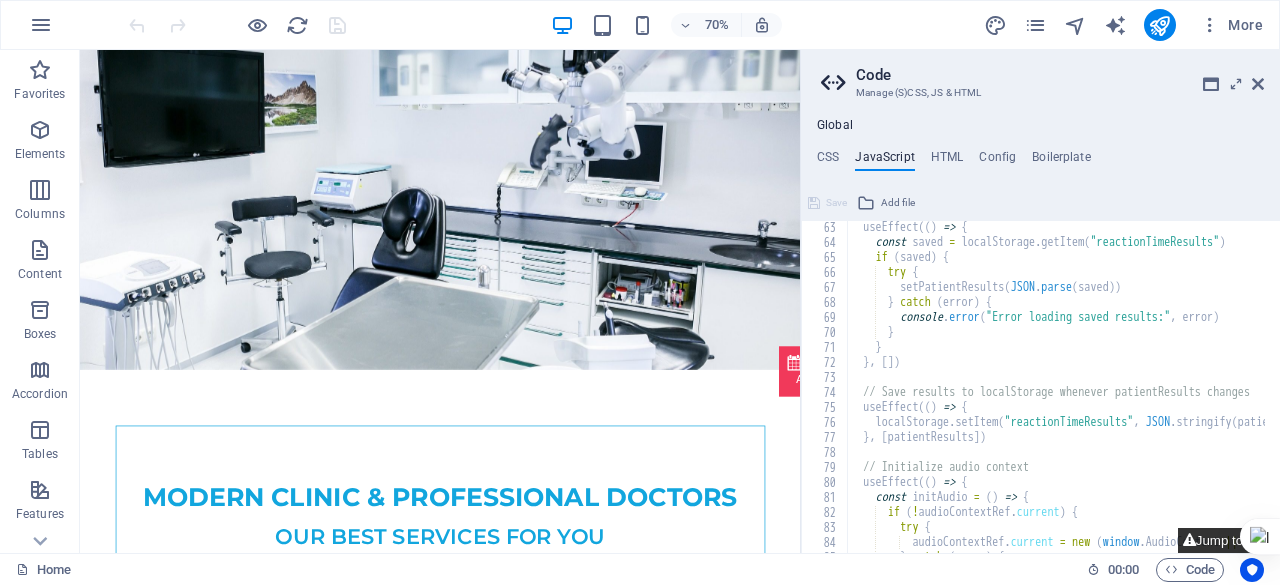 click on "Jump to error" at bounding box center [1229, 540] 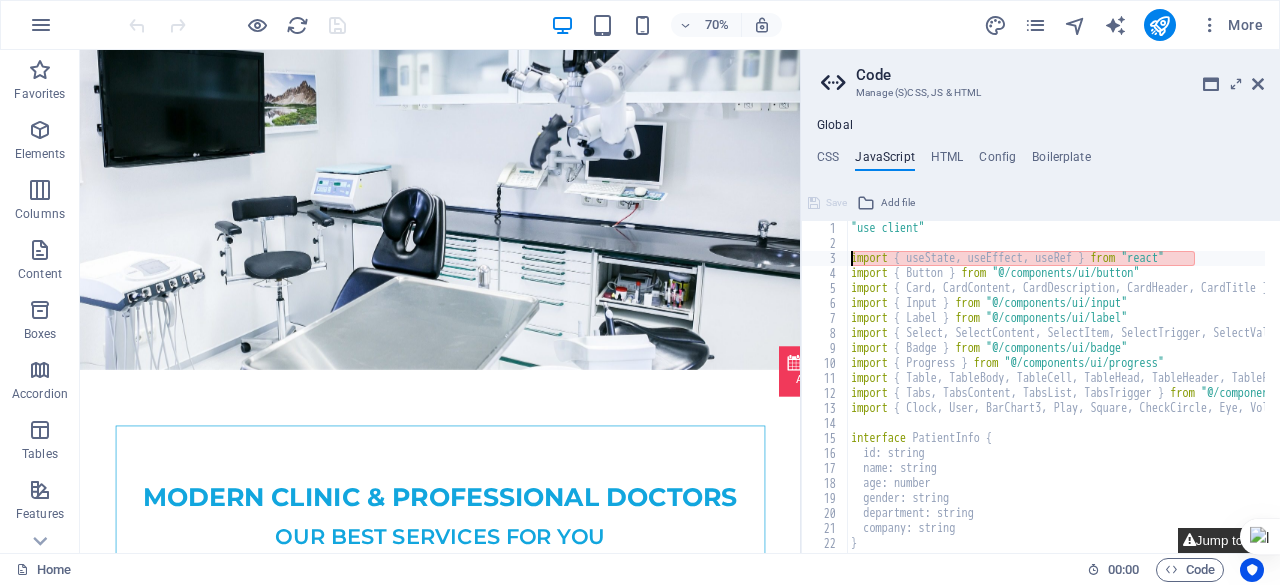scroll, scrollTop: 0, scrollLeft: 0, axis: both 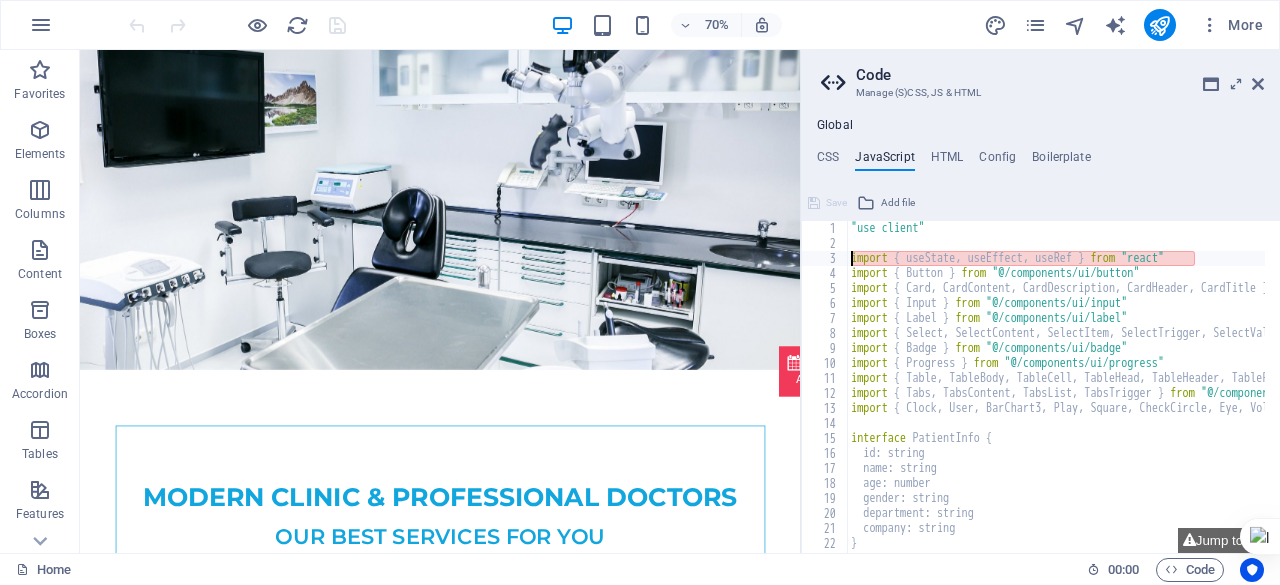 click on ""use client" import   {   useState ,   useEffect ,   useRef   }   from   "react" import   {   Button   }   from   "@/components/ui/button" import   {   Card ,   CardContent ,   CardDescription ,   CardHeader ,   CardTitle   }   from   "@/components/ui/card" import   {   Input   }   from   "@/components/ui/input" import   {   Label   }   from   "@/components/ui/label" import   {   Select ,   SelectContent ,   SelectItem ,   SelectTrigger ,   SelectValue   }   from   "@/components/ui/select" import   {   Badge   }   from   "@/components/ui/badge" import   {   Progress   }   from   "@/components/ui/progress" import   {   Table ,   TableBody ,   TableCell ,   TableHead ,   TableHeader ,   TableRow   }   from   "@/components/ui/table" import   {   Tabs ,   TabsContent ,   TabsList ,   TabsTrigger   }   from   "@/components/ui/tabs" import   {   Clock ,   User ,   BarChart3 ,   Play ,   Square ,   CheckCircle ,   Eye ,   Volume2 ,   Download   }   from   "lucide-react" interface   PatientInfo   {    id :   string :" at bounding box center [1248, 394] 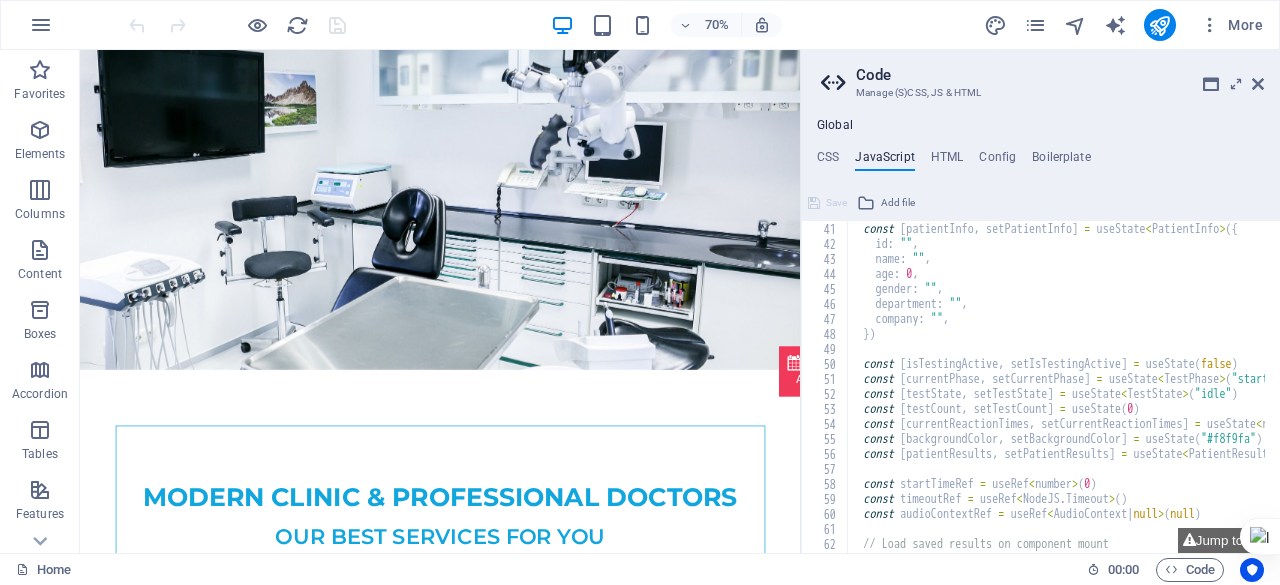 scroll, scrollTop: 0, scrollLeft: 0, axis: both 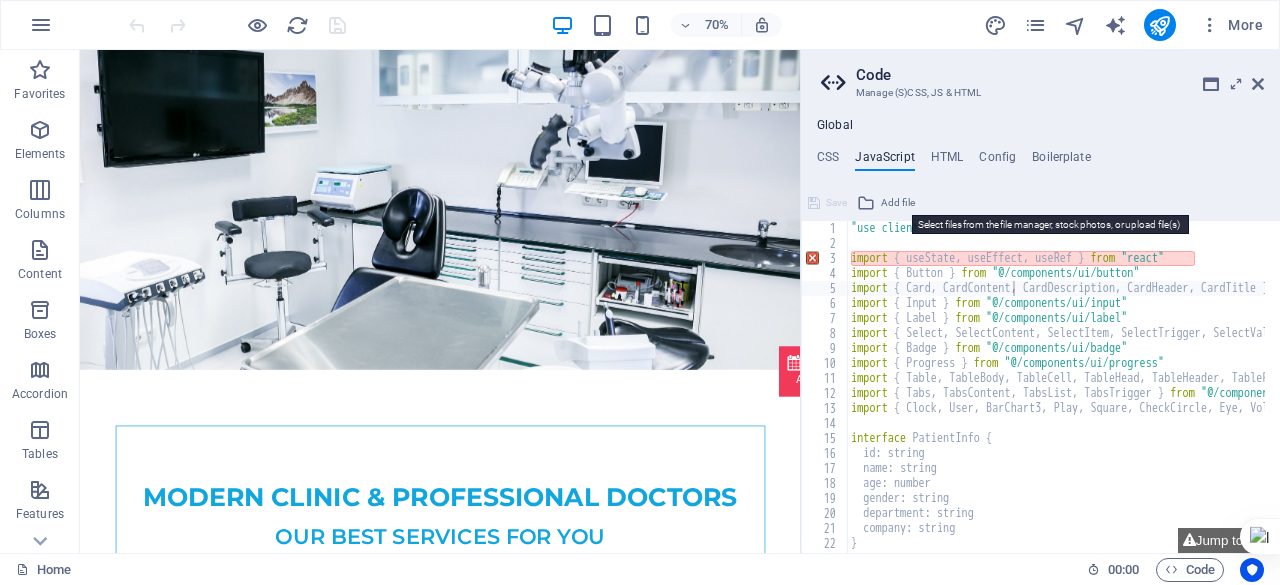 click on "Add file" at bounding box center [898, 203] 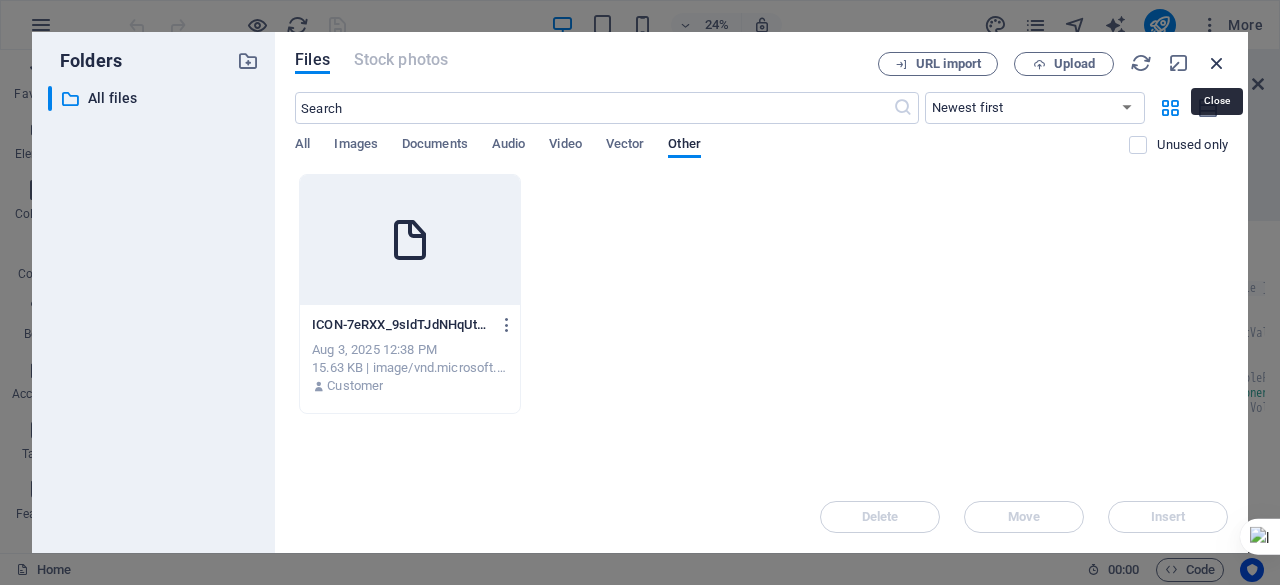 click at bounding box center [1217, 63] 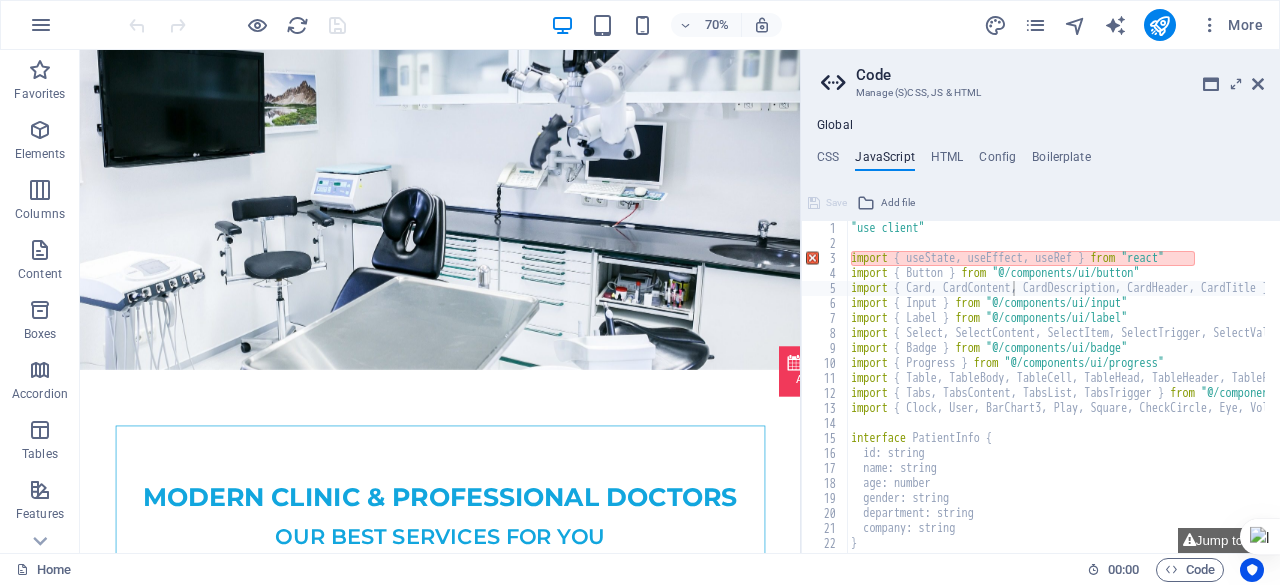 scroll, scrollTop: 0, scrollLeft: 0, axis: both 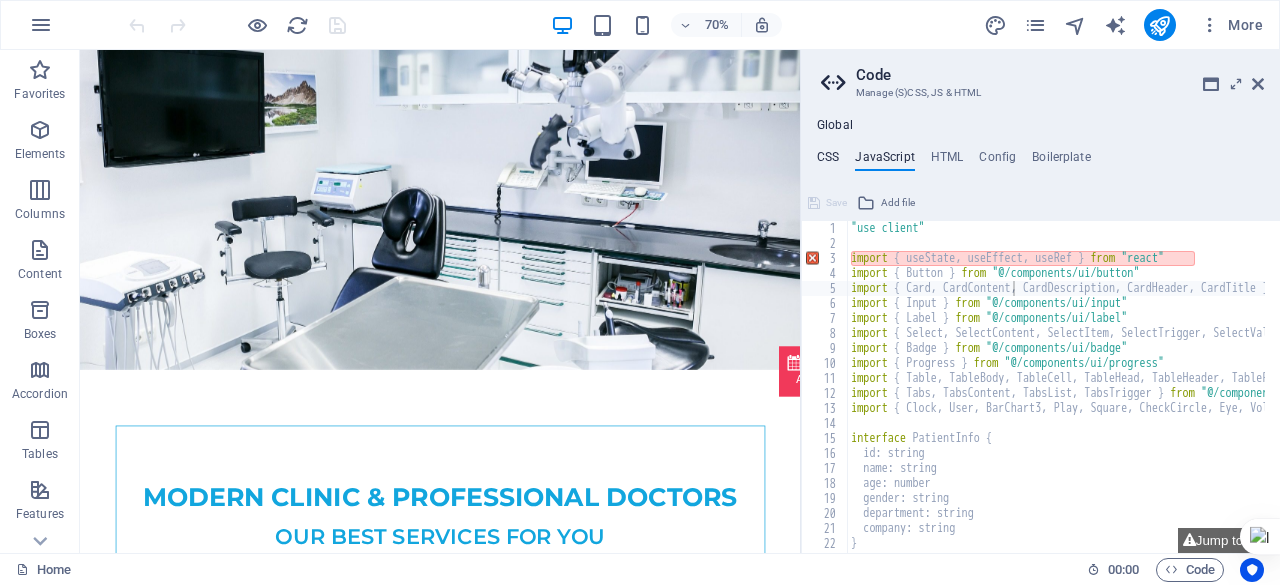 click on "CSS" at bounding box center (828, 161) 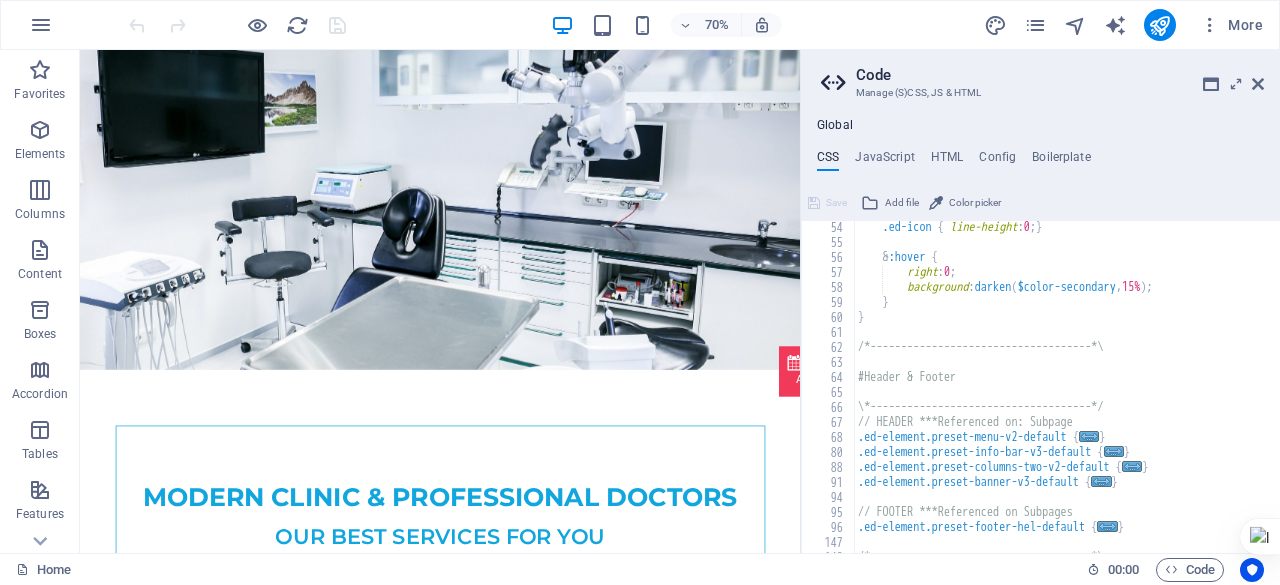 scroll, scrollTop: 818, scrollLeft: 0, axis: vertical 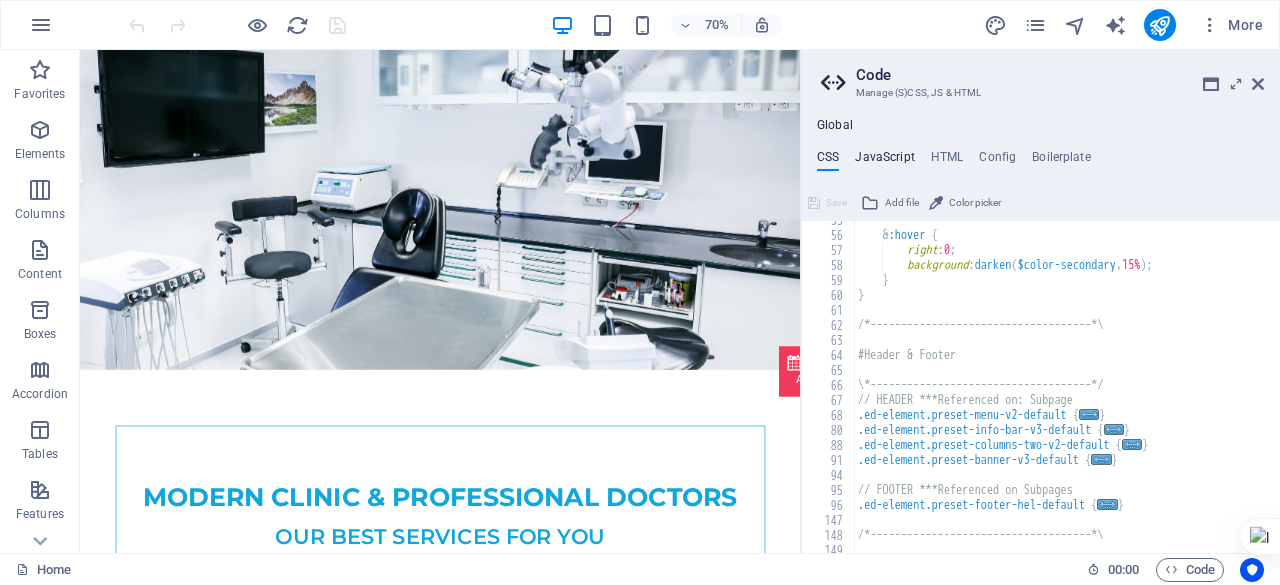 click on "JavaScript" at bounding box center [884, 161] 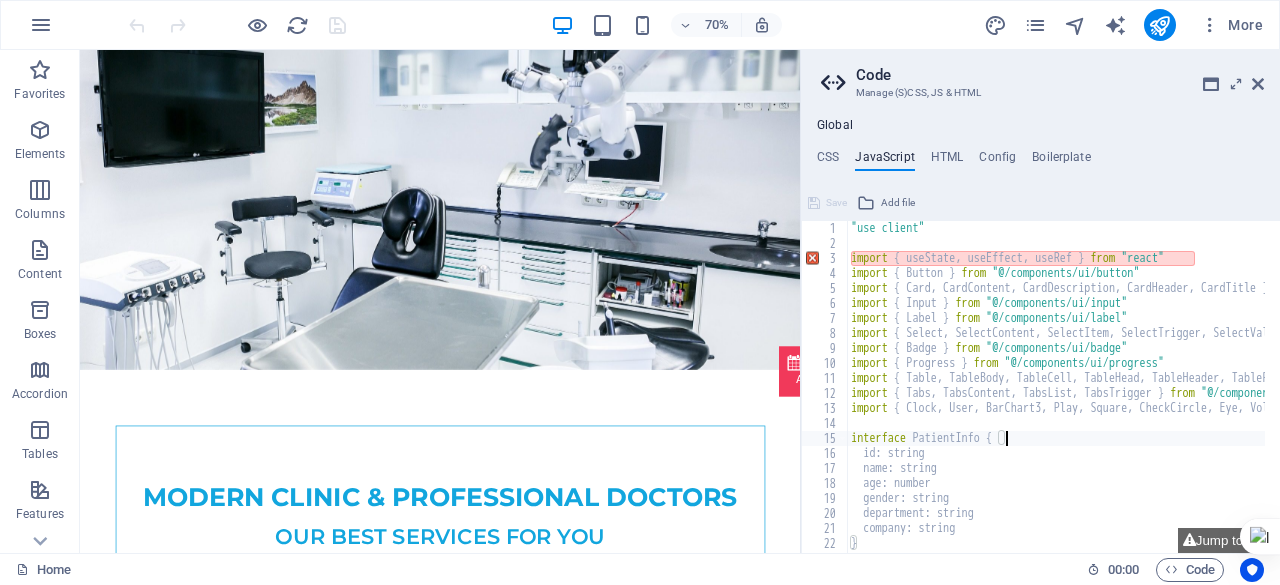click on ""use client" import   {   useState ,   useEffect ,   useRef   }   from   "react" import   {   Button   }   from   "@/components/ui/button" import   {   Card ,   CardContent ,   CardDescription ,   CardHeader ,   CardTitle   }   from   "@/components/ui/card" import   {   Input   }   from   "@/components/ui/input" import   {   Label   }   from   "@/components/ui/label" import   {   Select ,   SelectContent ,   SelectItem ,   SelectTrigger ,   SelectValue   }   from   "@/components/ui/select" import   {   Badge   }   from   "@/components/ui/badge" import   {   Progress   }   from   "@/components/ui/progress" import   {   Table ,   TableBody ,   TableCell ,   TableHead ,   TableHeader ,   TableRow   }   from   "@/components/ui/table" import   {   Tabs ,   TabsContent ,   TabsList ,   TabsTrigger   }   from   "@/components/ui/tabs" import   {   Clock ,   User ,   BarChart3 ,   Play ,   Square ,   CheckCircle ,   Eye ,   Volume2 ,   Download   }   from   "lucide-react" interface   PatientInfo   {    id :   string :" at bounding box center [1248, 394] 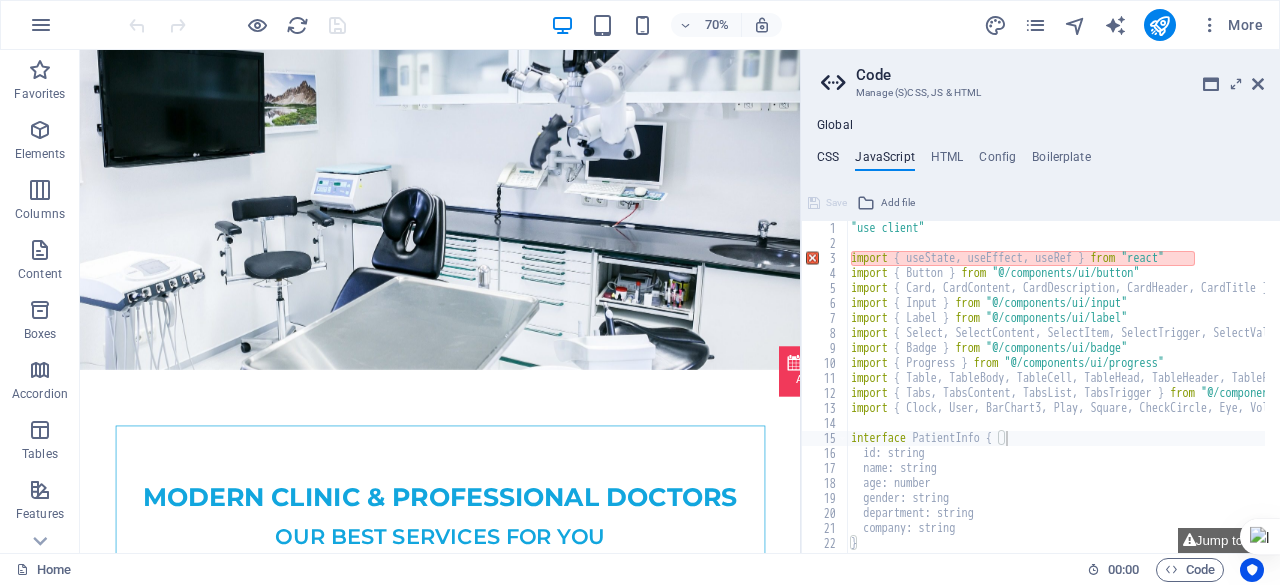 click on "CSS" at bounding box center (828, 161) 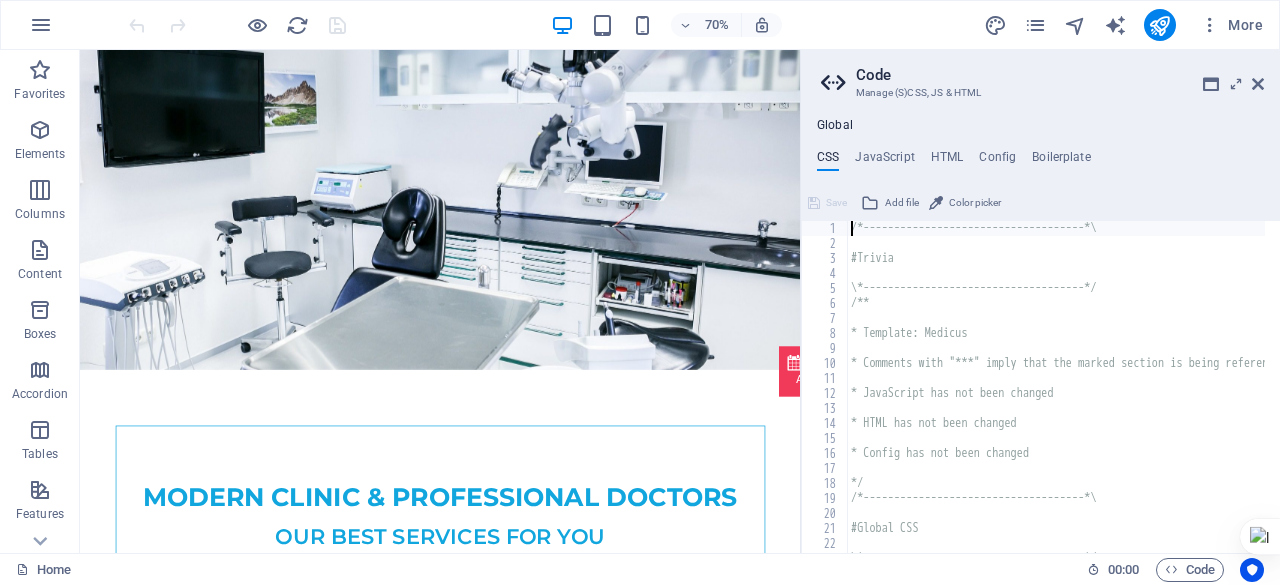 scroll, scrollTop: 0, scrollLeft: 0, axis: both 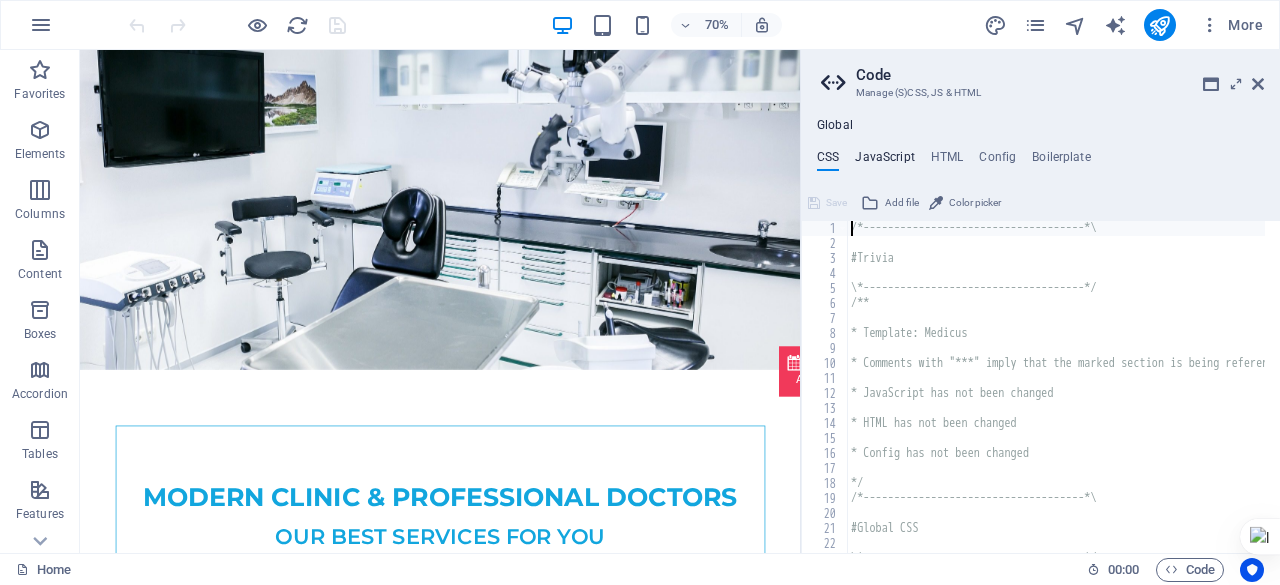 click on "JavaScript" at bounding box center (884, 161) 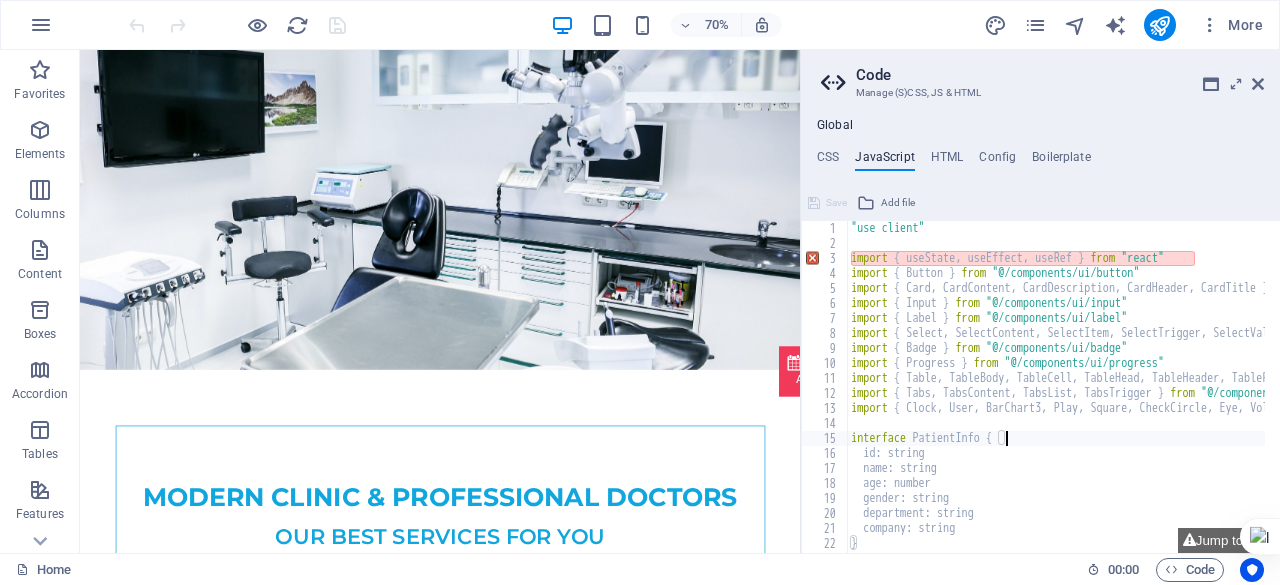 scroll, scrollTop: 0, scrollLeft: 0, axis: both 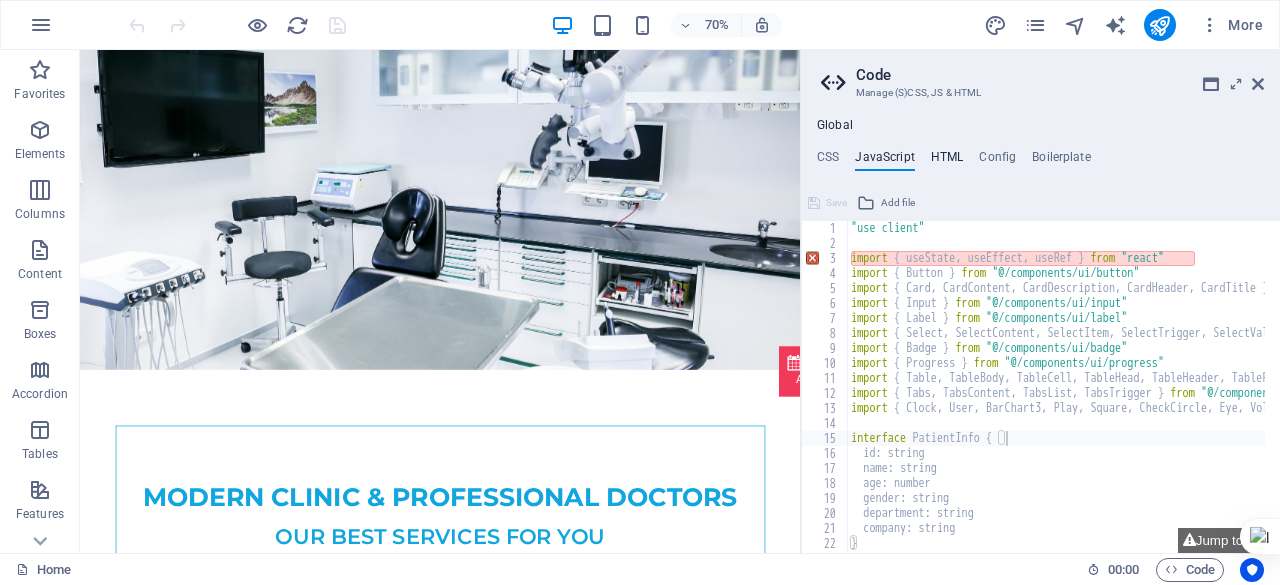 click on "HTML" at bounding box center (947, 161) 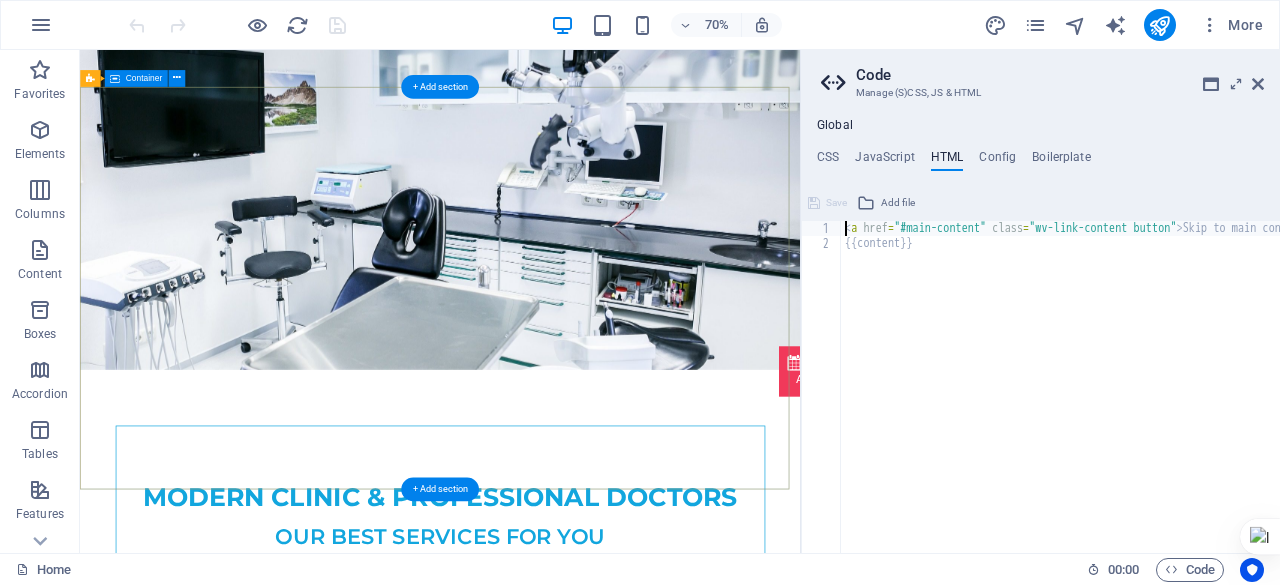 scroll, scrollTop: 0, scrollLeft: 0, axis: both 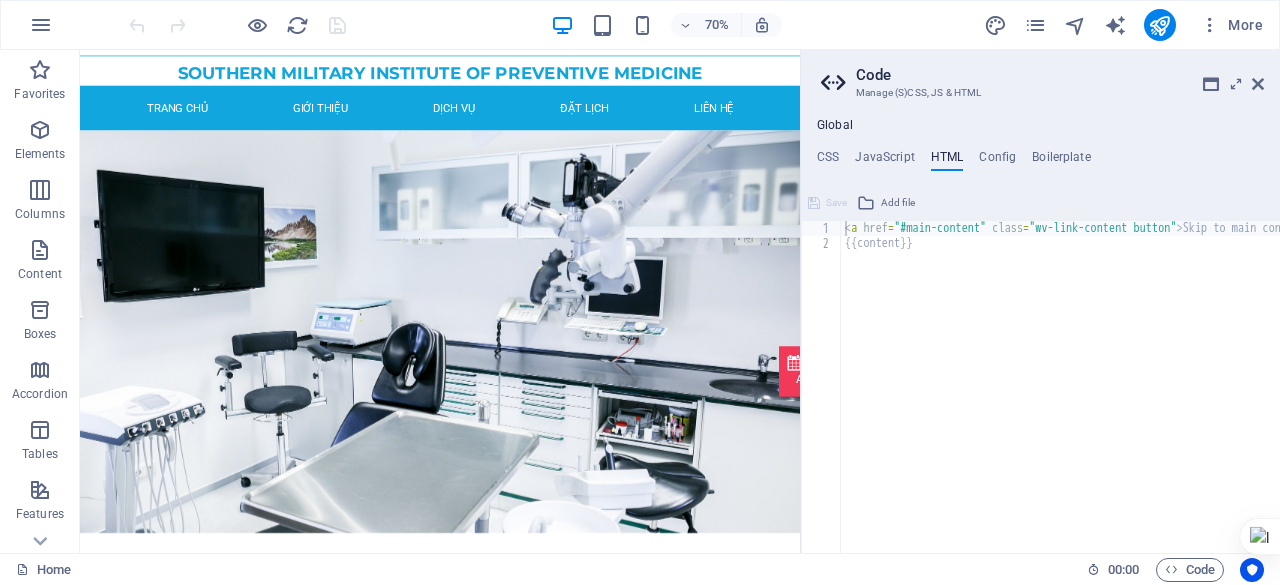click at bounding box center (836, 83) 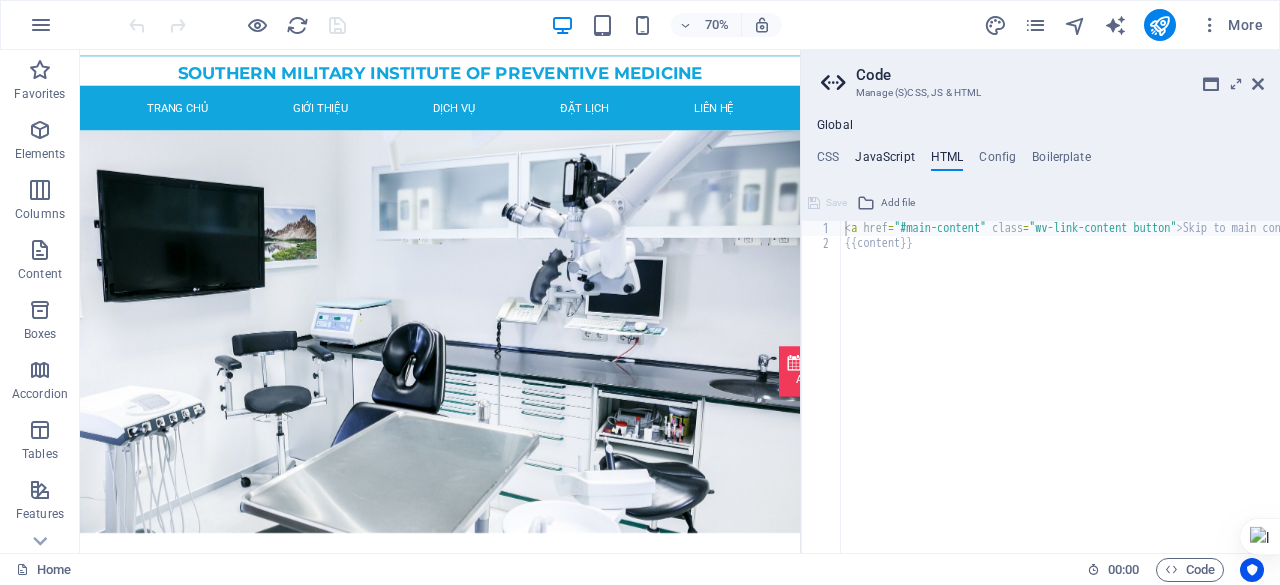 click on "JavaScript" at bounding box center (884, 161) 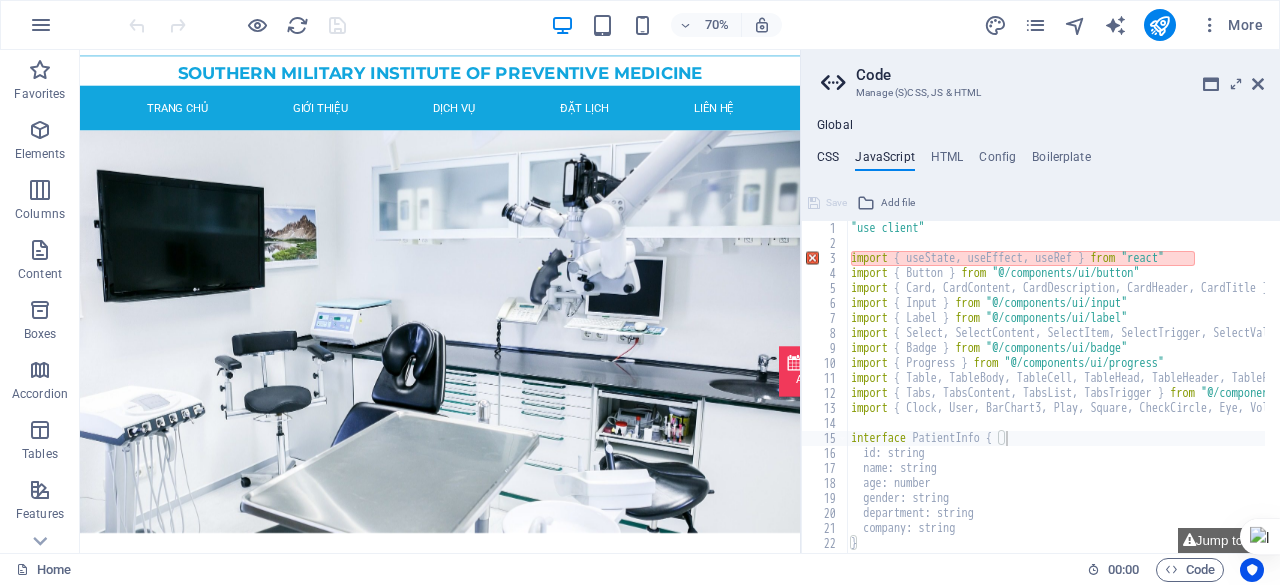 click on "CSS" at bounding box center [828, 161] 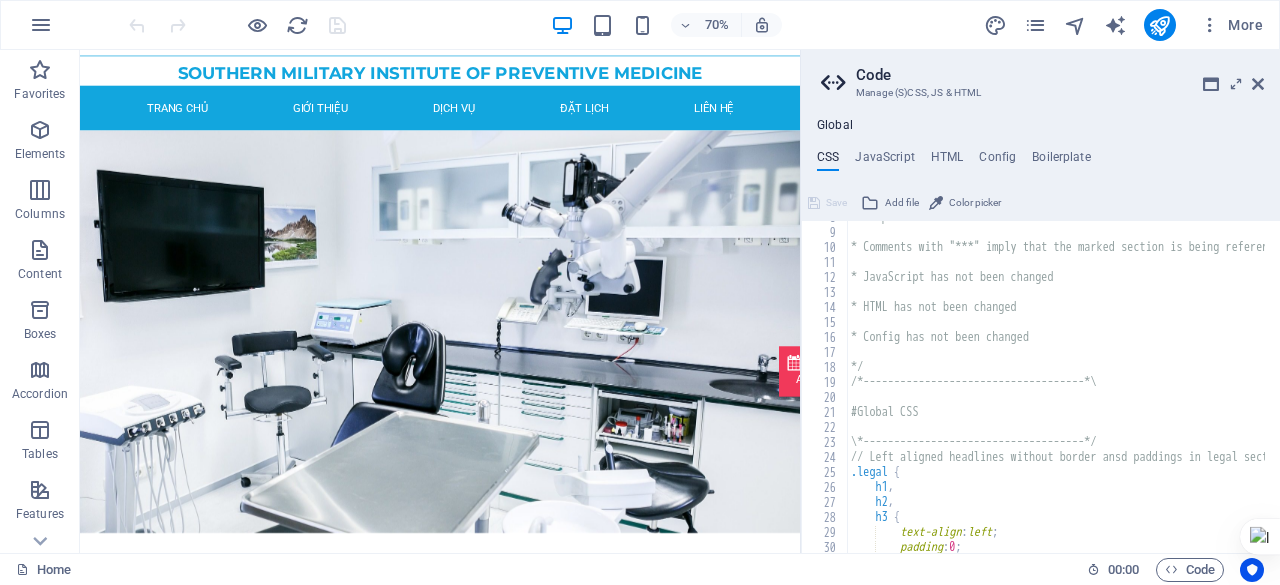 scroll, scrollTop: 0, scrollLeft: 0, axis: both 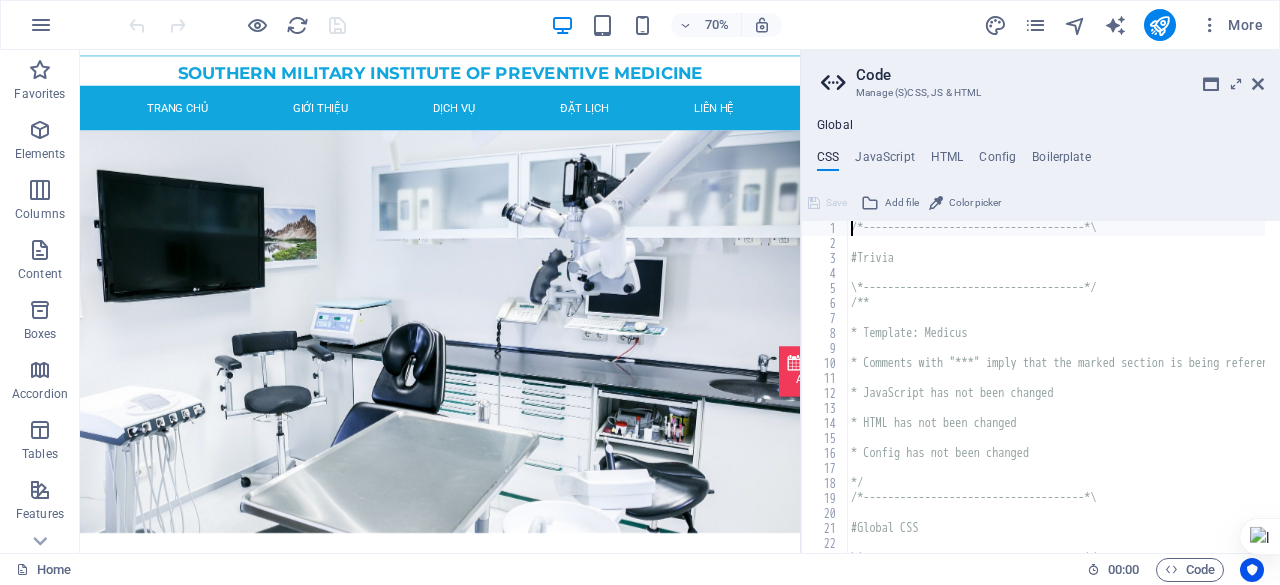 type on ");
}" 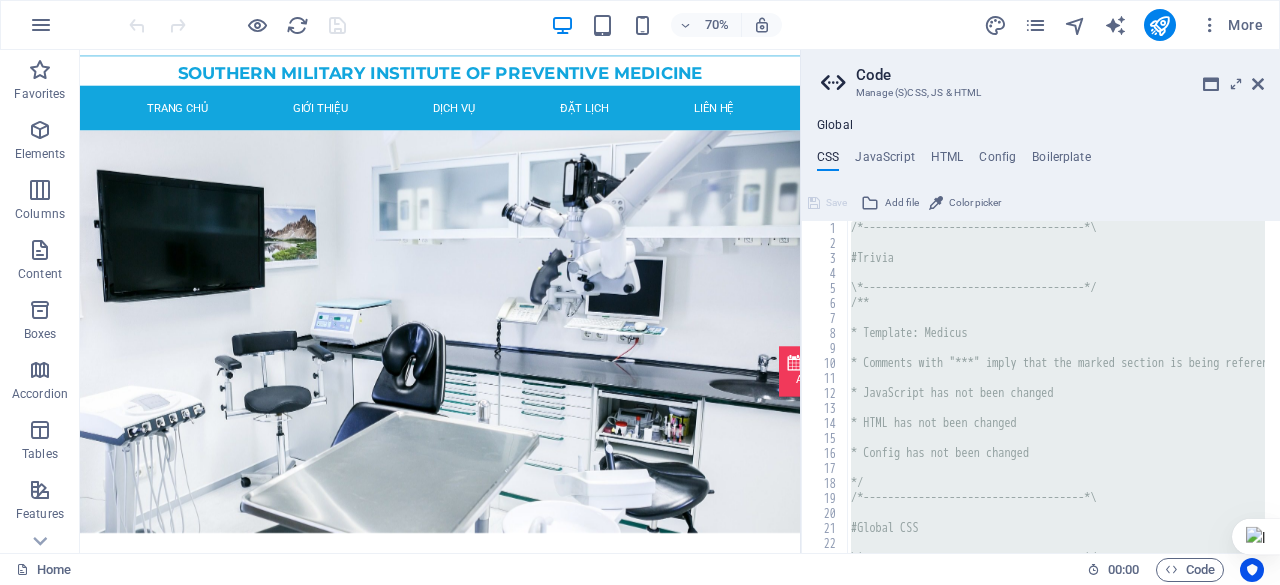 paste 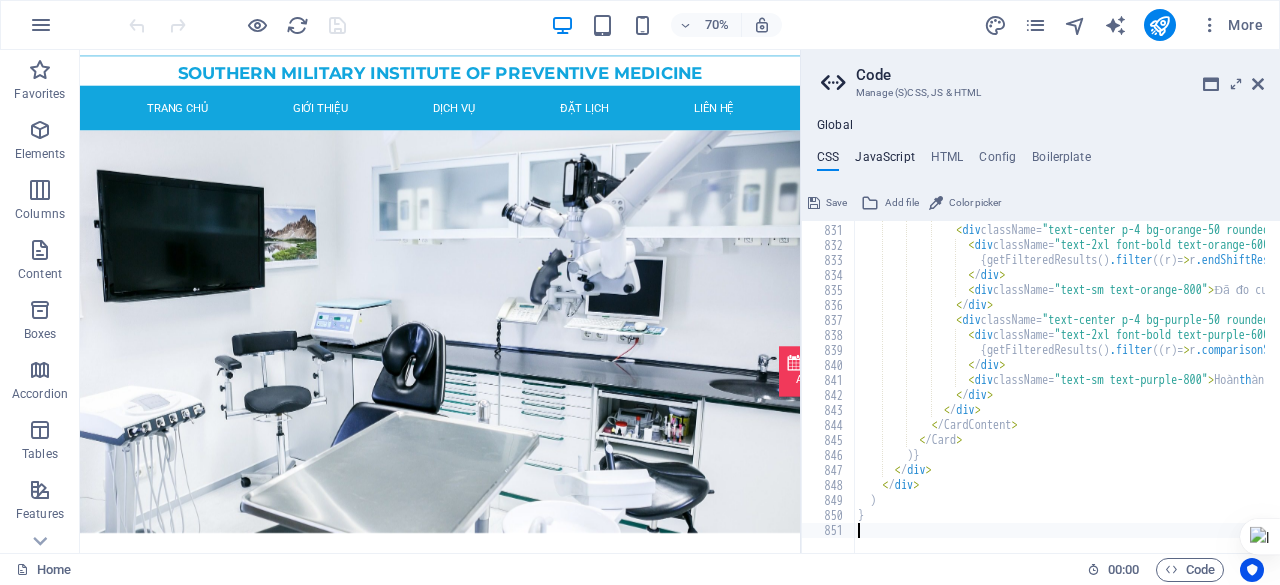 click on "JavaScript" at bounding box center [884, 161] 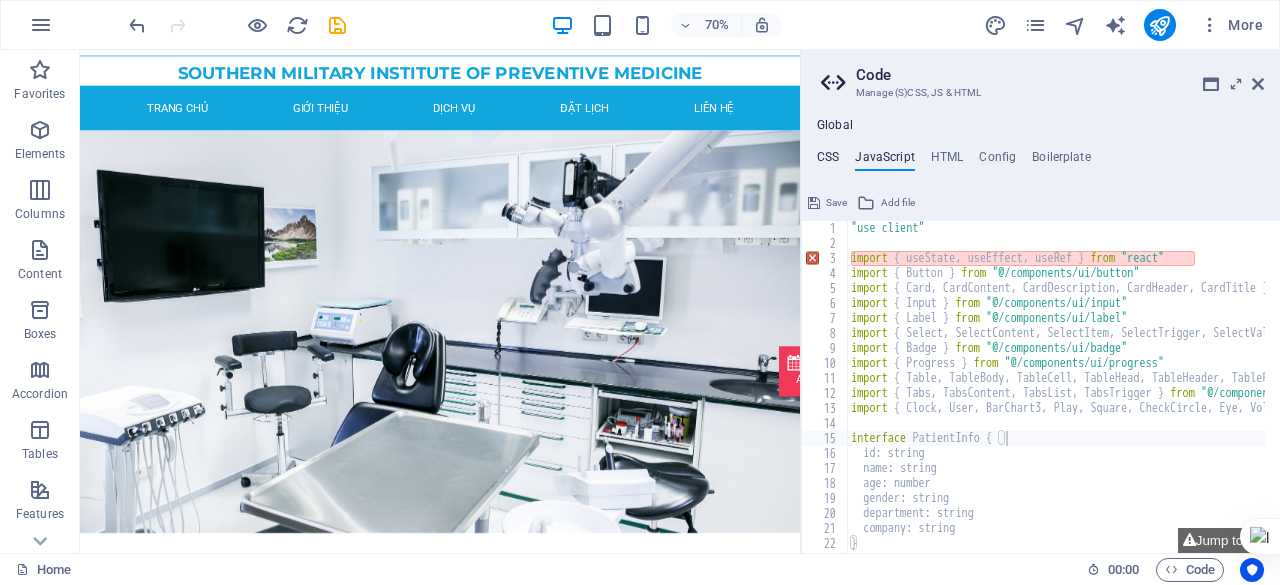click on "CSS" at bounding box center (828, 161) 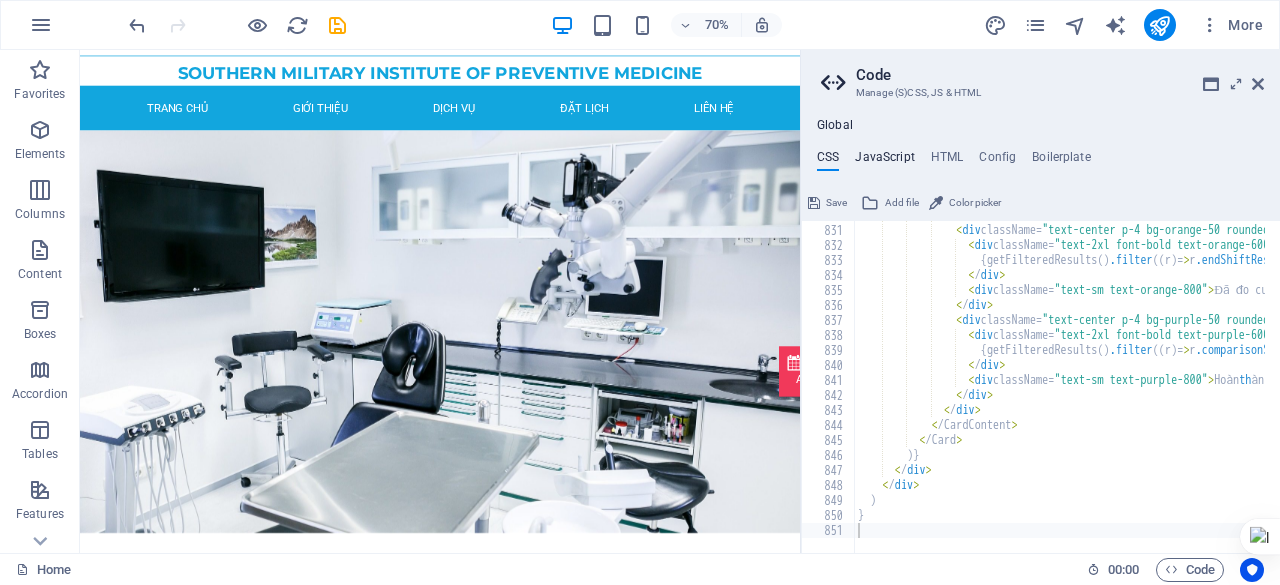 click on "JavaScript" at bounding box center [884, 161] 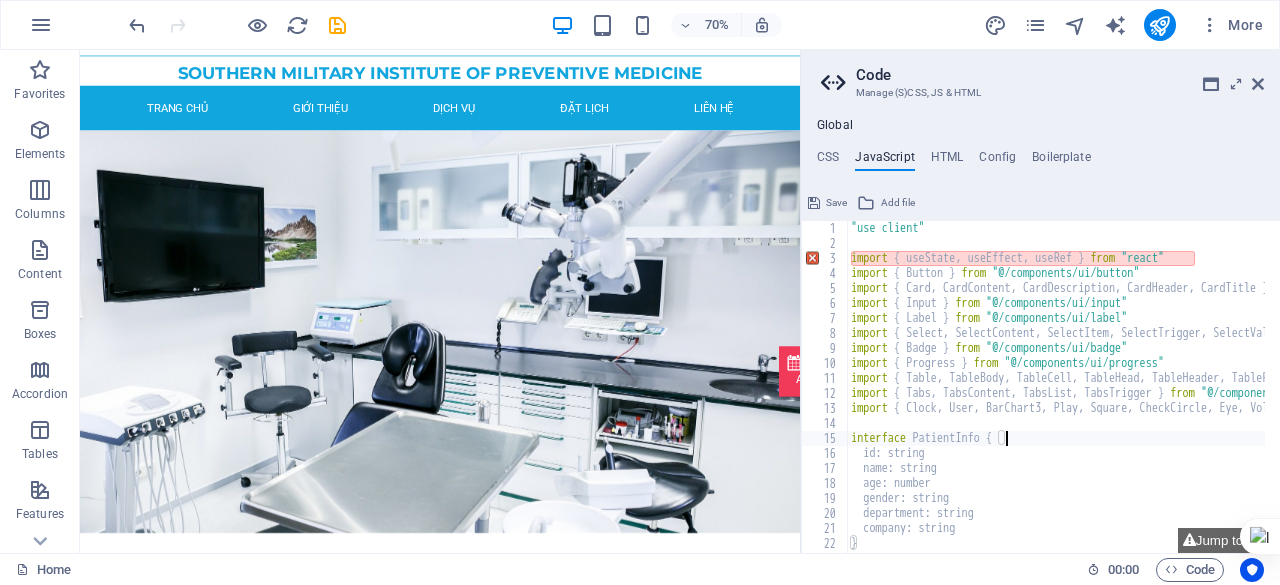 type on ")
}" 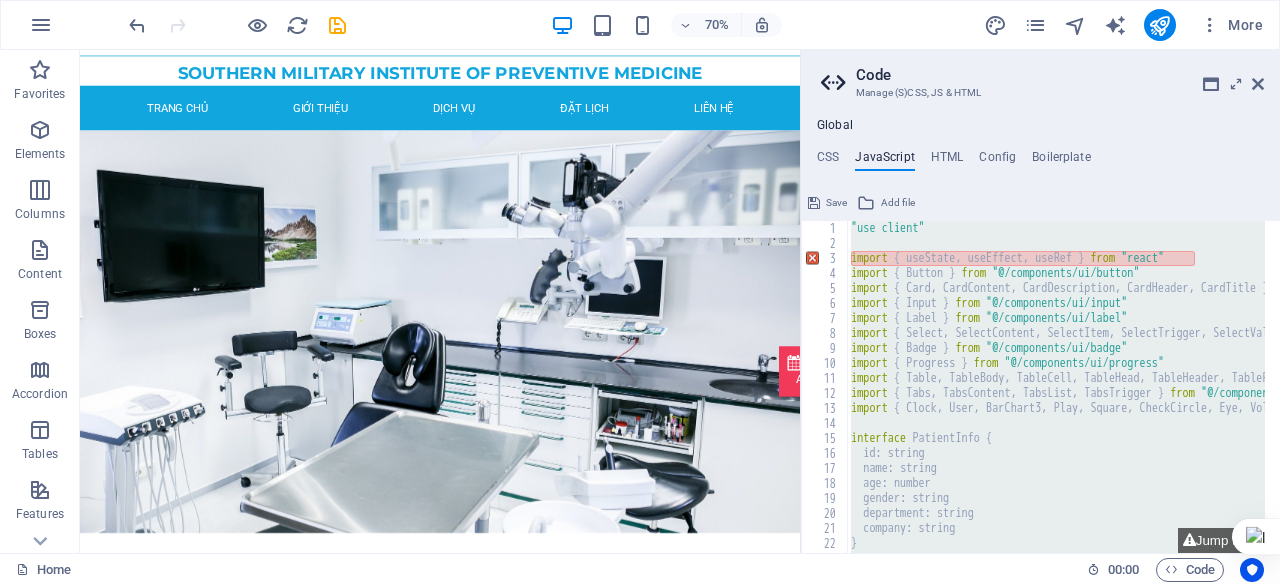 type 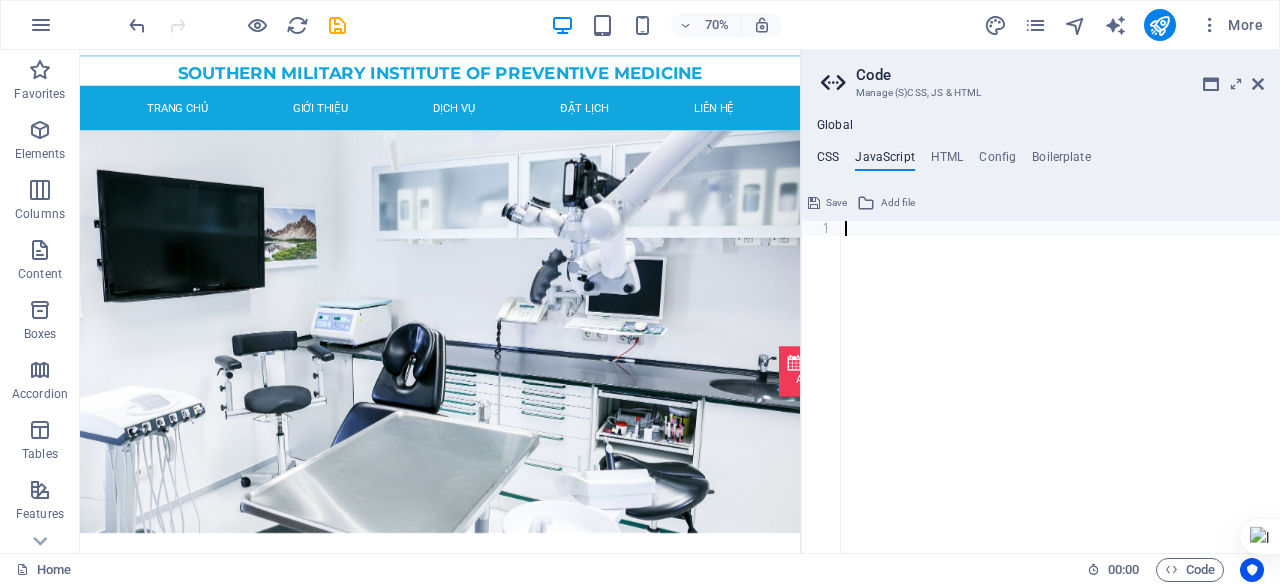 click on "CSS" at bounding box center (828, 161) 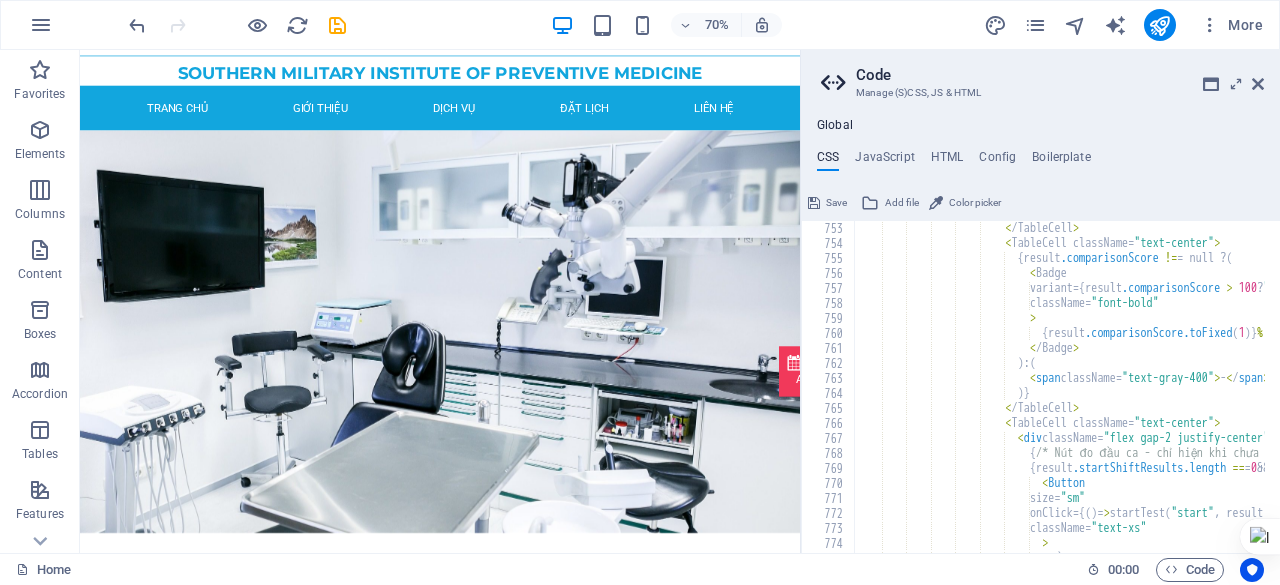 scroll, scrollTop: 11262, scrollLeft: 0, axis: vertical 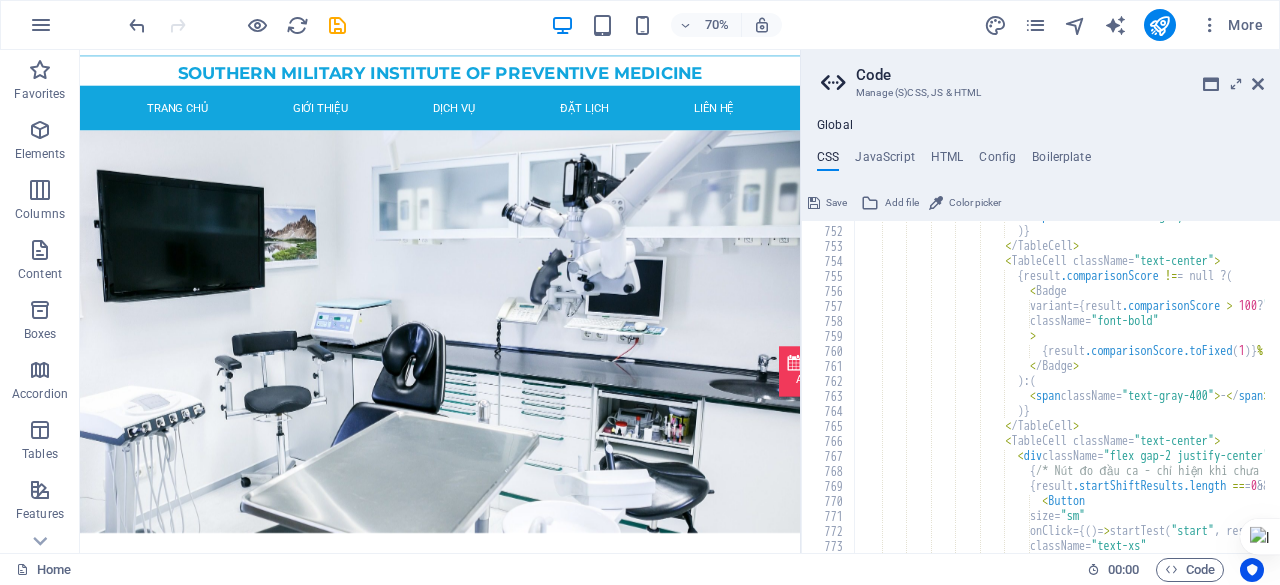 click on "Save" at bounding box center (836, 203) 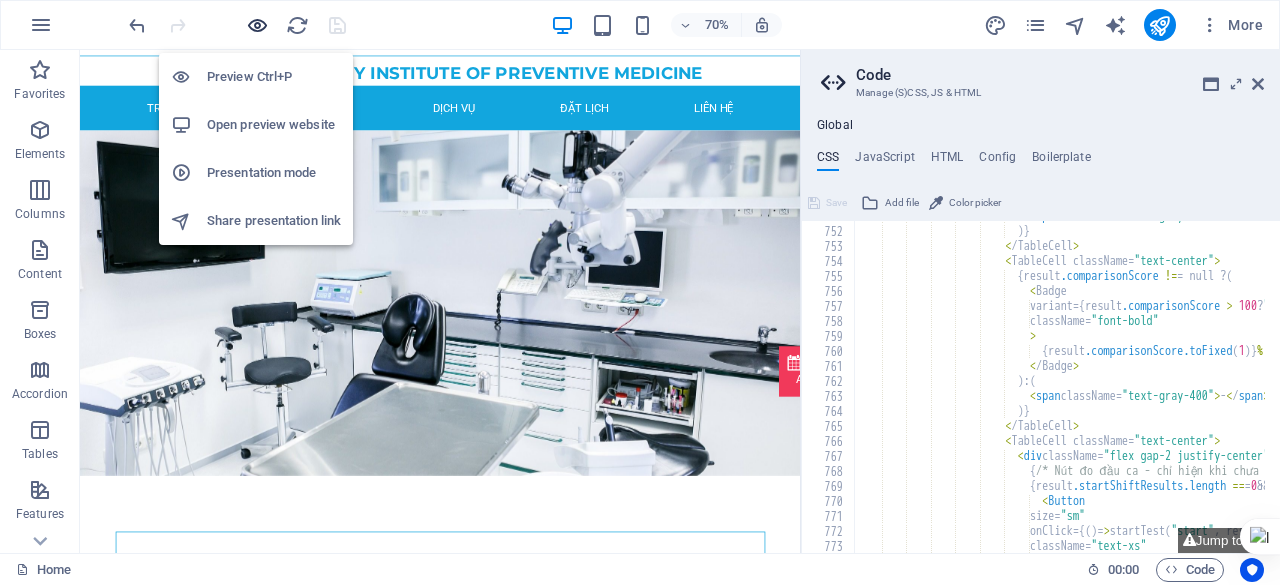 click at bounding box center [257, 25] 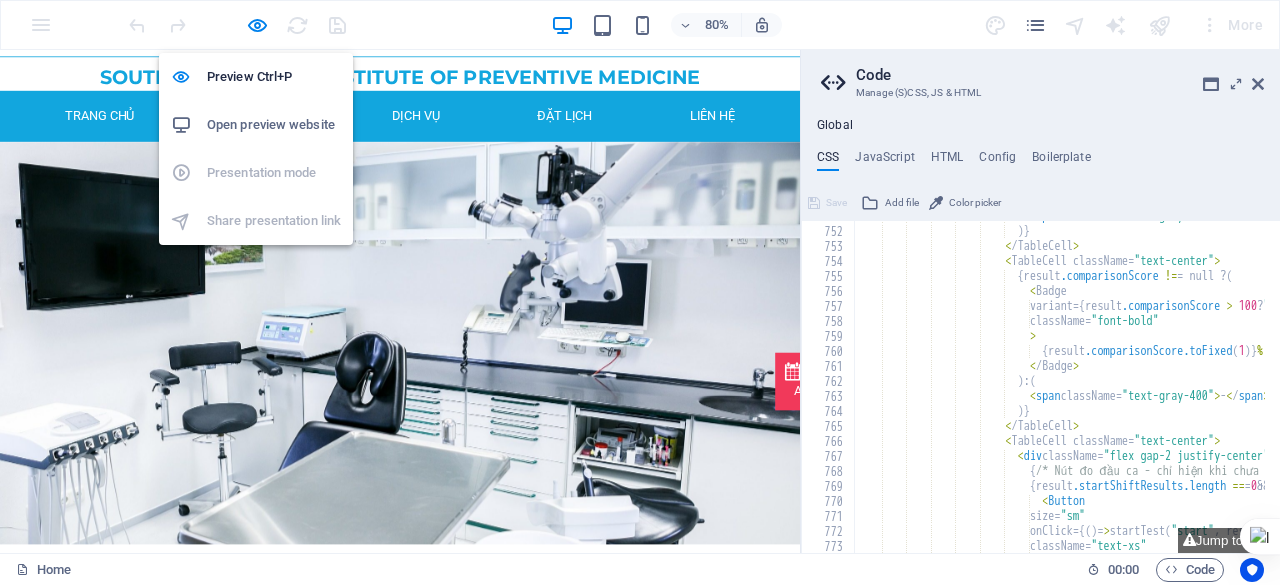 click on "Open preview website" at bounding box center (274, 125) 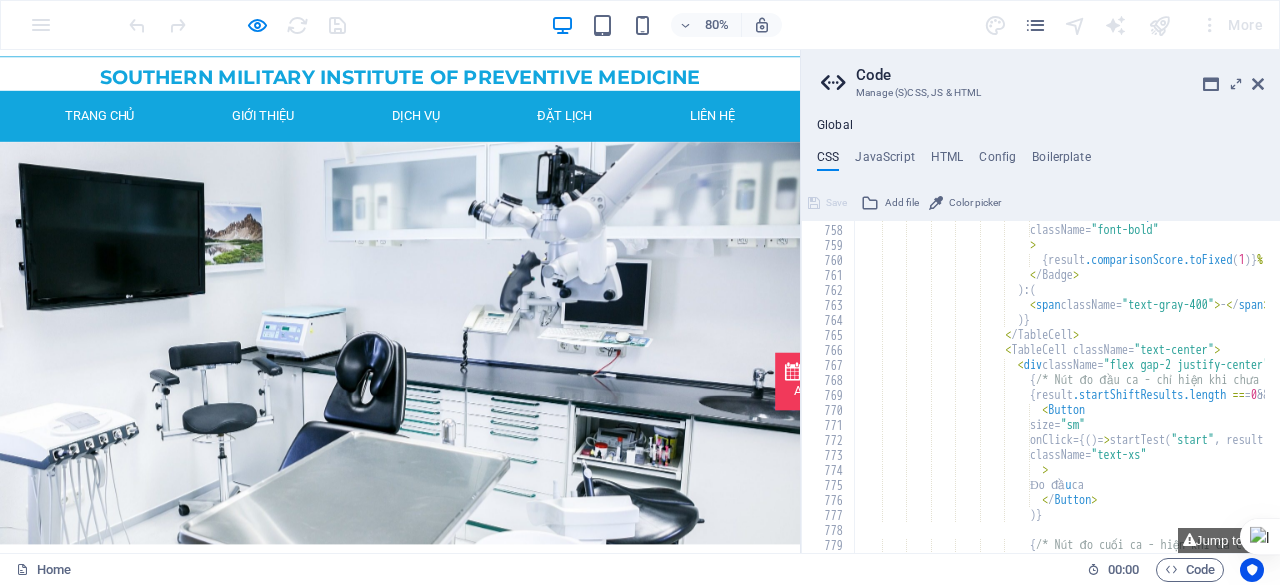 scroll, scrollTop: 11353, scrollLeft: 0, axis: vertical 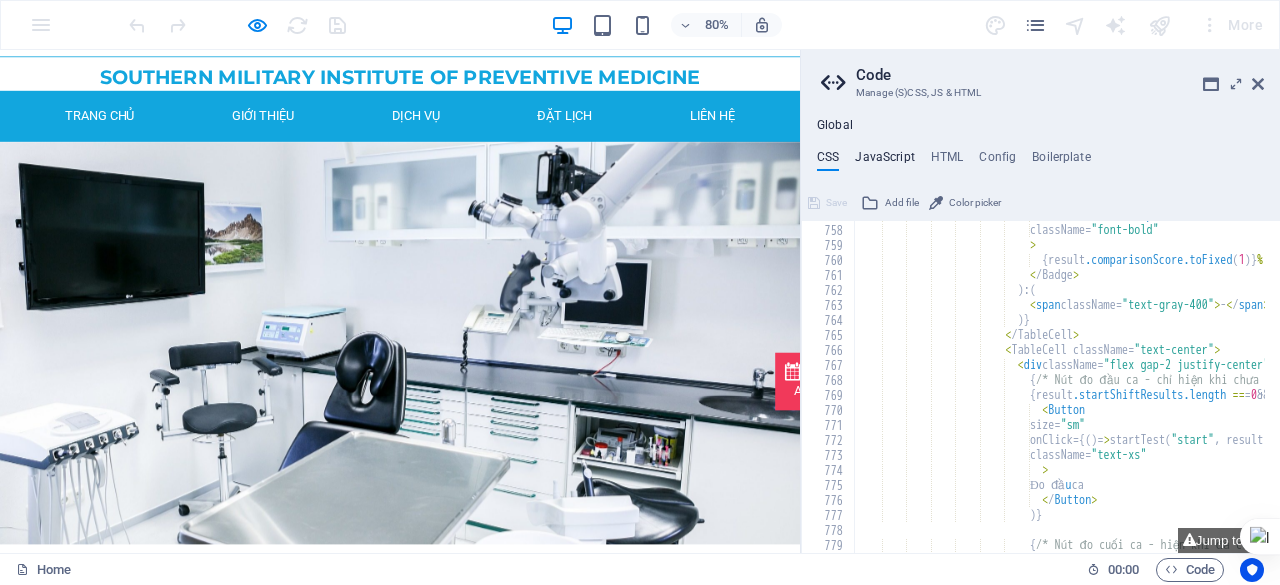 click on "JavaScript" at bounding box center [884, 161] 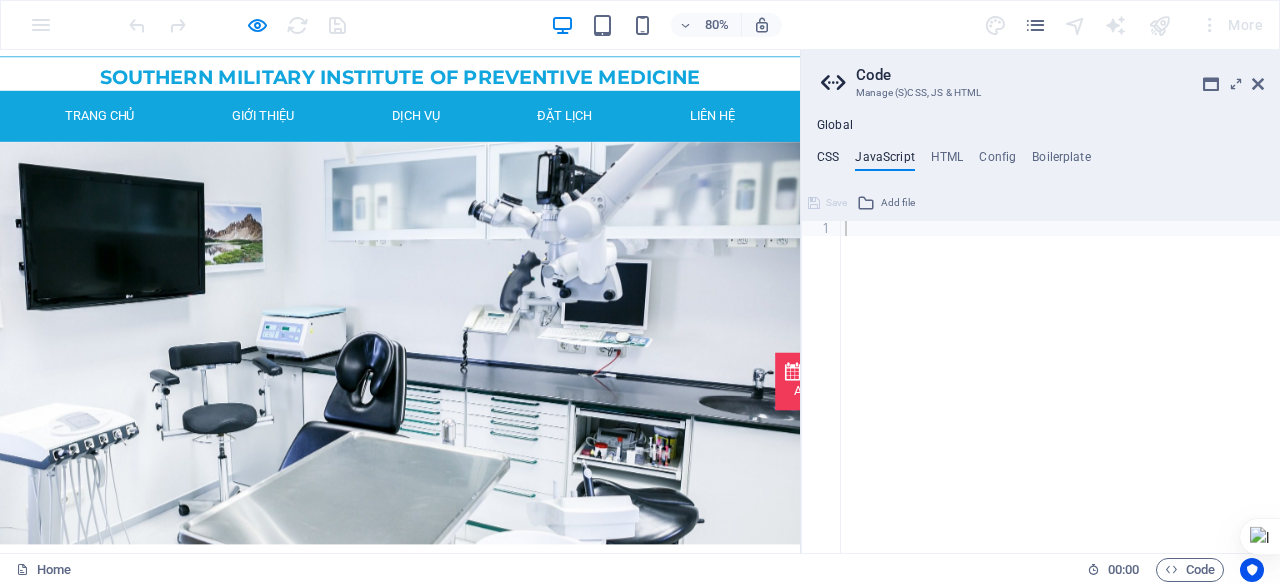 click on "CSS" at bounding box center [828, 161] 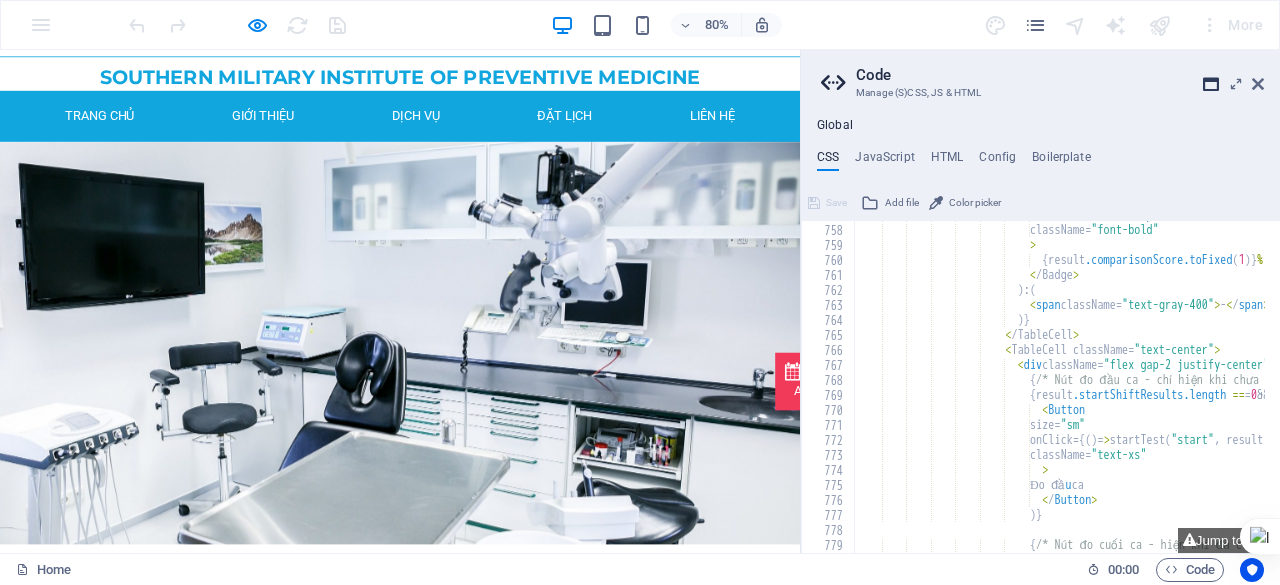 click at bounding box center [1211, 84] 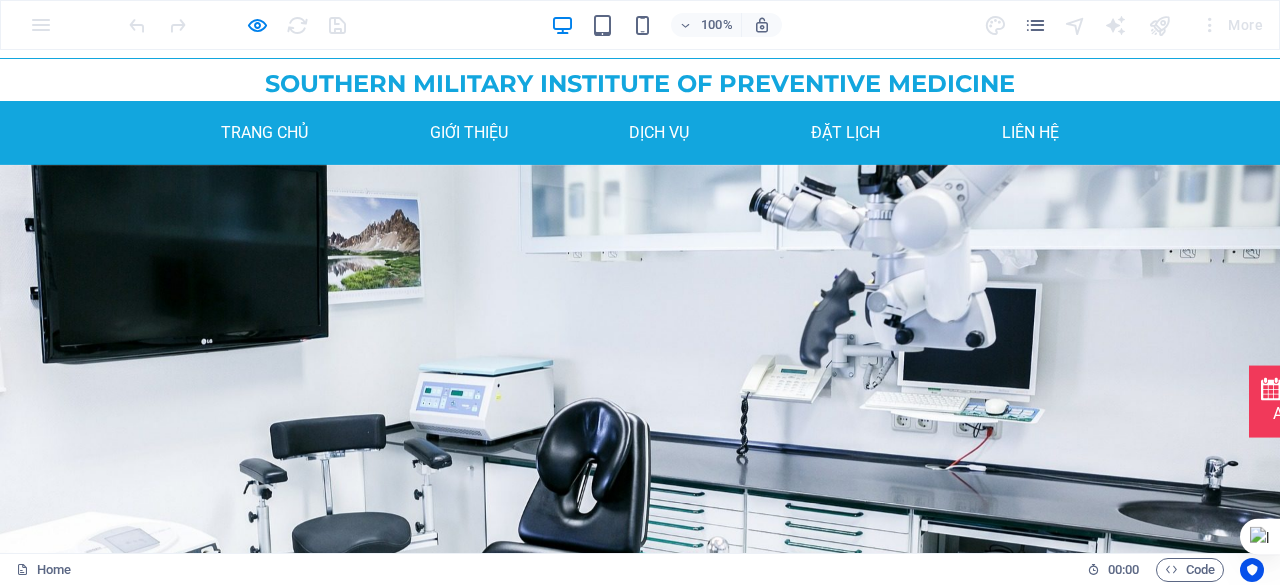 click on "Trang chủ" at bounding box center [264, 133] 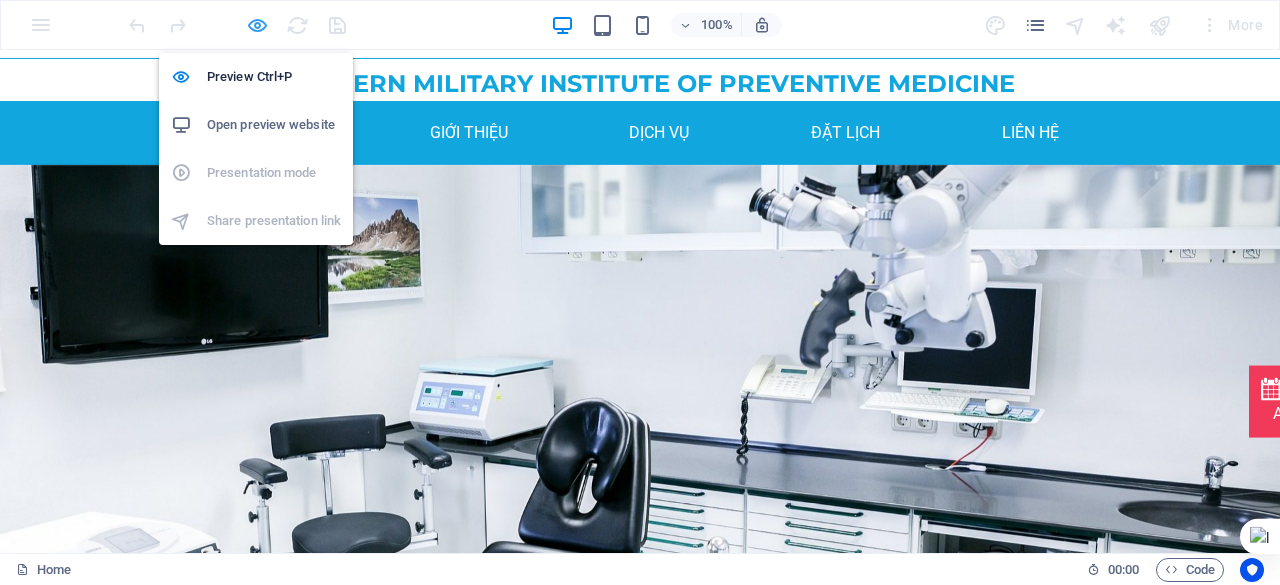 click at bounding box center [257, 25] 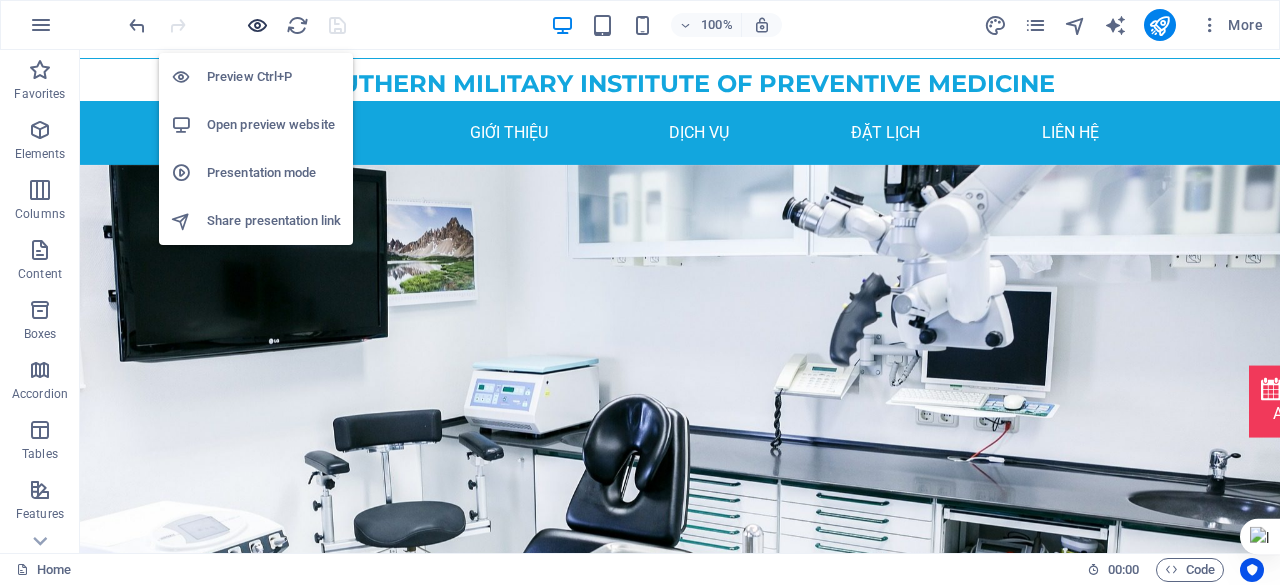 click at bounding box center (257, 25) 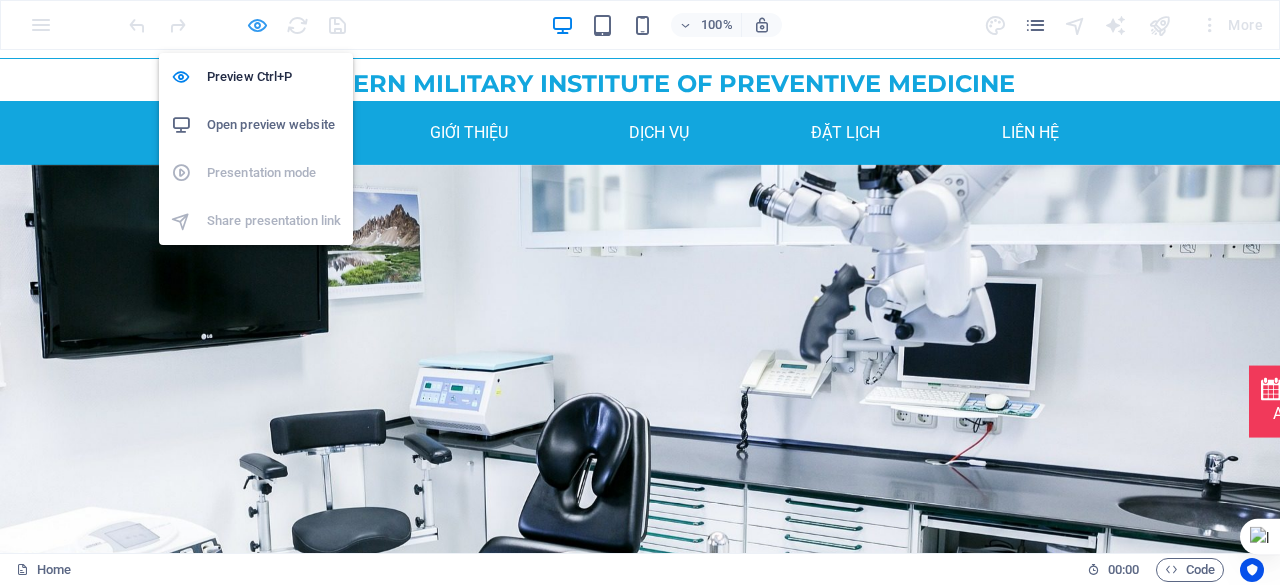 click at bounding box center [257, 25] 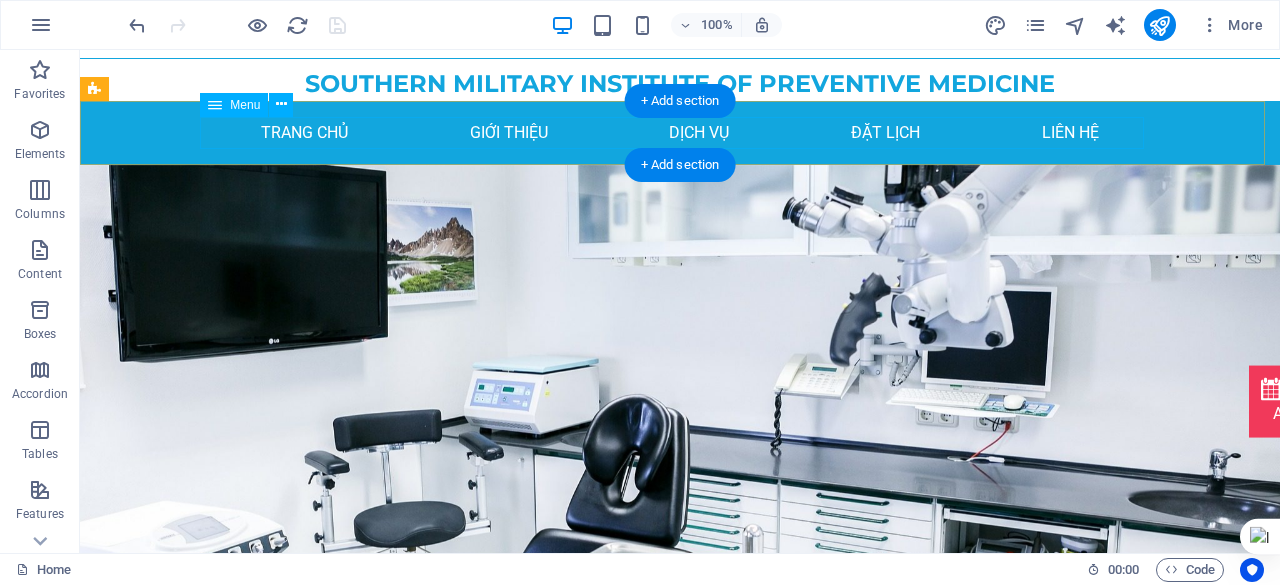 click on "Trang chủ Giới thiệu Dịch vụ Đặt lịch Liên hệ" at bounding box center [680, 133] 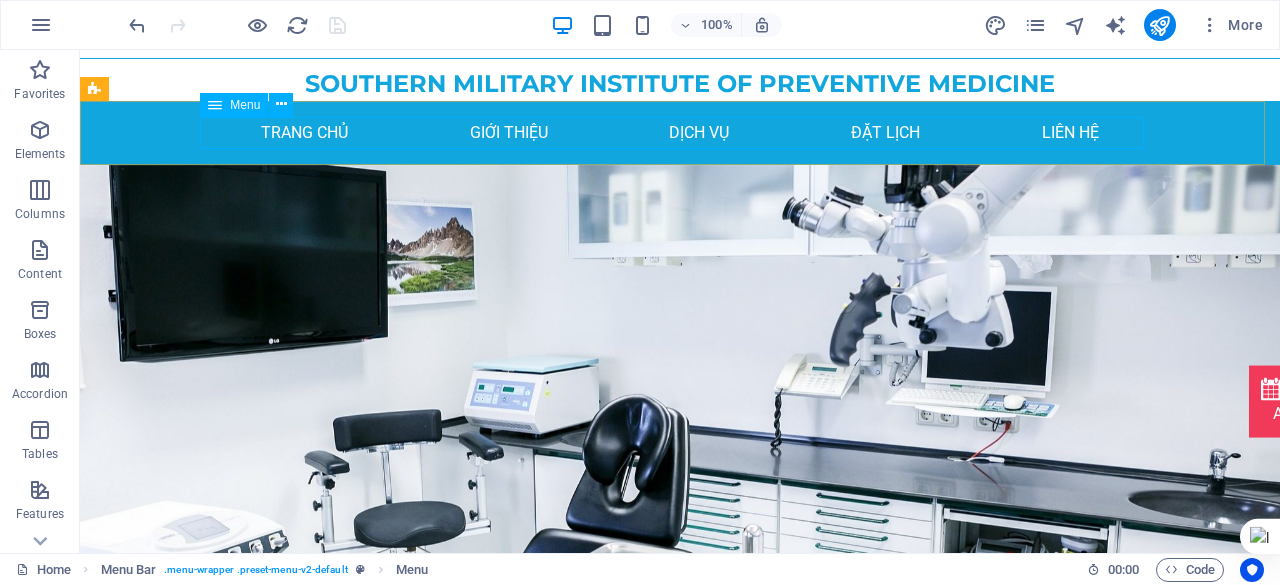 click on "Menu" at bounding box center [245, 105] 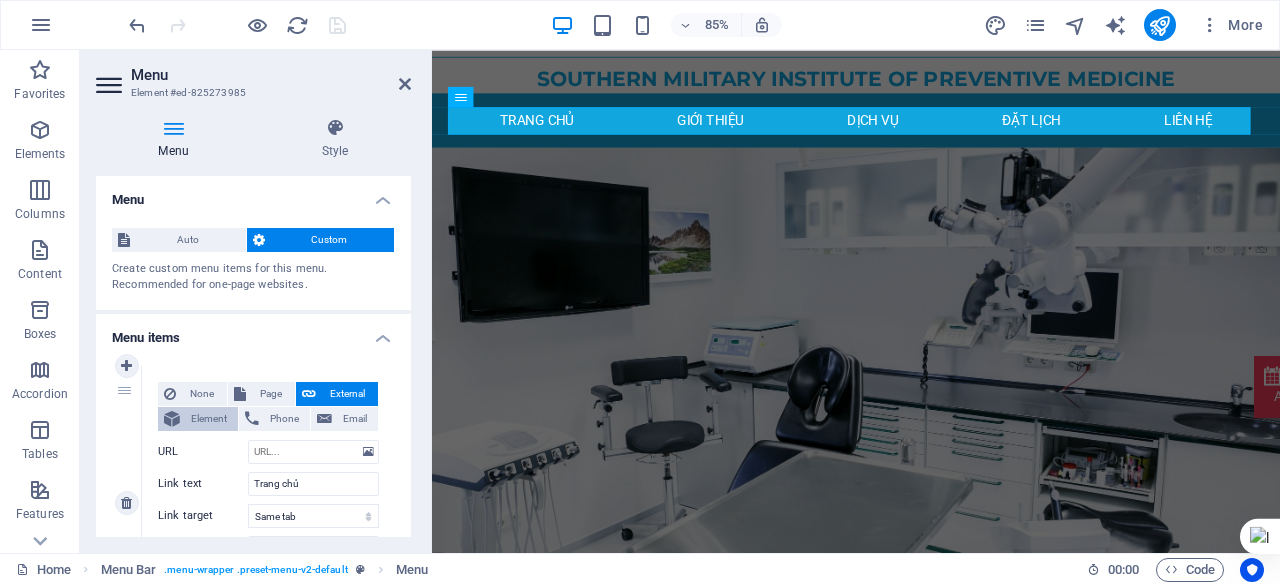 click on "Element" at bounding box center [209, 419] 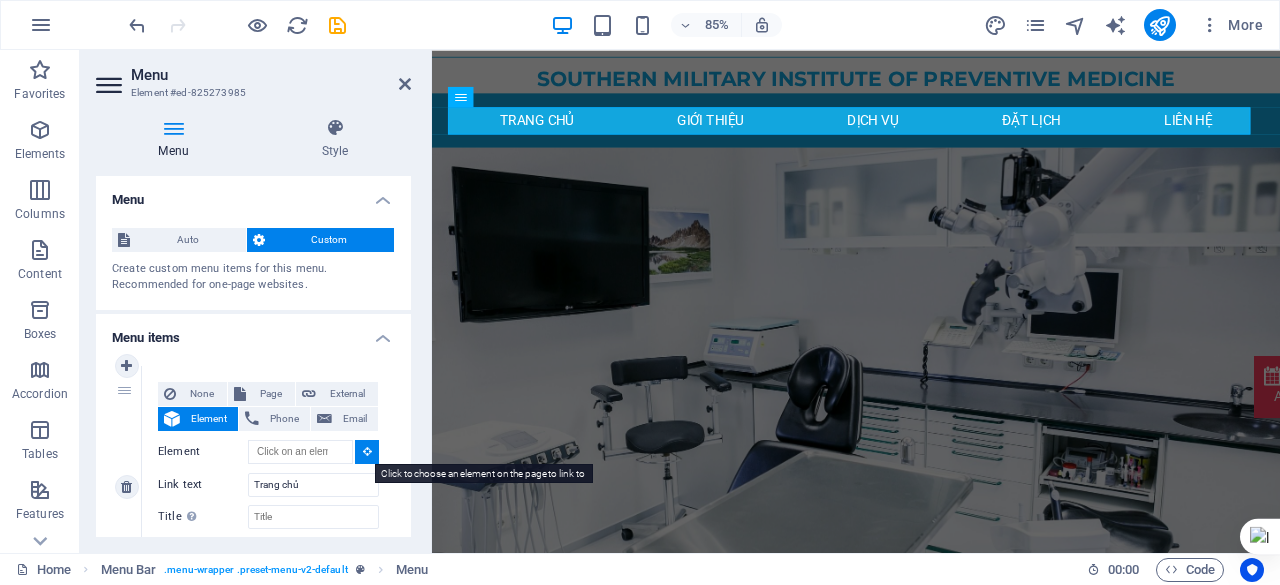 click at bounding box center (367, 451) 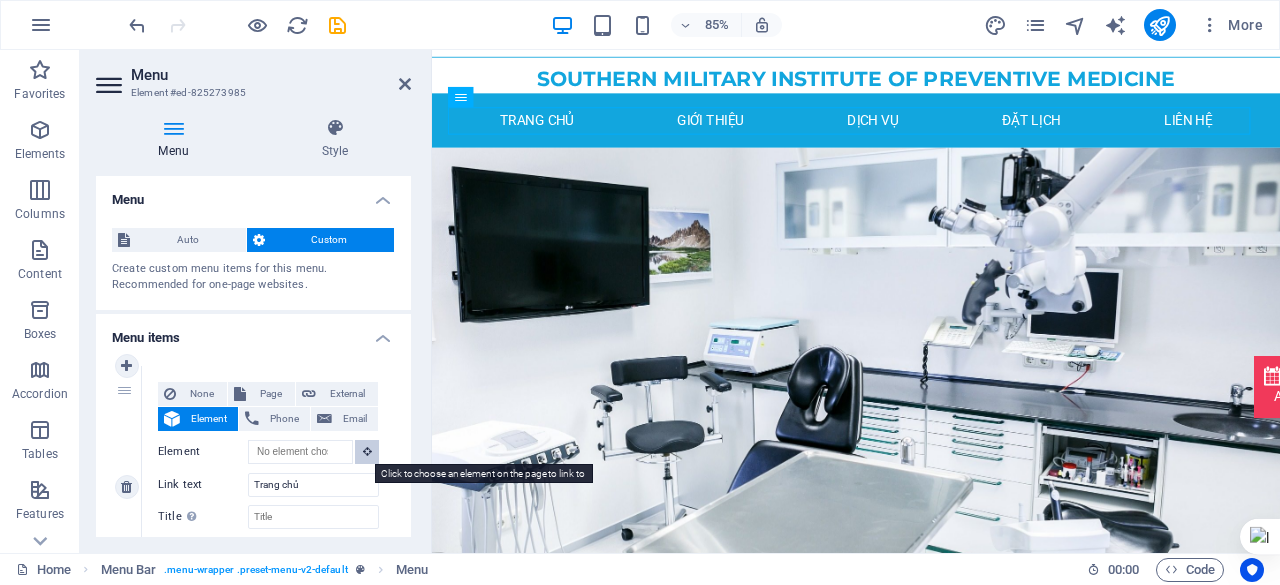 click at bounding box center (367, 451) 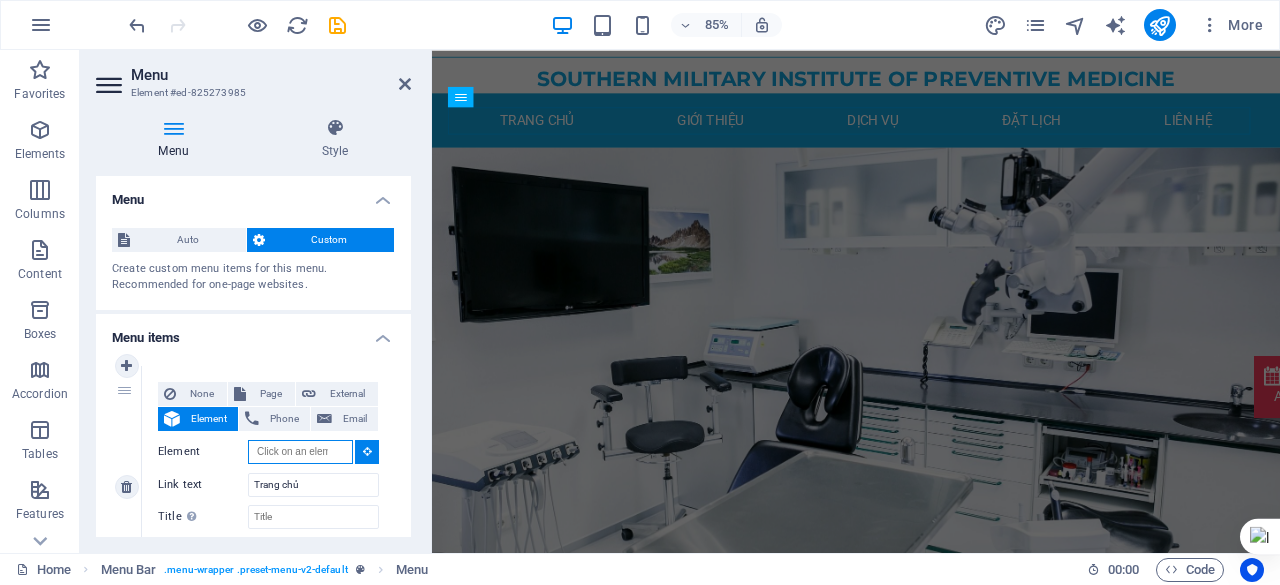 click on "Element" at bounding box center [300, 452] 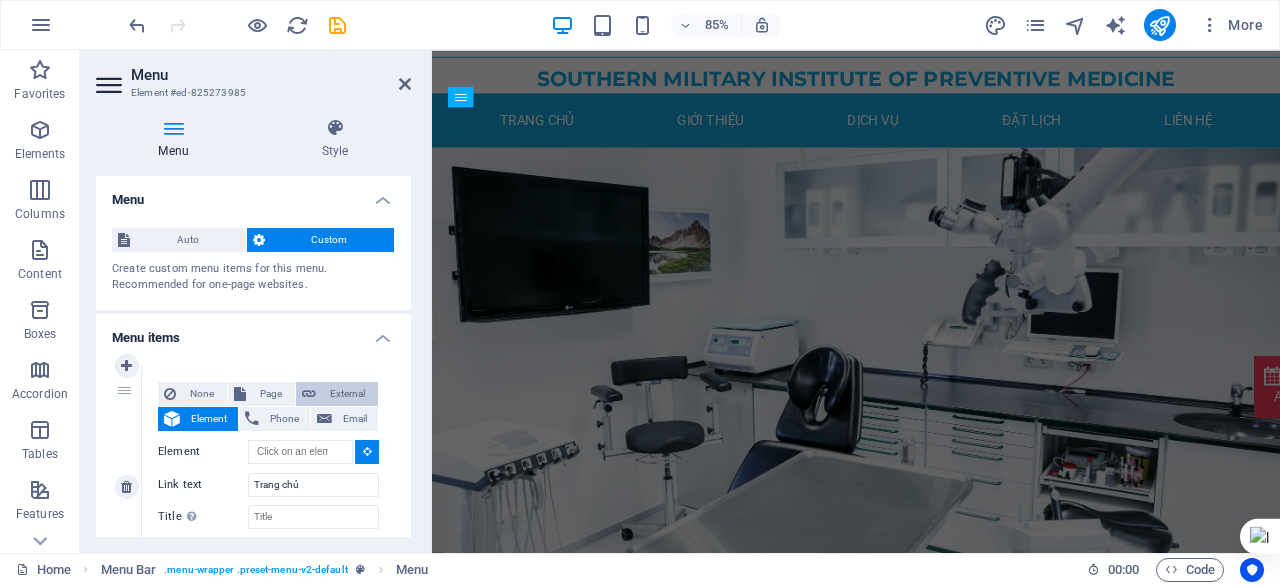 click on "External" at bounding box center (337, 394) 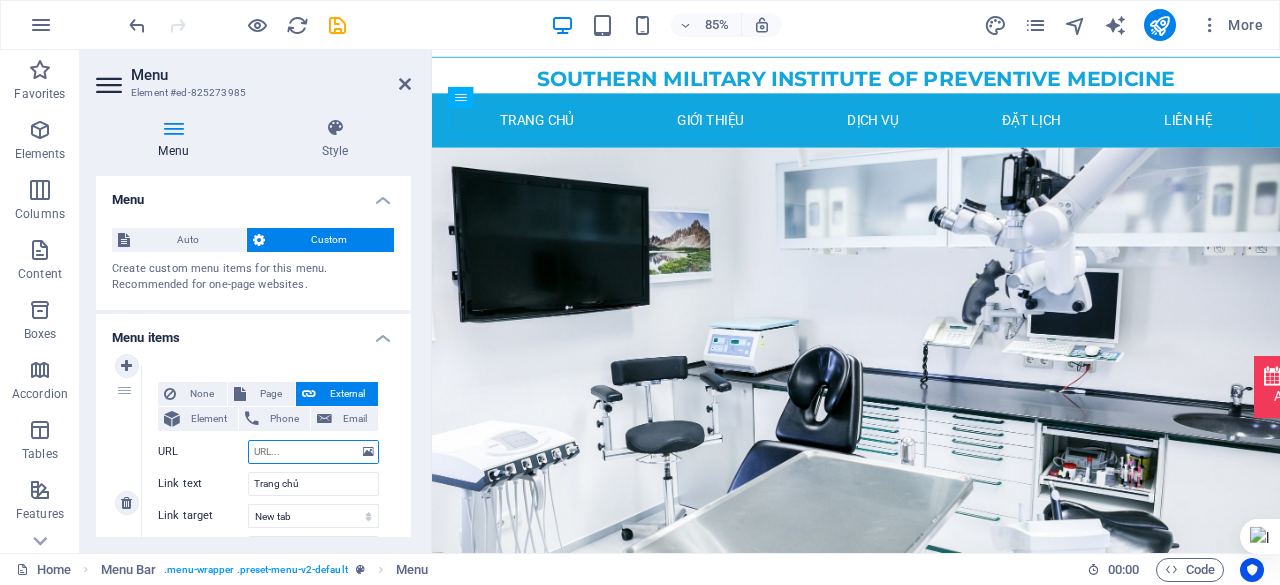 click on "URL" at bounding box center [313, 452] 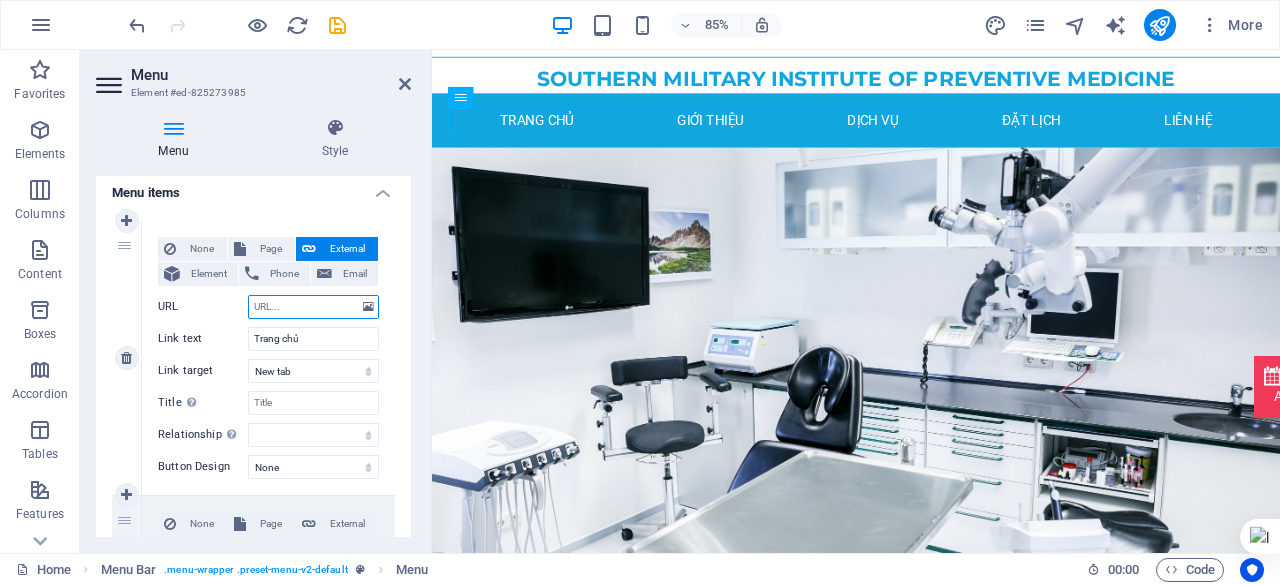 scroll, scrollTop: 146, scrollLeft: 0, axis: vertical 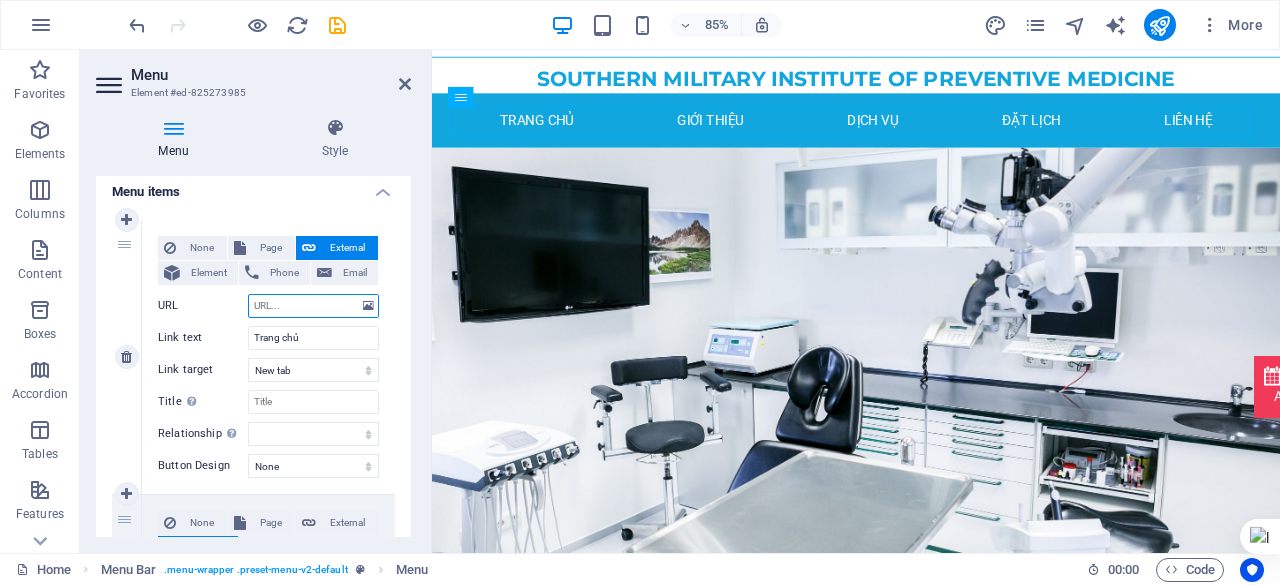 paste on "https://preview-measure-reaction-time-kzmprp2mf9cyvzkz9egd.vusercontent.net/" 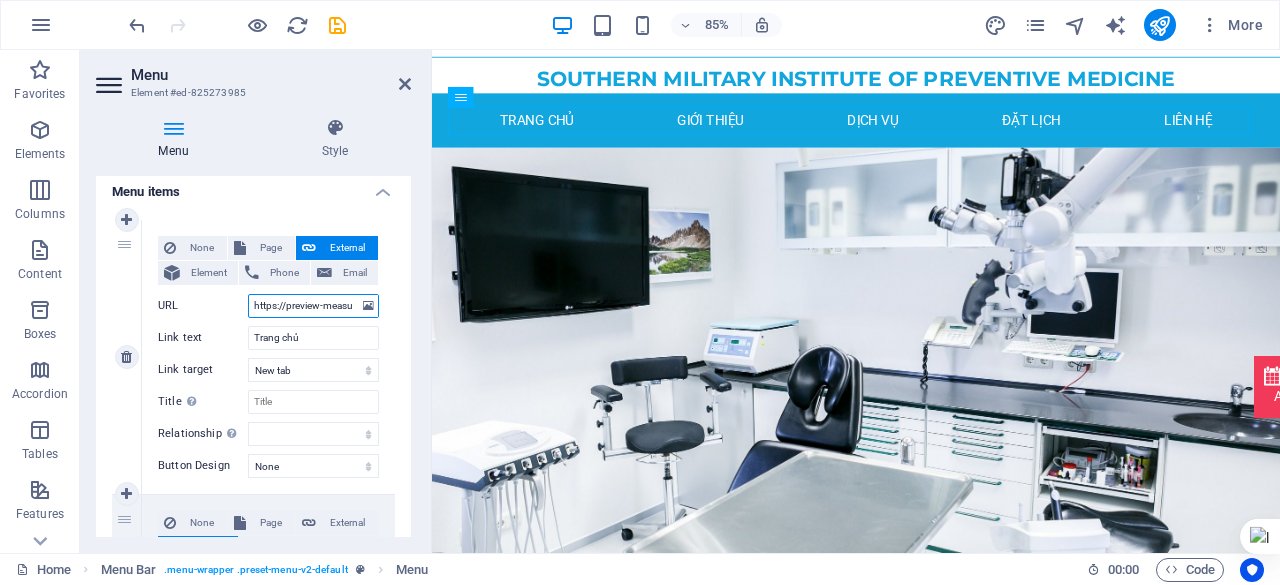 scroll, scrollTop: 0, scrollLeft: 266, axis: horizontal 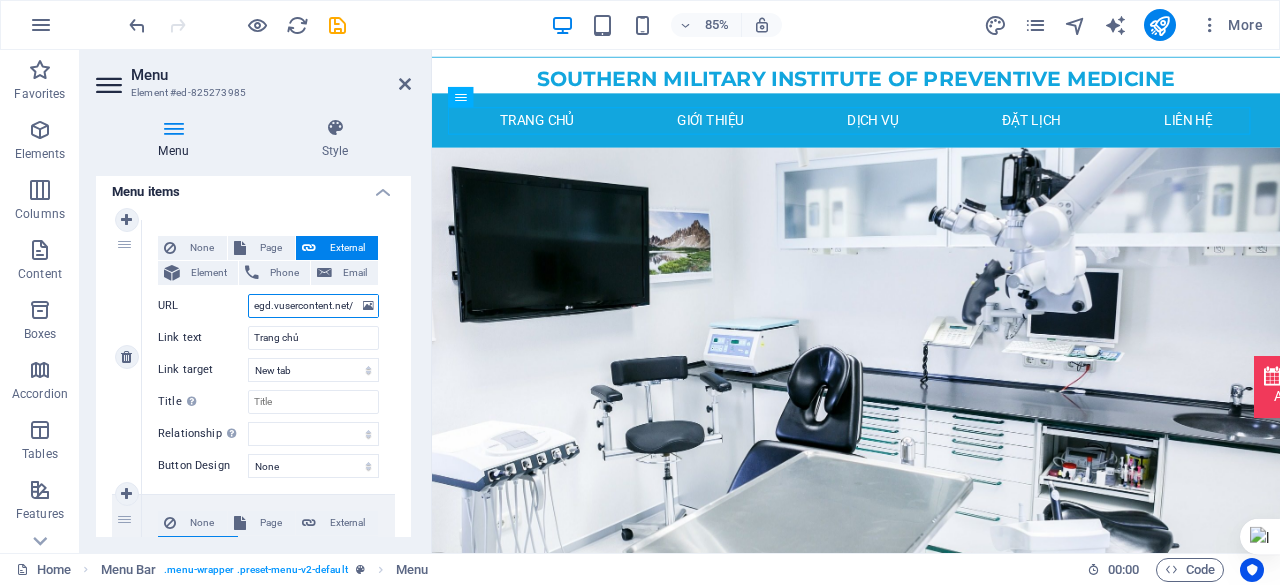 select 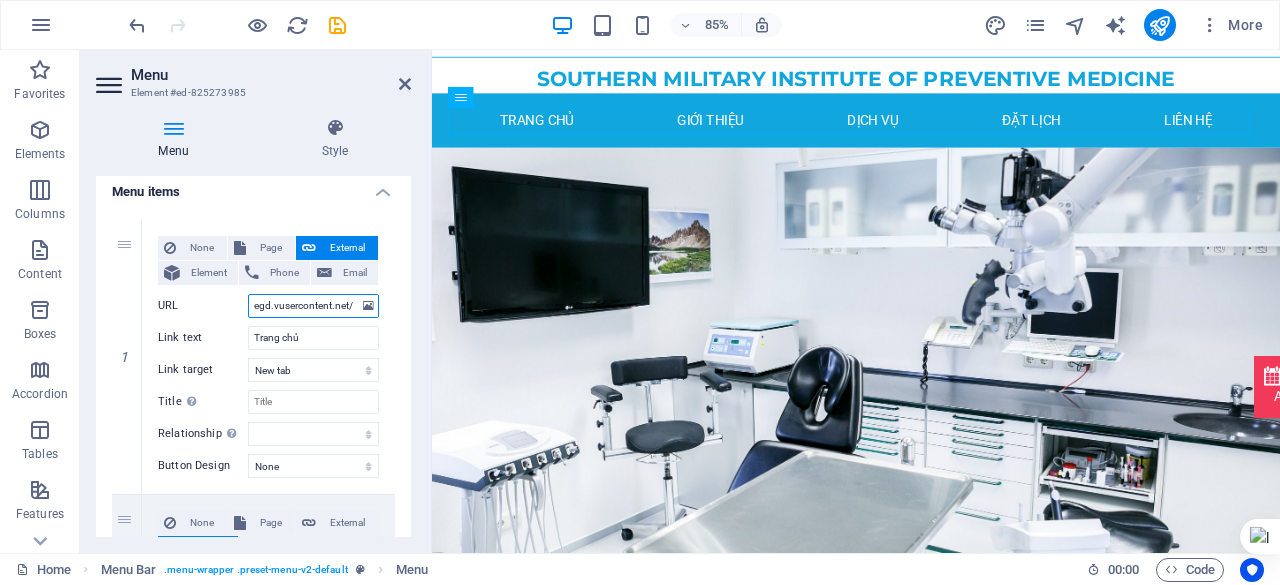type on "https://preview-measure-reaction-time-kzmprp2mf9cyvzkz9egd.vusercontent.net/" 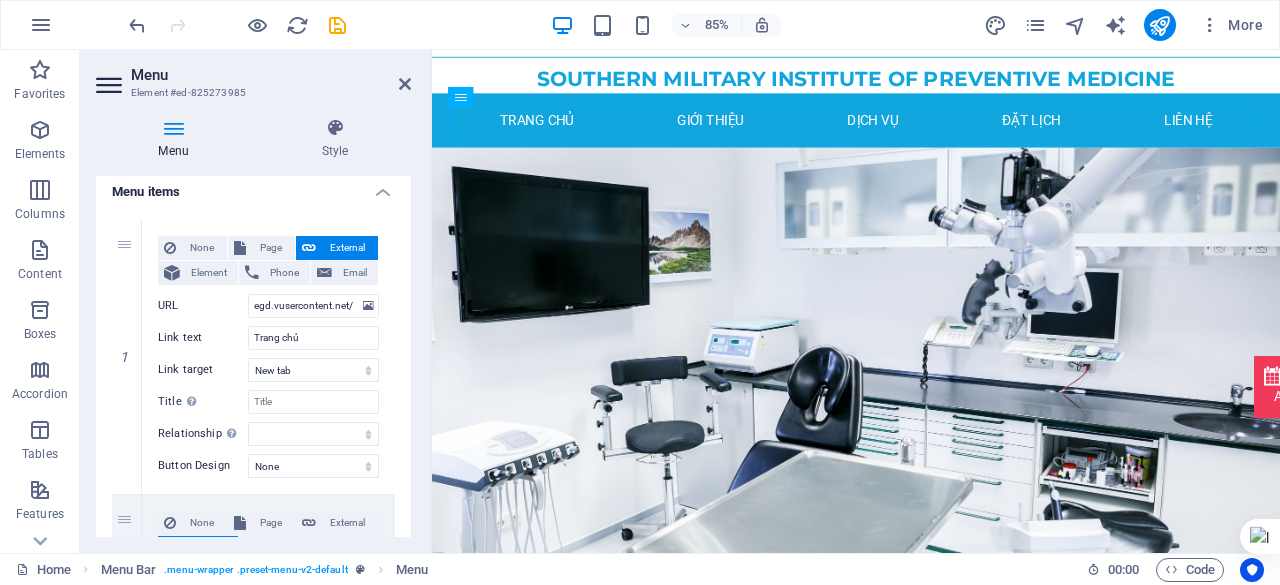 scroll, scrollTop: 0, scrollLeft: 0, axis: both 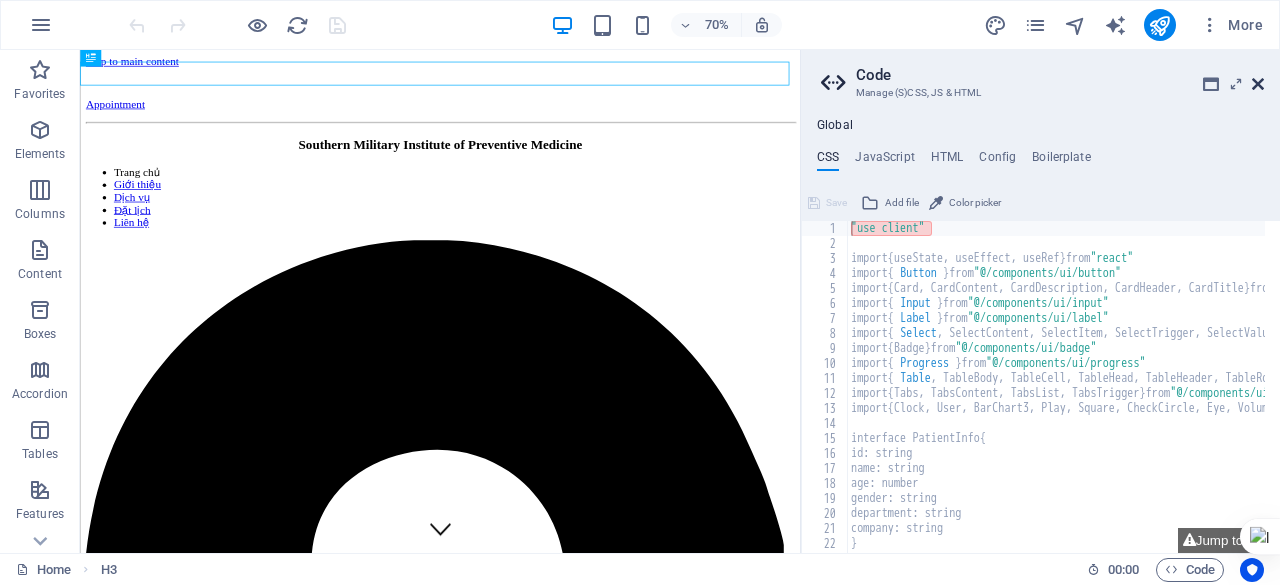 click at bounding box center [1258, 84] 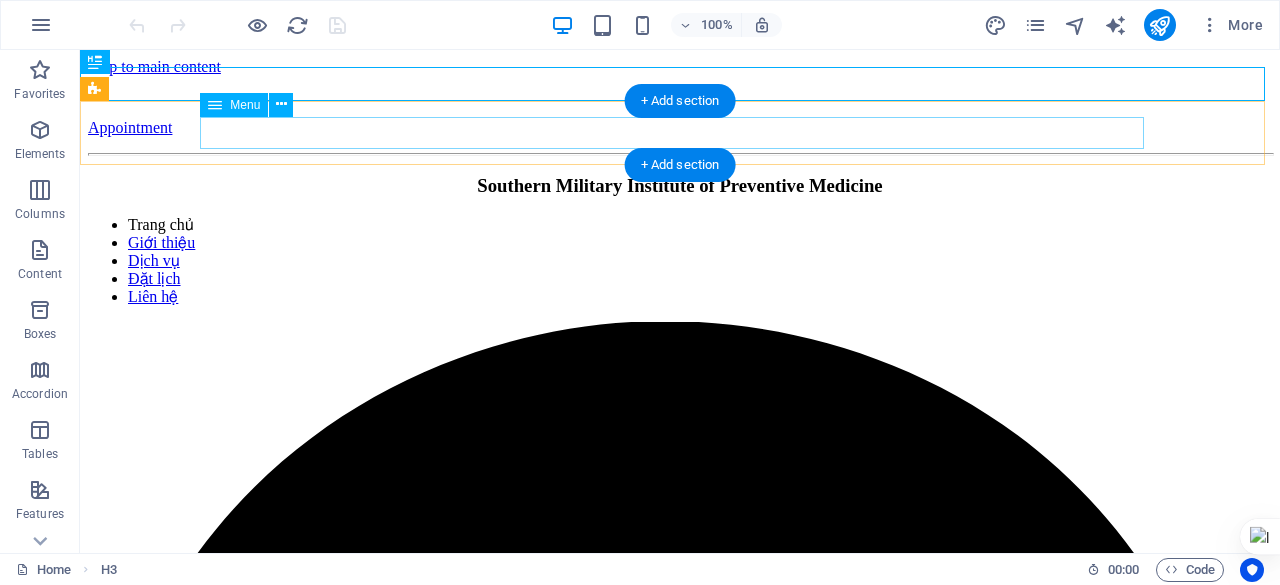 click on "Trang chủ Giới thiệu Dịch vụ Đặt lịch Liên hệ" at bounding box center (680, 261) 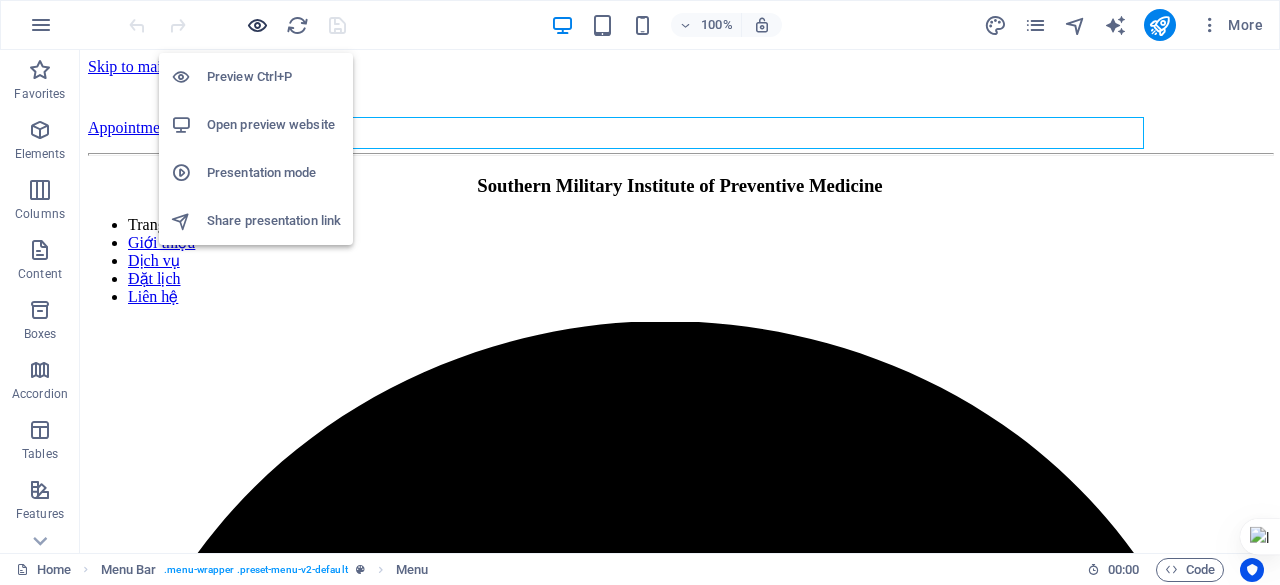click at bounding box center (257, 25) 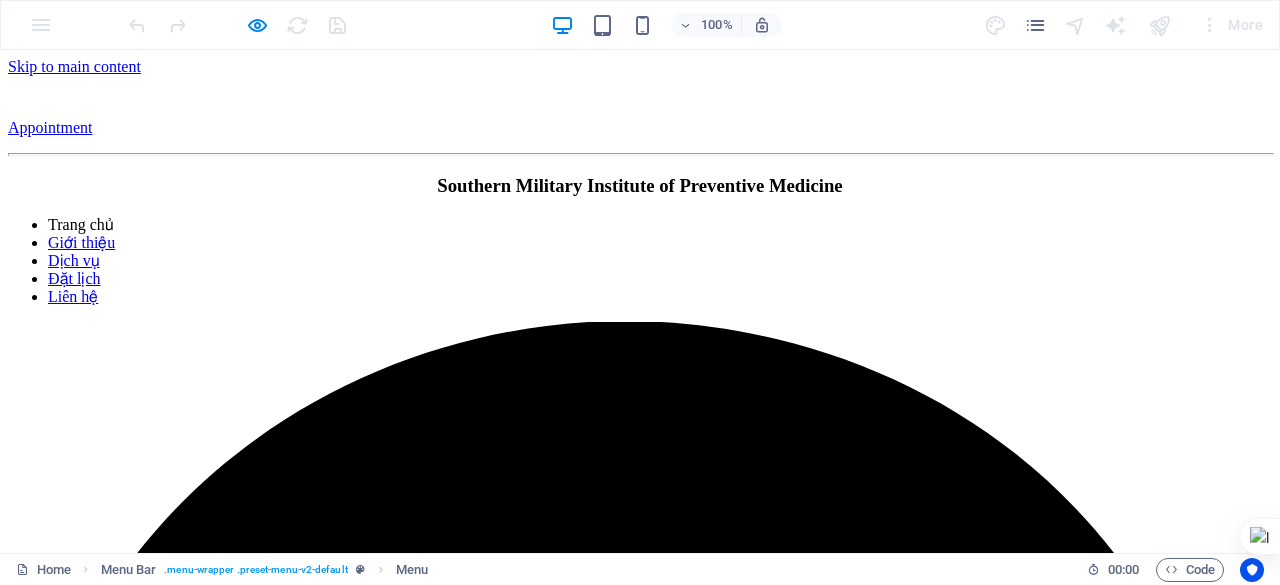 click on "Trang chủ" at bounding box center (81, 224) 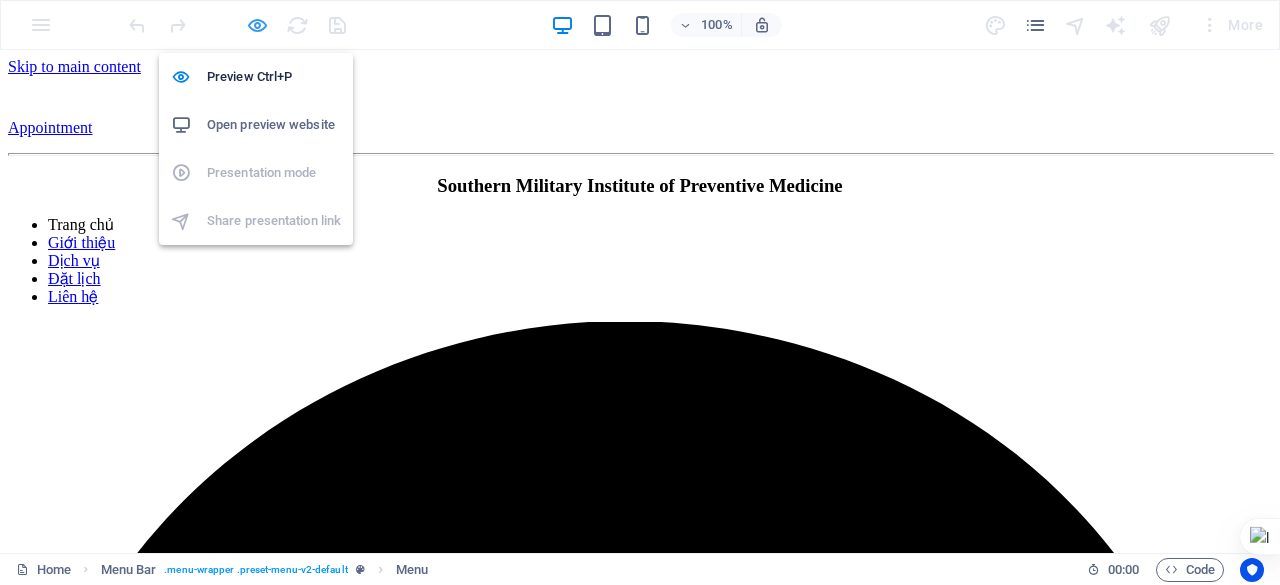 click at bounding box center (257, 25) 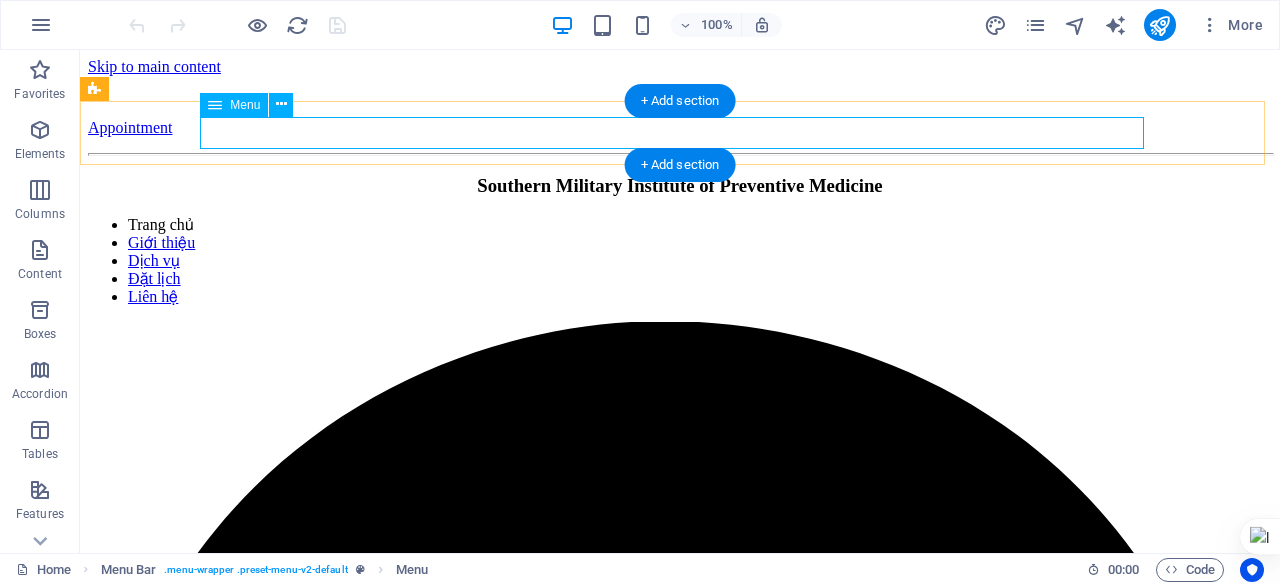 click on "Trang chủ Giới thiệu Dịch vụ Đặt lịch Liên hệ" at bounding box center (680, 261) 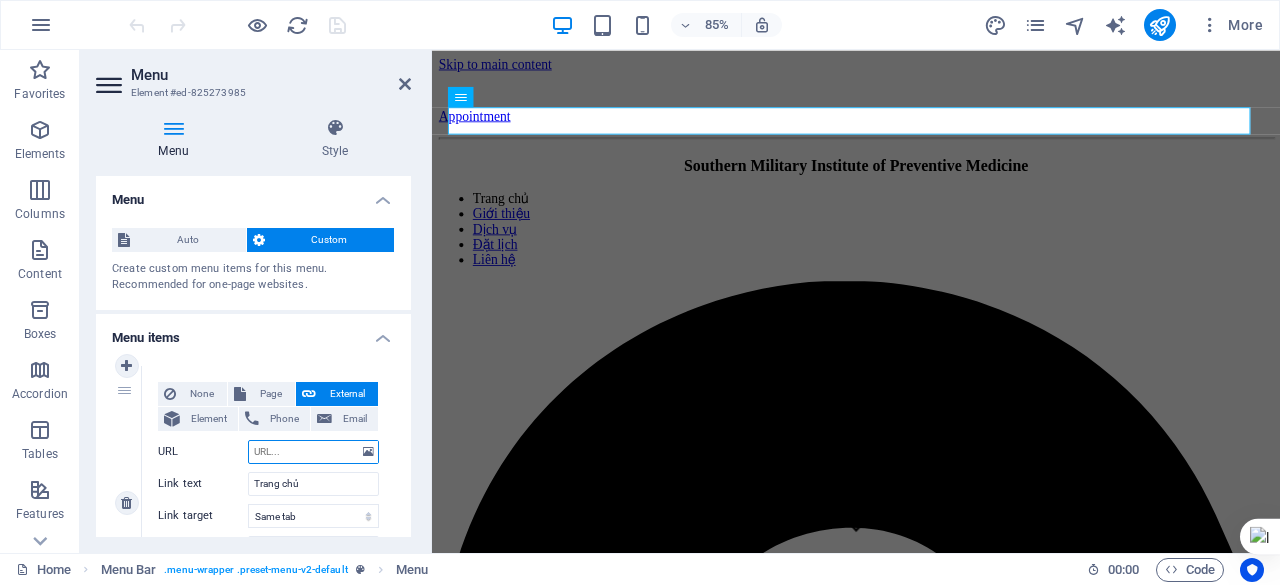 click on "URL" at bounding box center (313, 452) 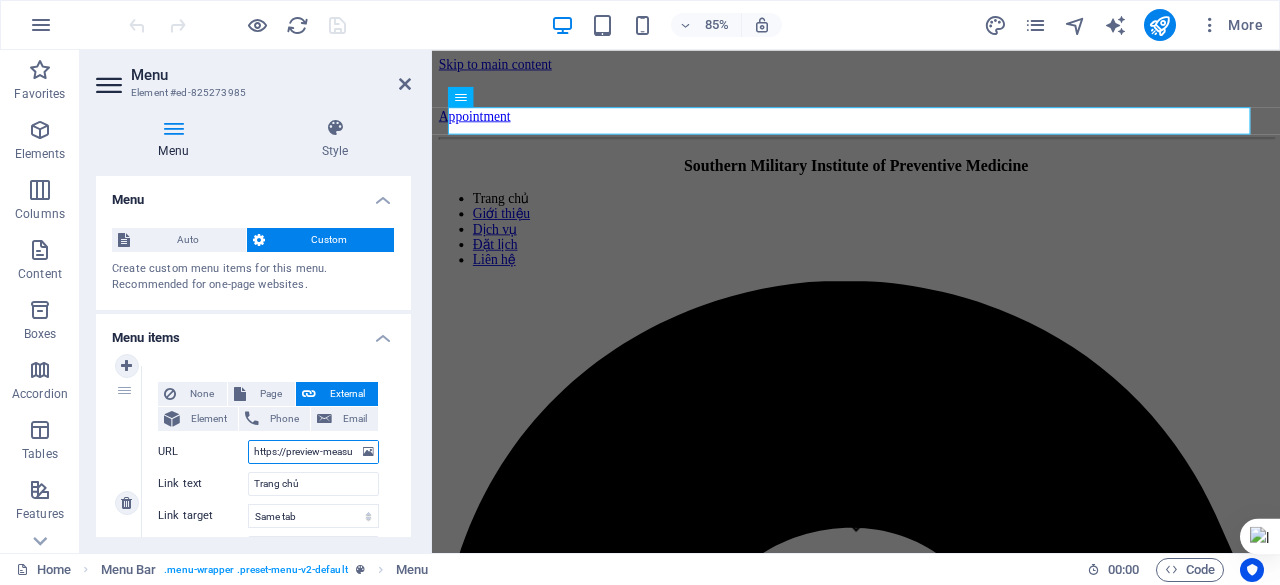 scroll, scrollTop: 0, scrollLeft: 266, axis: horizontal 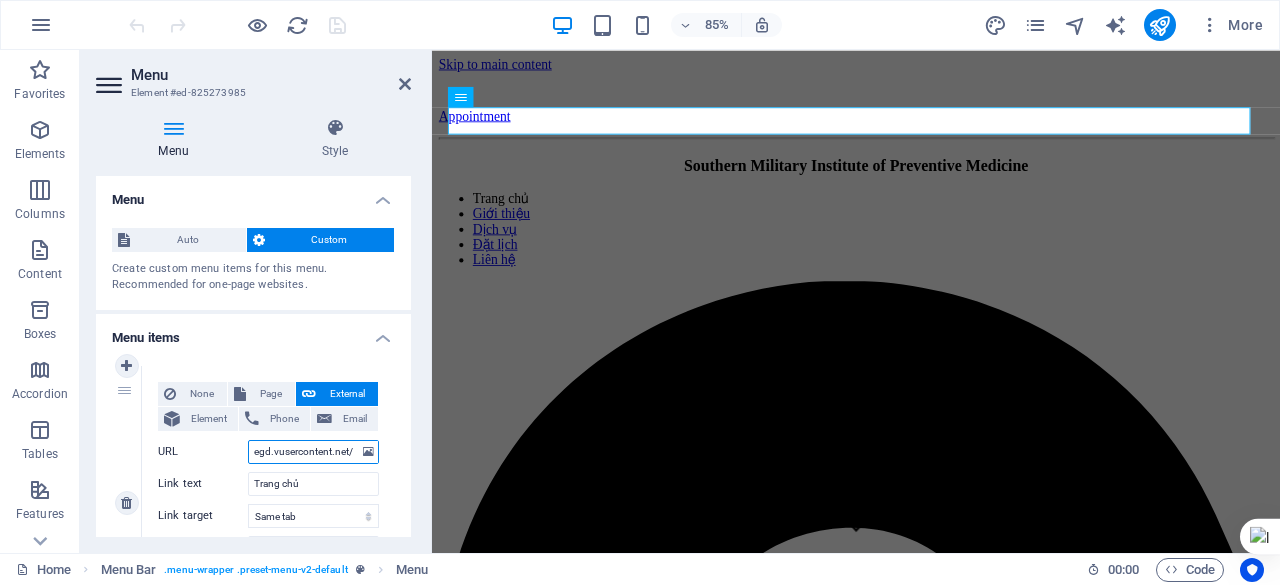 select 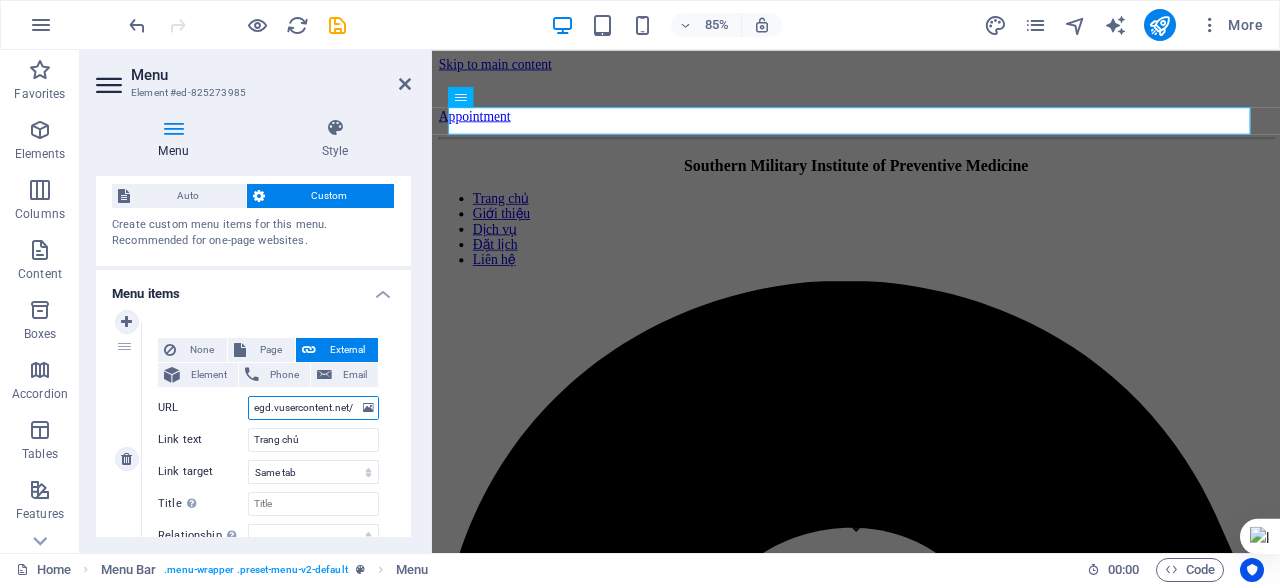 scroll, scrollTop: 0, scrollLeft: 0, axis: both 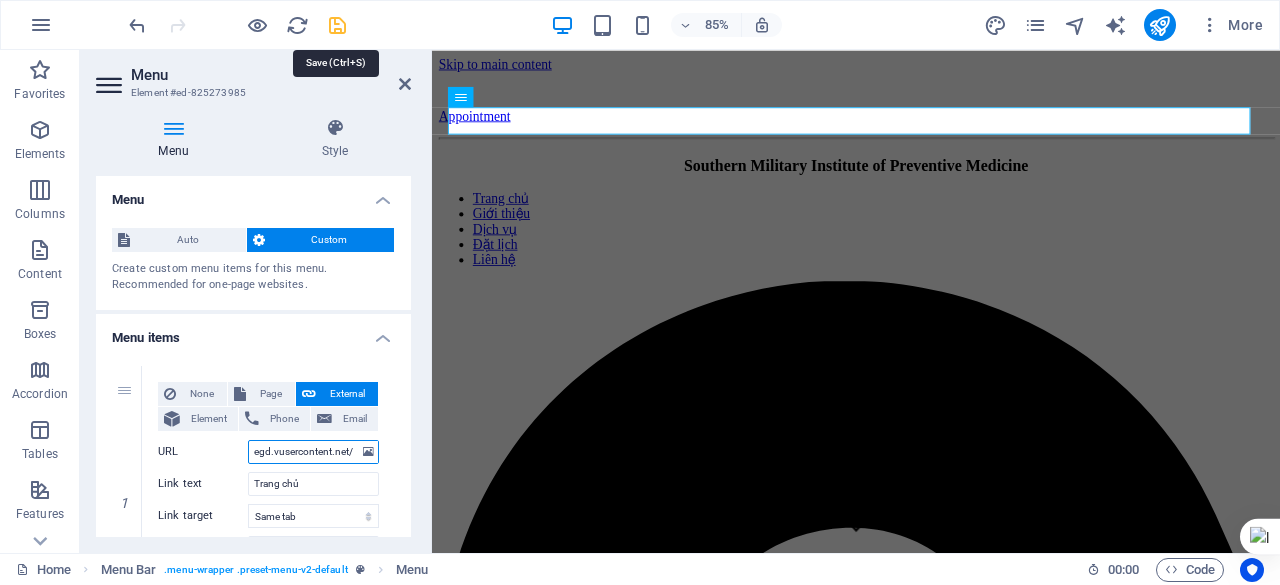 type on "https://preview-measure-reaction-time-kzmprp2mf9cyvzkz9egd.vusercontent.net/" 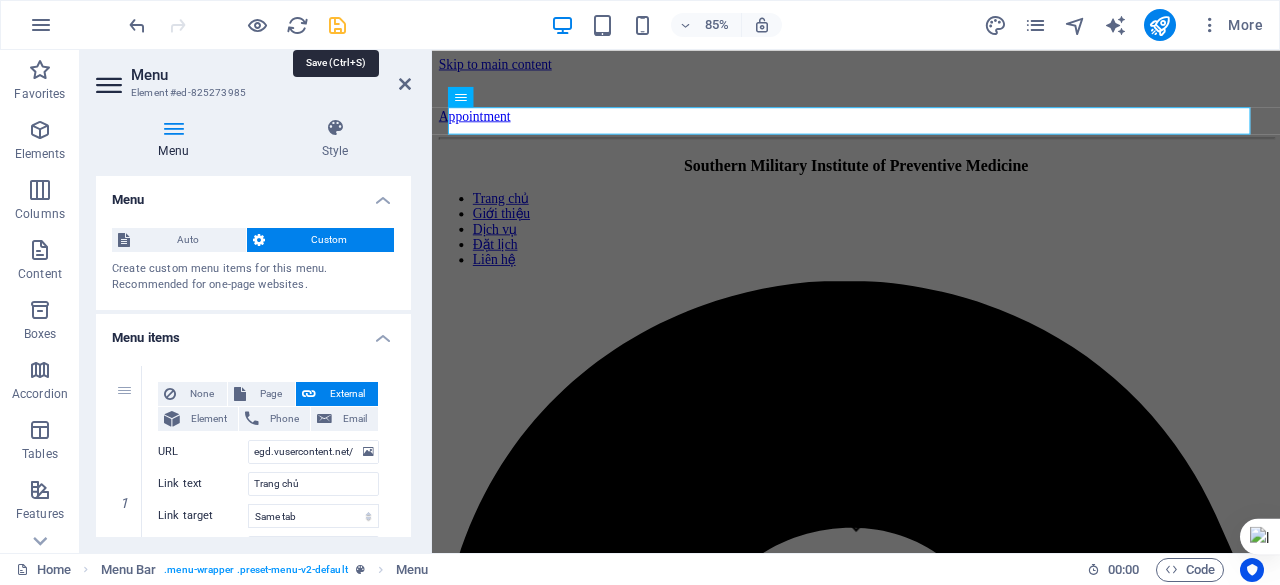 scroll, scrollTop: 0, scrollLeft: 0, axis: both 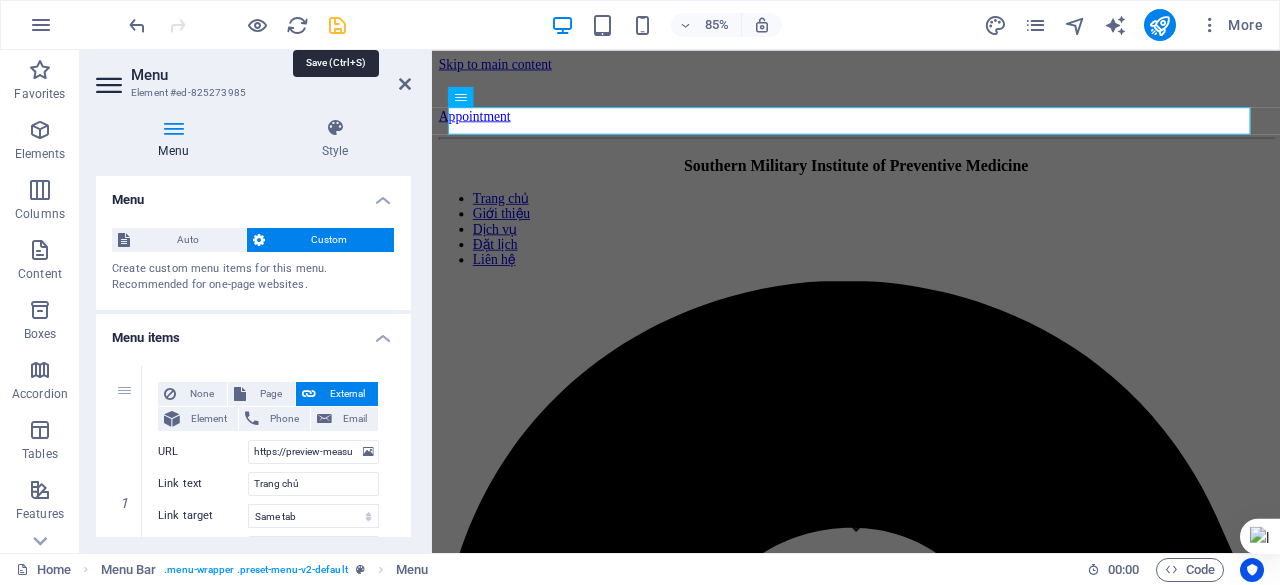 click at bounding box center (337, 25) 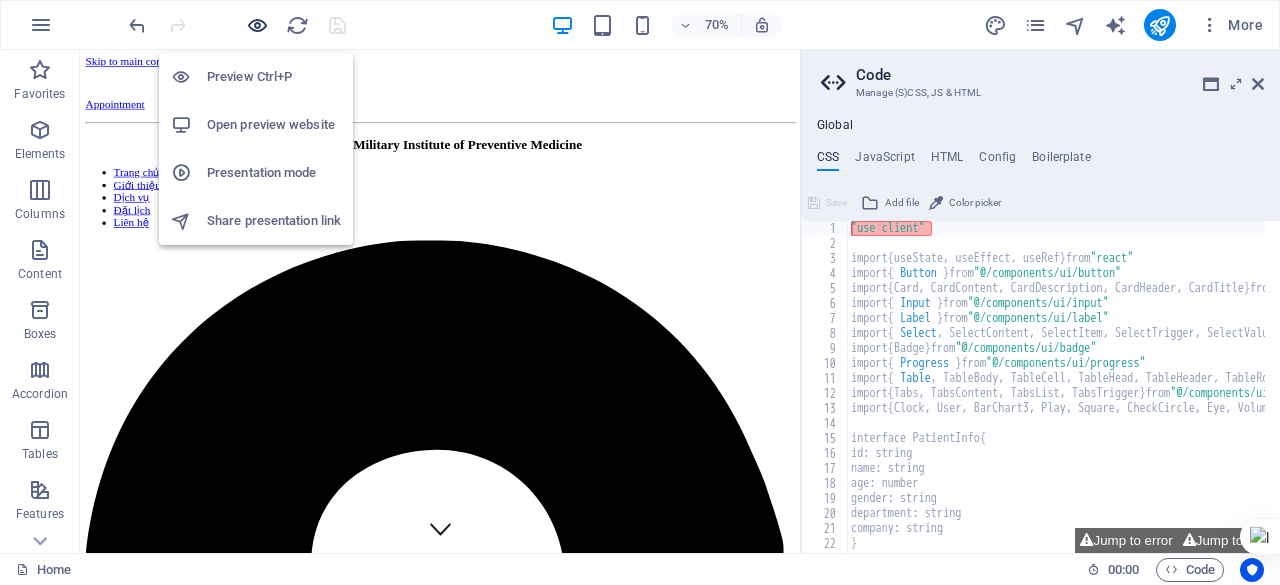 click at bounding box center [257, 25] 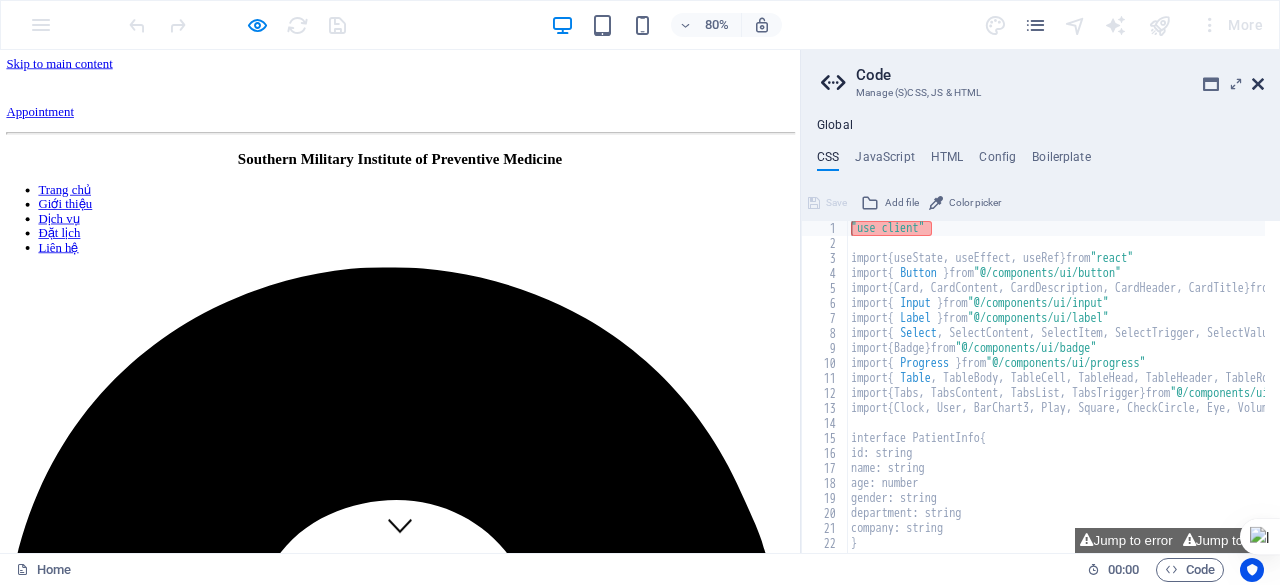 click at bounding box center [1258, 84] 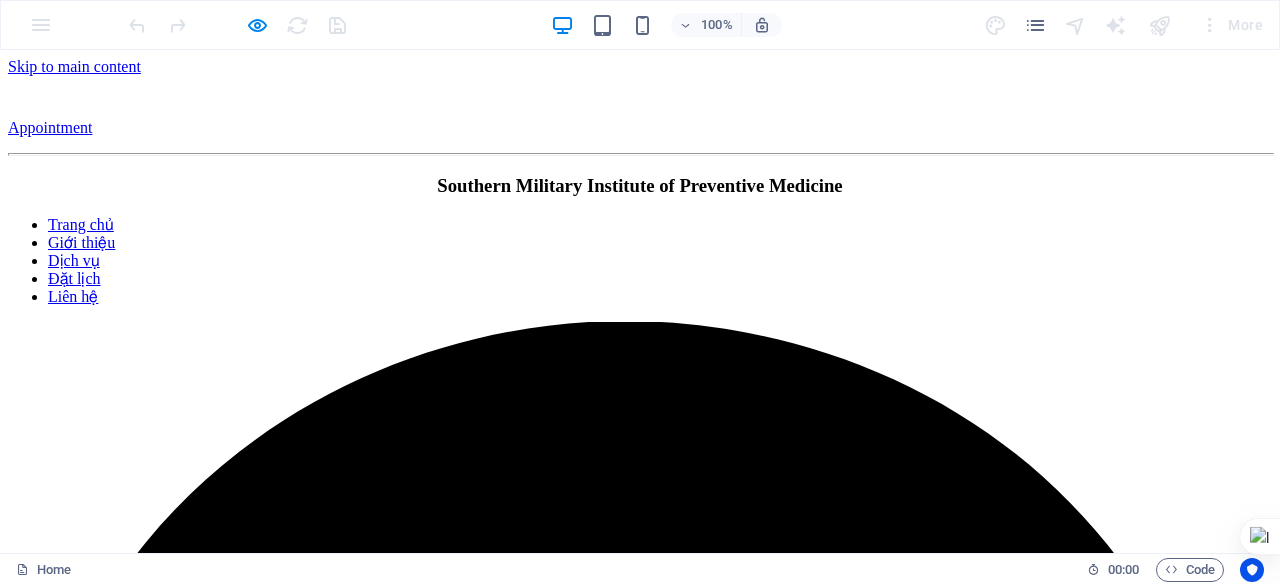 click on "Trang chủ" at bounding box center (81, 224) 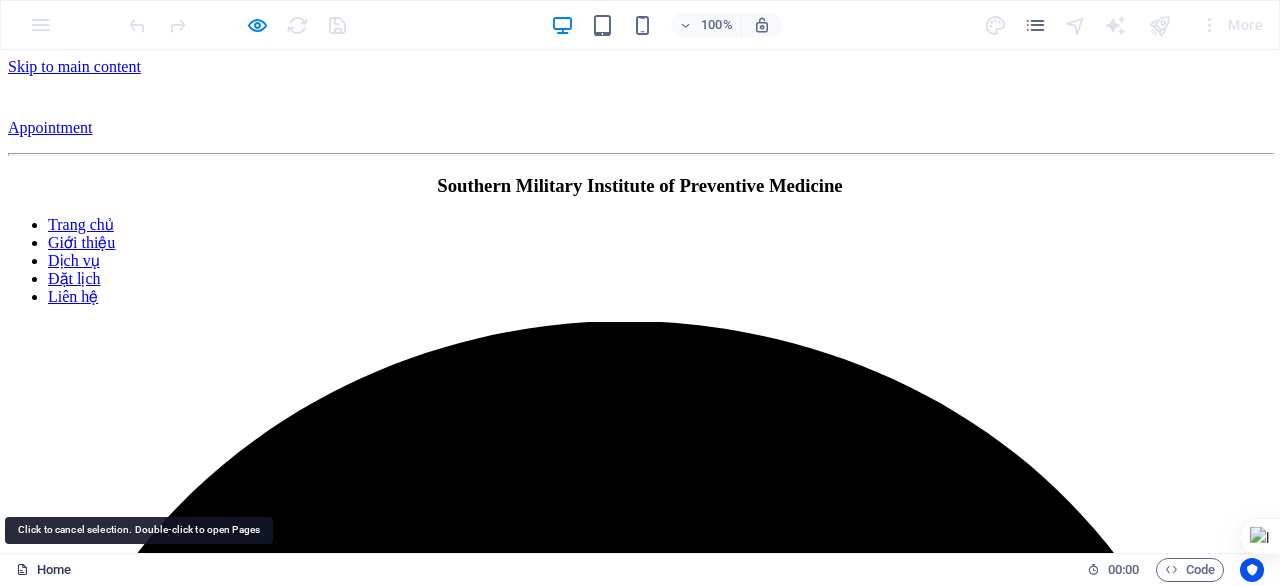 click on "Home" at bounding box center [43, 570] 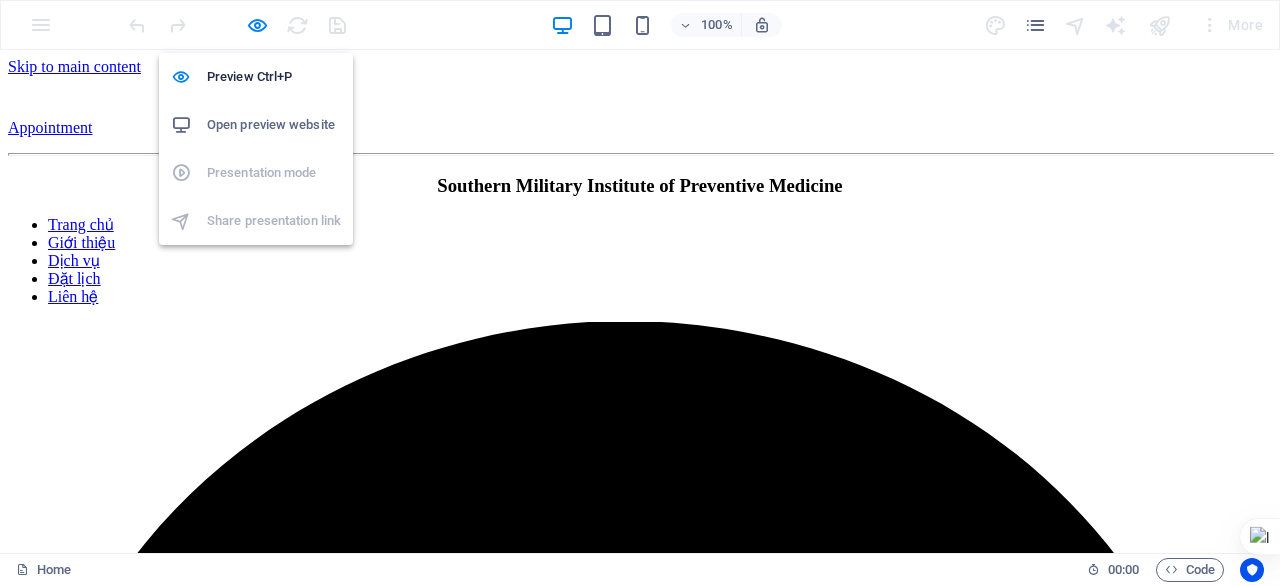 click on "Open preview website" at bounding box center (274, 125) 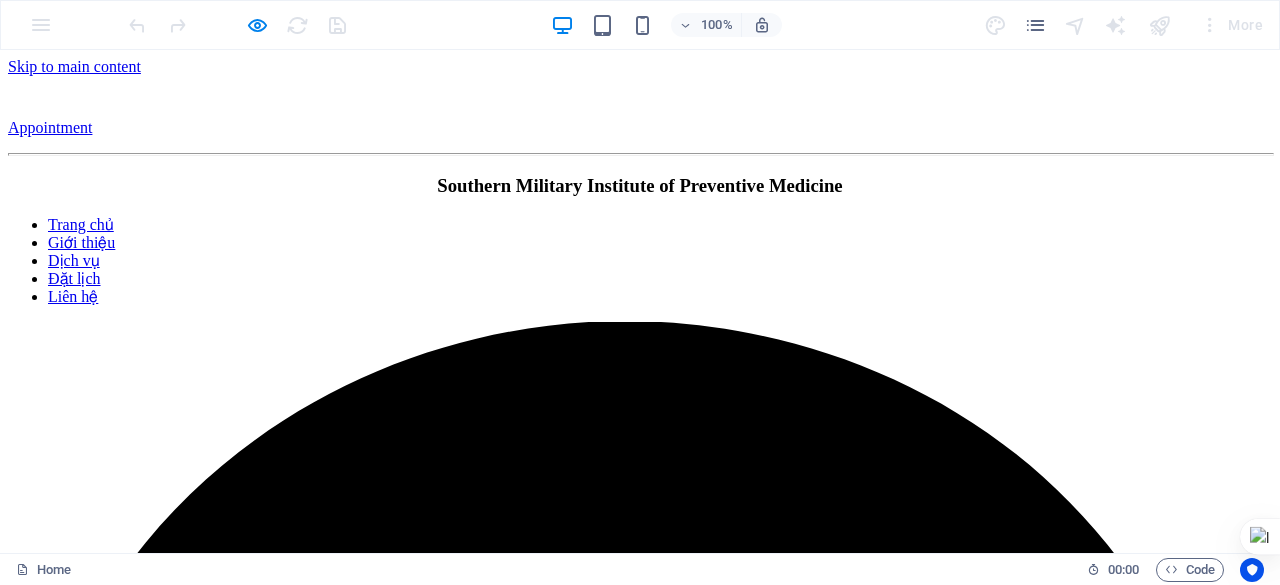click on "Trang chủ" at bounding box center (81, 224) 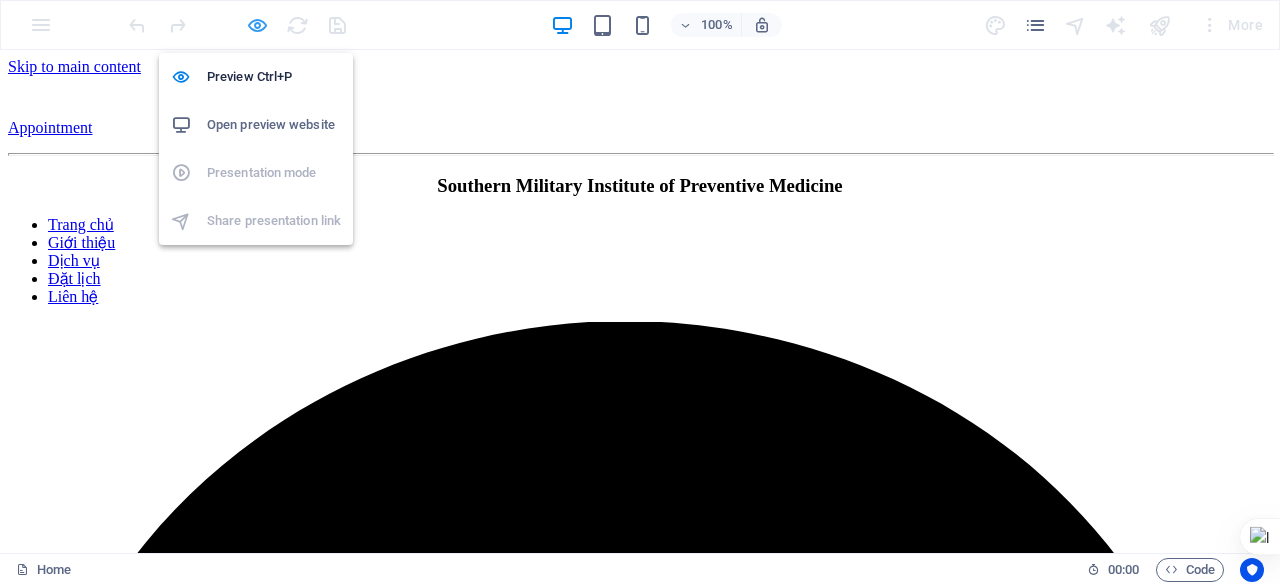 click at bounding box center (257, 25) 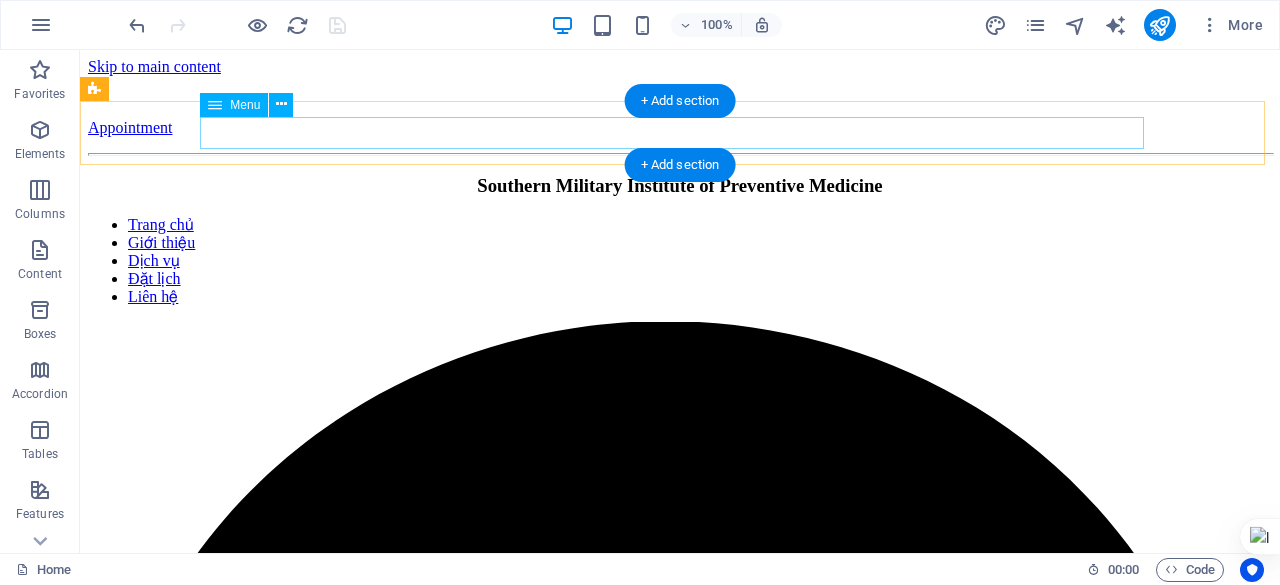 click on "Trang chủ Giới thiệu Dịch vụ Đặt lịch Liên hệ" at bounding box center [680, 261] 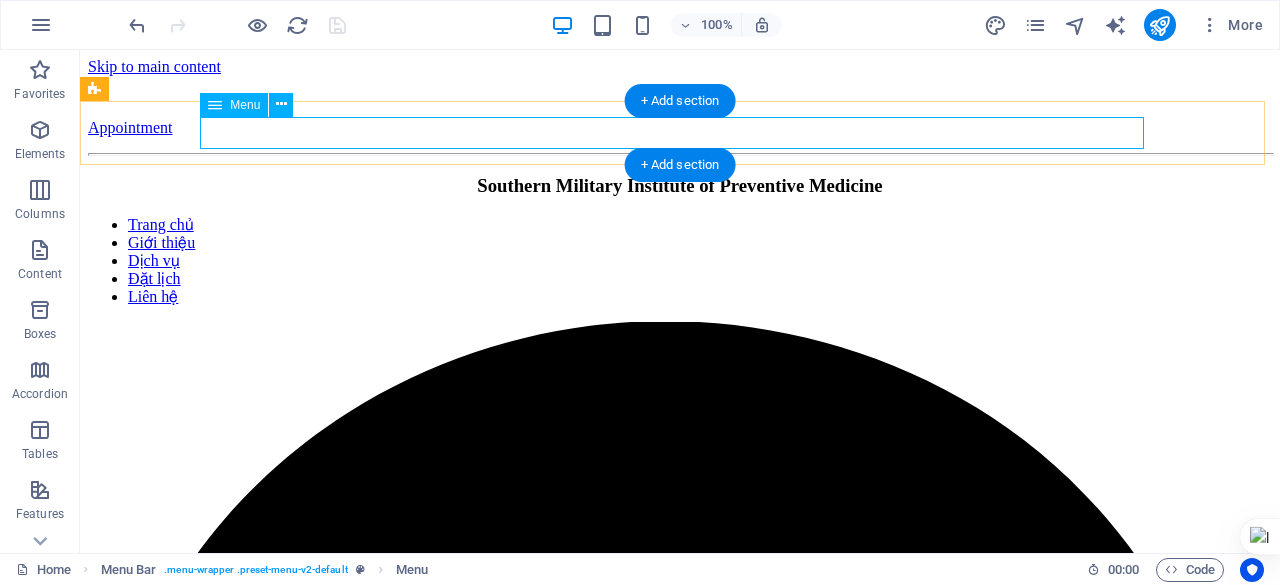 click on "Trang chủ Giới thiệu Dịch vụ Đặt lịch Liên hệ" at bounding box center [680, 261] 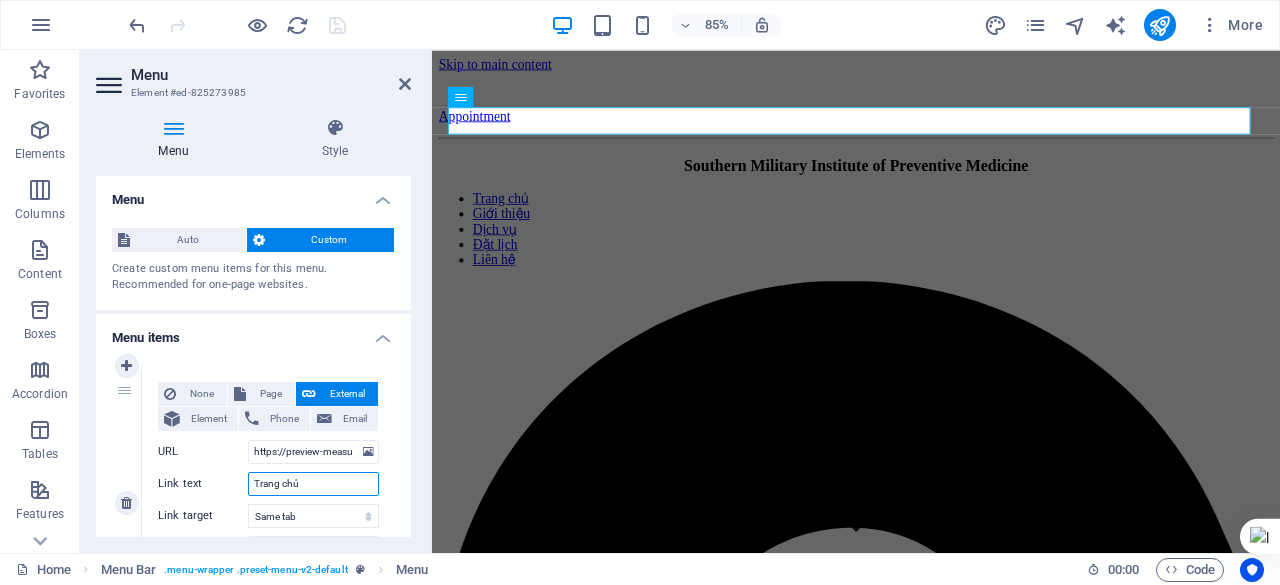 click on "Trang chủ" at bounding box center (313, 484) 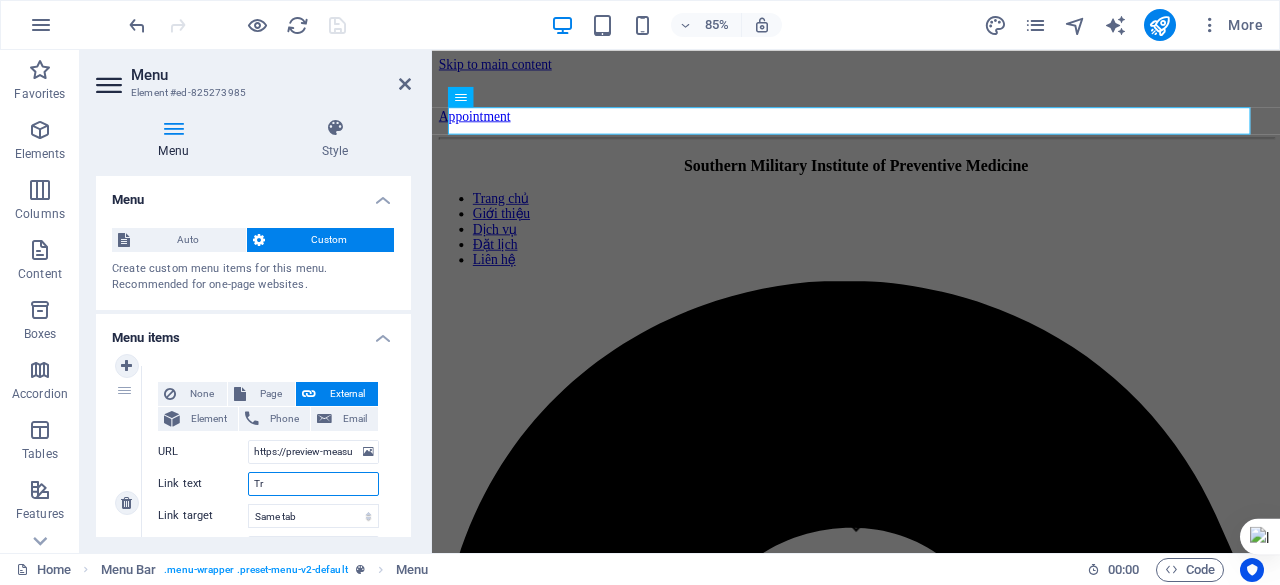 type on "T" 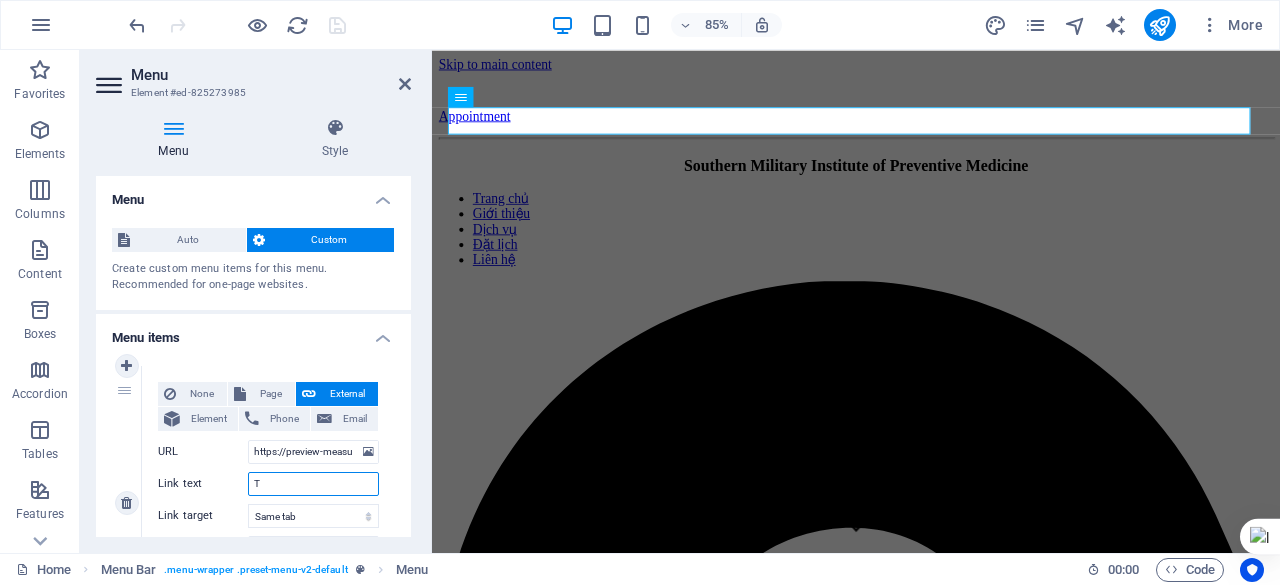 type 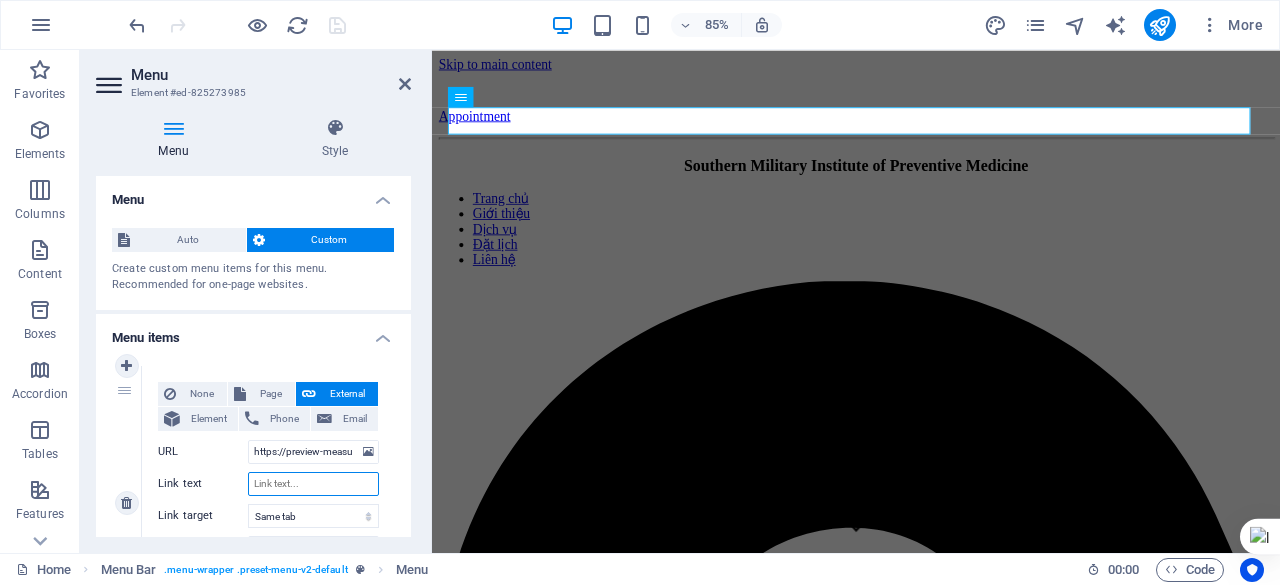 select 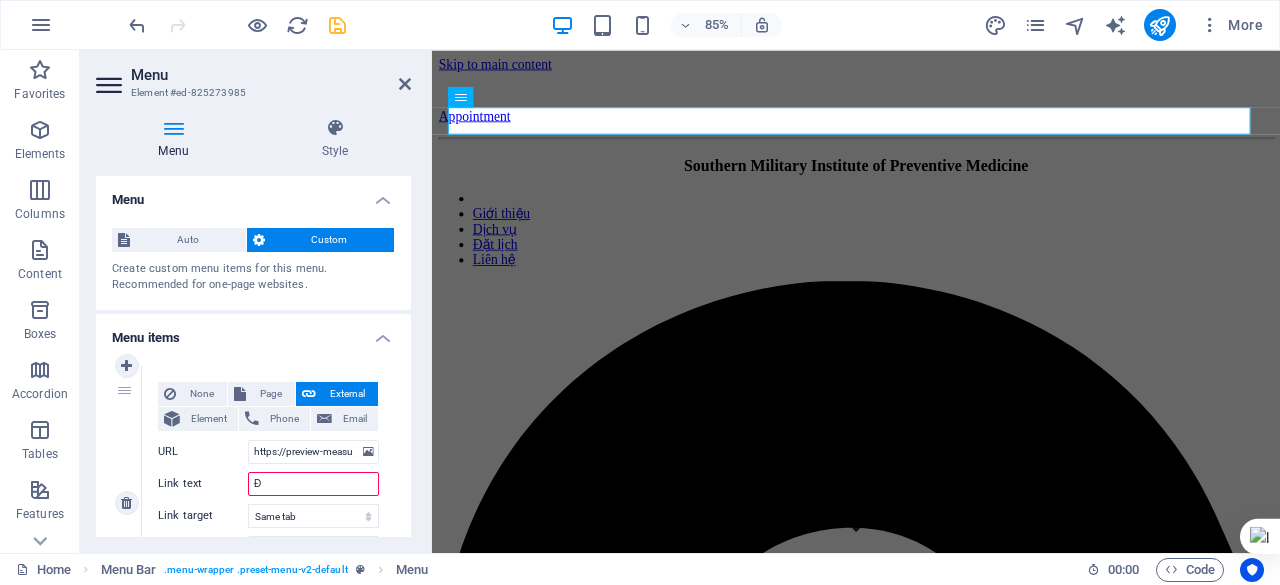 type on "Đa" 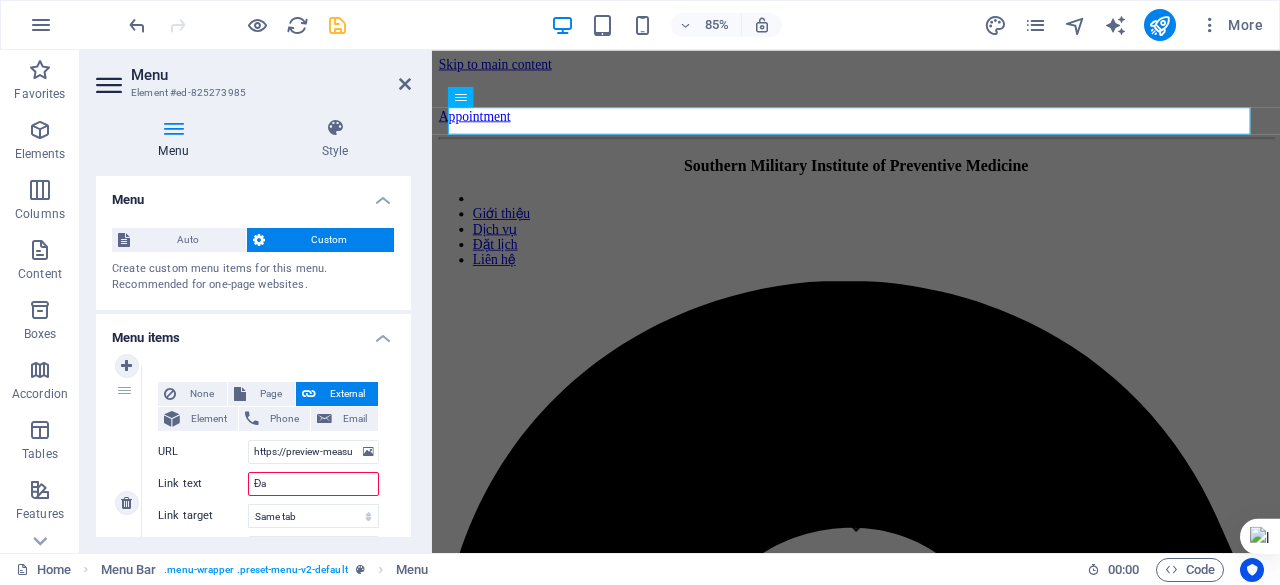 select 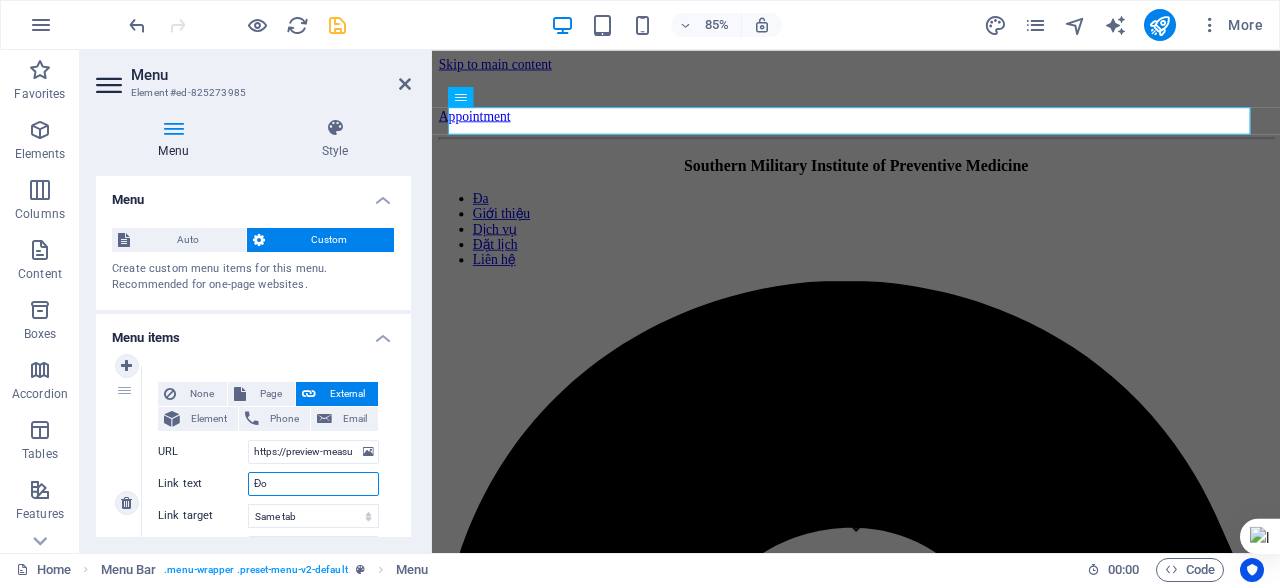 type on "Đo" 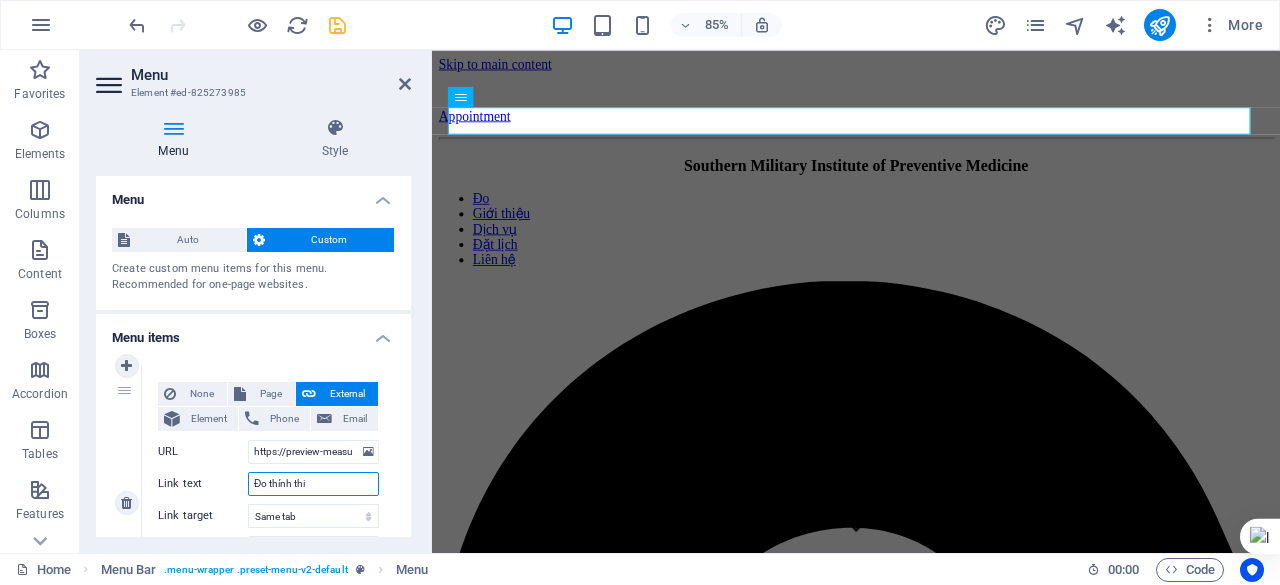 type on "Đo thính thị" 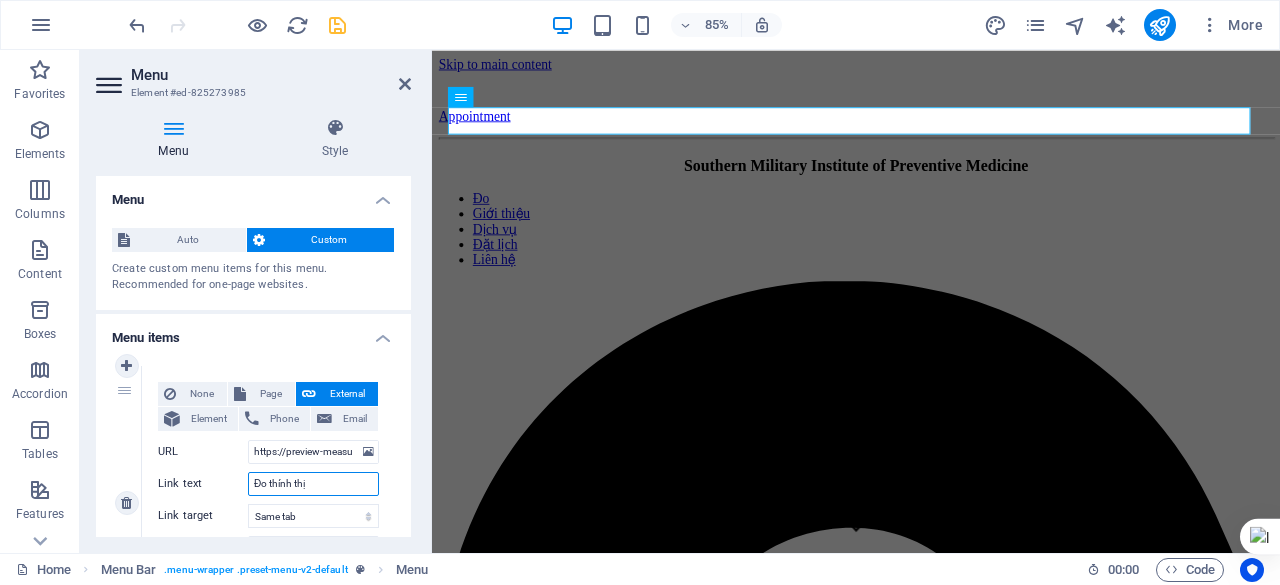 select 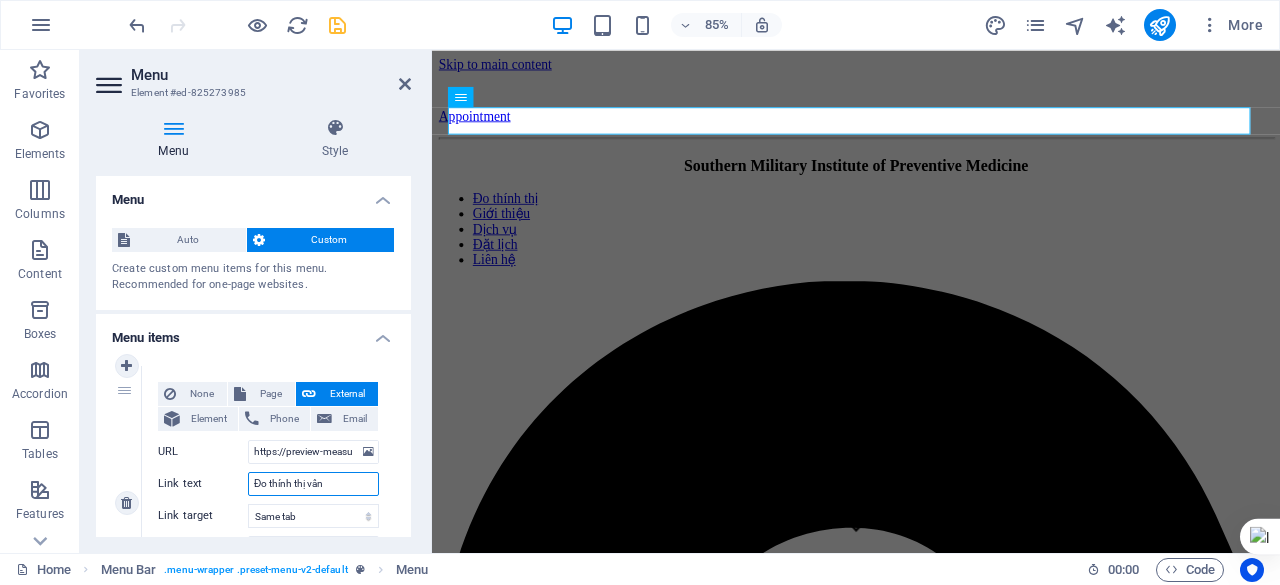 type on "Đo thính thị vând" 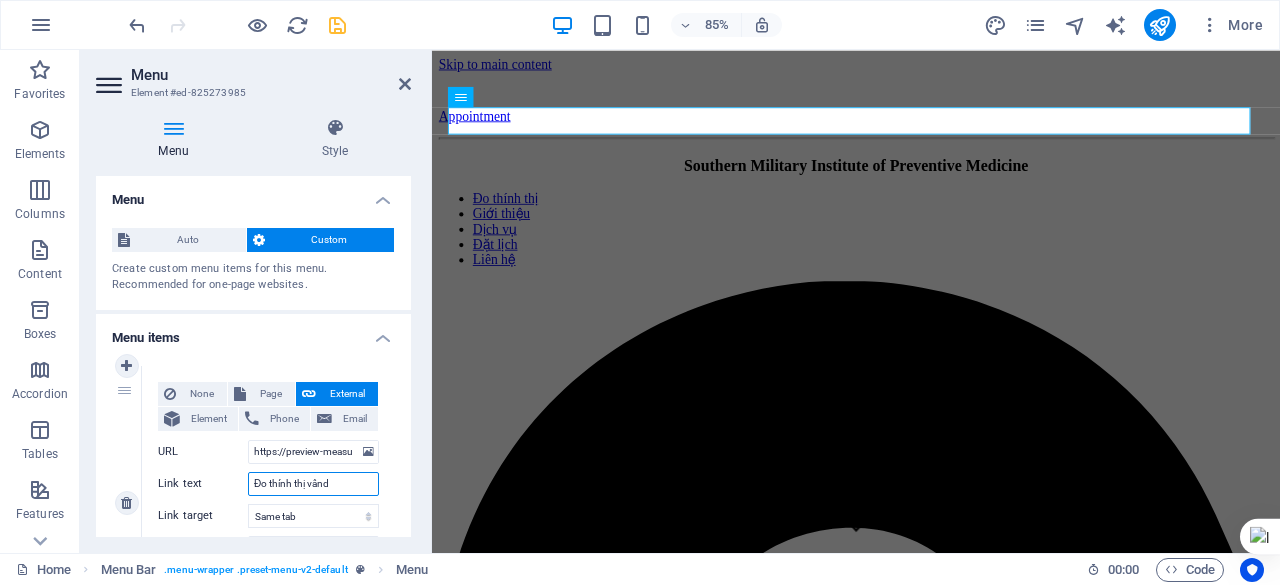 select 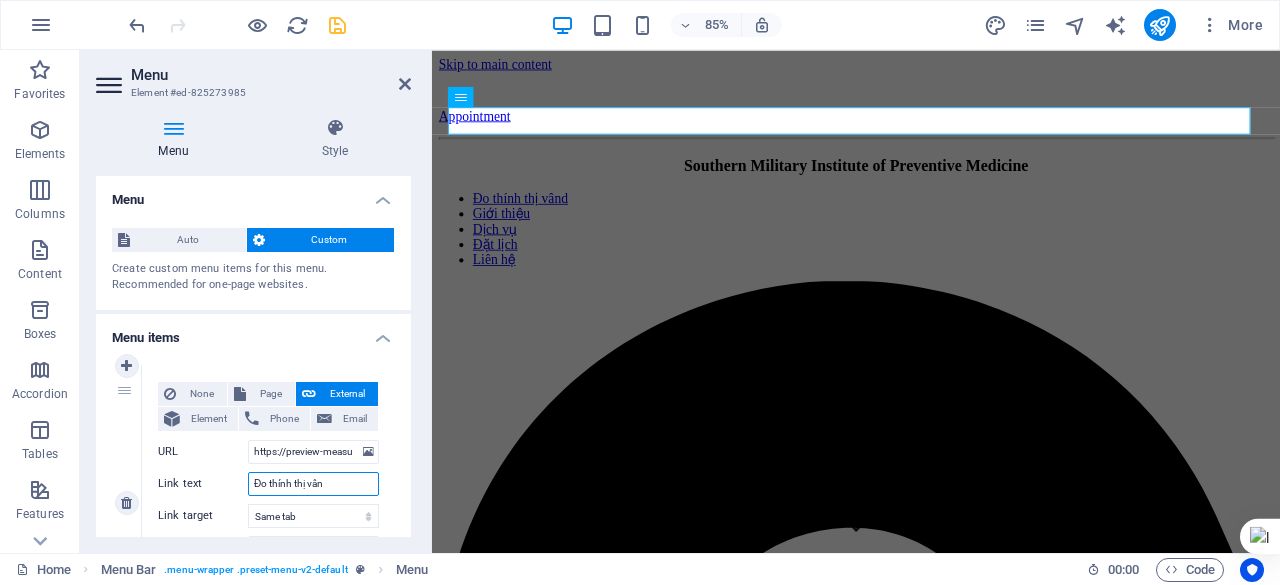 type on "Đo thính thị vận" 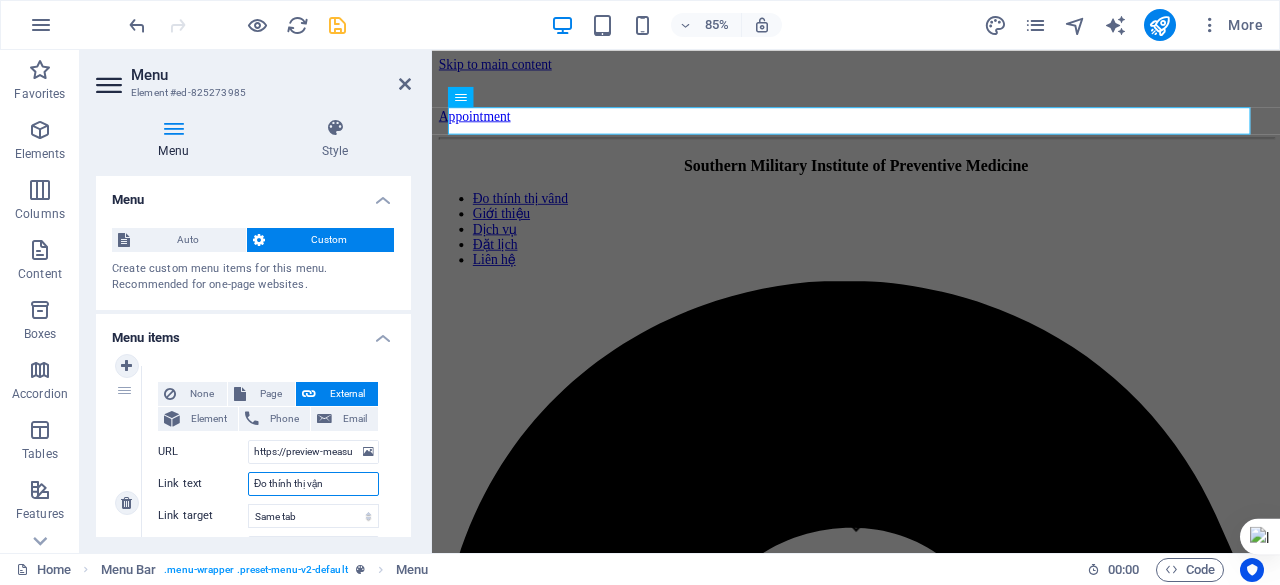 select 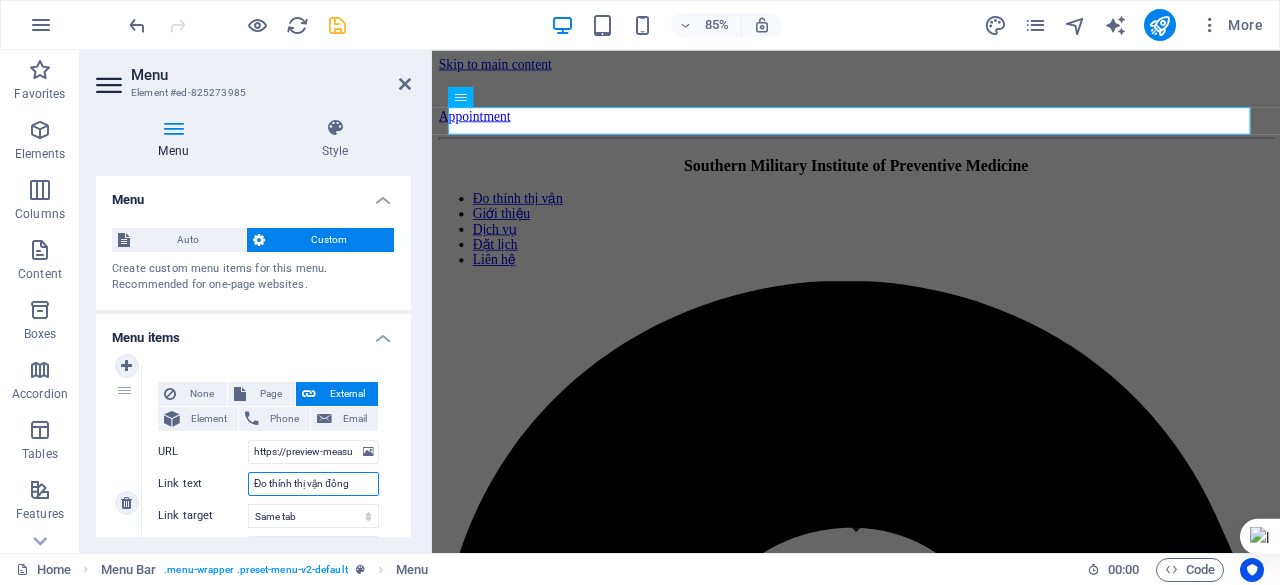 type on "Đo thính thị vận động" 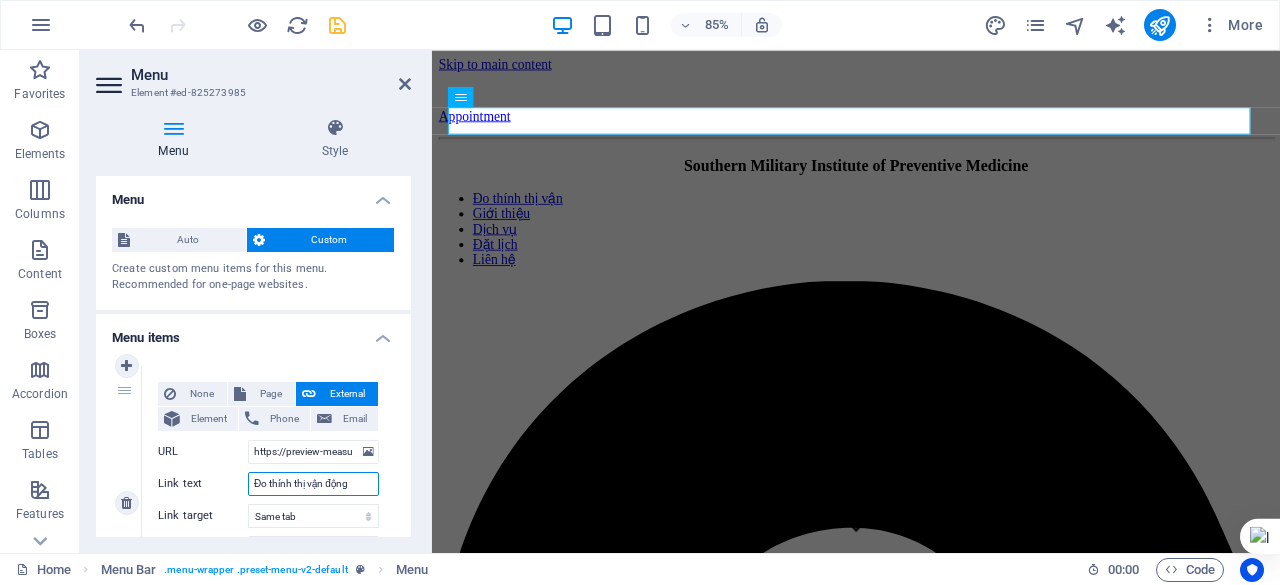 select 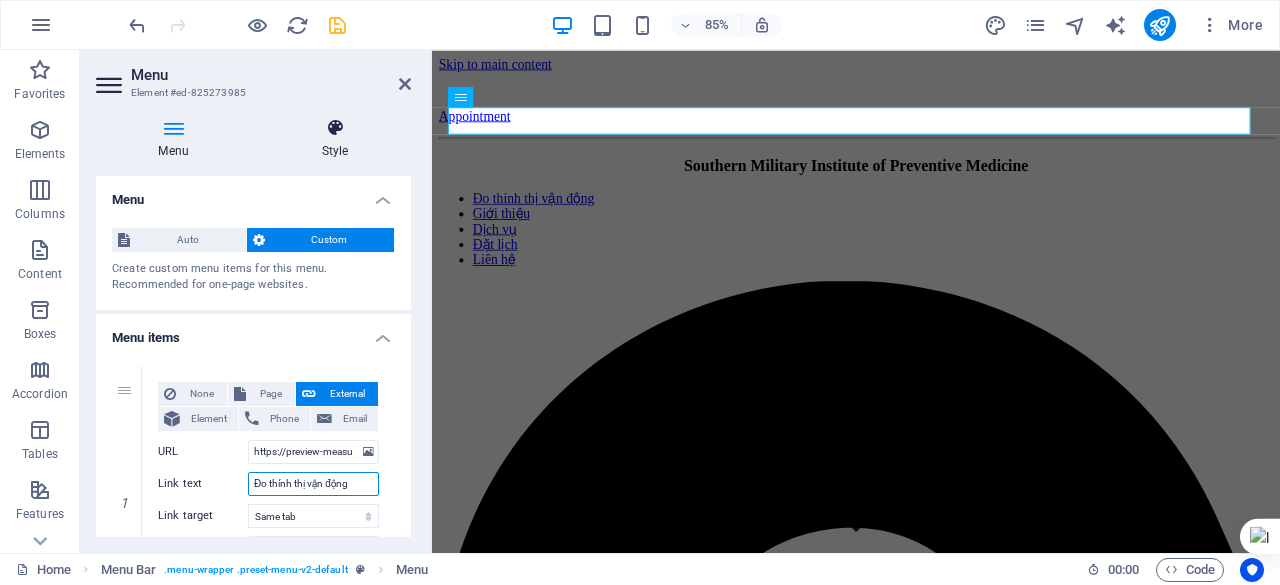 type on "Đo thính thị vận động" 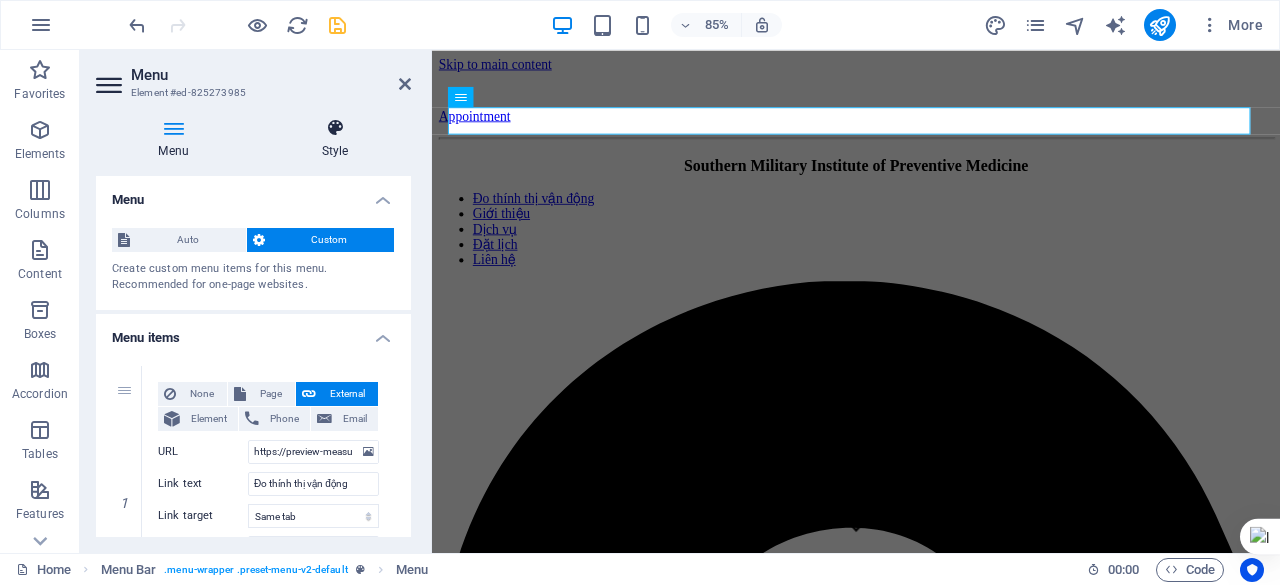 click on "Style" at bounding box center [335, 139] 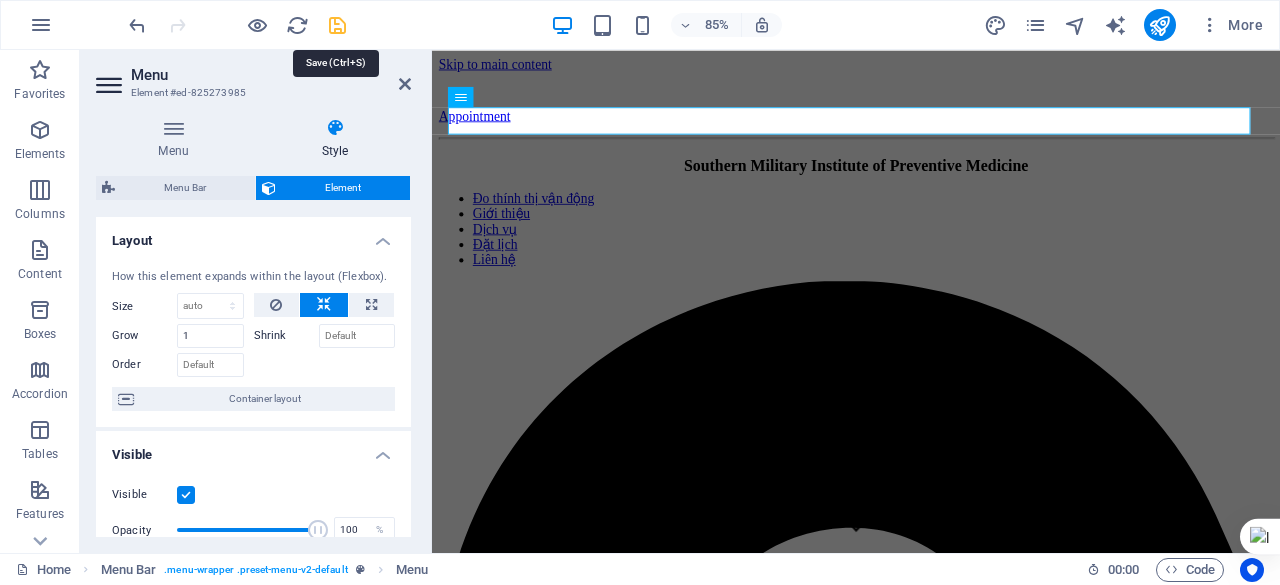 click at bounding box center [337, 25] 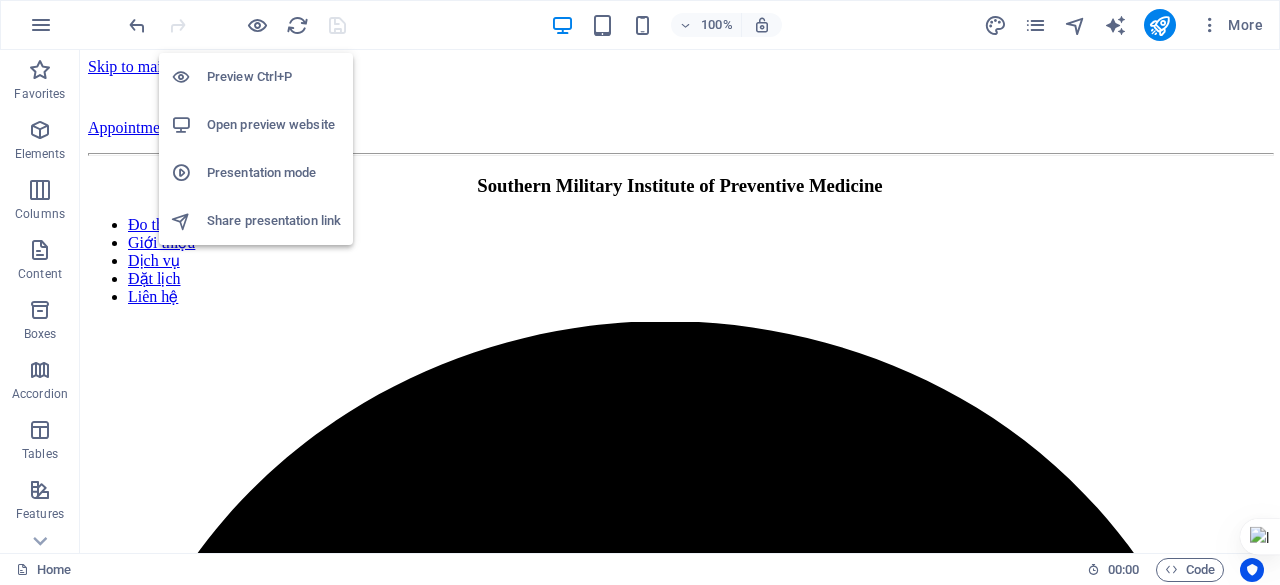 click on "Open preview website" at bounding box center (274, 125) 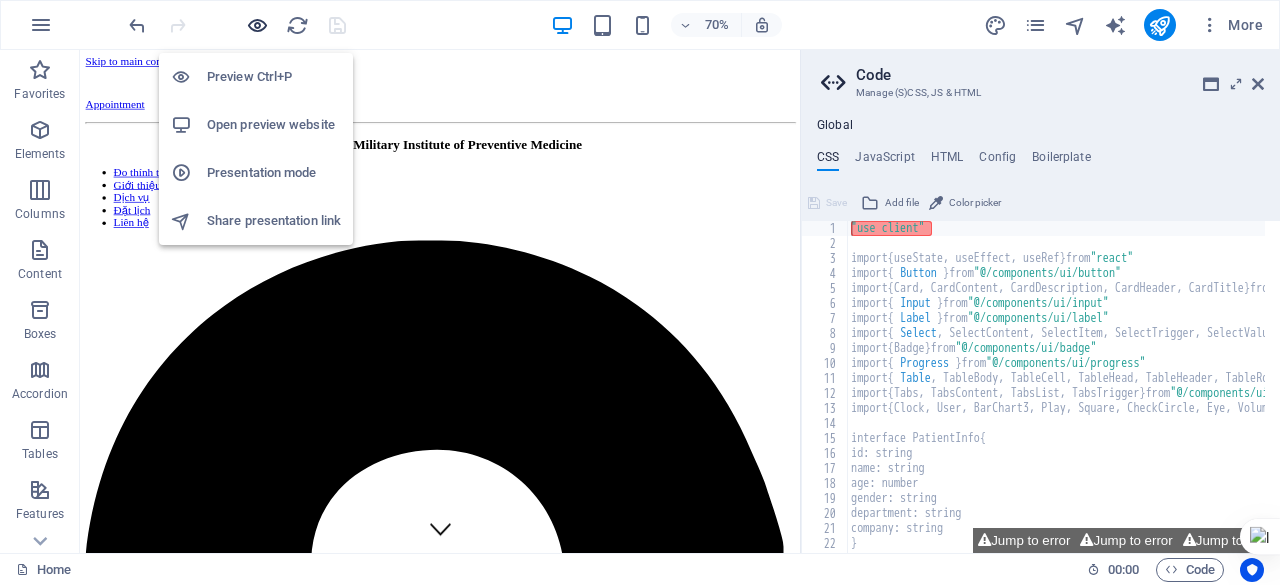 click at bounding box center [257, 25] 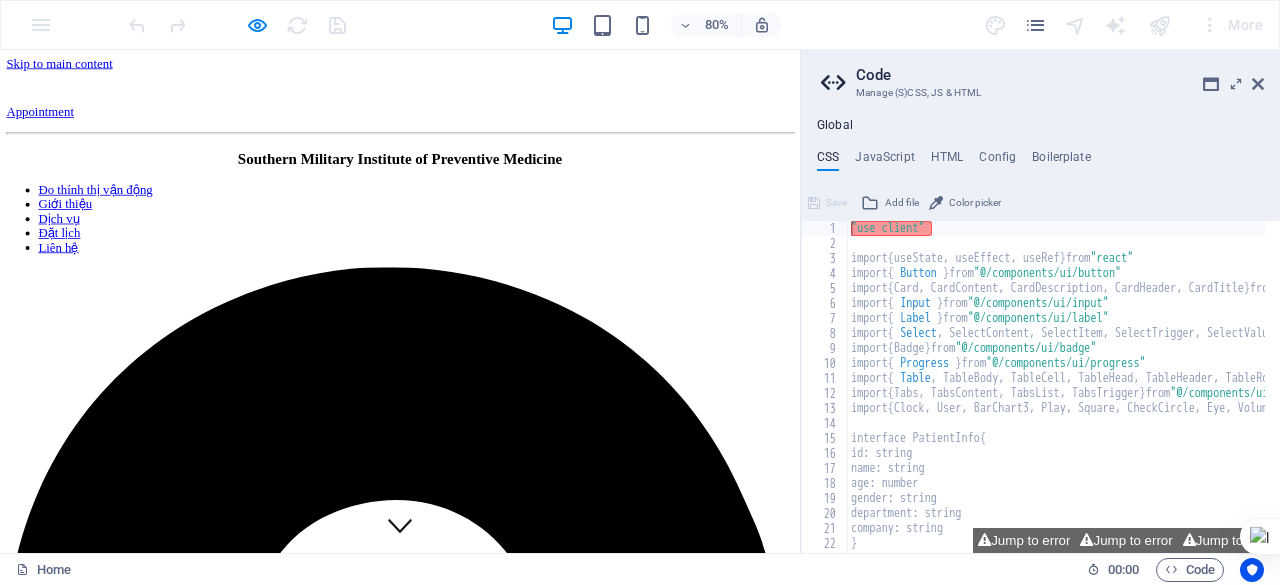 click on "Đo thính thị vận động" at bounding box center (119, 224) 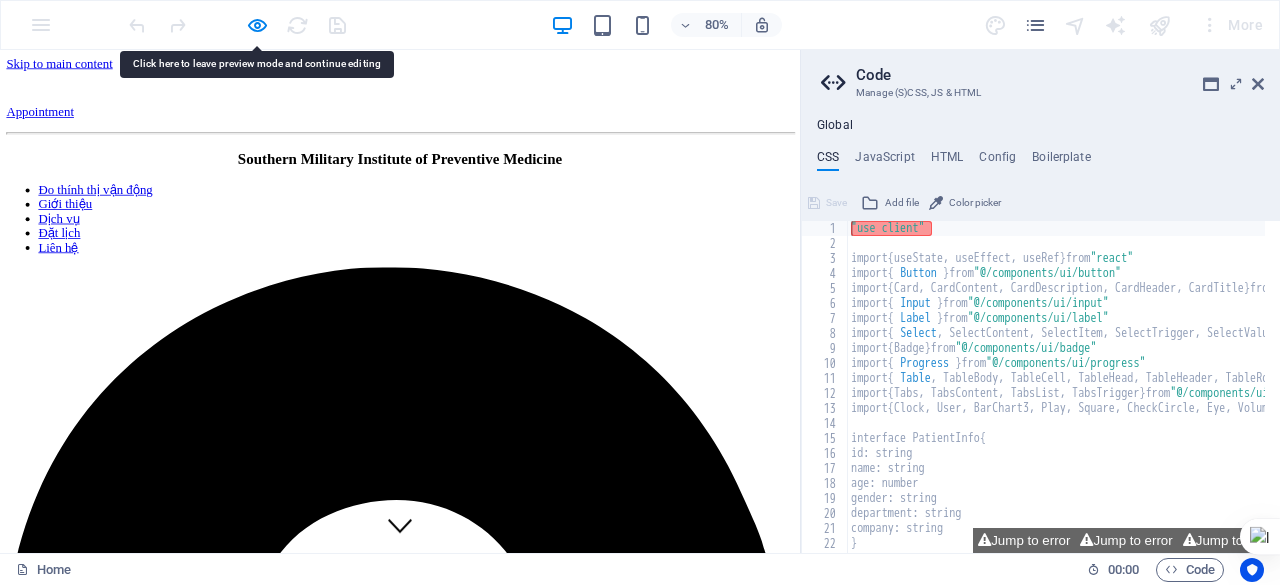 click on "Đo thính thị vận động" at bounding box center [119, 224] 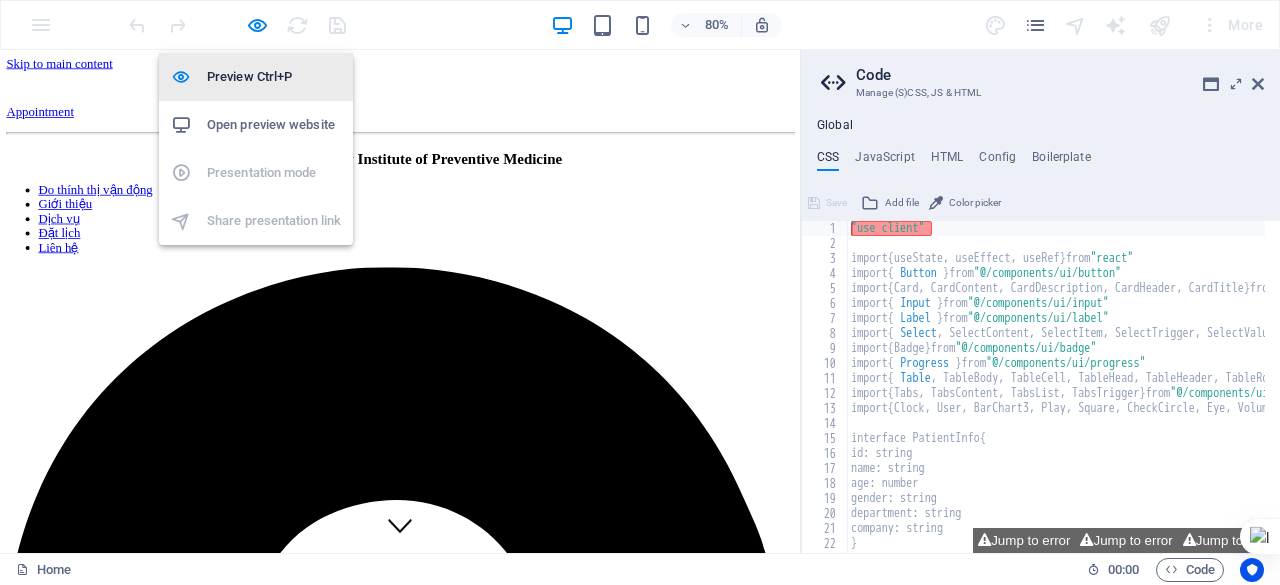 click on "Preview Ctrl+P" at bounding box center [274, 77] 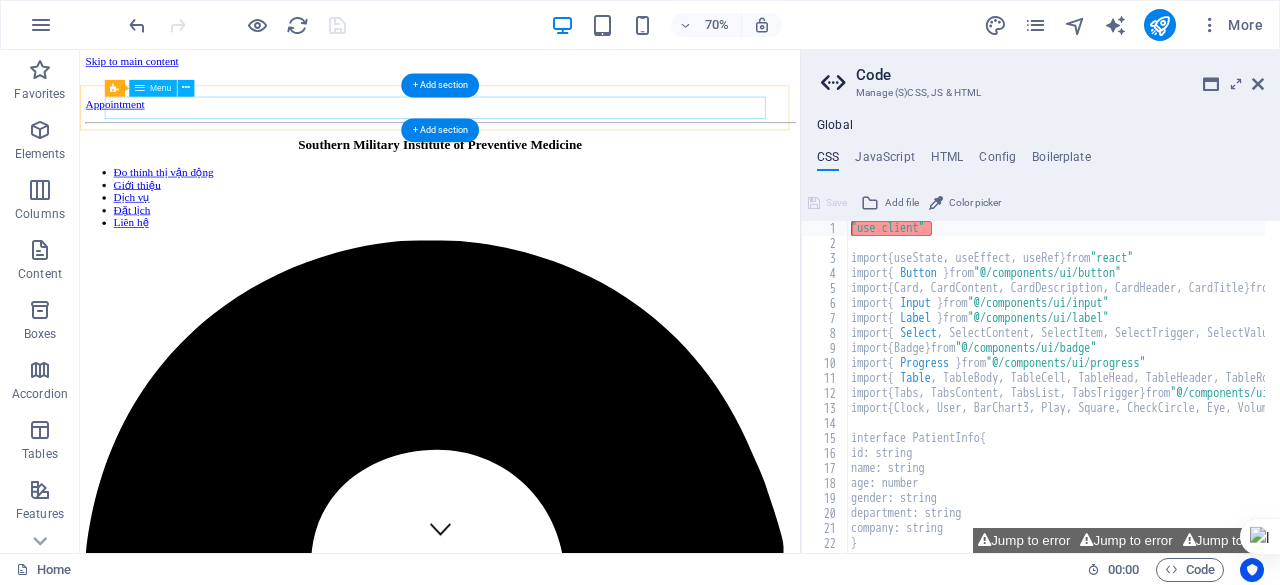 click on "Đo thính thị vận động Giới thiệu Dịch vụ Đặt lịch Liên hệ" at bounding box center (594, 261) 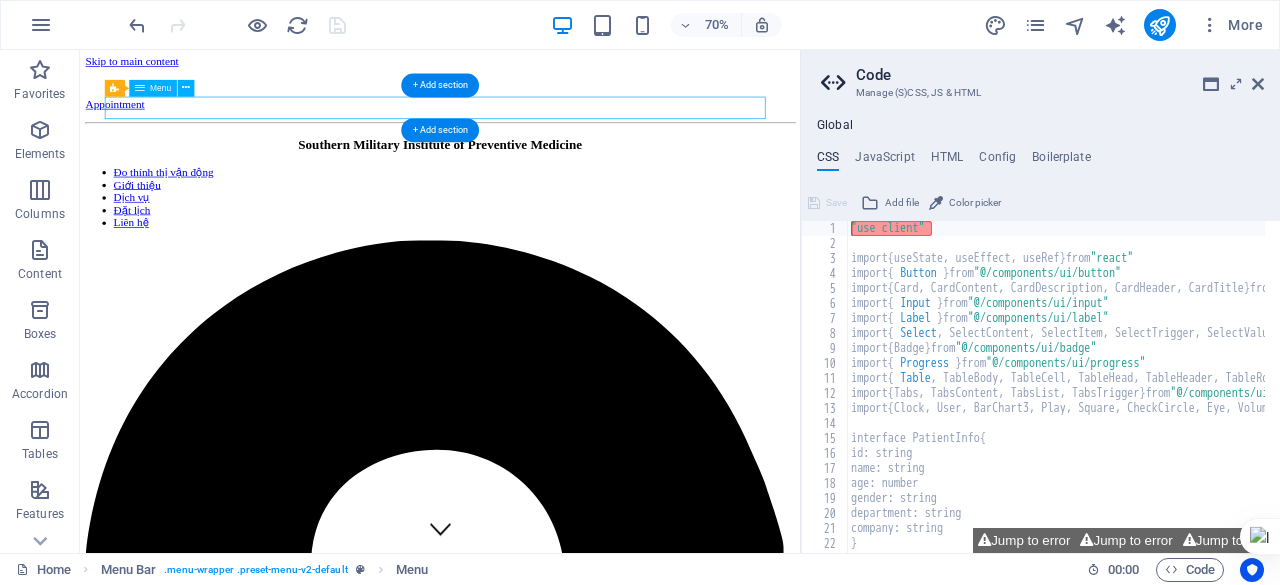 click on "Đo thính thị vận động Giới thiệu Dịch vụ Đặt lịch Liên hệ" at bounding box center (594, 261) 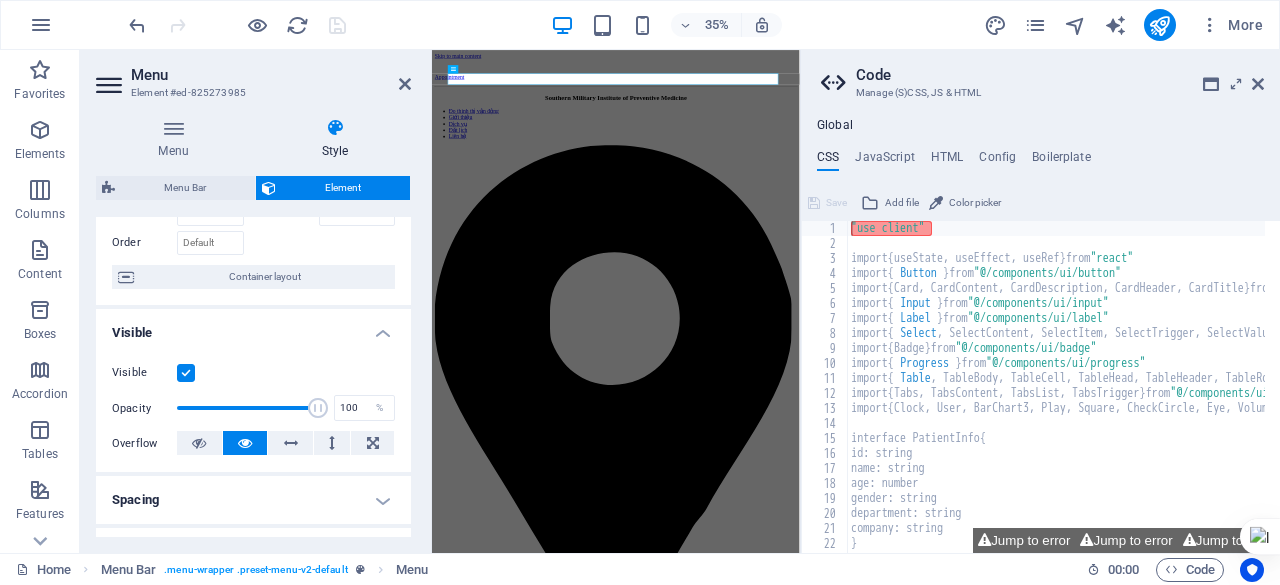 scroll, scrollTop: 0, scrollLeft: 0, axis: both 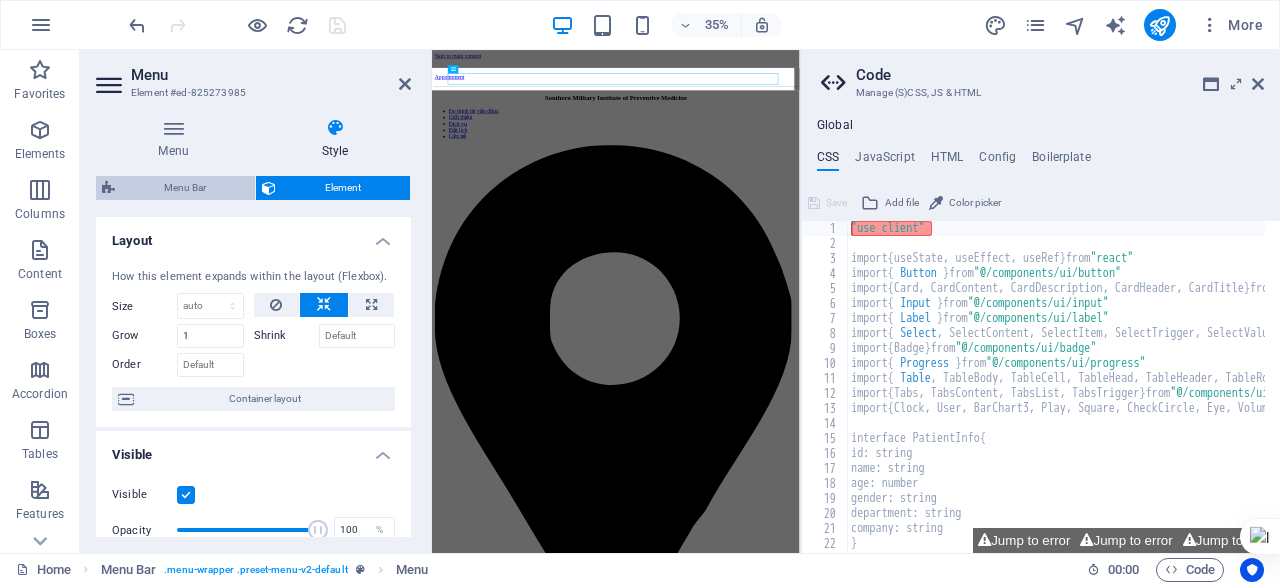 click on "Menu Bar" at bounding box center [185, 188] 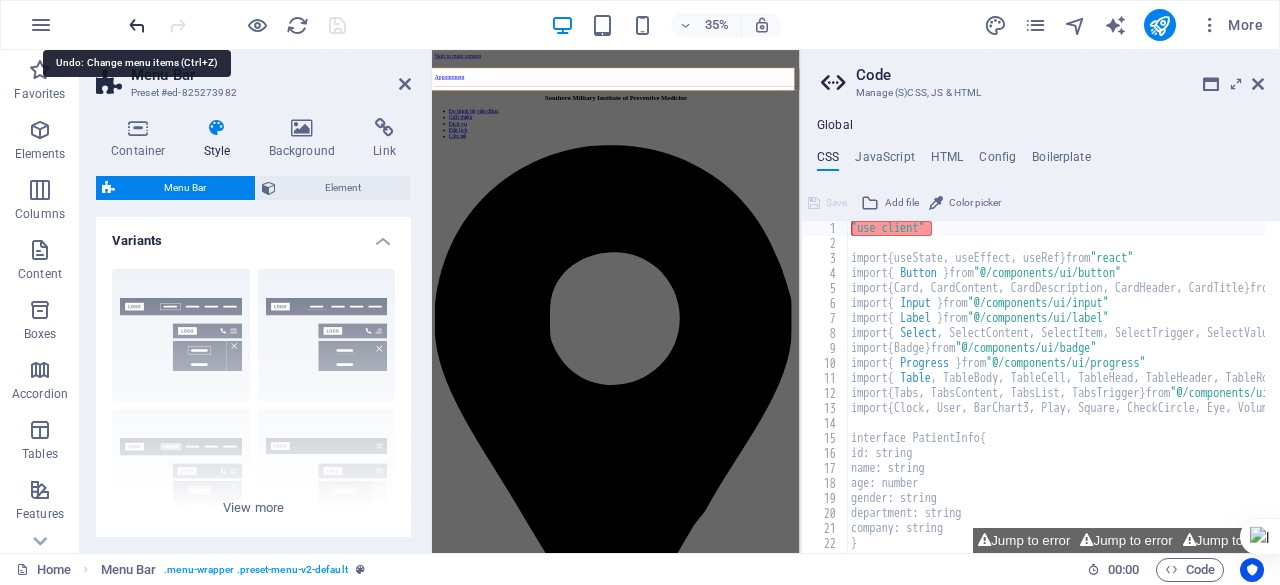 click at bounding box center [137, 25] 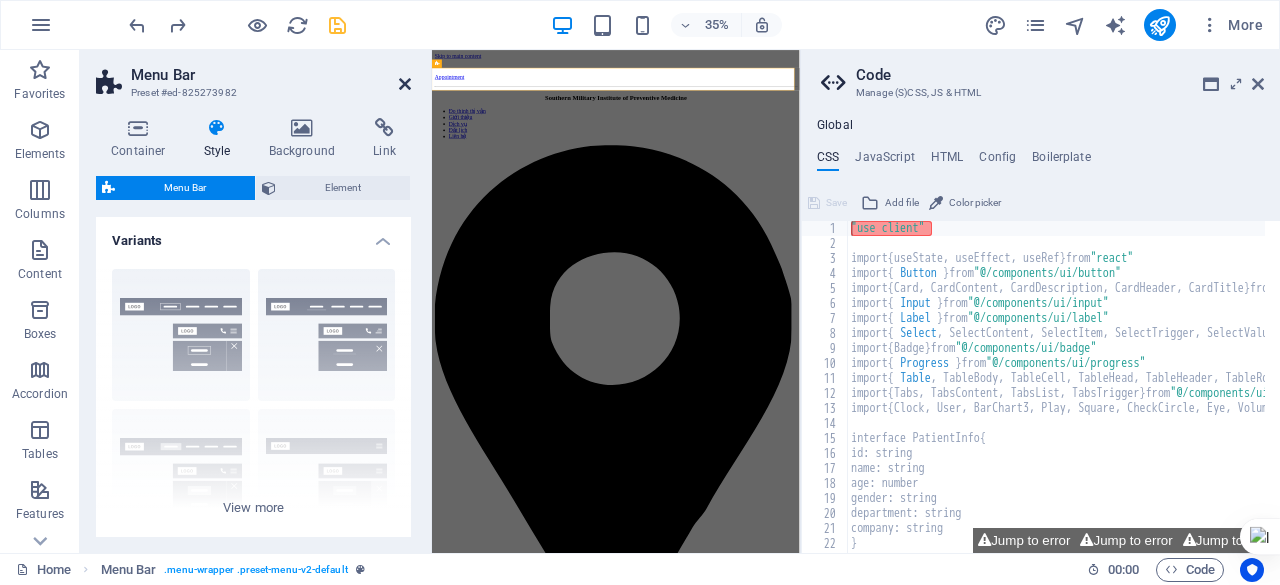 click at bounding box center [405, 84] 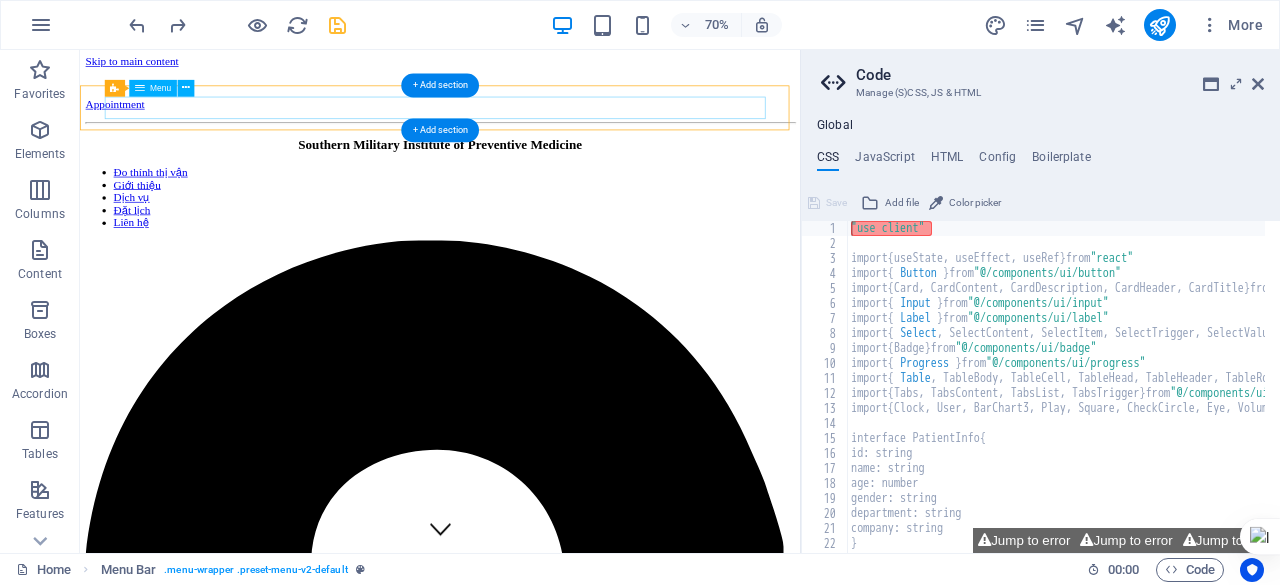 click on "Đo thính thị vận Giới thiệu Dịch vụ Đặt lịch Liên hệ" at bounding box center (594, 261) 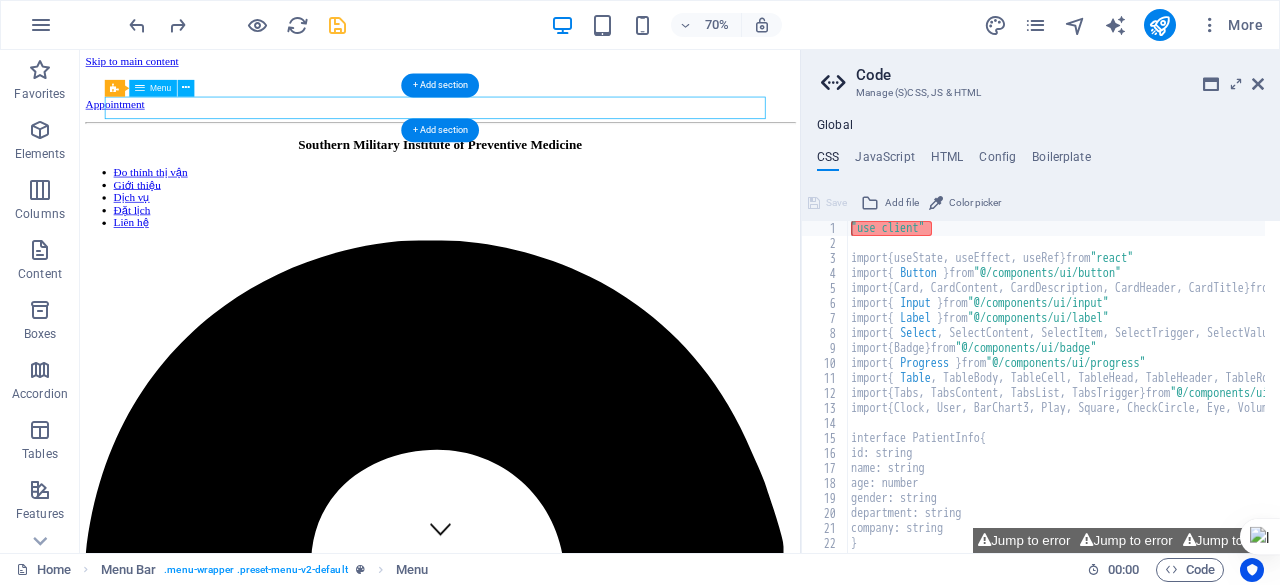 click on "Đo thính thị vận Giới thiệu Dịch vụ Đặt lịch Liên hệ" at bounding box center [594, 261] 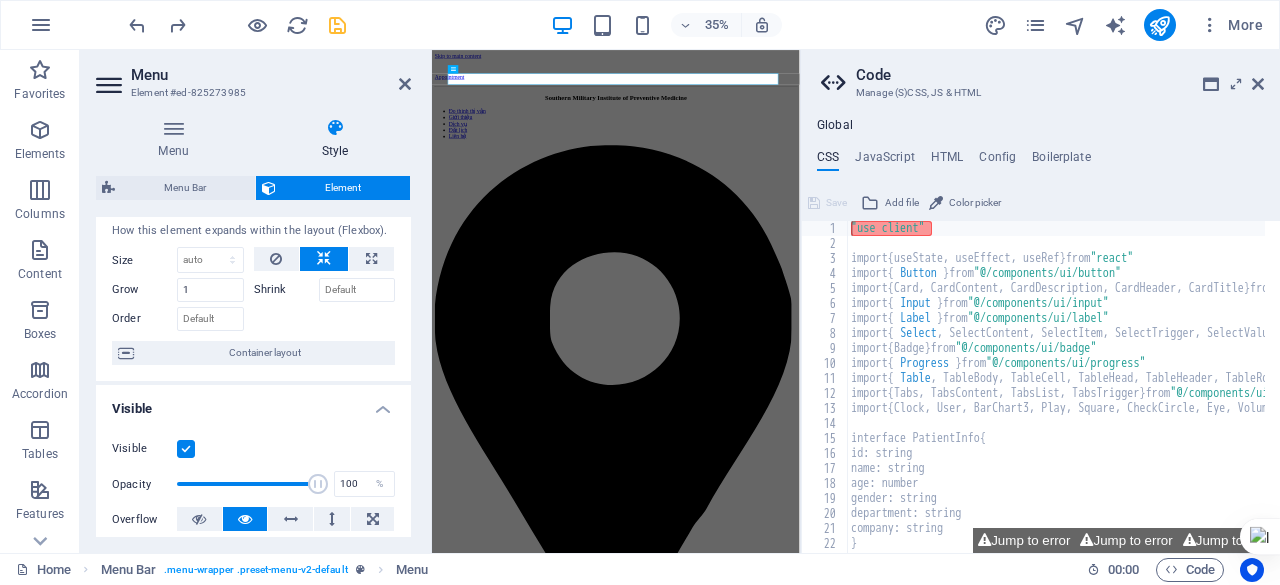 scroll, scrollTop: 45, scrollLeft: 0, axis: vertical 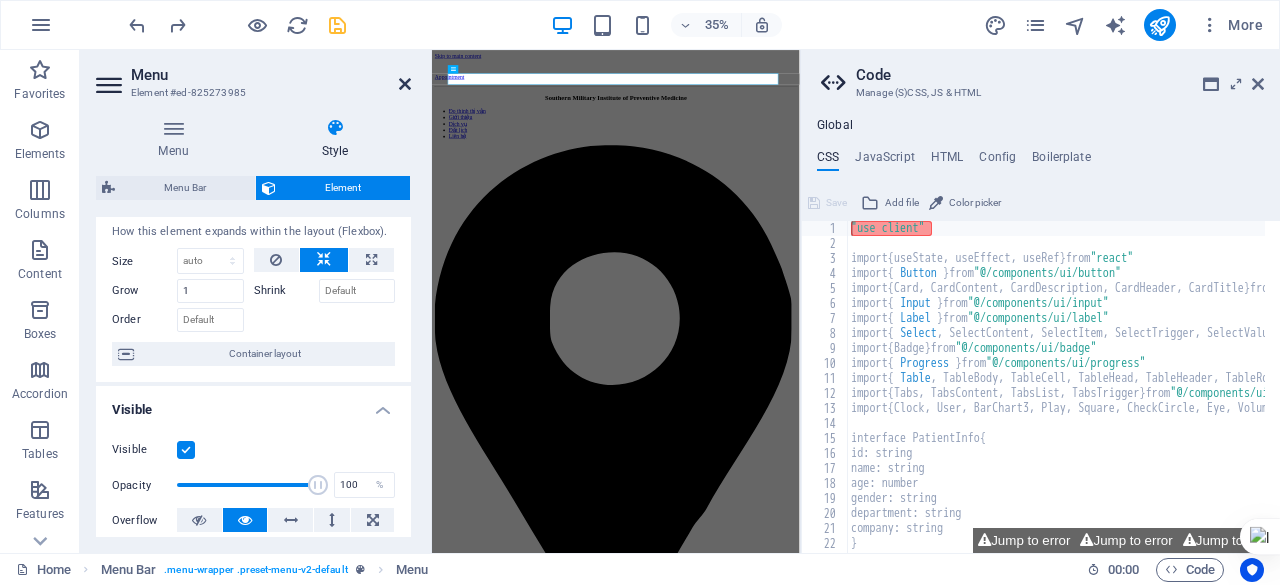 click at bounding box center (405, 84) 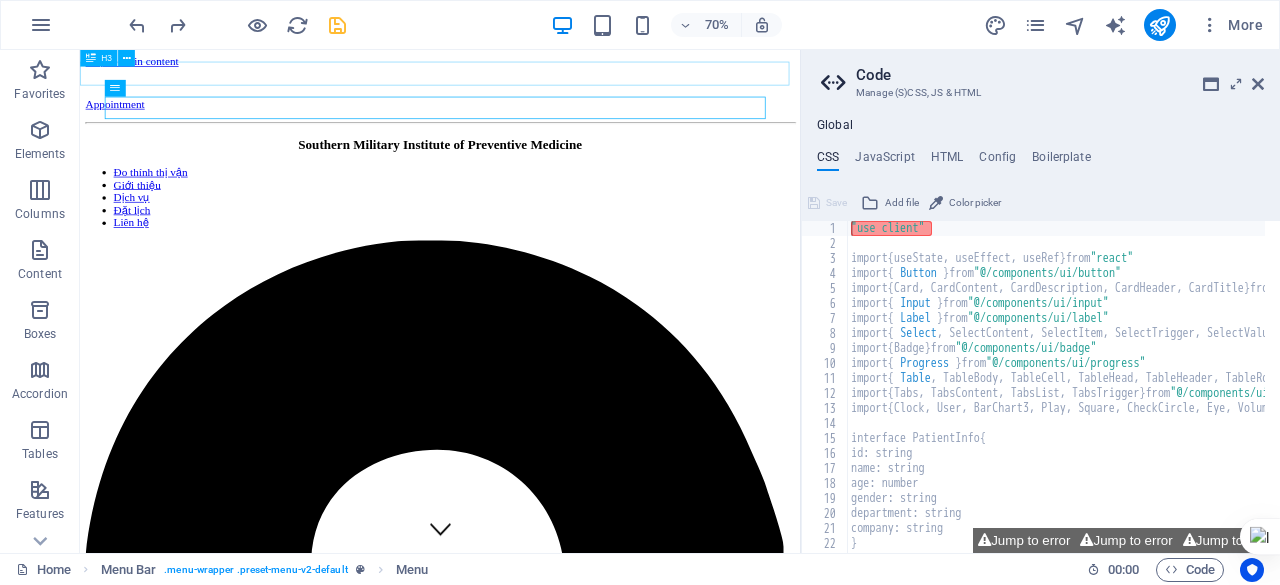 click on "Southern Military Institute of Preventive Medicine" at bounding box center [594, 186] 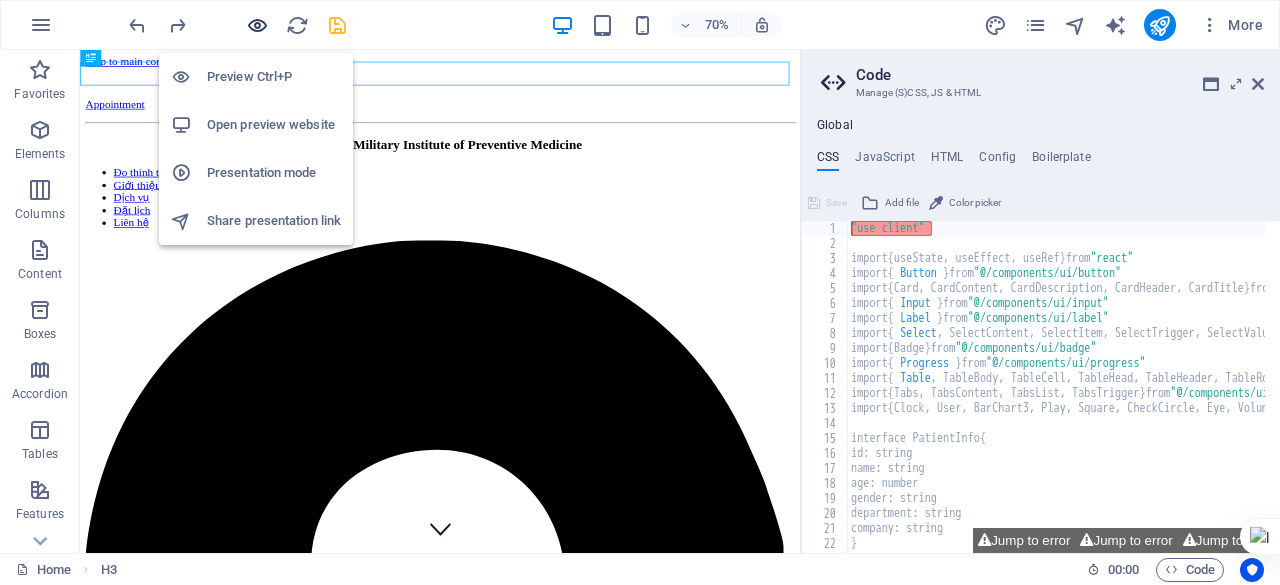 click at bounding box center (257, 25) 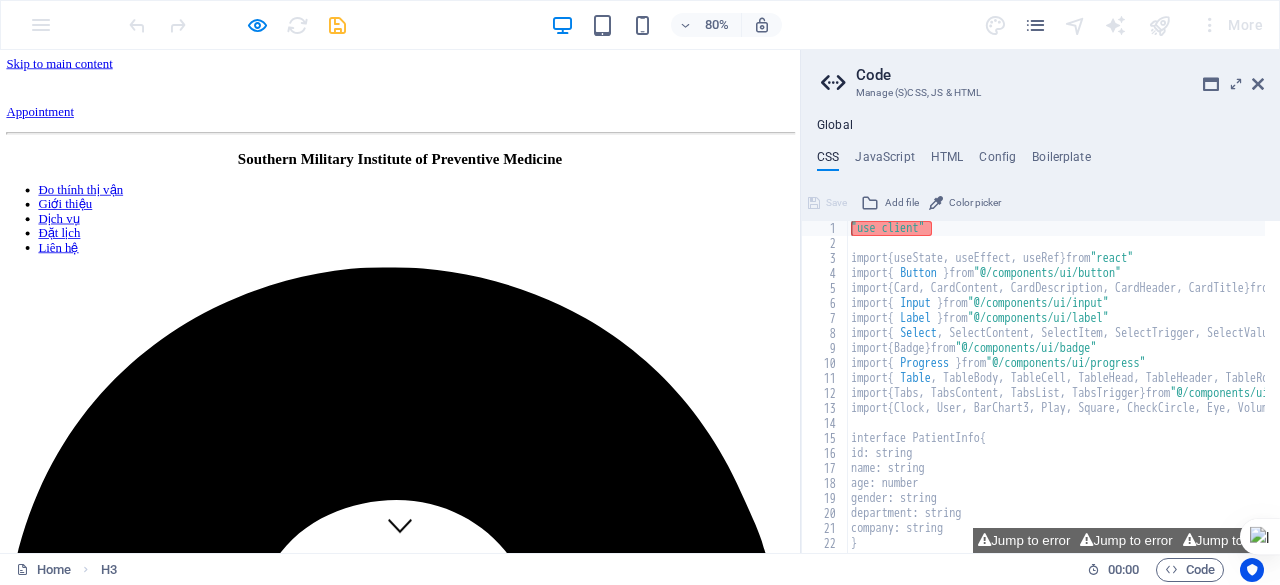 click on "Đo thính thị vận" at bounding box center (101, 224) 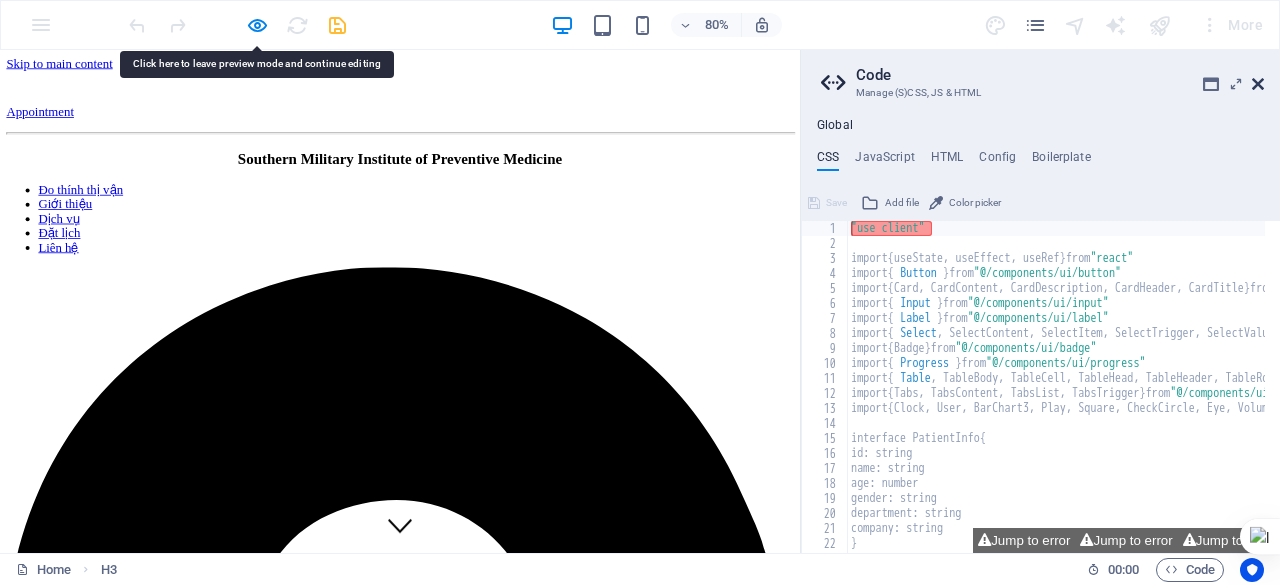 click at bounding box center [1258, 84] 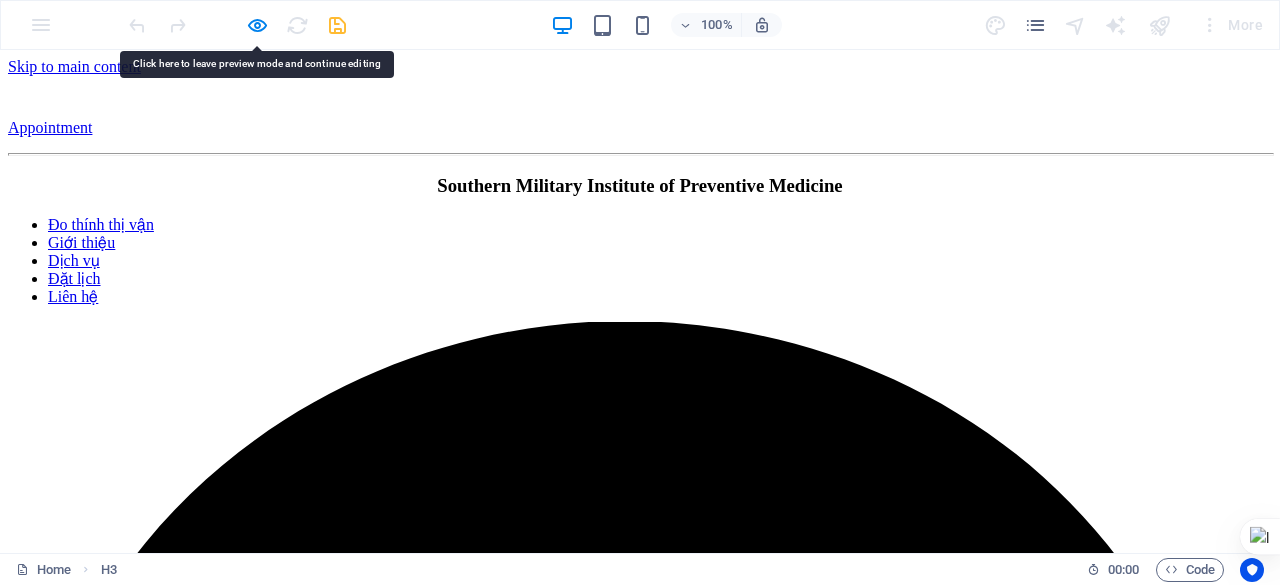 click on "Đo thính thị vận" at bounding box center [101, 224] 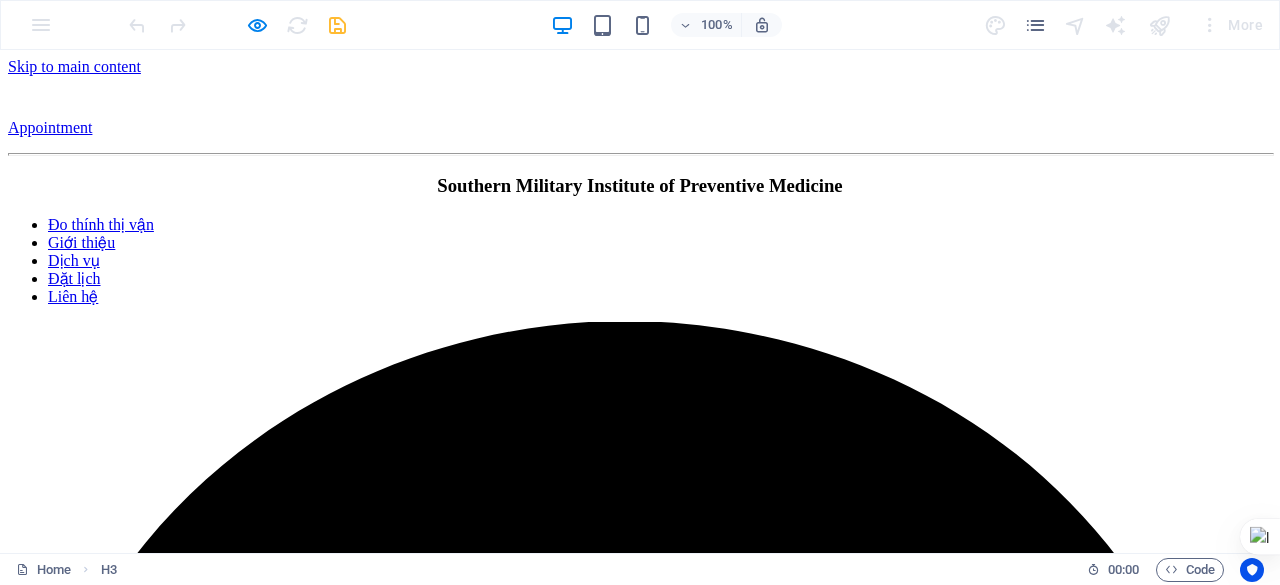 click on "Đo thính thị vận" at bounding box center (101, 224) 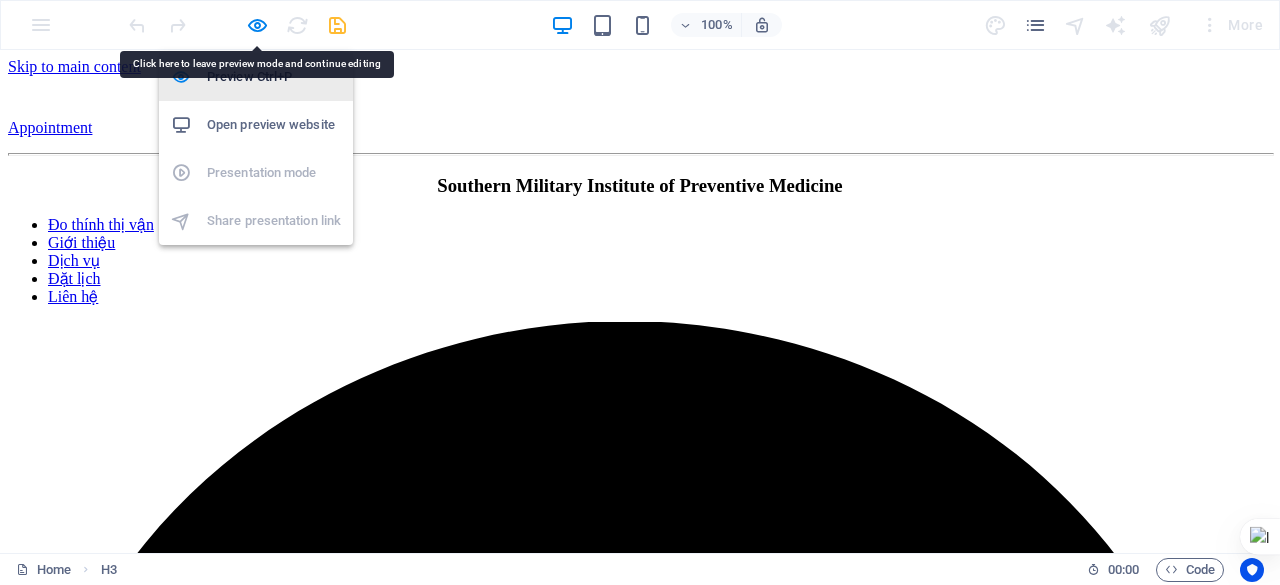click on "Preview Ctrl+P" at bounding box center [274, 77] 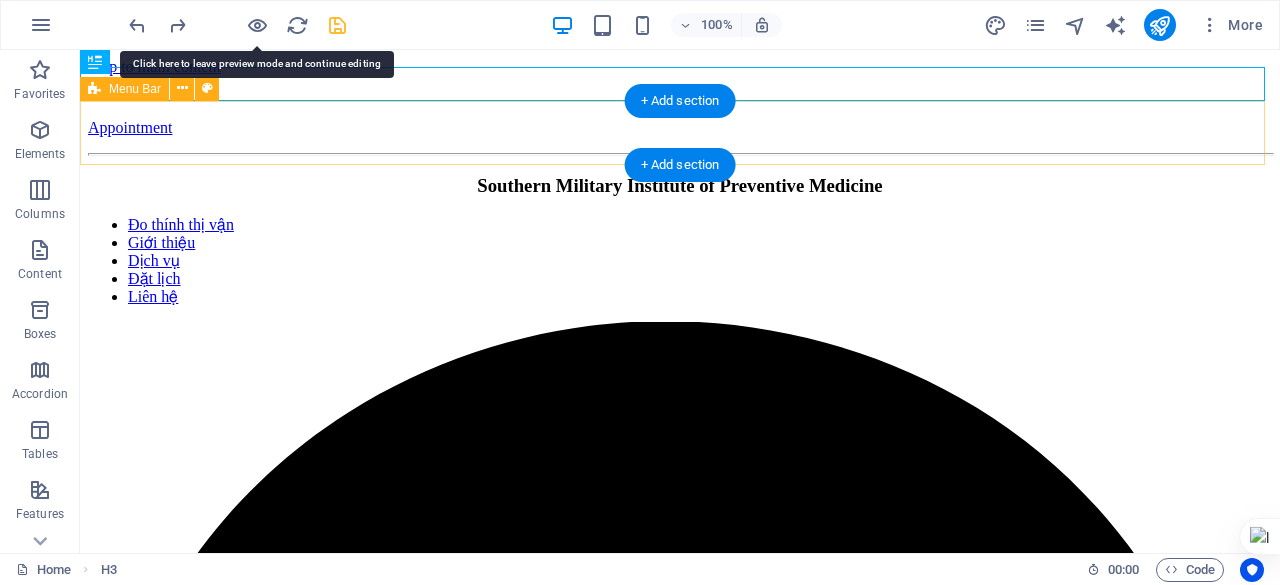 click on "Đo thính thị vận Giới thiệu Dịch vụ Đặt lịch Liên hệ" at bounding box center (680, 1906) 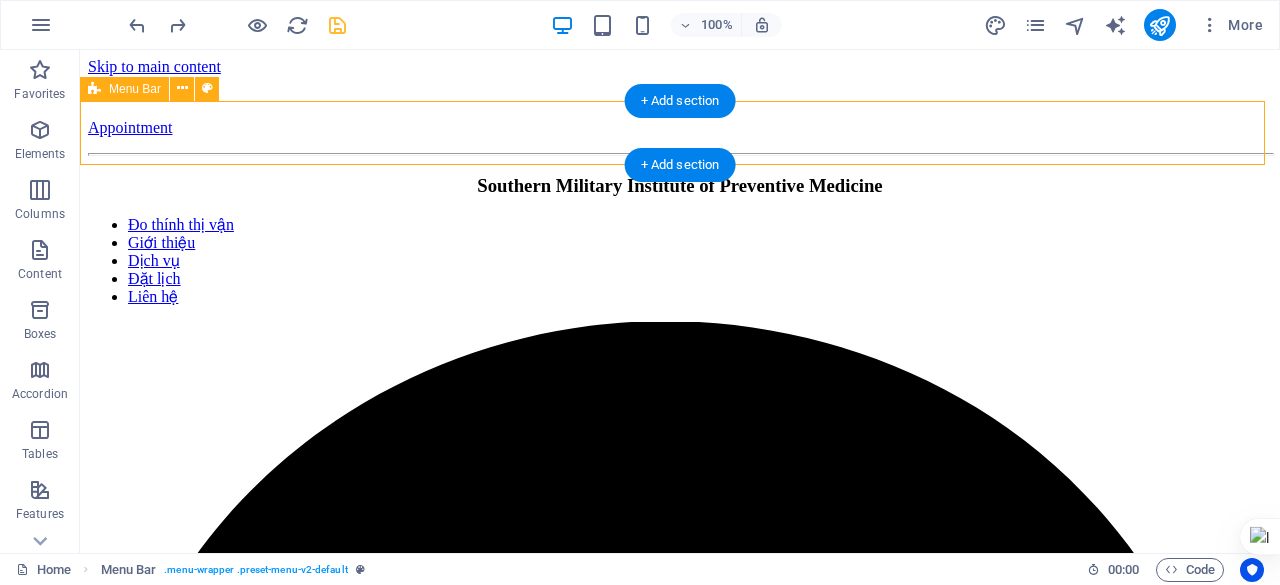 click on "Đo thính thị vận Giới thiệu Dịch vụ Đặt lịch Liên hệ" at bounding box center (680, 1906) 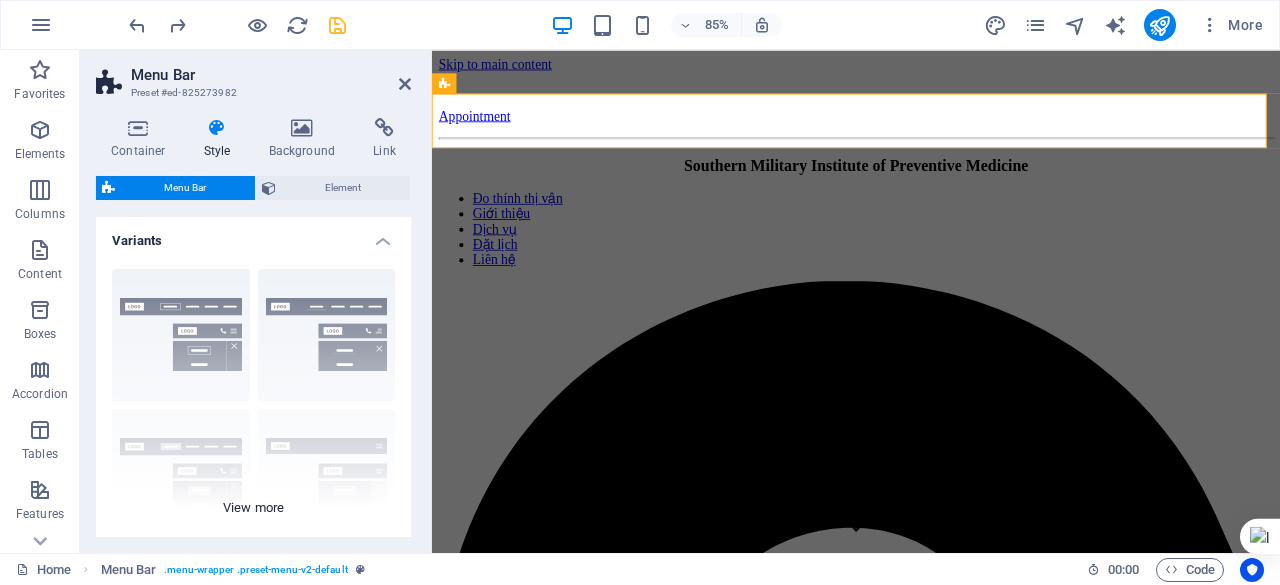 scroll, scrollTop: 153, scrollLeft: 0, axis: vertical 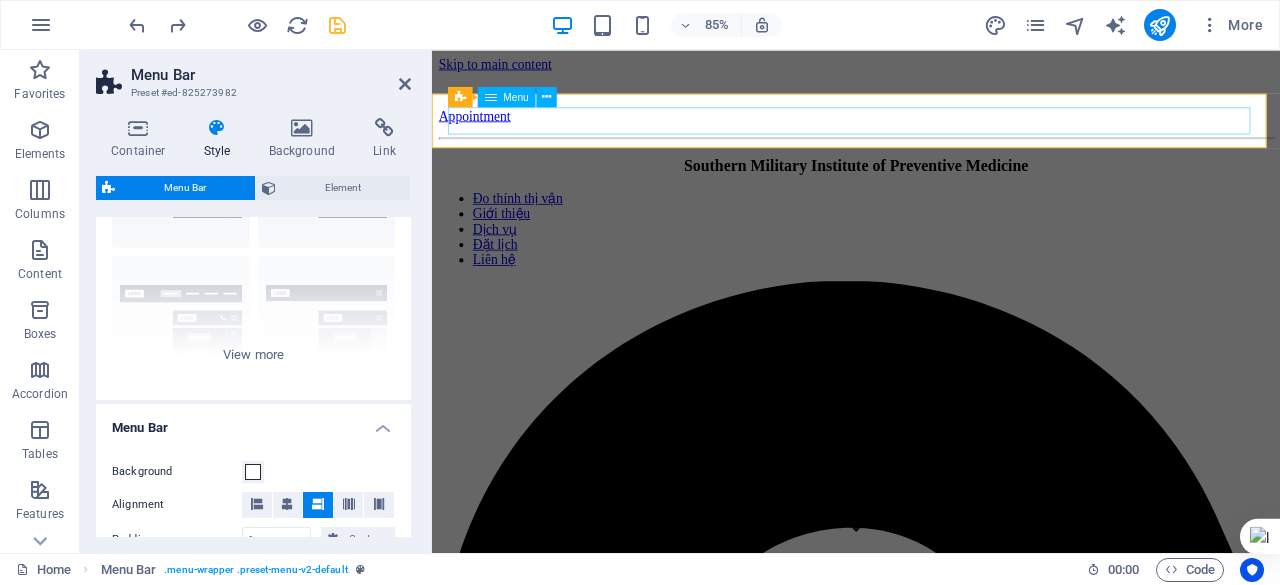 click on "Đo thính thị vận Giới thiệu Dịch vụ Đặt lịch Liên hệ" at bounding box center [931, 261] 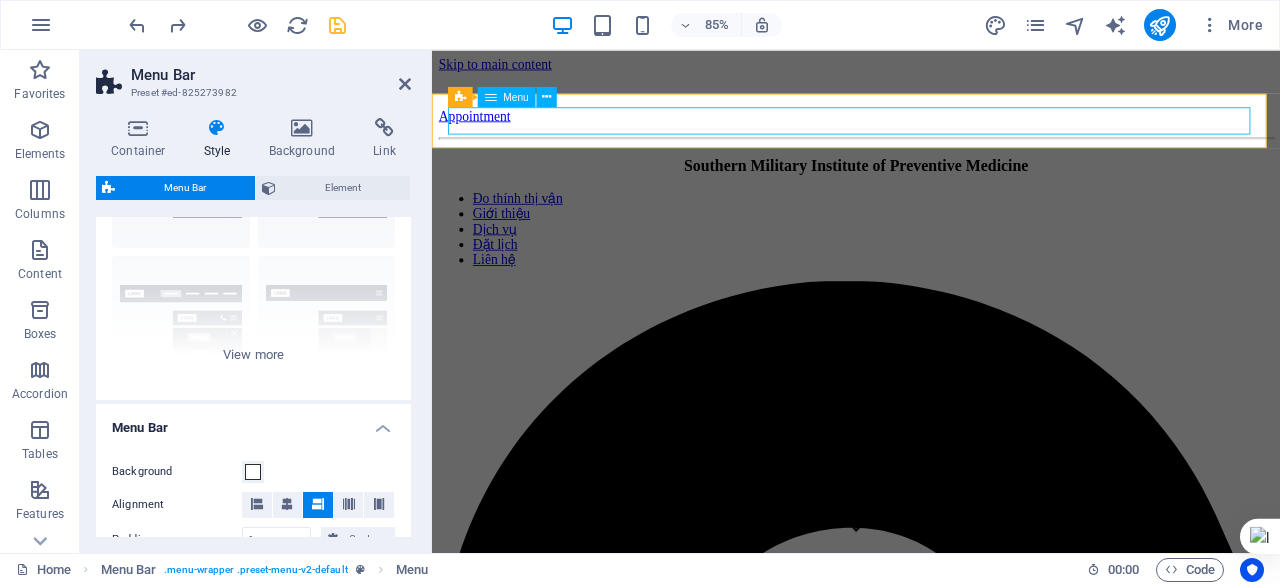 click on "Đo thính thị vận Giới thiệu Dịch vụ Đặt lịch Liên hệ" at bounding box center [931, 261] 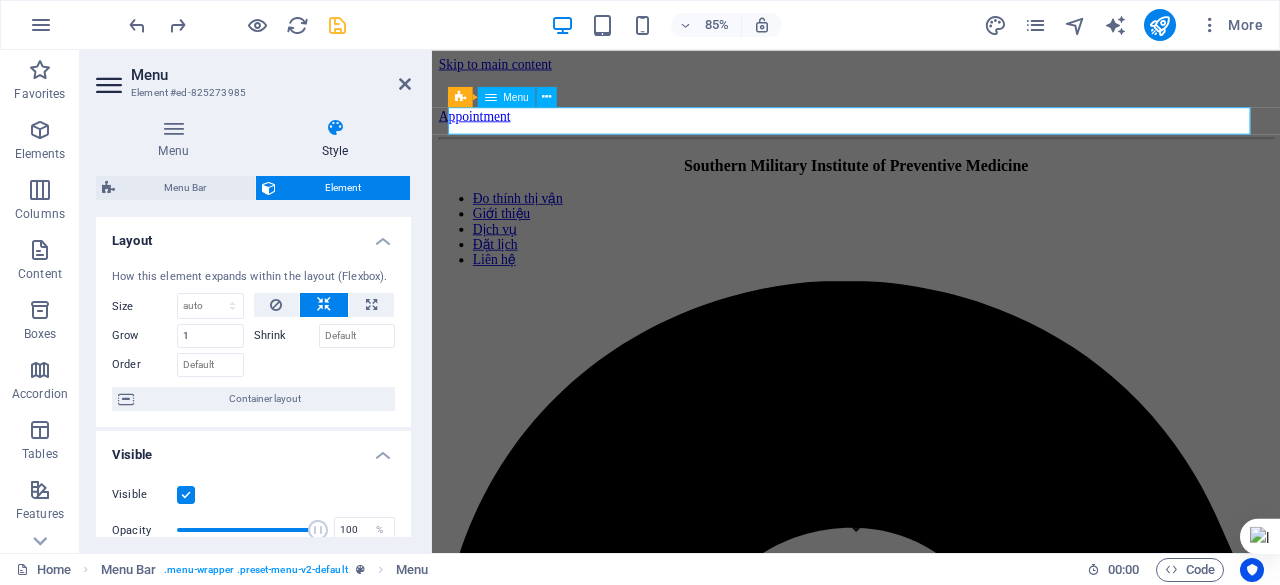 click on "Đo thính thị vận Giới thiệu Dịch vụ Đặt lịch Liên hệ" at bounding box center [931, 261] 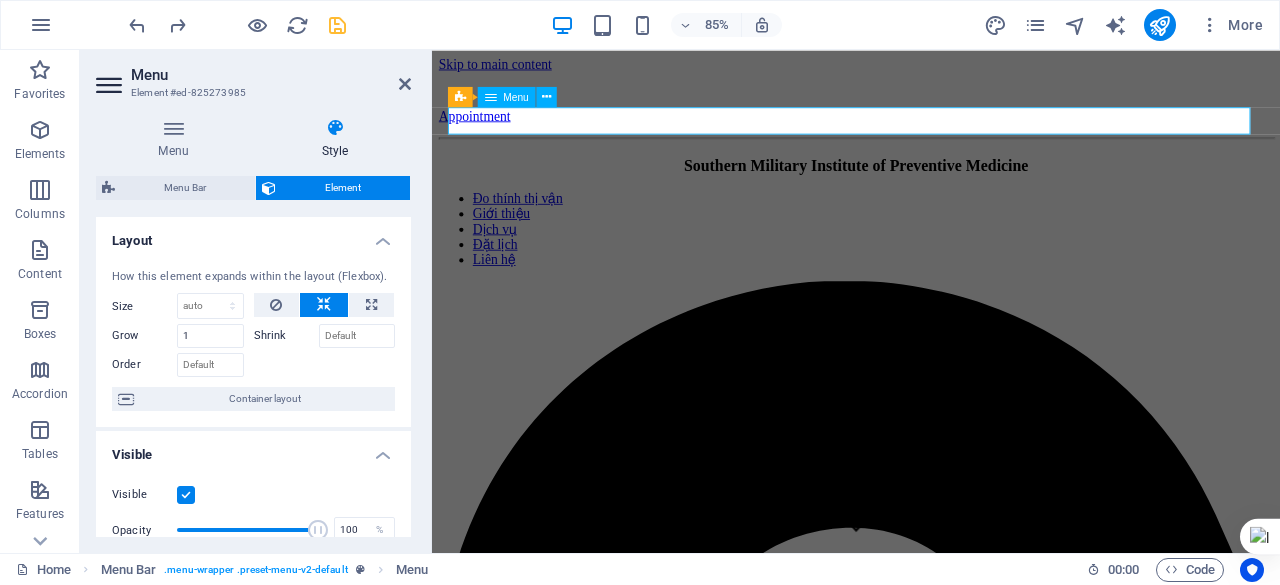 click on "Đo thính thị vận Giới thiệu Dịch vụ Đặt lịch Liên hệ" at bounding box center [931, 261] 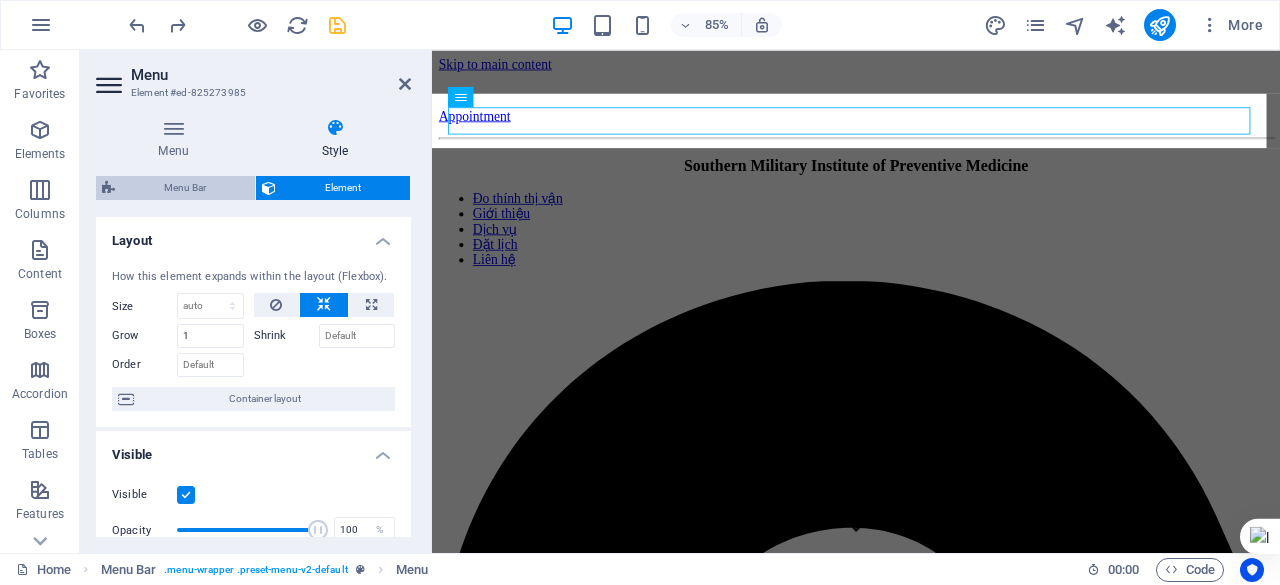 click on "Menu Bar" at bounding box center [185, 188] 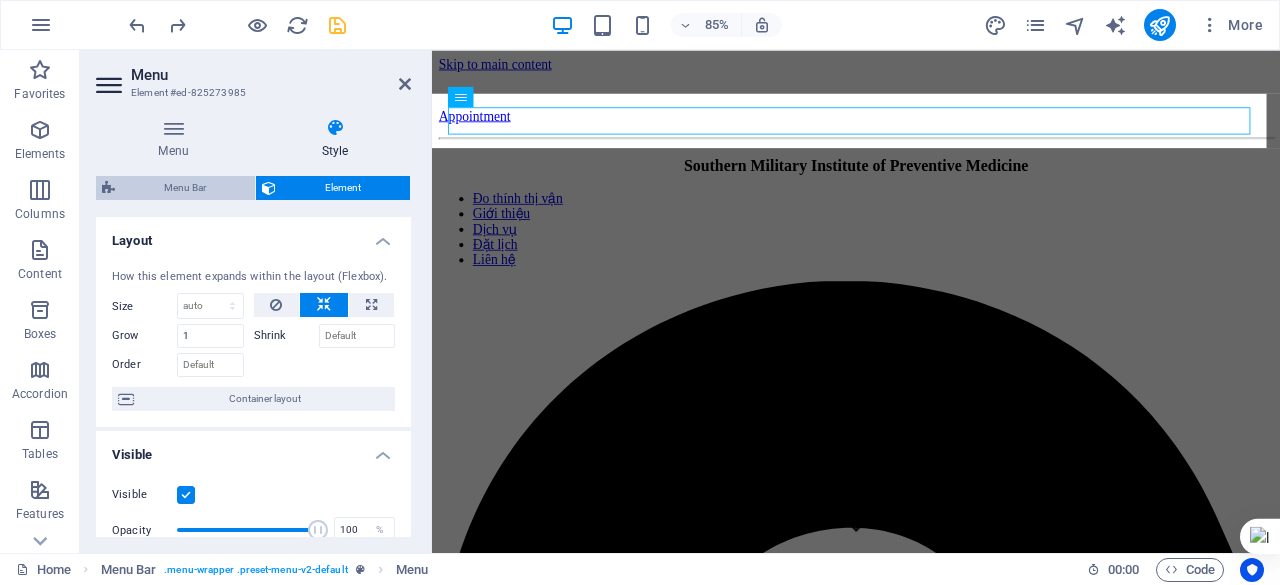 select on "header" 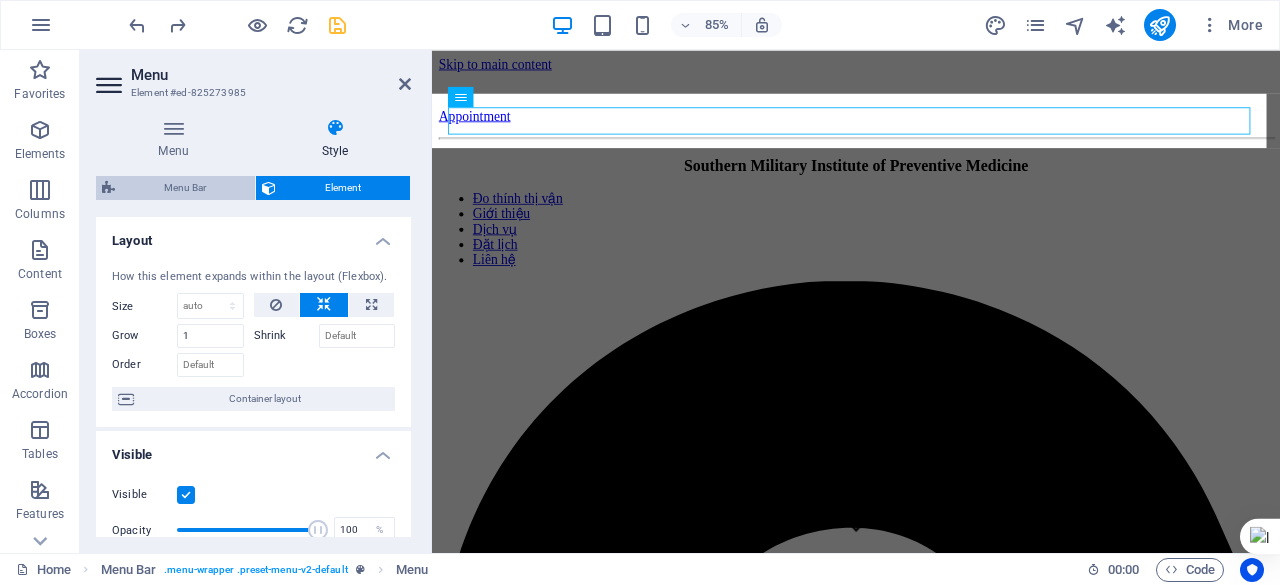 select on "rem" 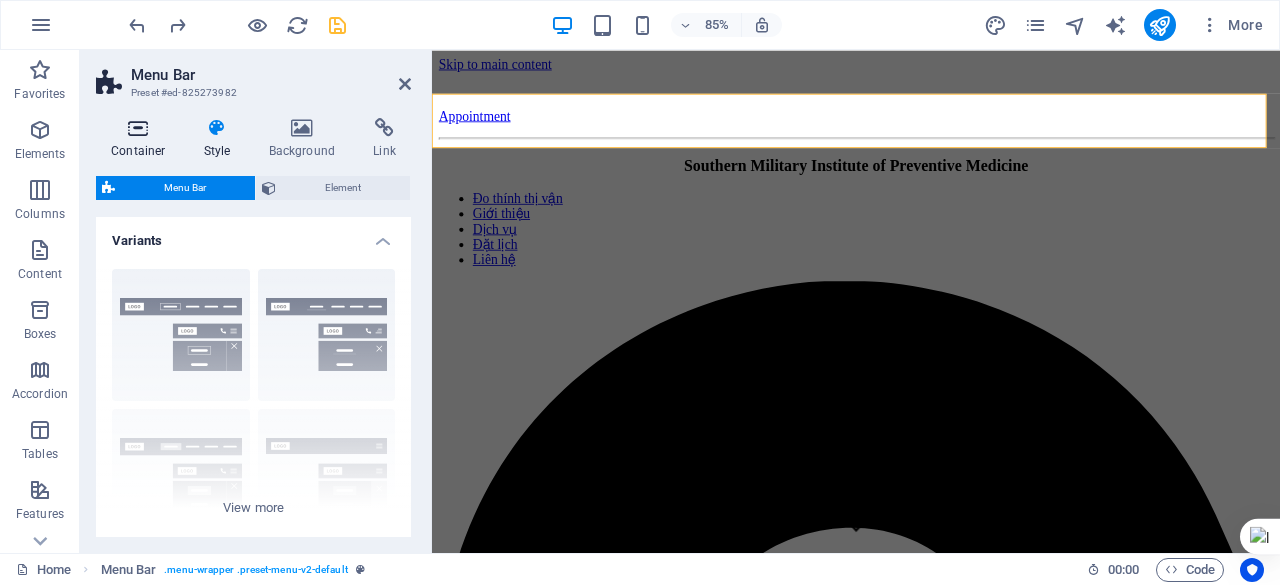 click at bounding box center (138, 128) 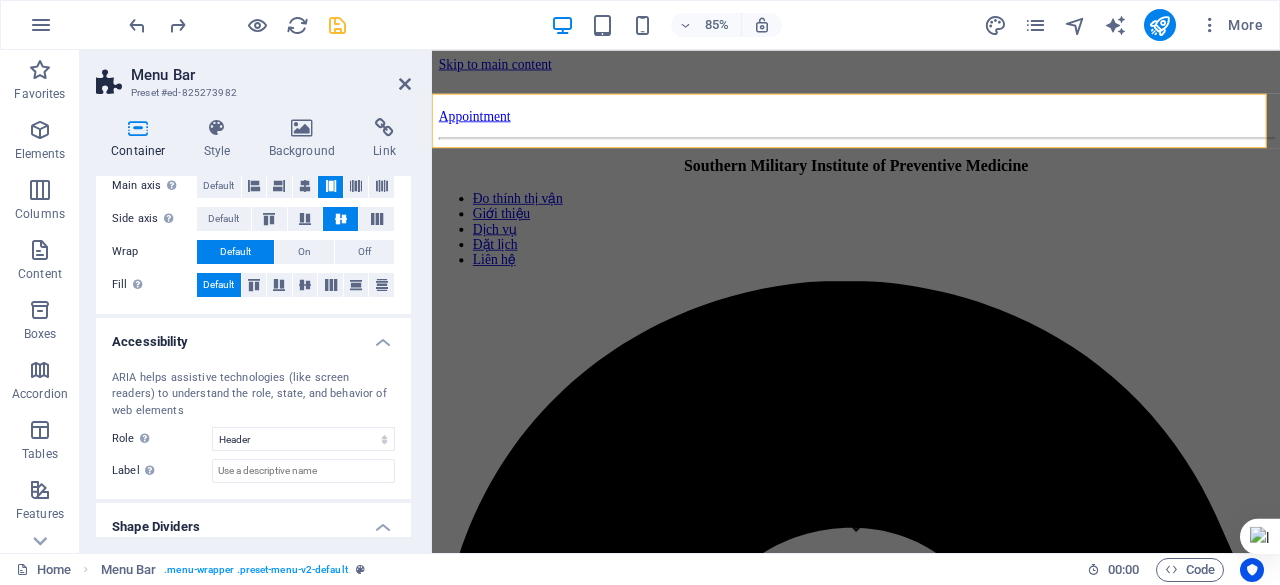 scroll, scrollTop: 412, scrollLeft: 0, axis: vertical 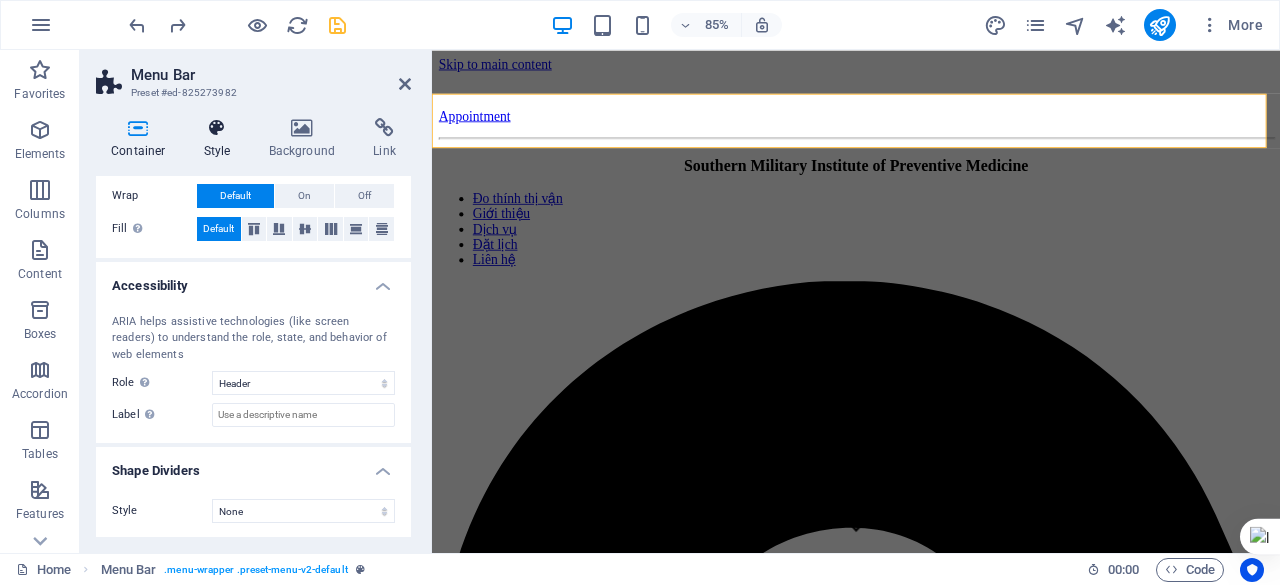 click on "Style" at bounding box center [221, 139] 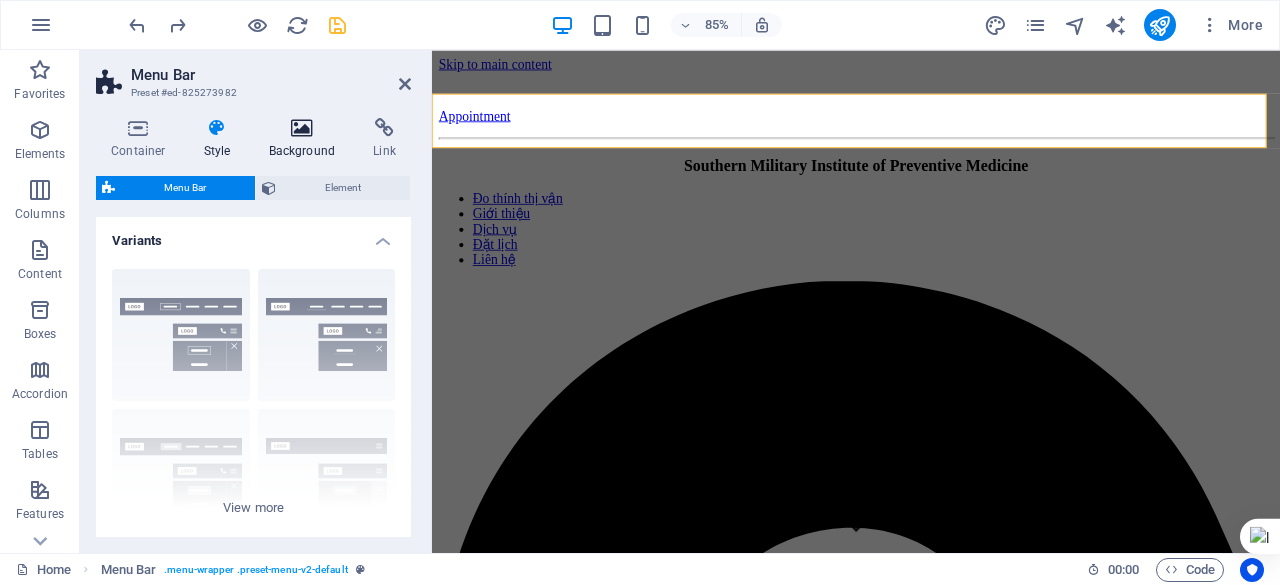 click at bounding box center [302, 128] 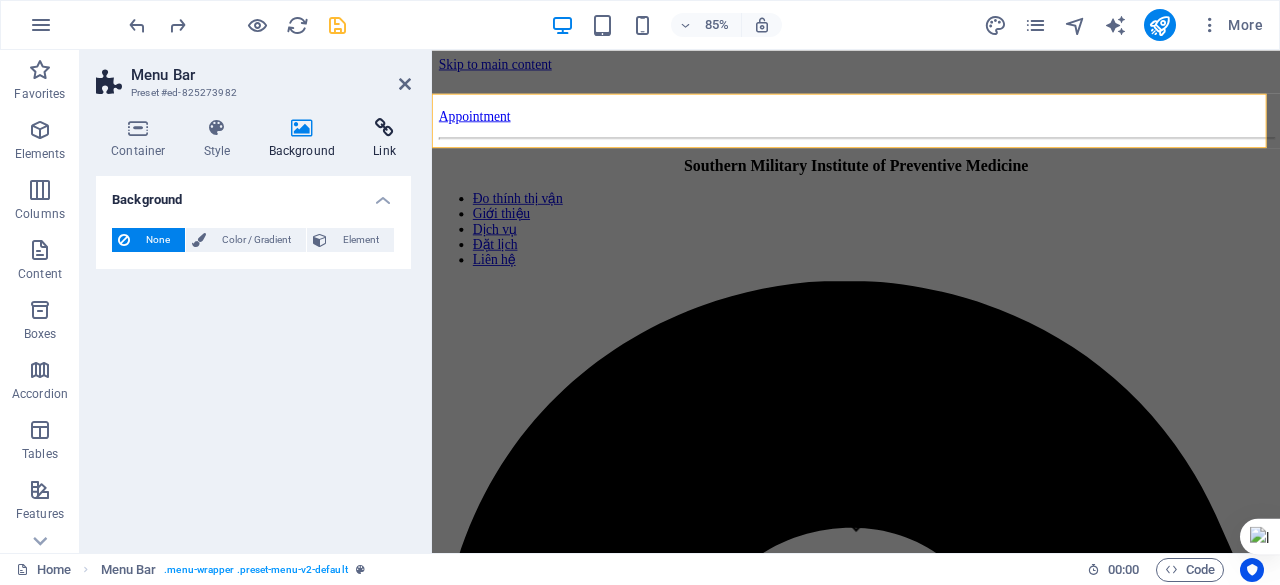 click at bounding box center (384, 128) 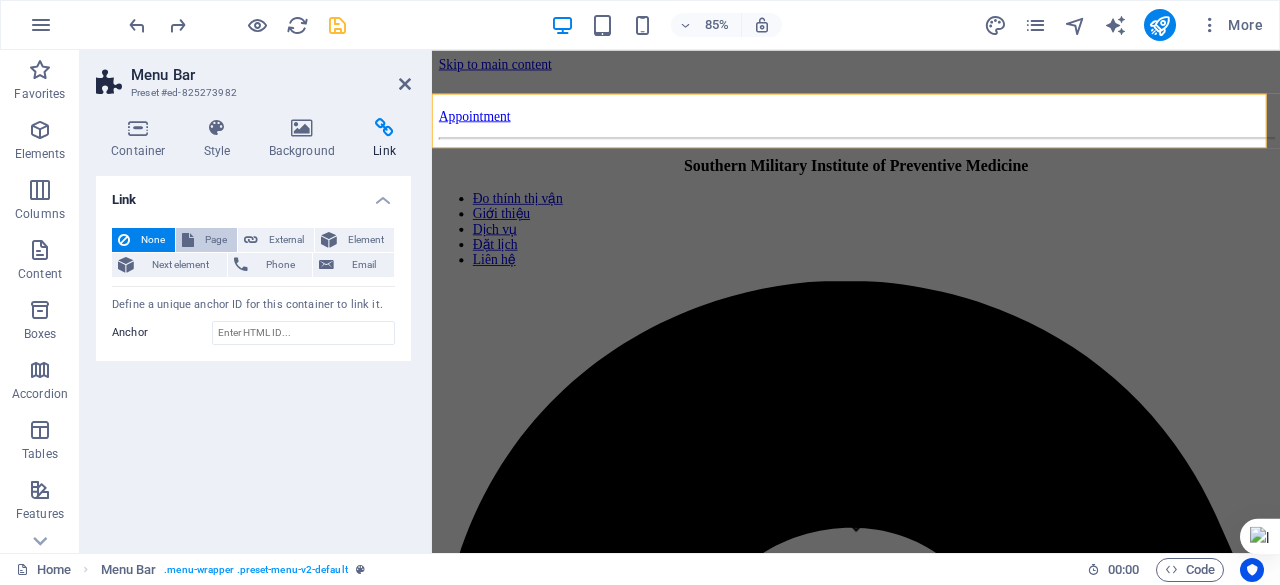 click on "Page" at bounding box center (215, 240) 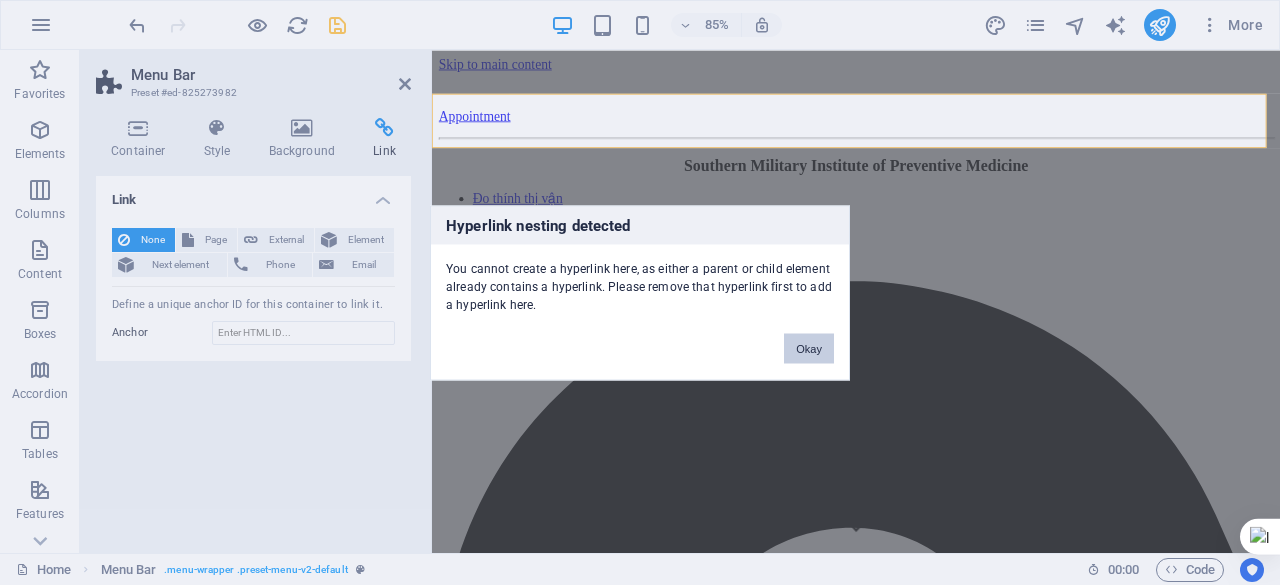 click on "Okay" at bounding box center [809, 348] 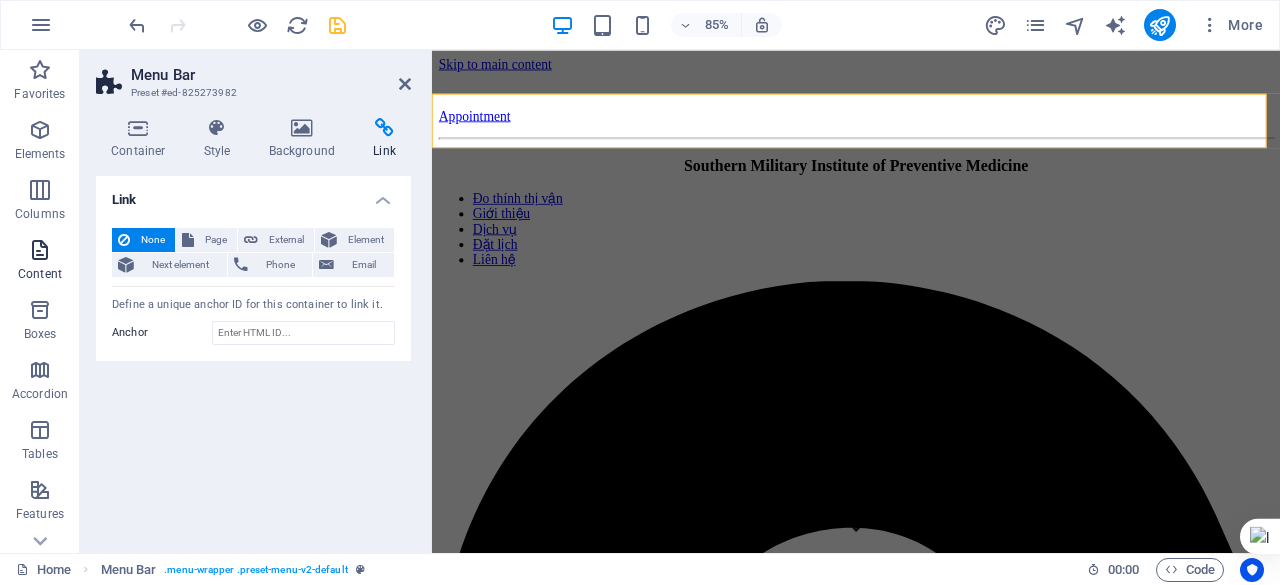 click at bounding box center [40, 250] 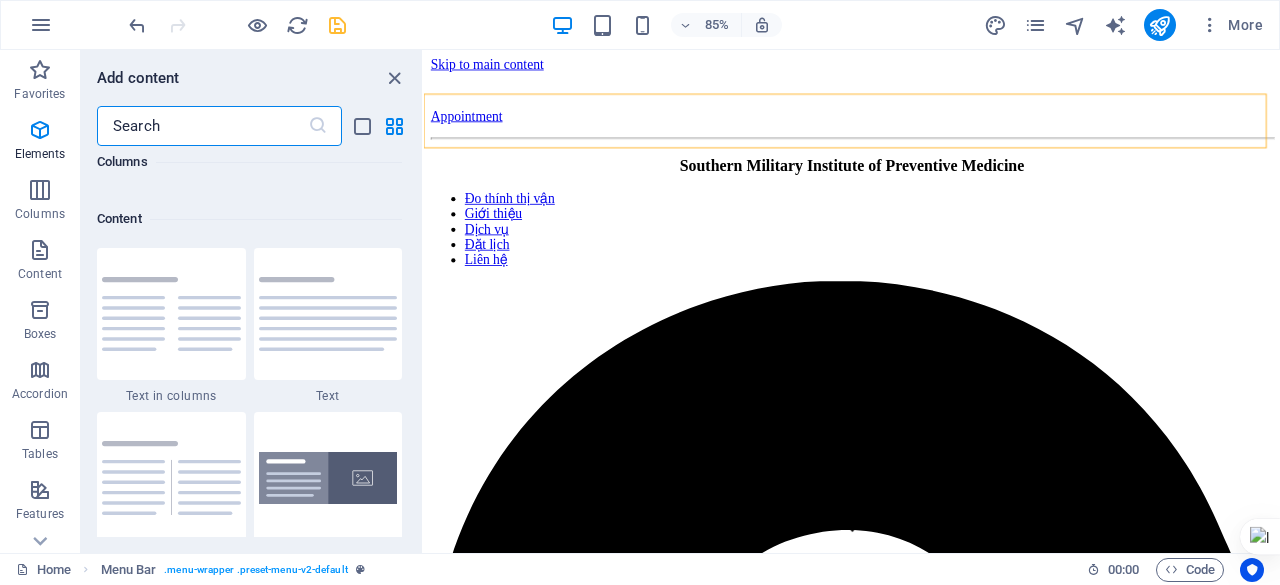 scroll, scrollTop: 3499, scrollLeft: 0, axis: vertical 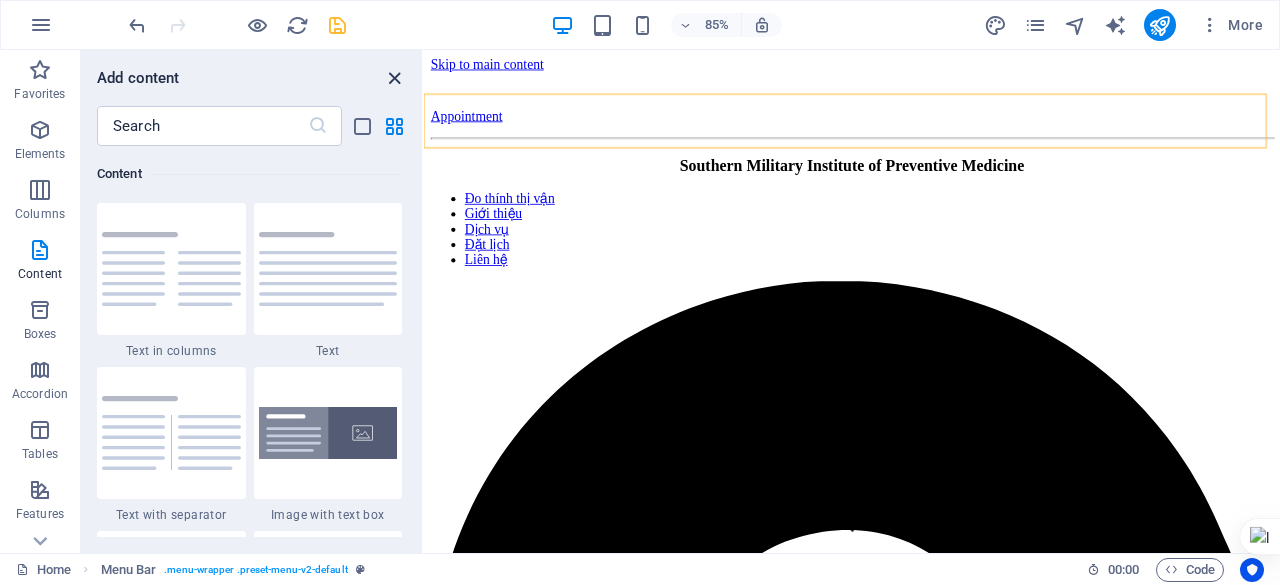 click at bounding box center [394, 78] 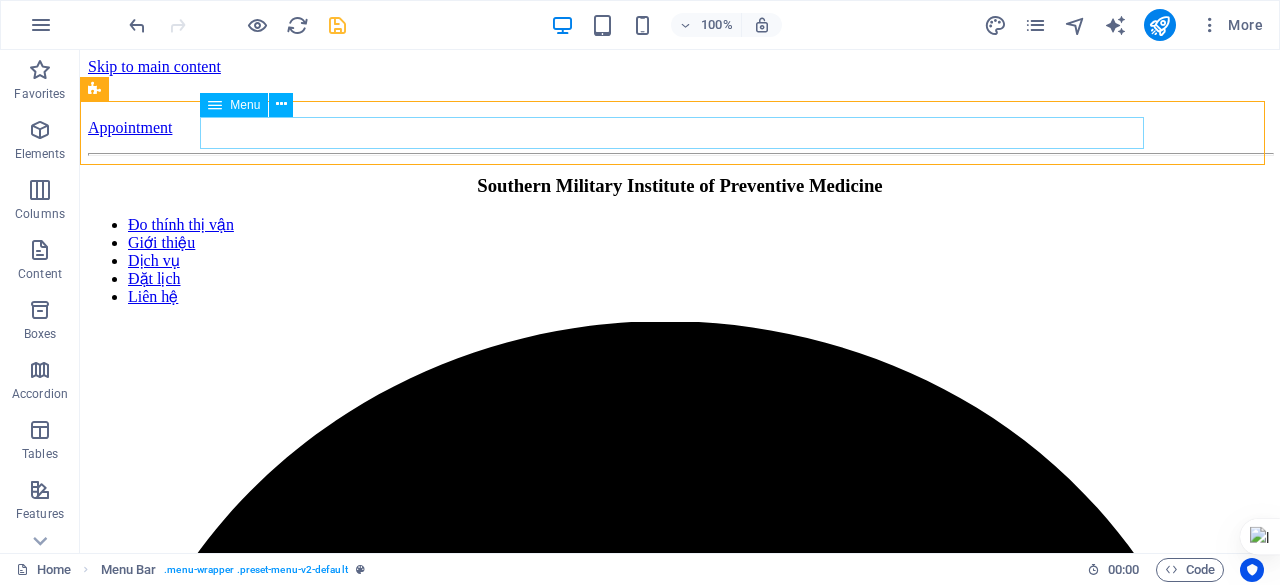 click on "Menu" at bounding box center (245, 105) 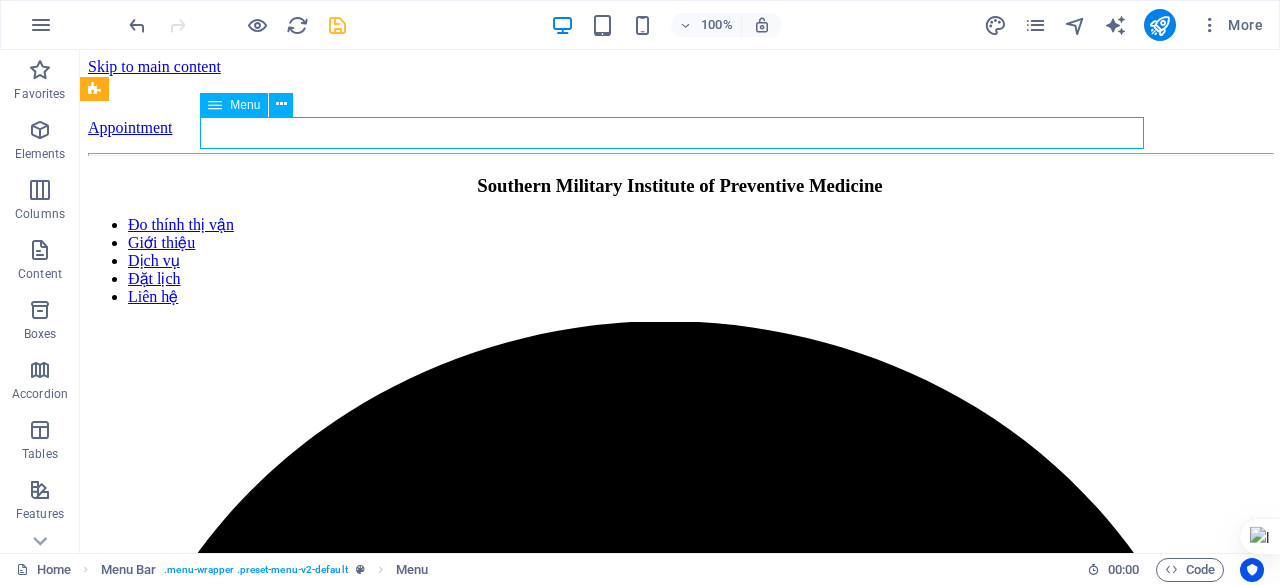 click on "Menu" at bounding box center (245, 105) 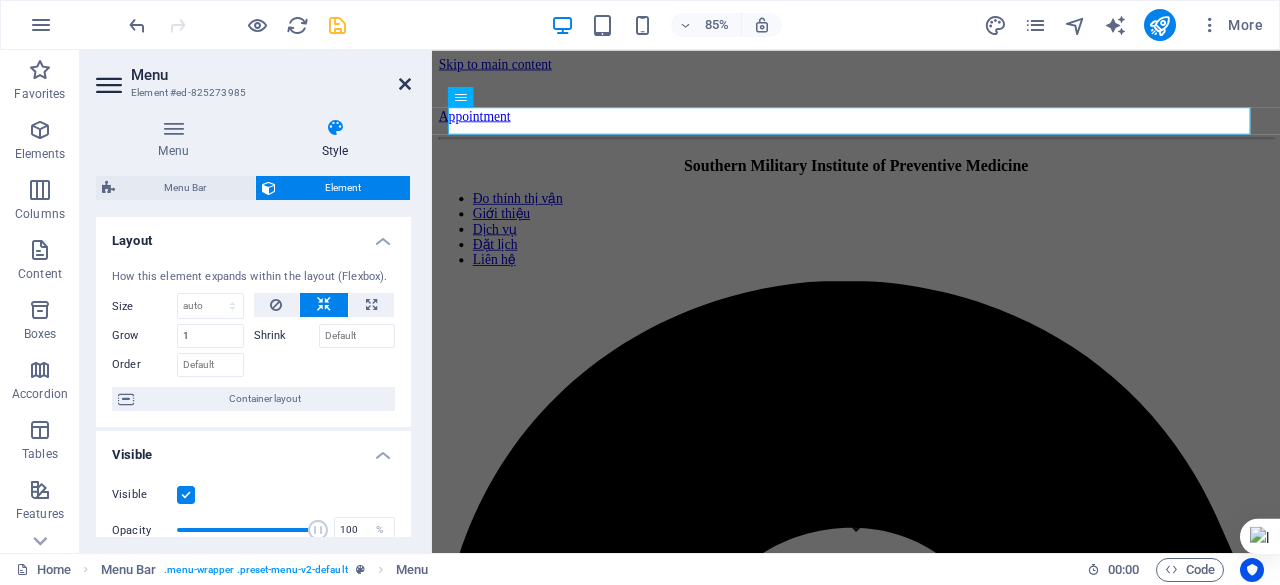 click at bounding box center (405, 84) 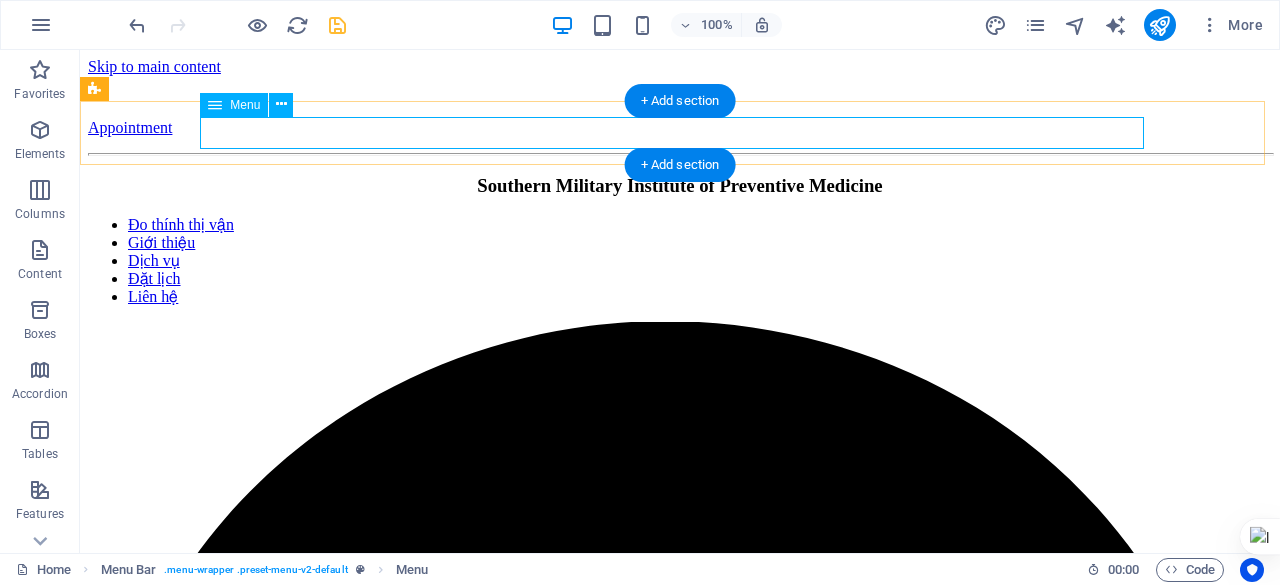 click on "Đo thính thị vận Giới thiệu Dịch vụ Đặt lịch Liên hệ" at bounding box center (680, 261) 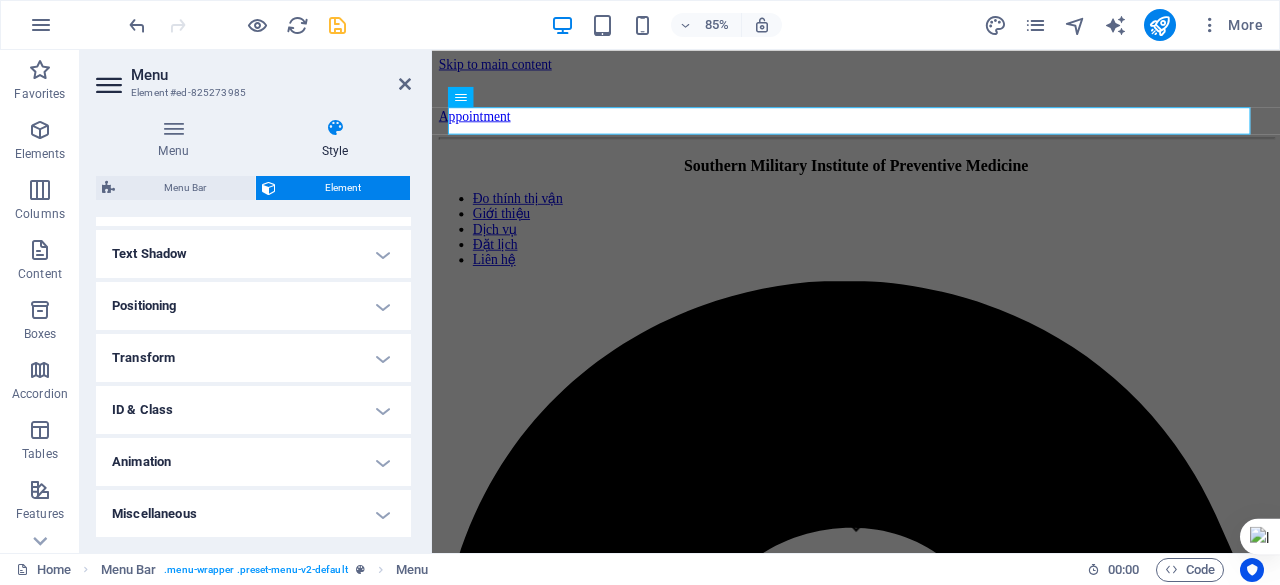 scroll, scrollTop: 0, scrollLeft: 0, axis: both 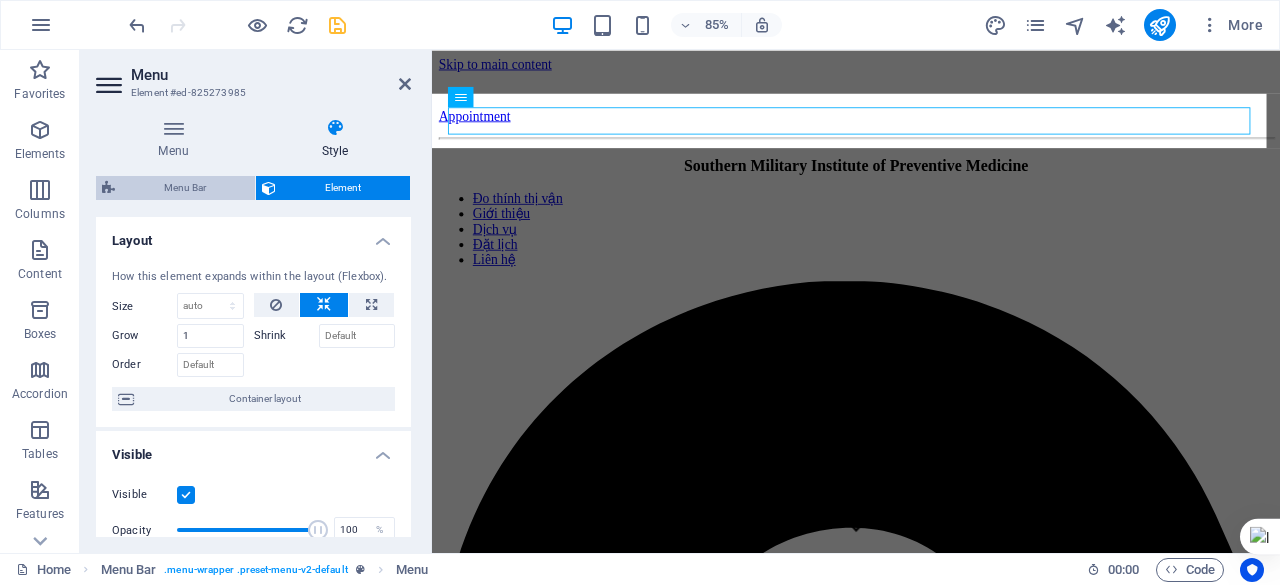 click on "Menu Bar" at bounding box center [185, 188] 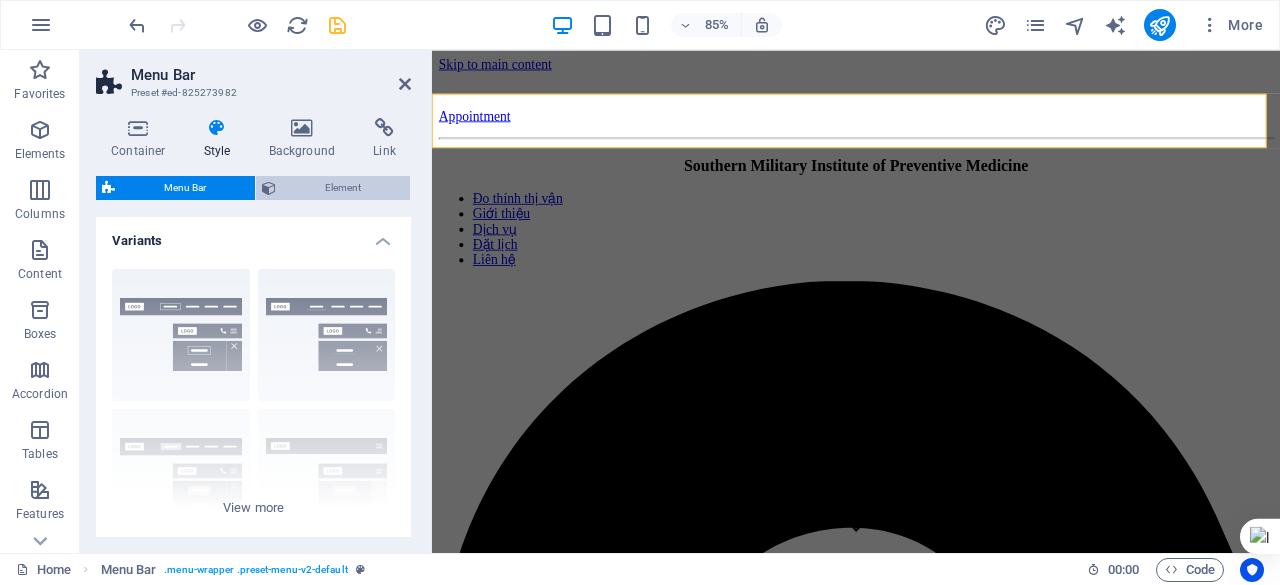 click on "Element" at bounding box center [343, 188] 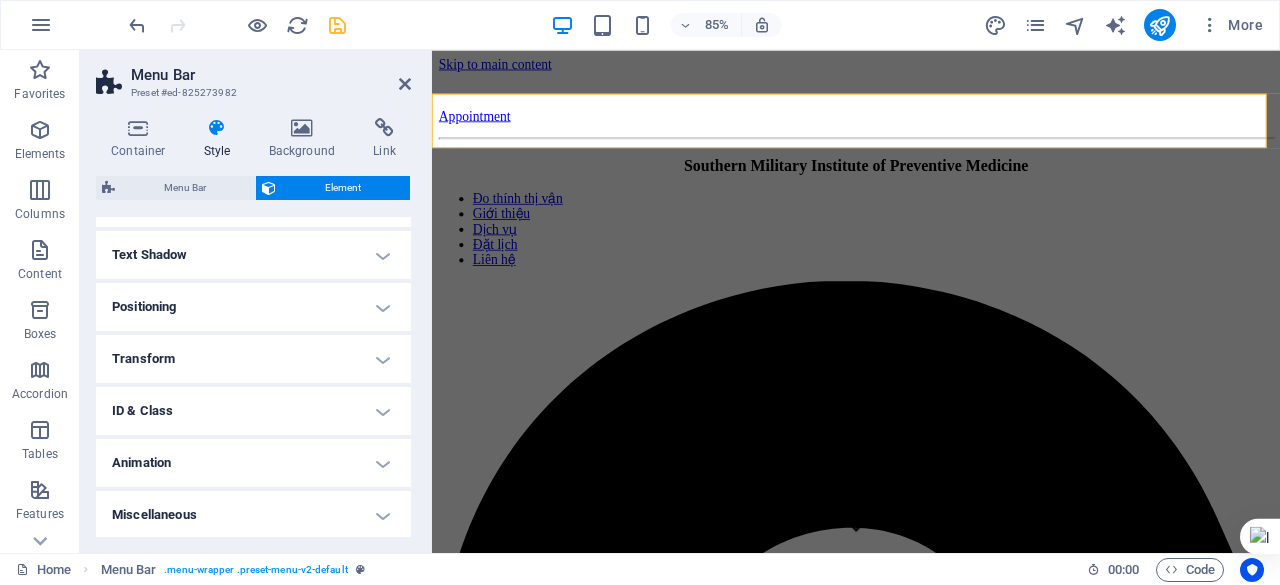 scroll, scrollTop: 310, scrollLeft: 0, axis: vertical 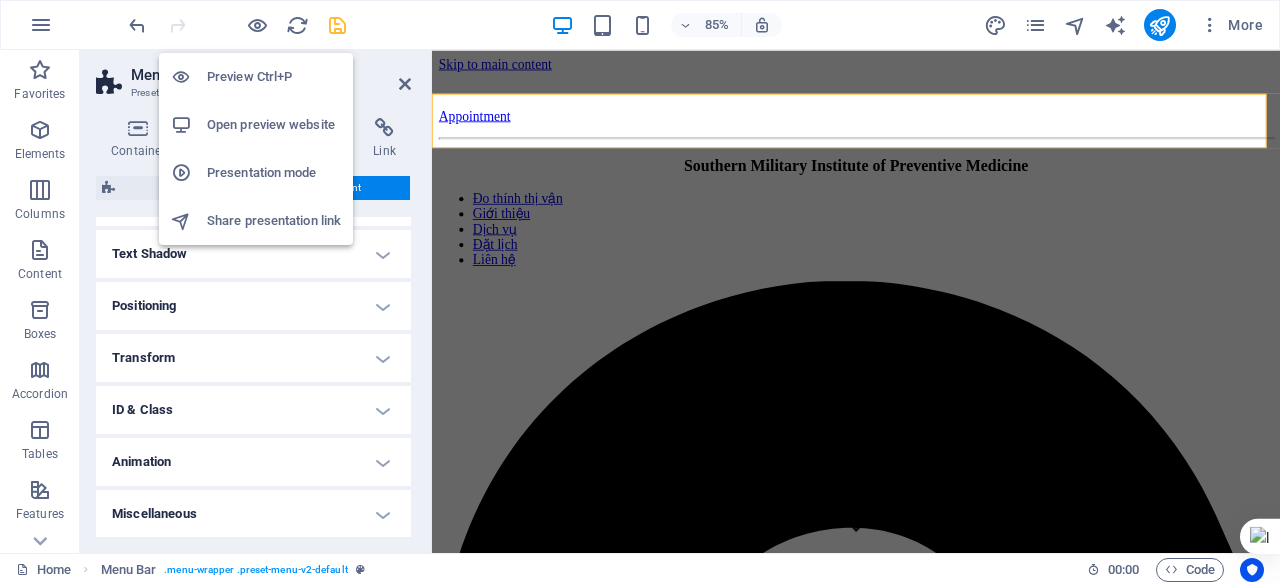 click on "Presentation mode" at bounding box center [274, 173] 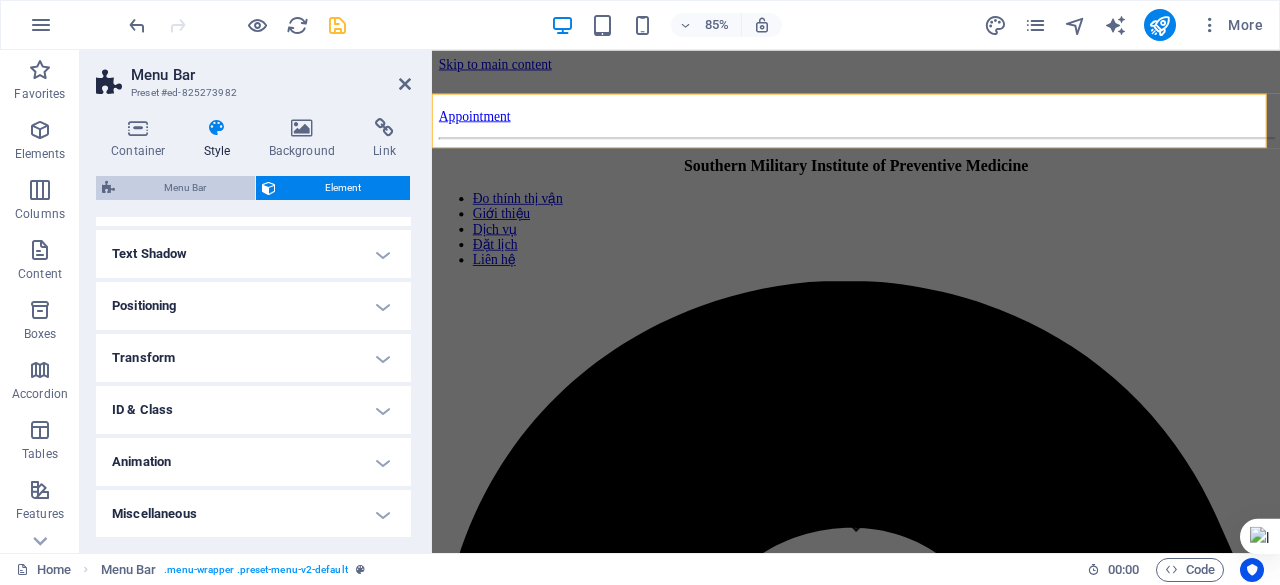 click on "Menu Bar" at bounding box center (185, 188) 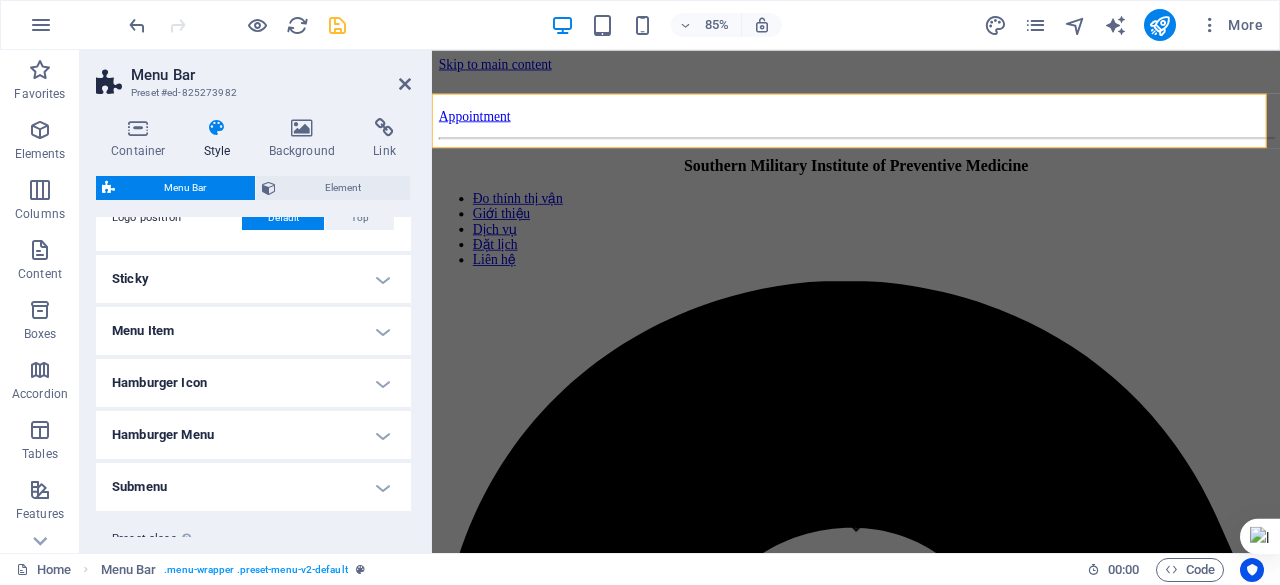 scroll, scrollTop: 560, scrollLeft: 0, axis: vertical 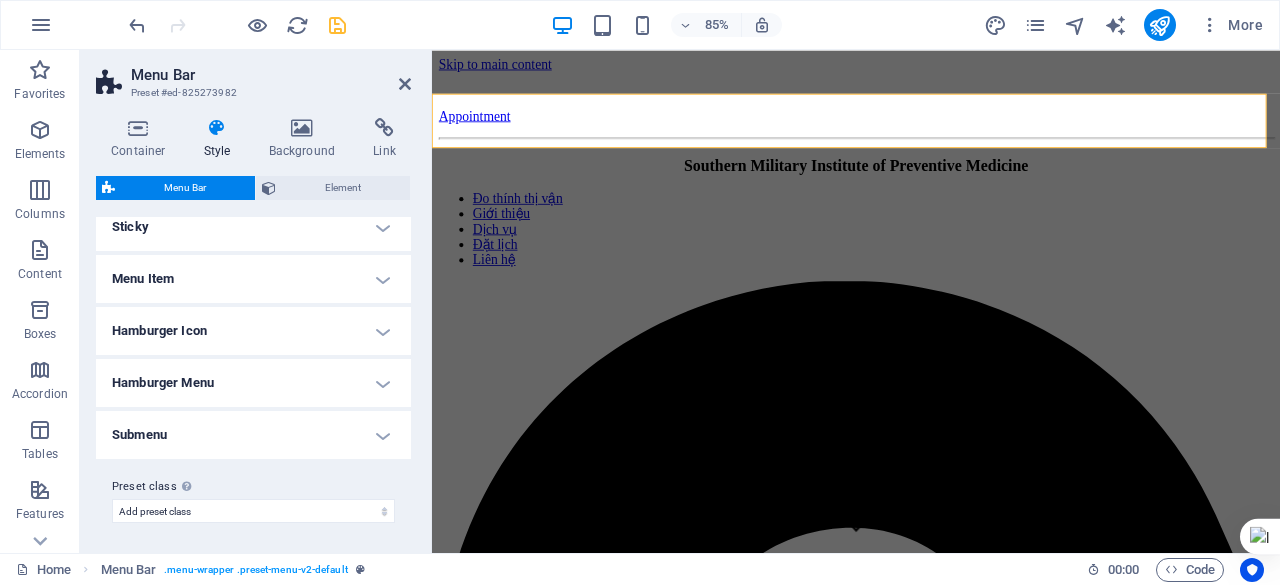 click on "Menu Item" at bounding box center [253, 279] 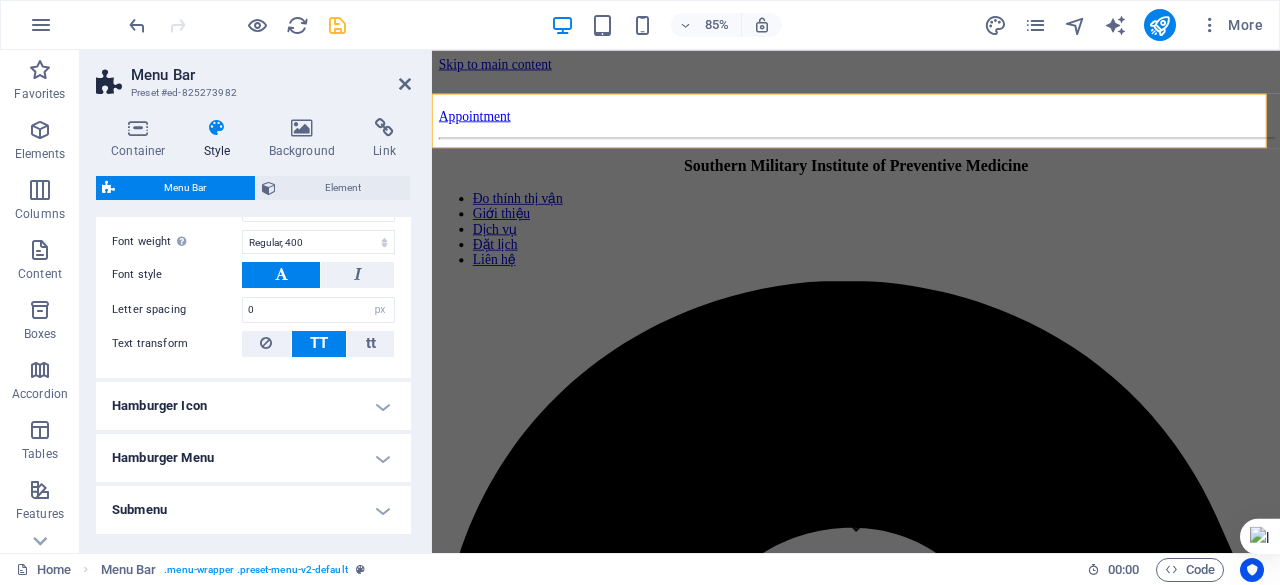 scroll, scrollTop: 1040, scrollLeft: 0, axis: vertical 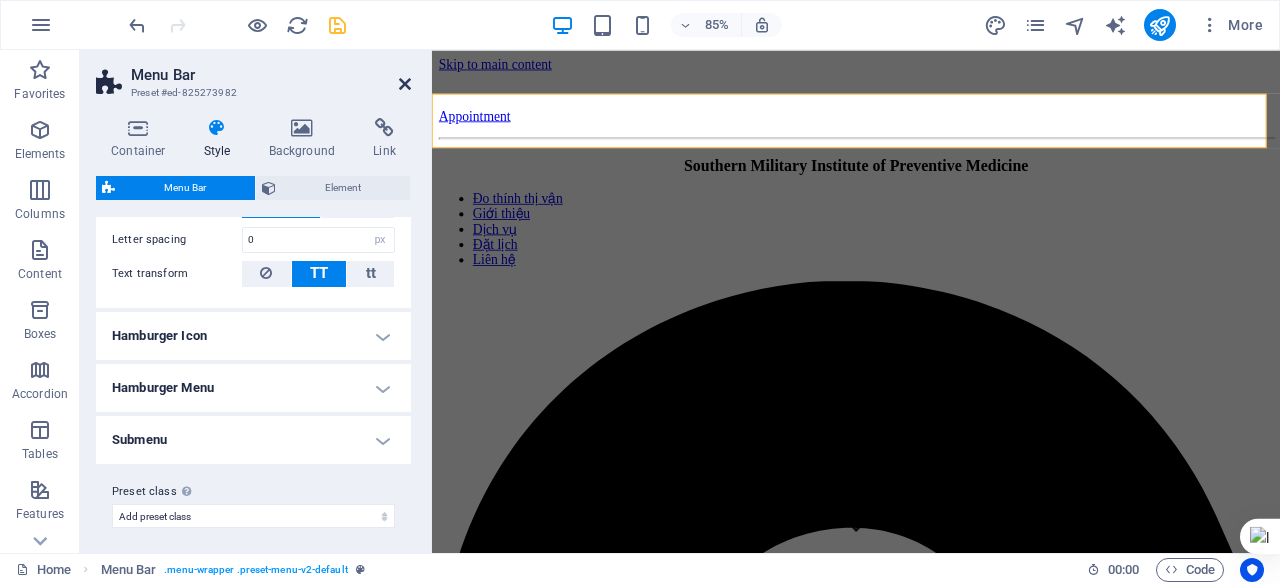 click at bounding box center (405, 84) 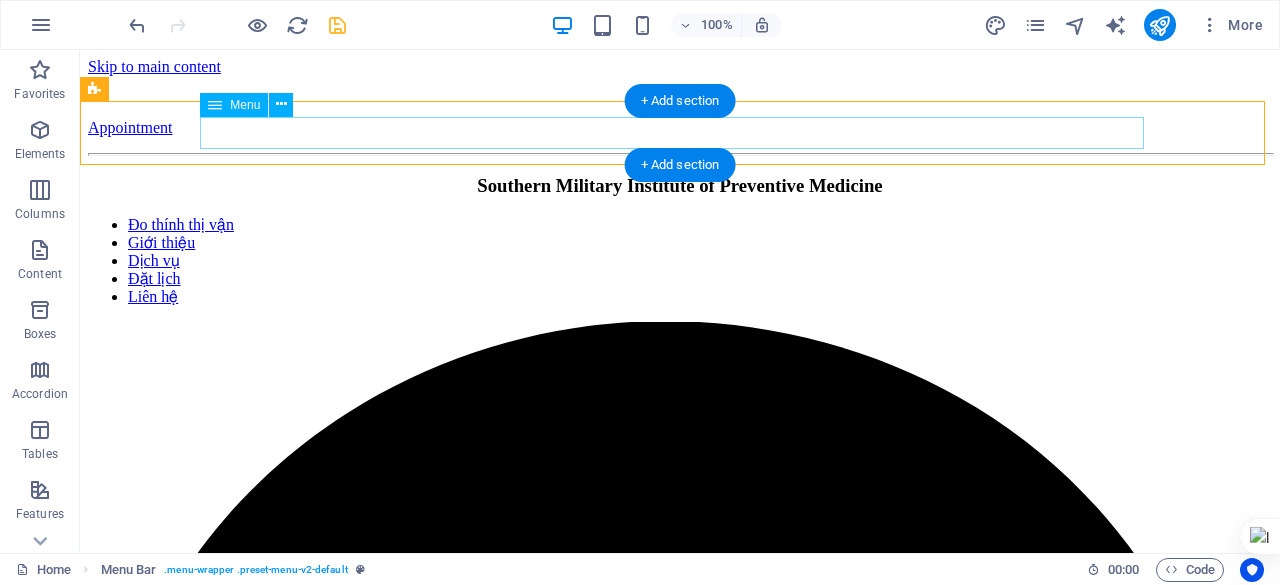 click on "Đo thính thị vận Giới thiệu Dịch vụ Đặt lịch Liên hệ" at bounding box center (680, 261) 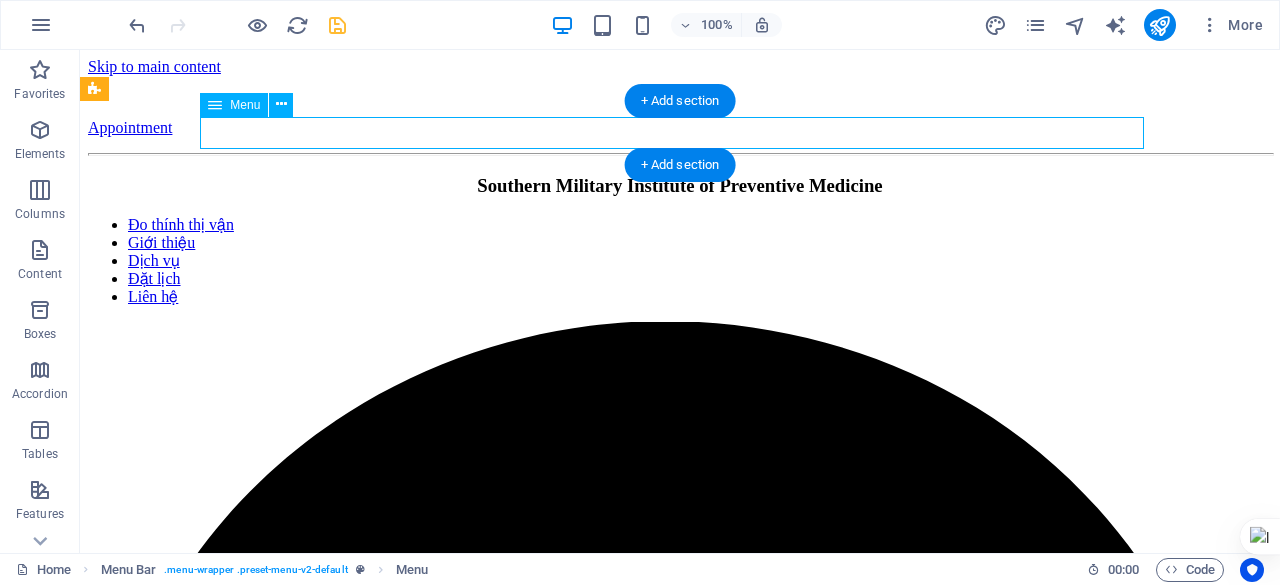 click on "Đo thính thị vận Giới thiệu Dịch vụ Đặt lịch Liên hệ" at bounding box center (680, 261) 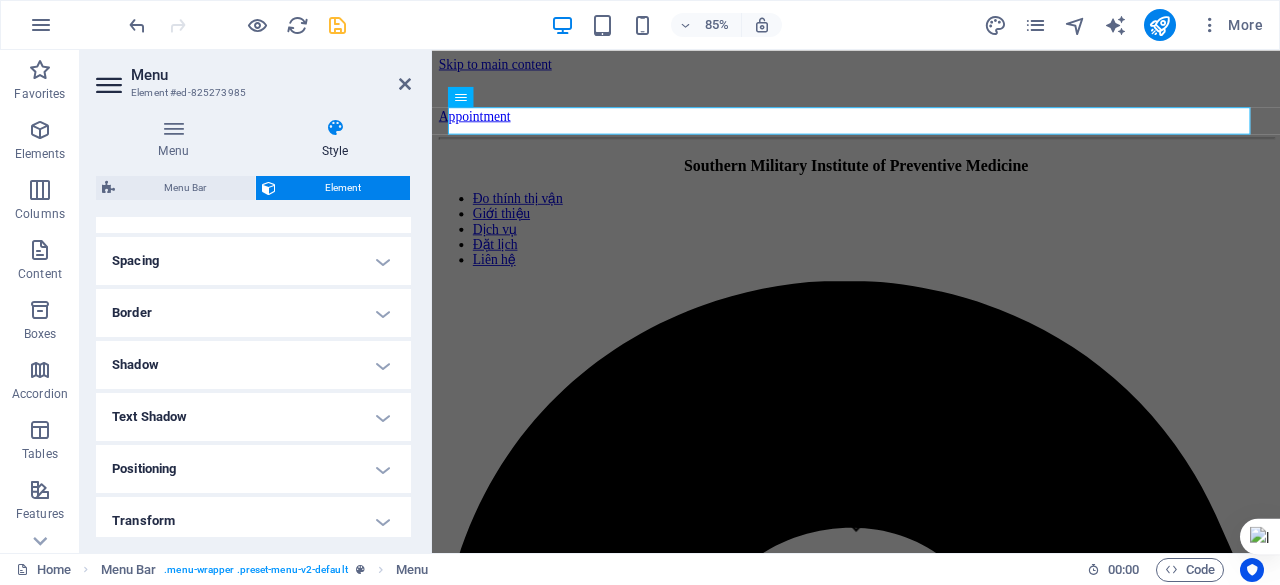 scroll, scrollTop: 524, scrollLeft: 0, axis: vertical 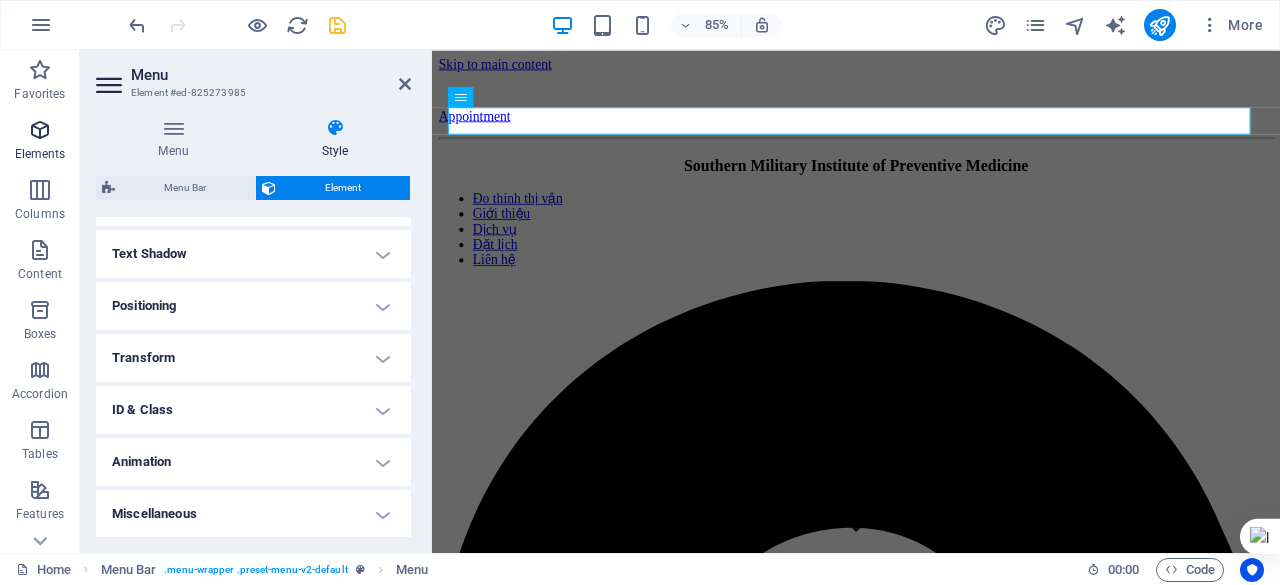 click at bounding box center (40, 130) 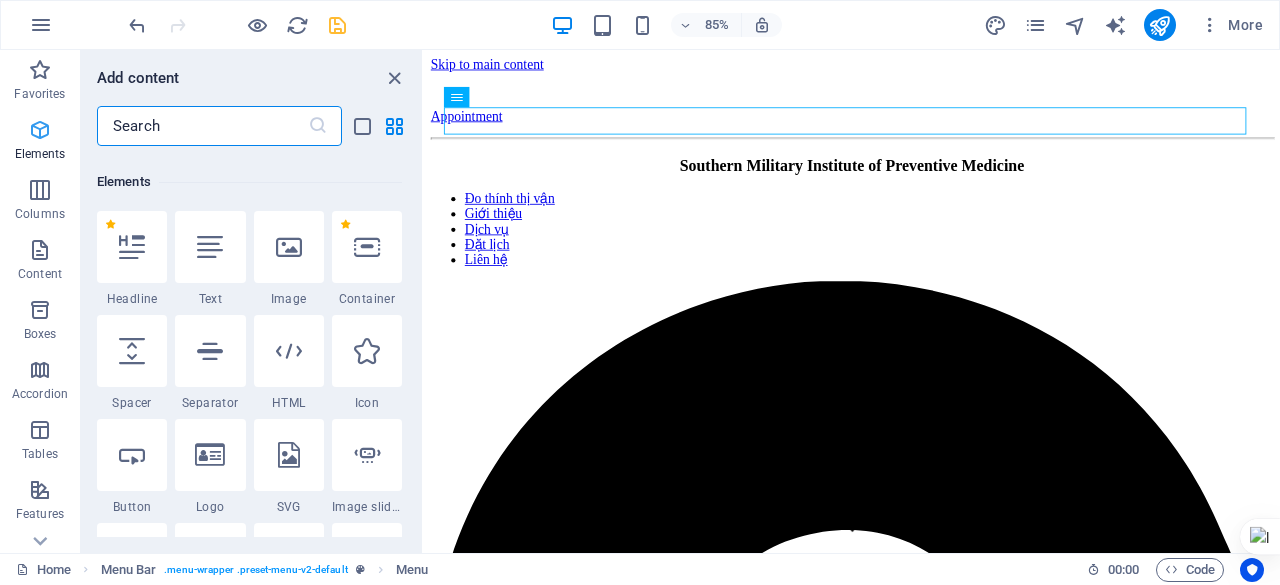 scroll, scrollTop: 213, scrollLeft: 0, axis: vertical 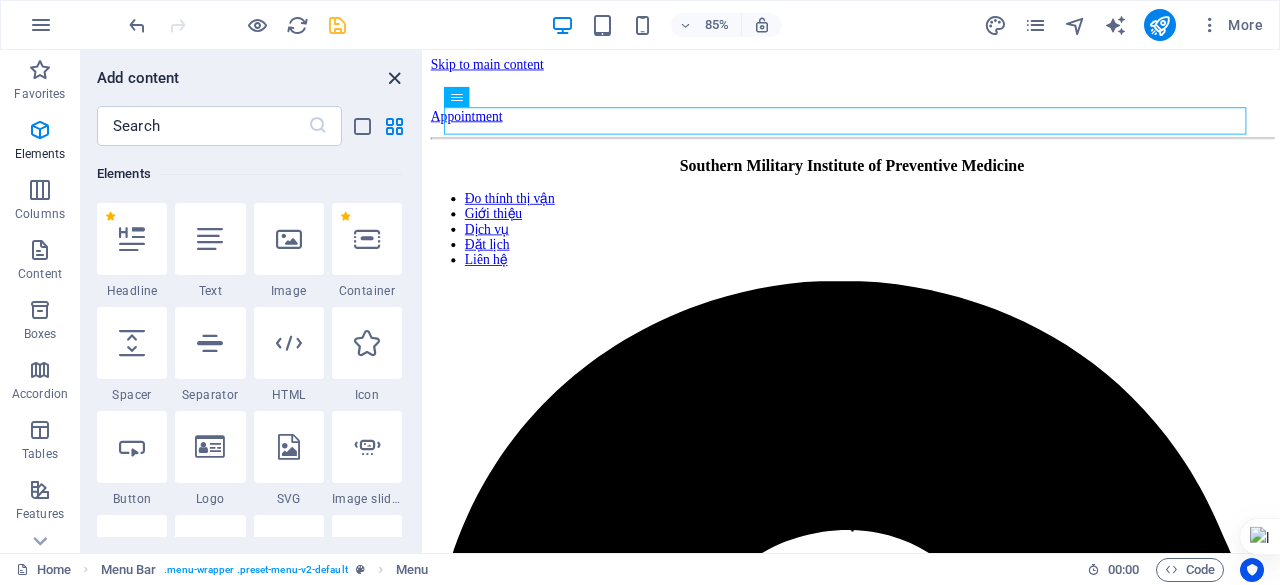 click at bounding box center [394, 78] 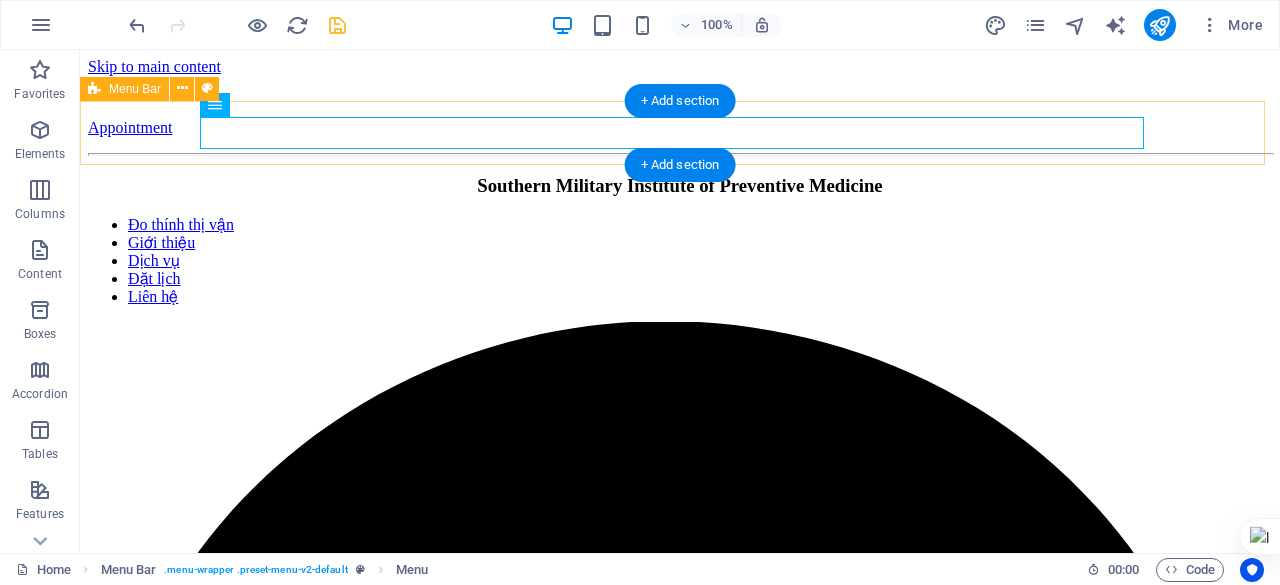 click on "Đo thính thị vận Giới thiệu Dịch vụ Đặt lịch Liên hệ" at bounding box center (680, 1906) 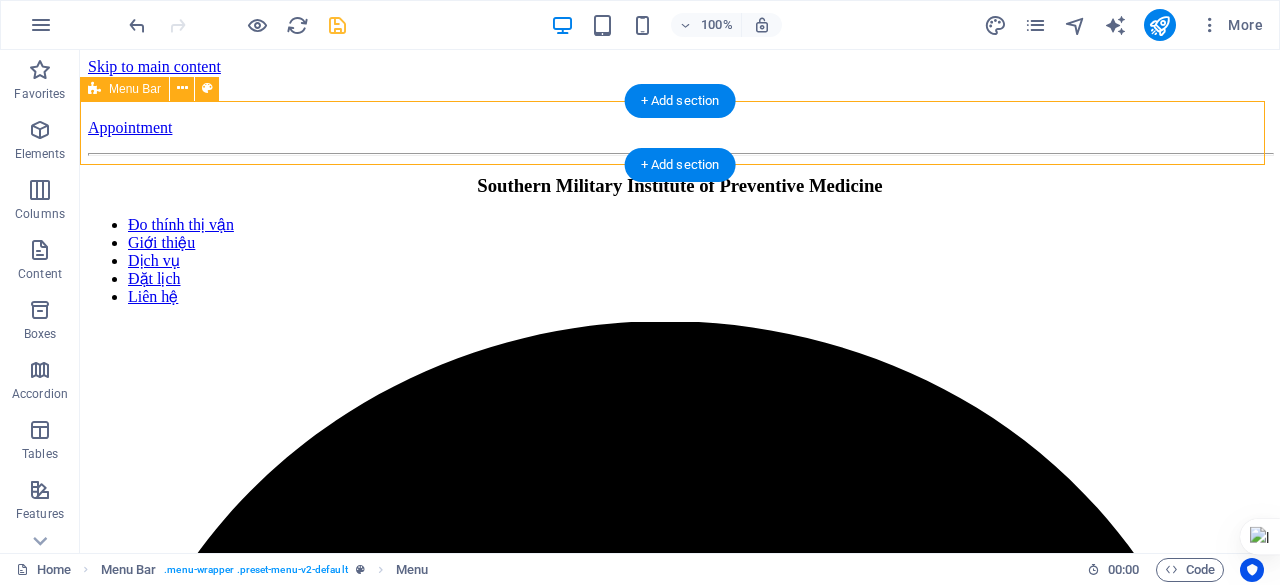 click on "Đo thính thị vận Giới thiệu Dịch vụ Đặt lịch Liên hệ" at bounding box center (680, 1906) 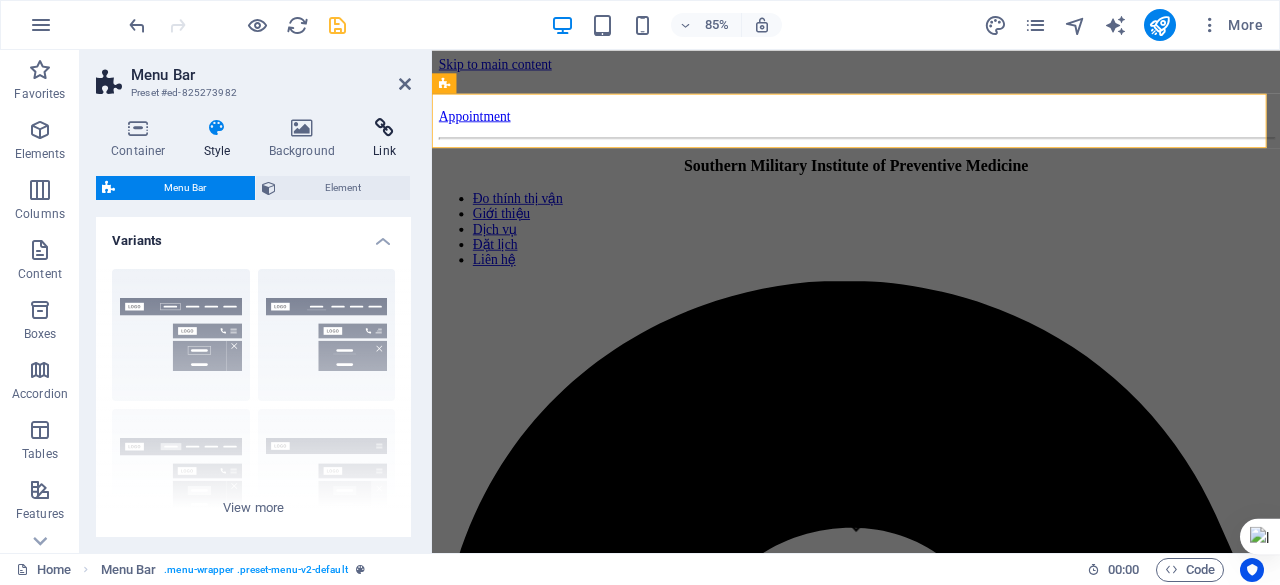 click at bounding box center [384, 128] 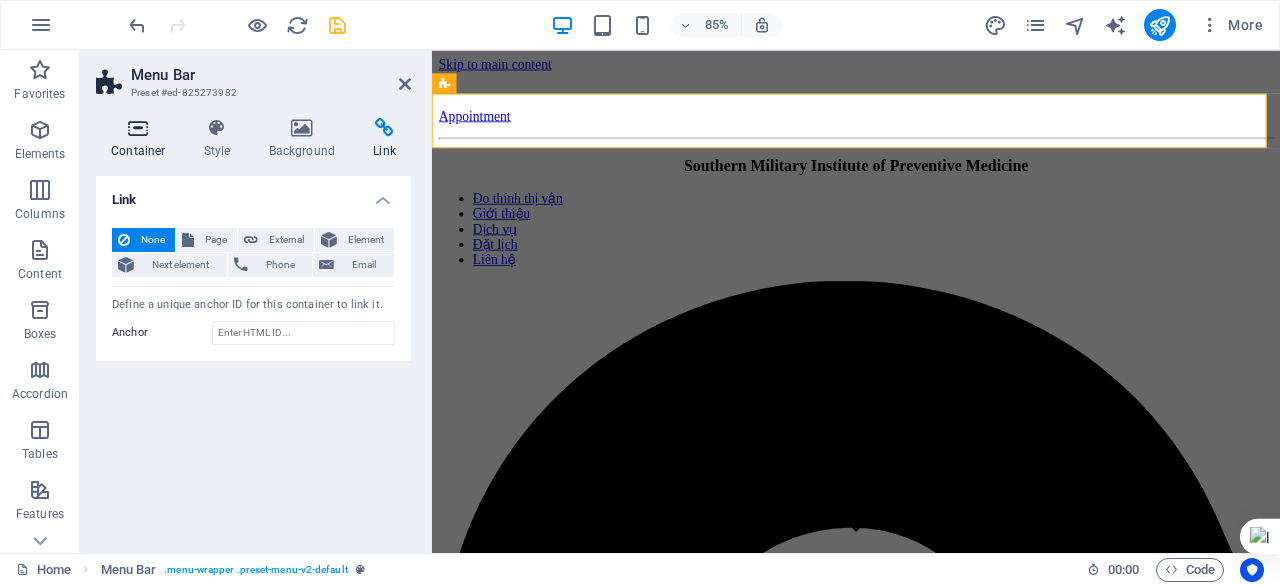 click at bounding box center (138, 128) 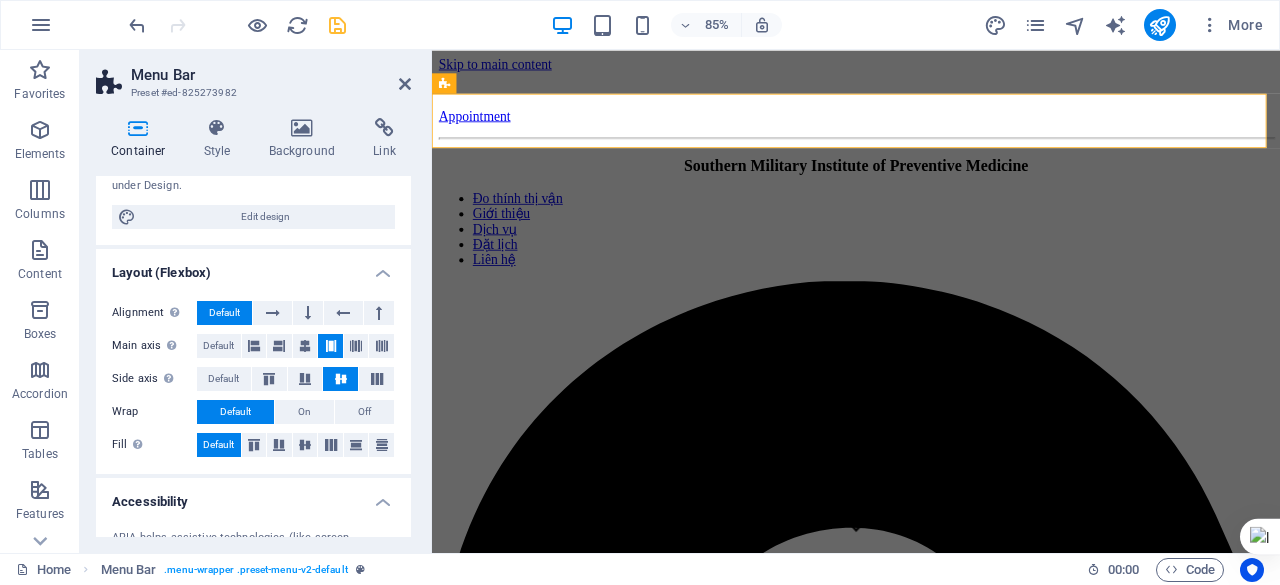 scroll, scrollTop: 412, scrollLeft: 0, axis: vertical 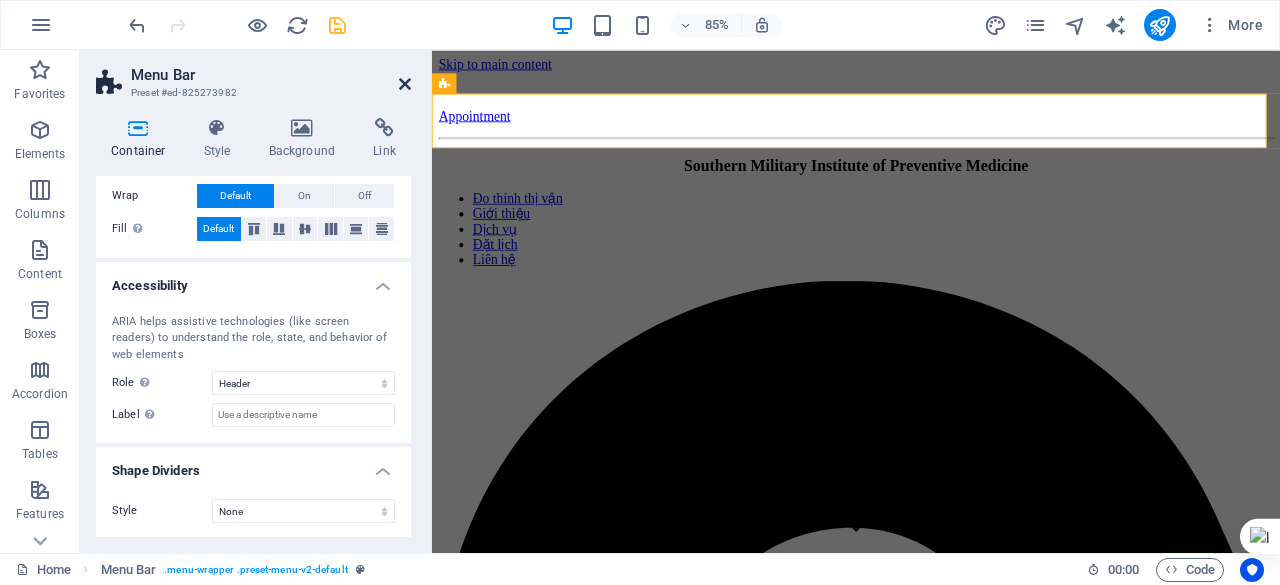 click at bounding box center (405, 84) 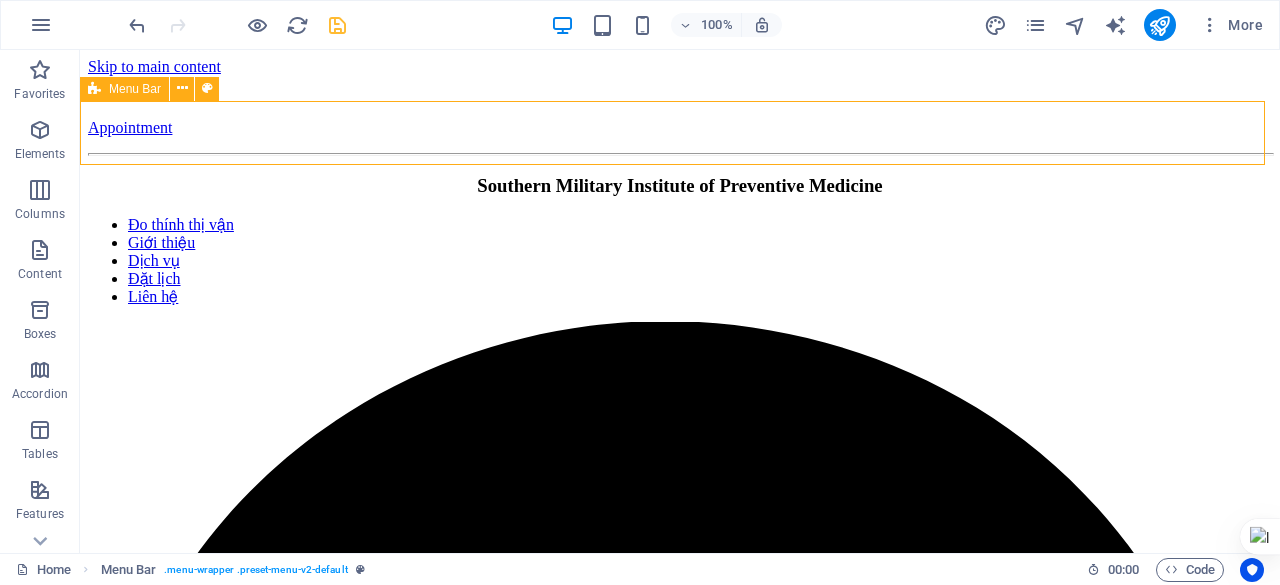click on "Menu Bar" at bounding box center (135, 89) 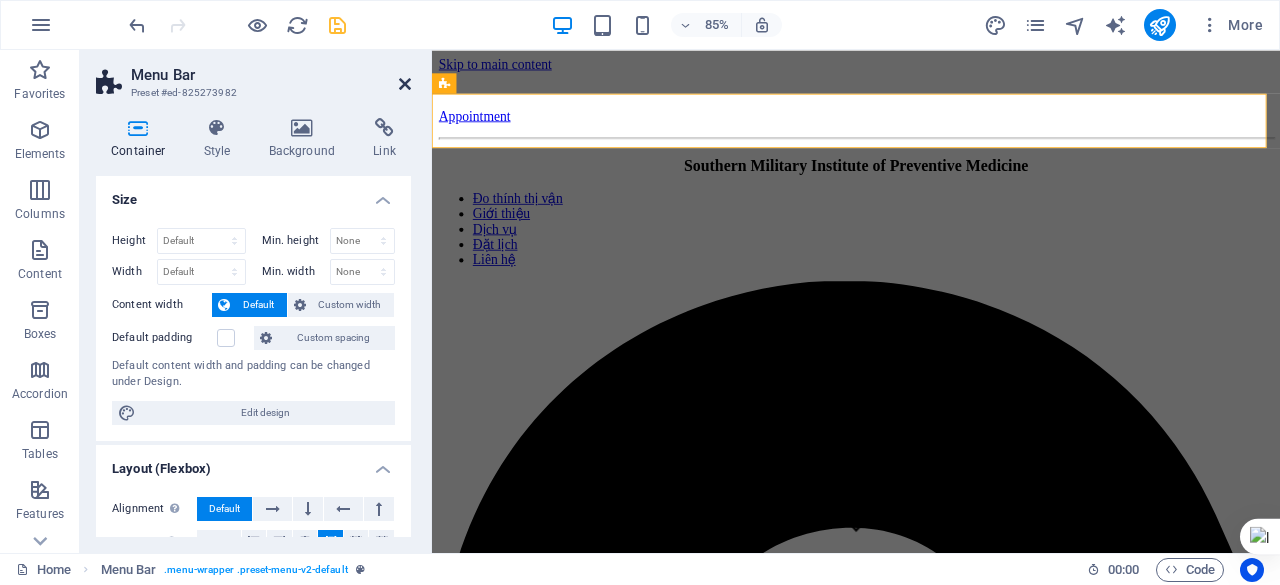 click at bounding box center [405, 84] 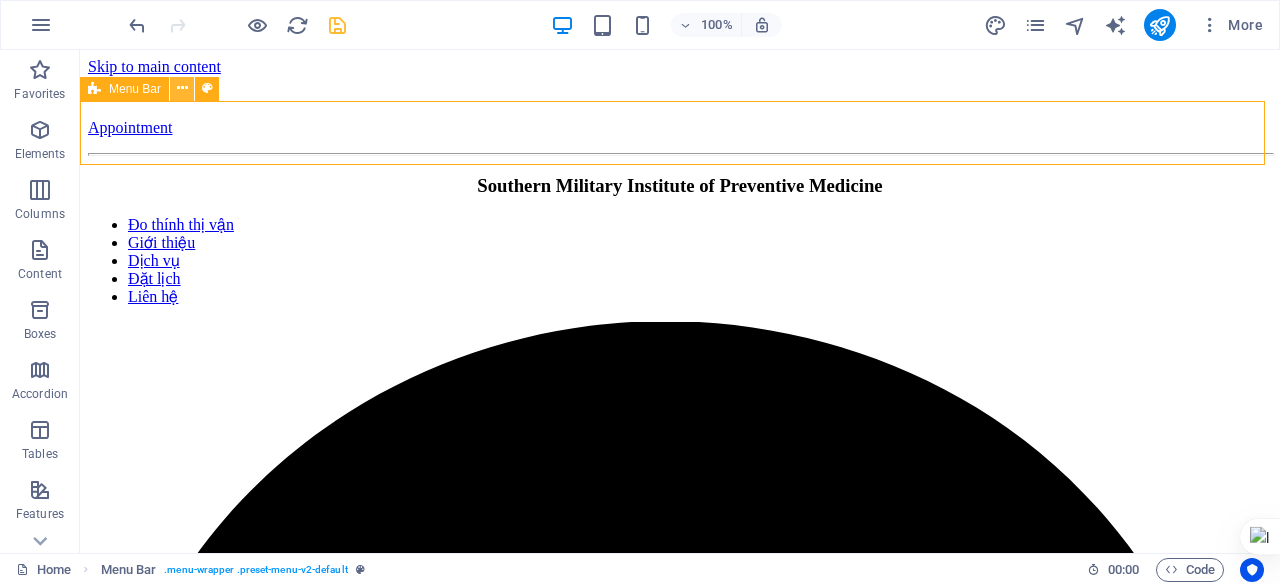 click at bounding box center [182, 88] 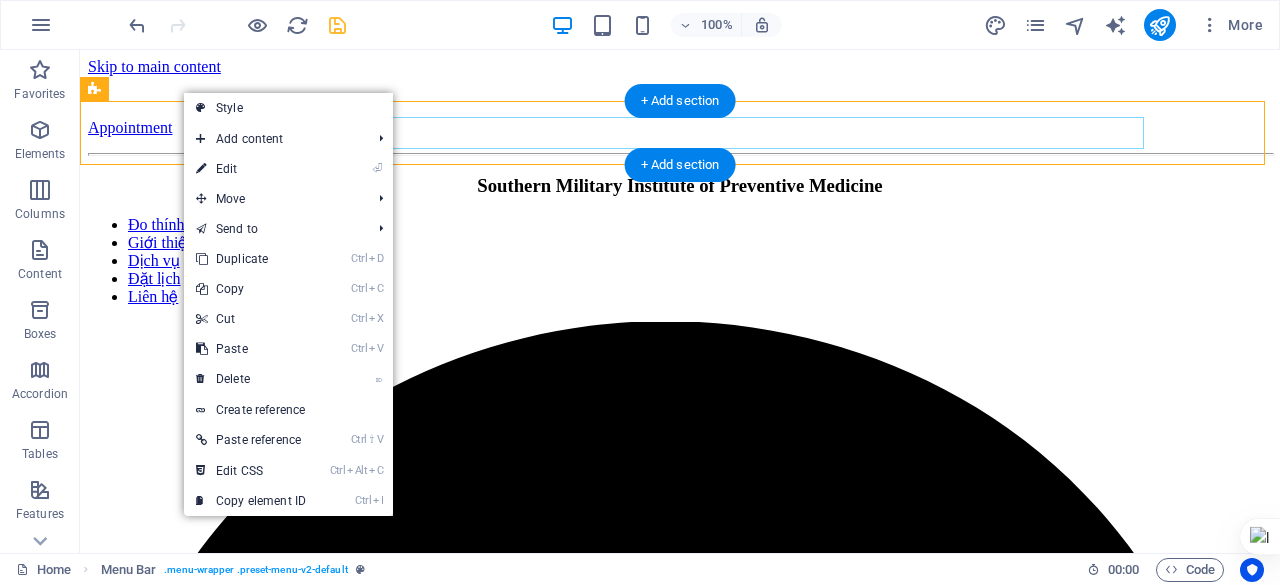 click on "Đo thính thị vận Giới thiệu Dịch vụ Đặt lịch Liên hệ" at bounding box center [680, 261] 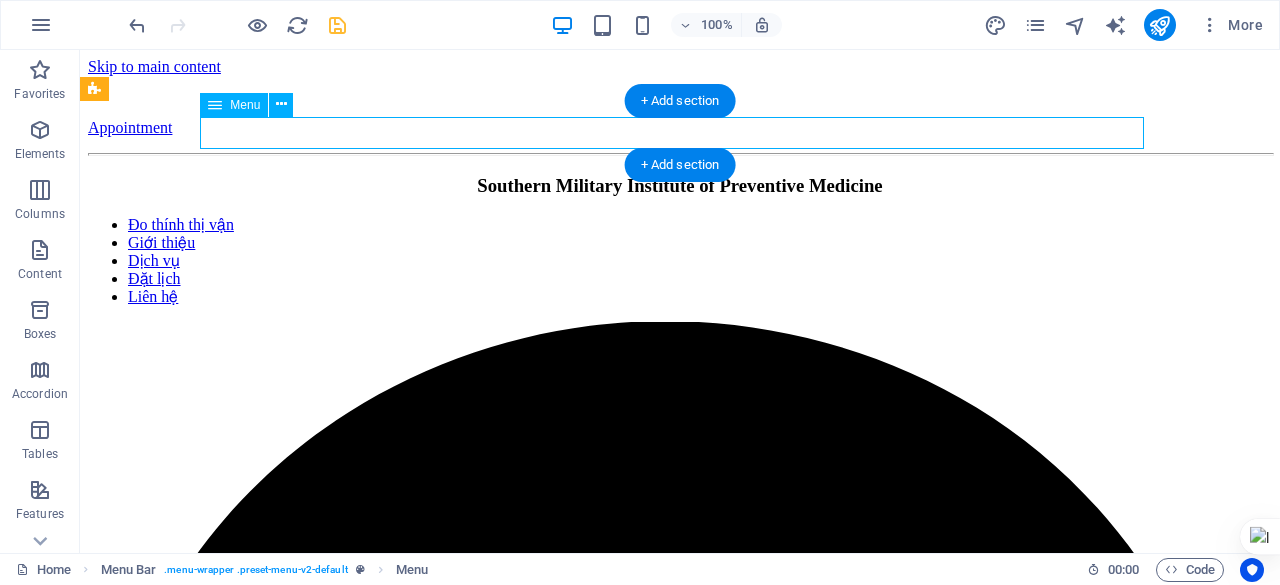 click on "Đo thính thị vận Giới thiệu Dịch vụ Đặt lịch Liên hệ" at bounding box center [680, 261] 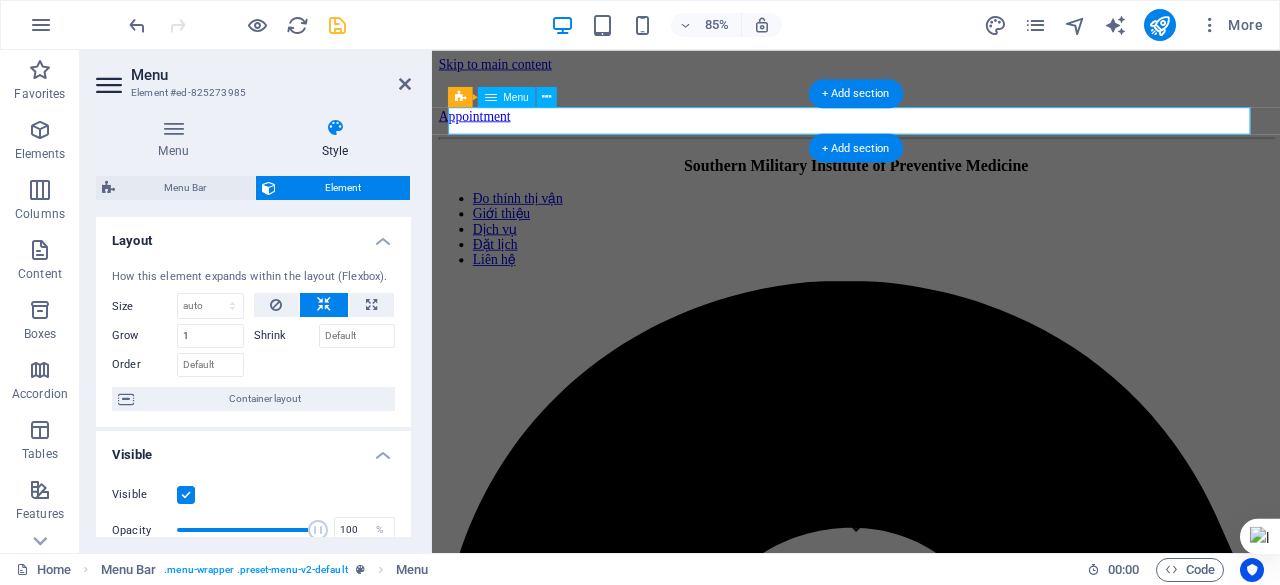click on "Đo thính thị vận Giới thiệu Dịch vụ Đặt lịch Liên hệ" at bounding box center (931, 261) 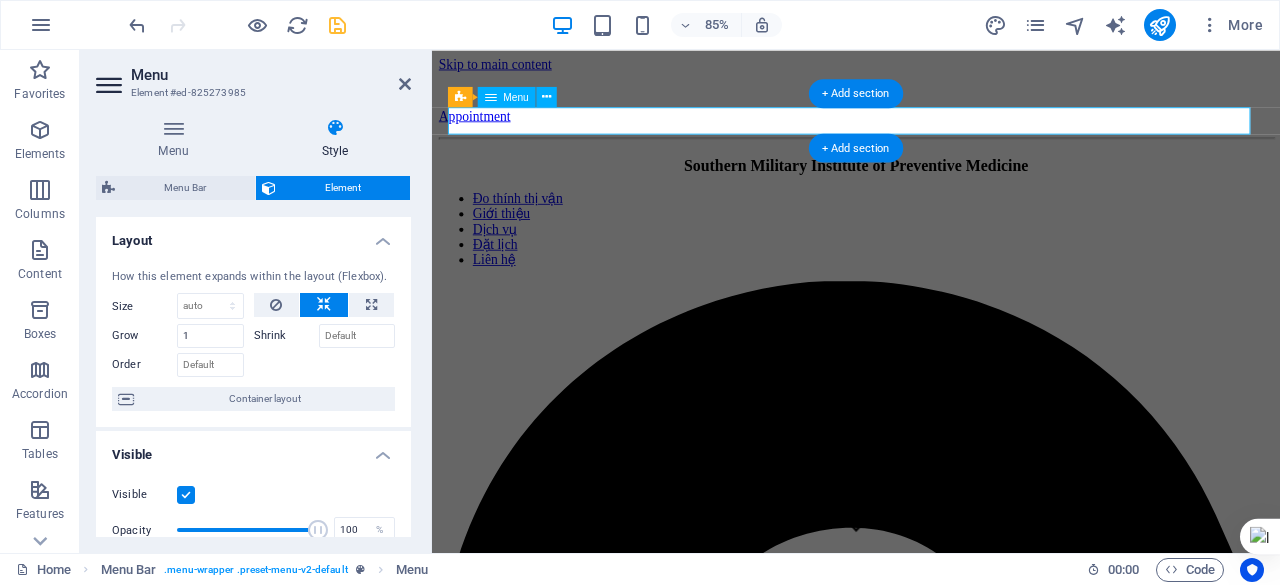 drag, startPoint x: 1091, startPoint y: 128, endPoint x: 793, endPoint y: 142, distance: 298.32867 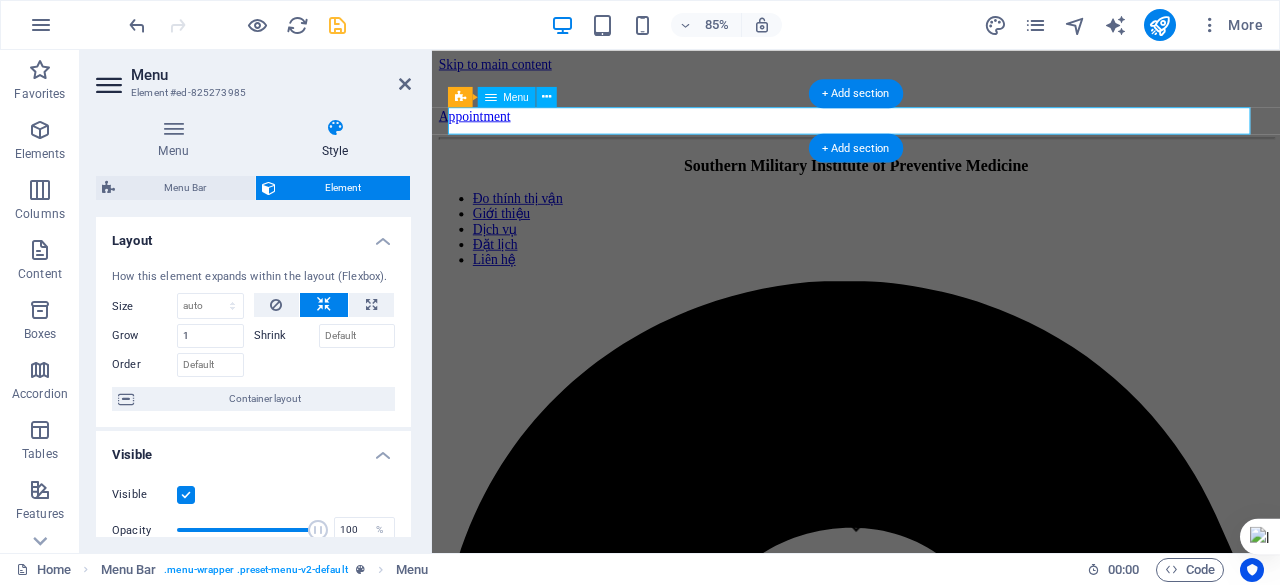 click on "Đo thính thị vận Giới thiệu Dịch vụ Đặt lịch Liên hệ" at bounding box center (931, 261) 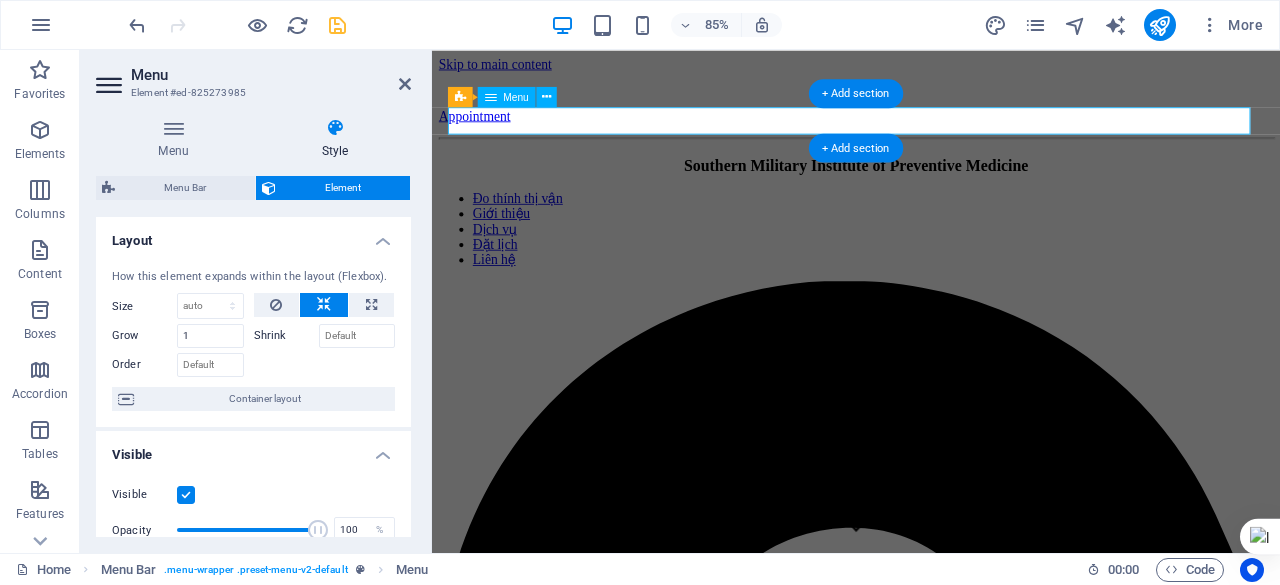 click on "Đo thính thị vận Giới thiệu Dịch vụ Đặt lịch Liên hệ" at bounding box center [931, 261] 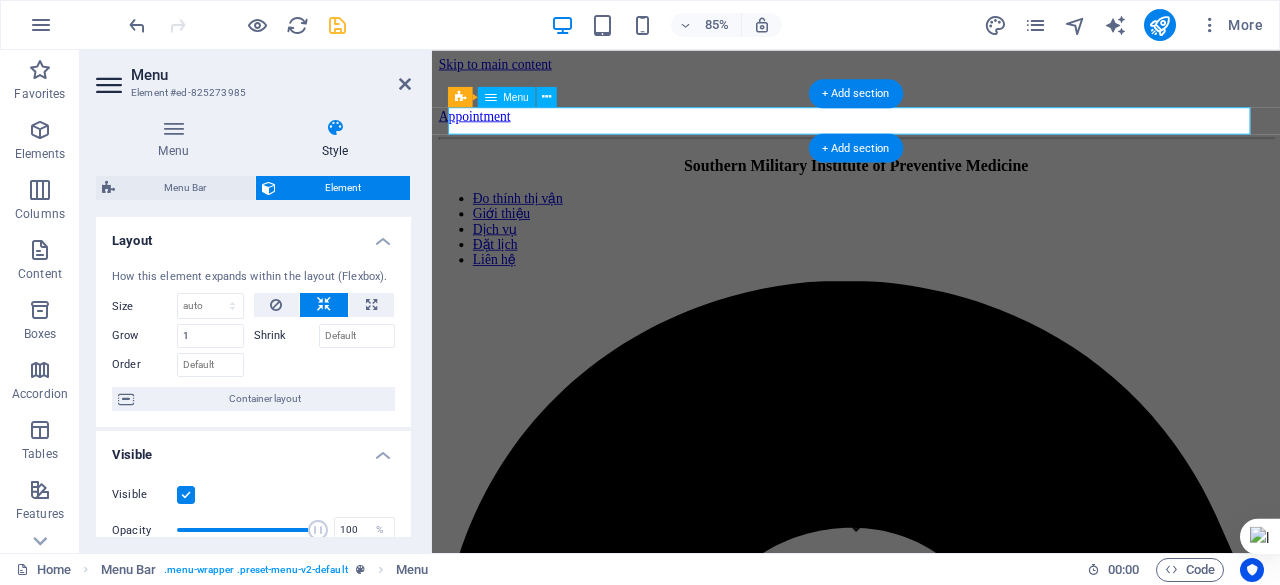 click on "Đo thính thị vận Giới thiệu Dịch vụ Đặt lịch Liên hệ" at bounding box center (931, 261) 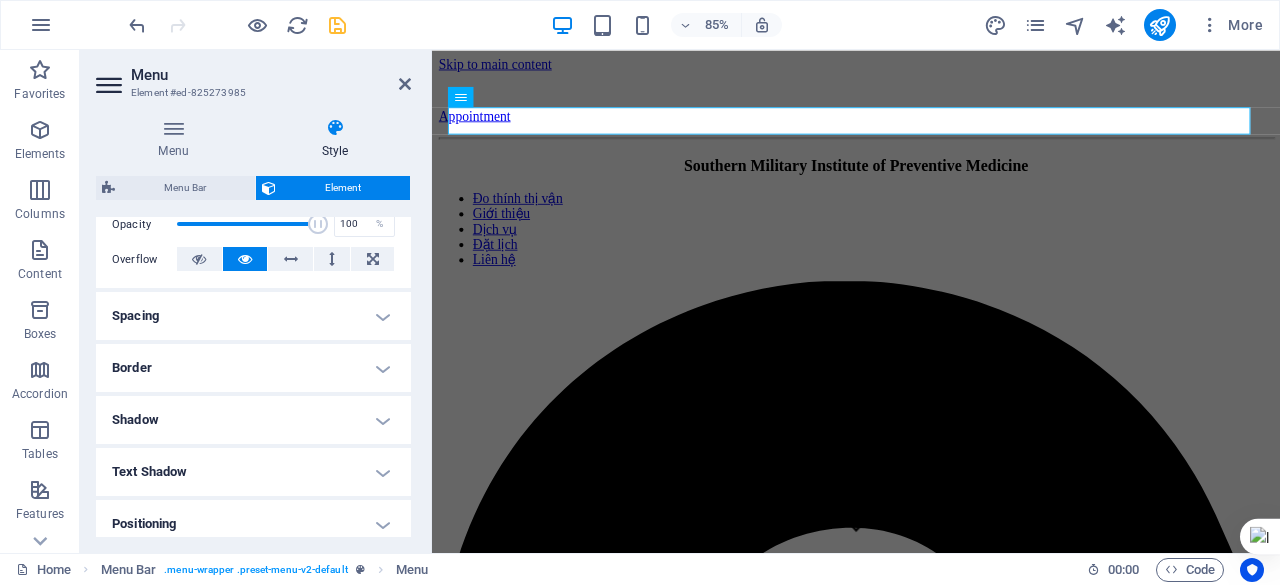 scroll, scrollTop: 308, scrollLeft: 0, axis: vertical 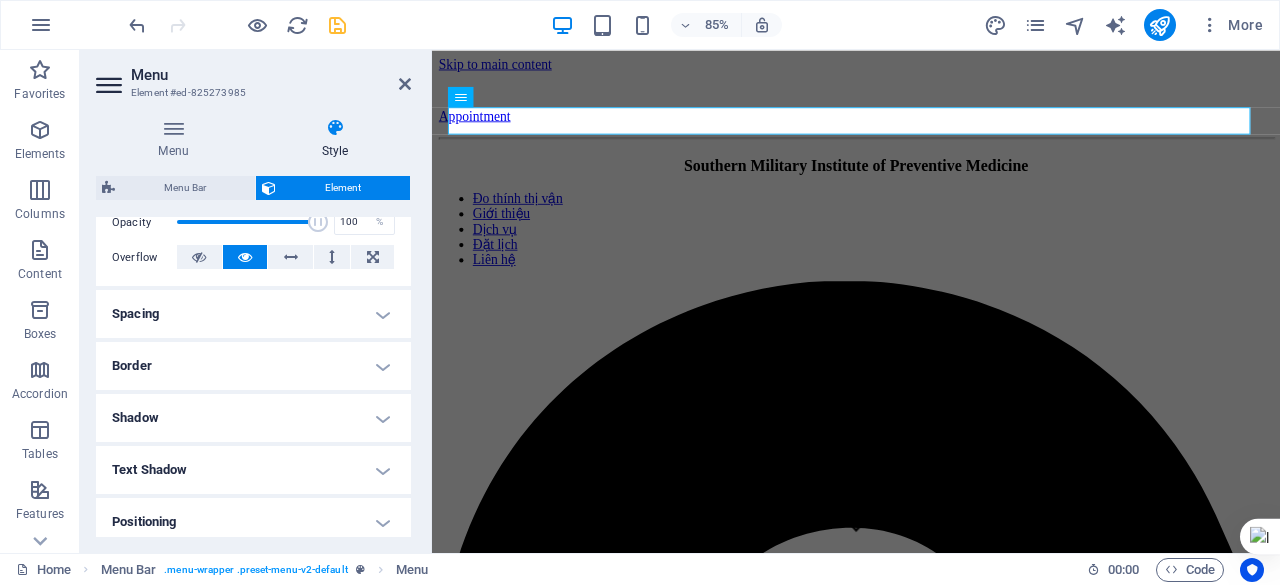 click on "Spacing" at bounding box center (253, 314) 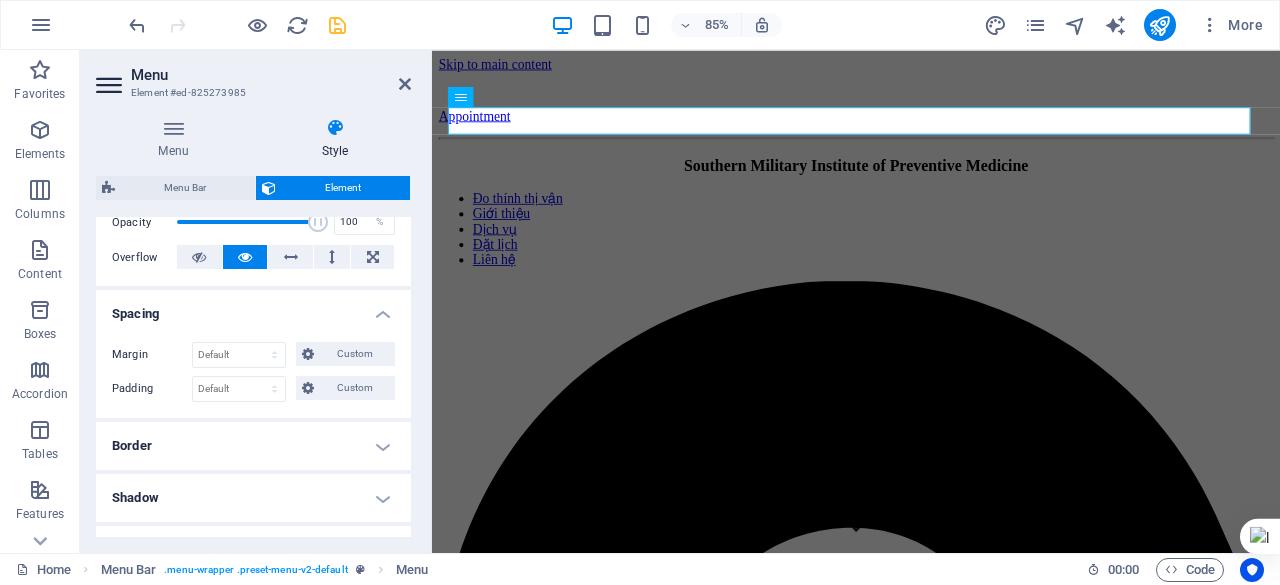 click on "Spacing" at bounding box center (253, 308) 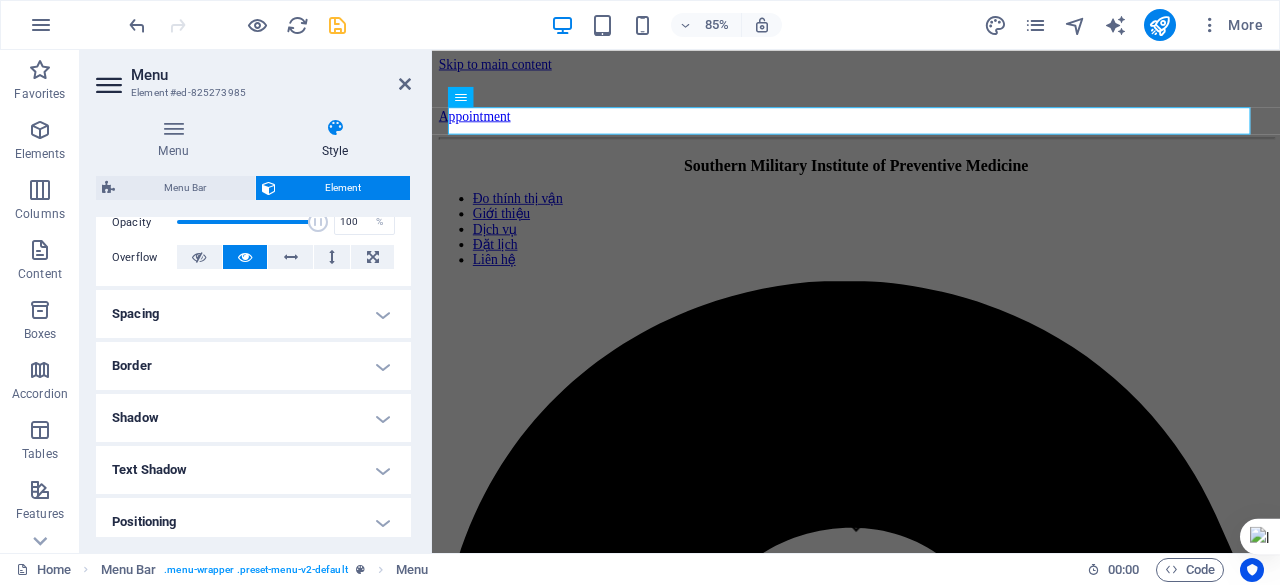 click on "Spacing" at bounding box center [253, 314] 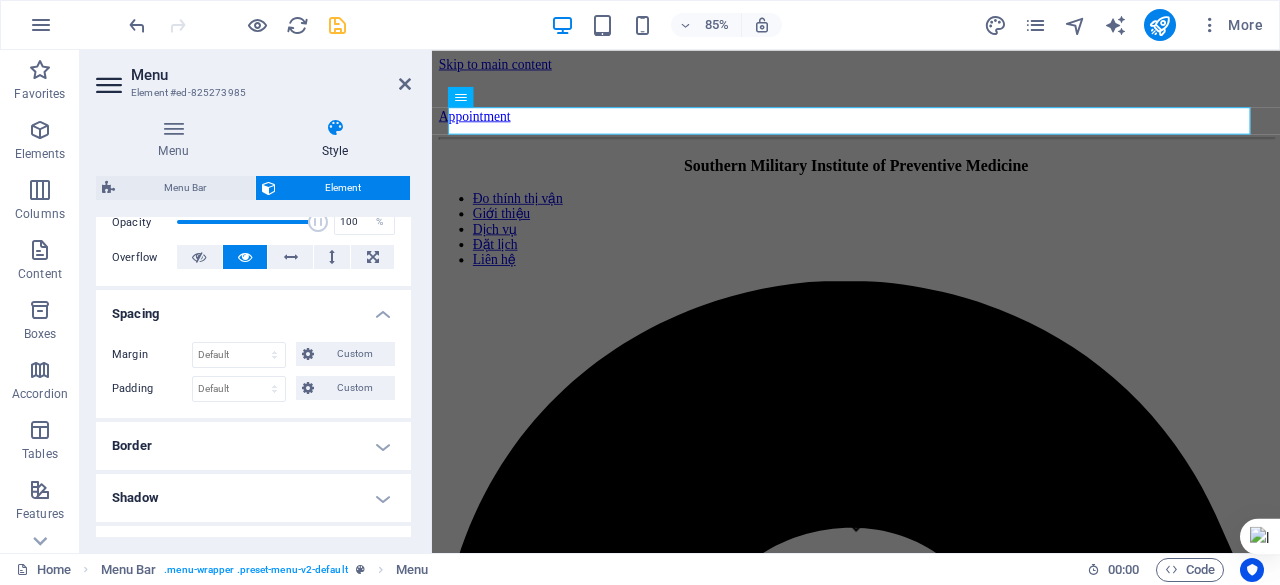 click on "Spacing" at bounding box center [253, 308] 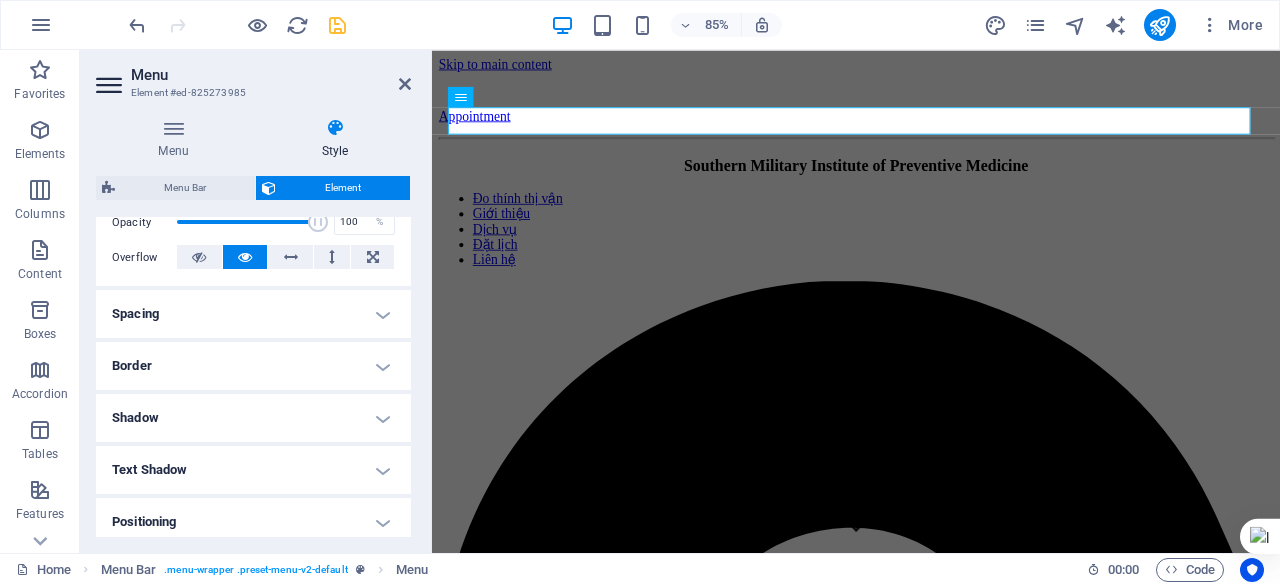 click on "Border" at bounding box center (253, 366) 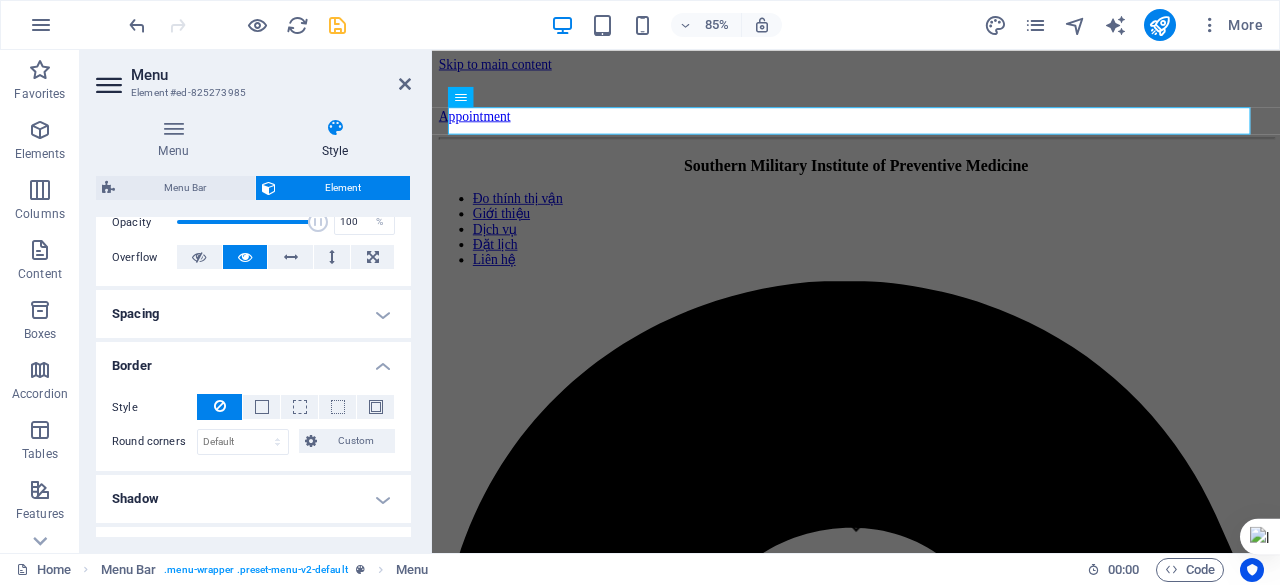 click on "Border" at bounding box center [253, 360] 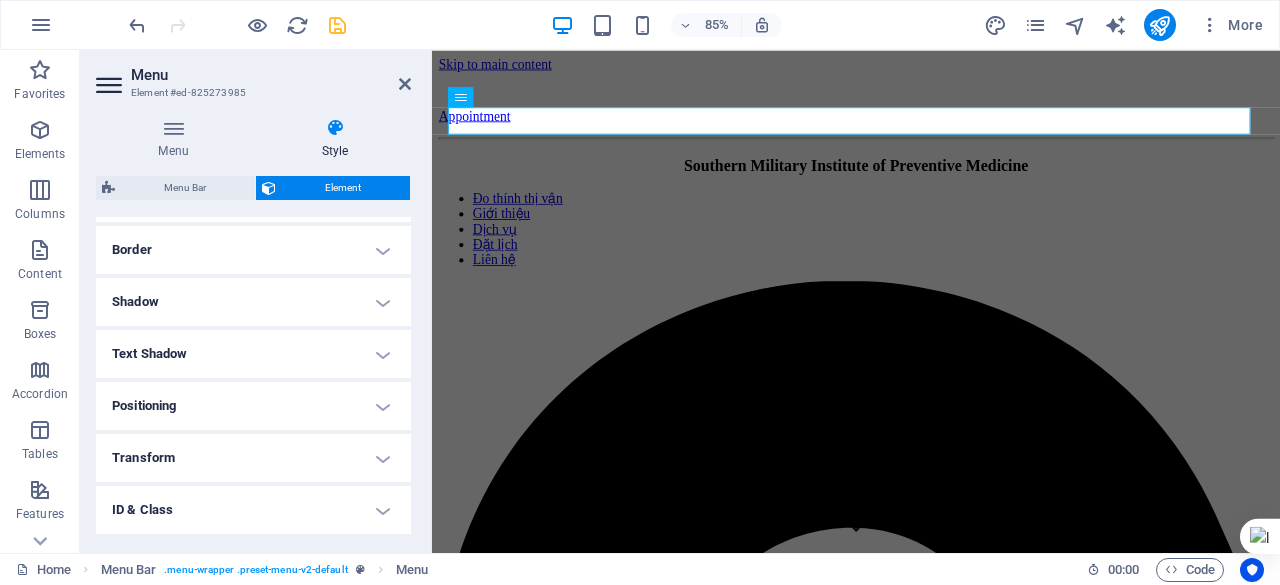 scroll, scrollTop: 433, scrollLeft: 0, axis: vertical 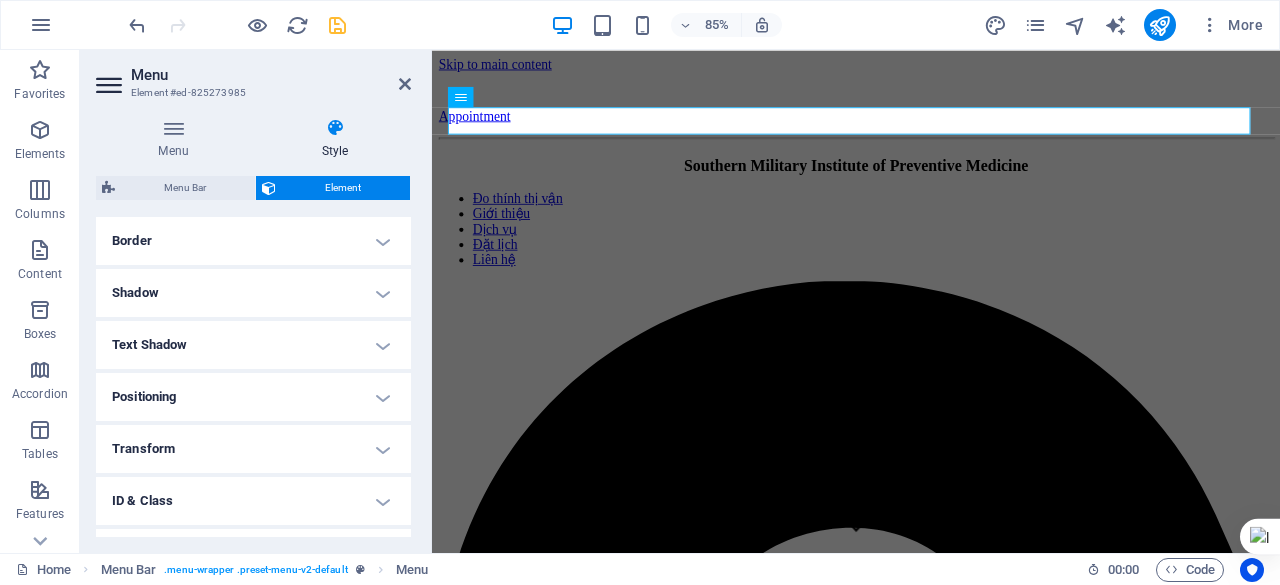 click on "Positioning" at bounding box center (253, 397) 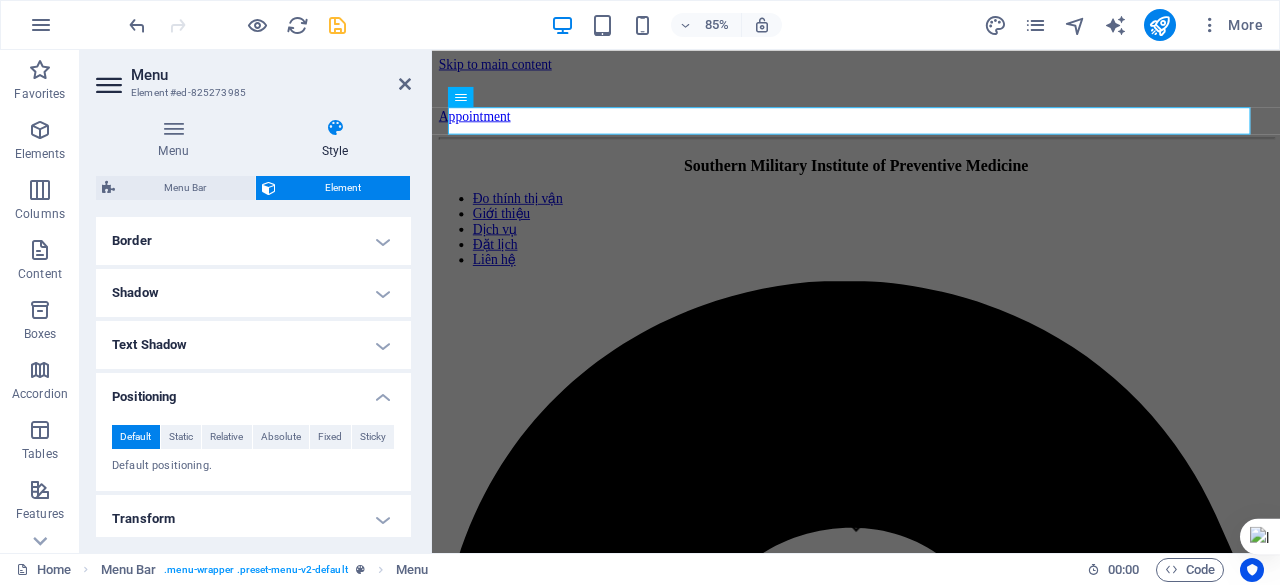 click on "Positioning" at bounding box center (253, 391) 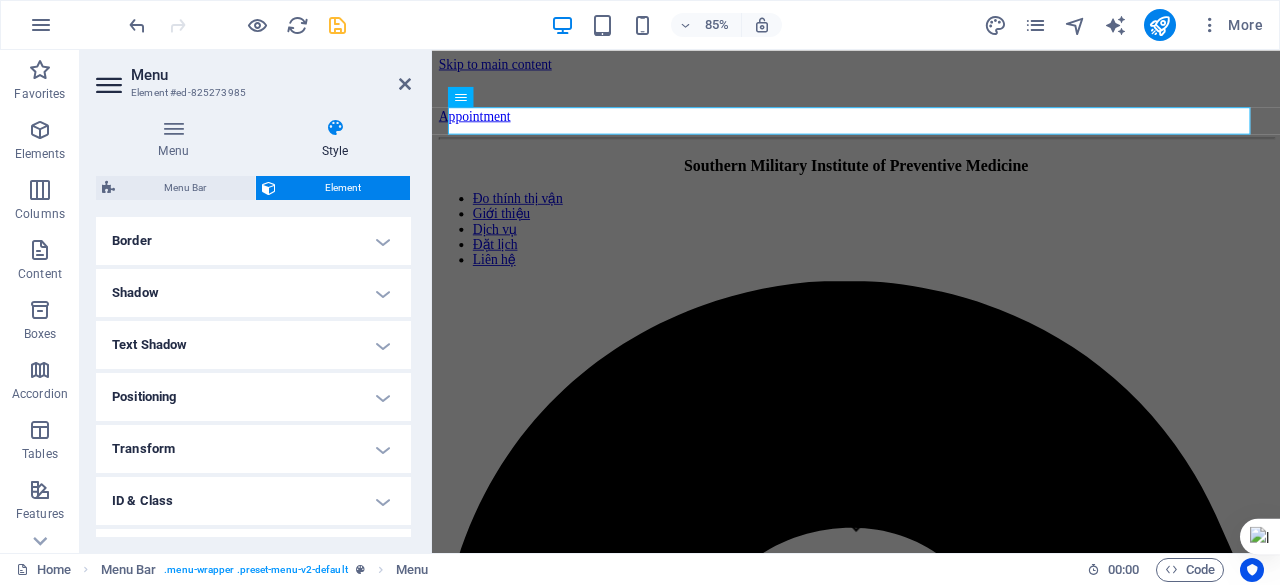 scroll, scrollTop: 524, scrollLeft: 0, axis: vertical 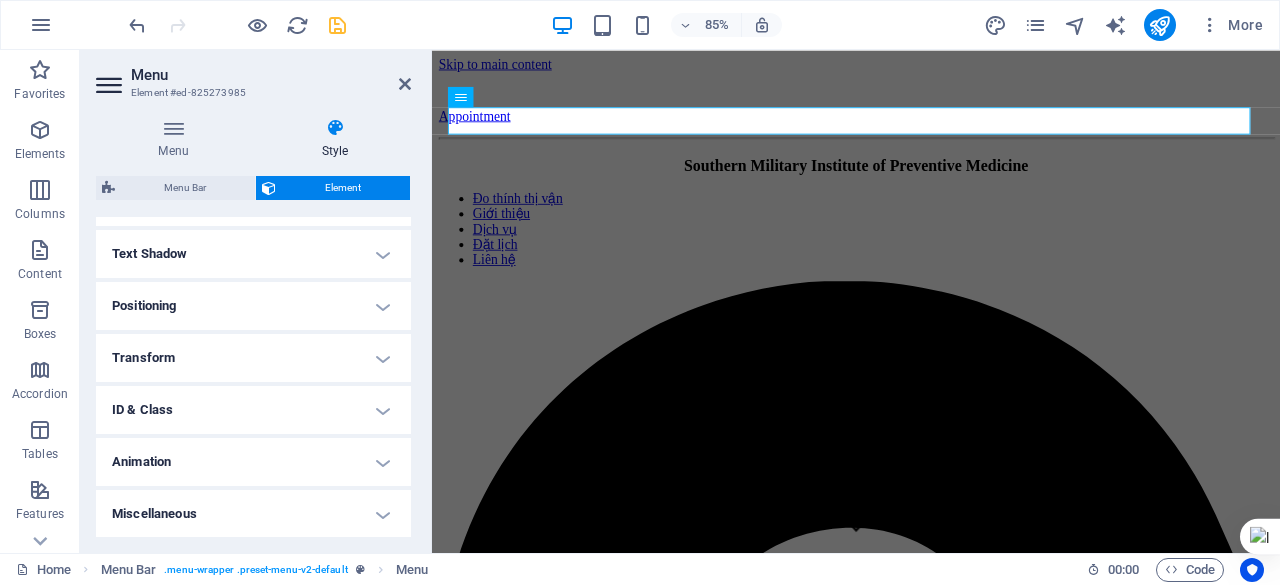 click on "Miscellaneous" at bounding box center (253, 514) 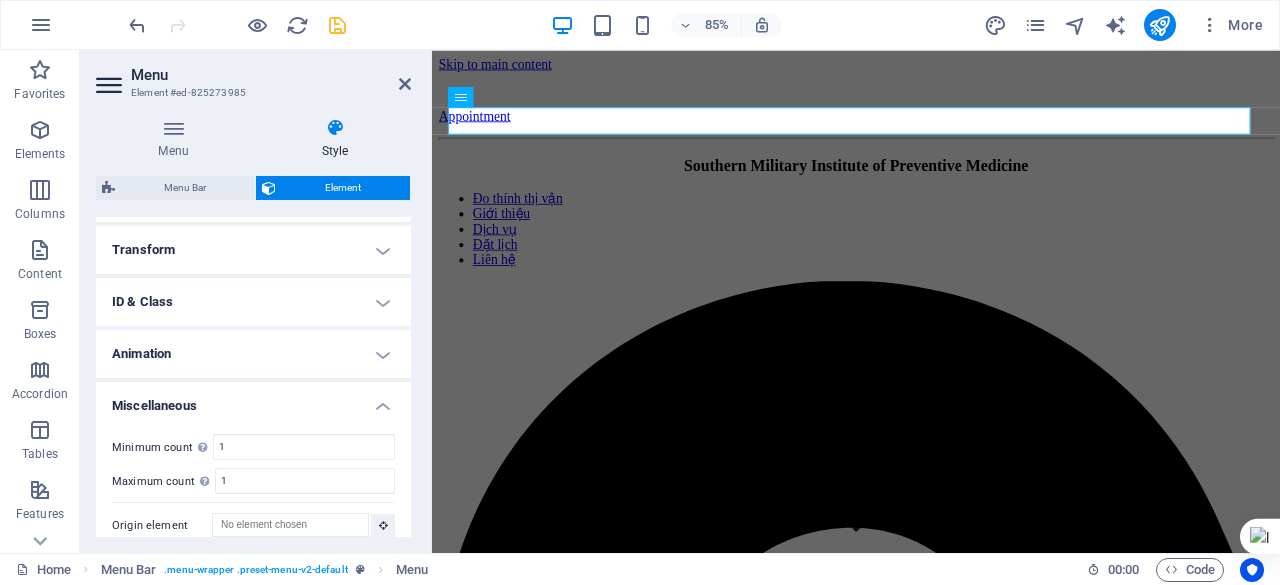 scroll, scrollTop: 646, scrollLeft: 0, axis: vertical 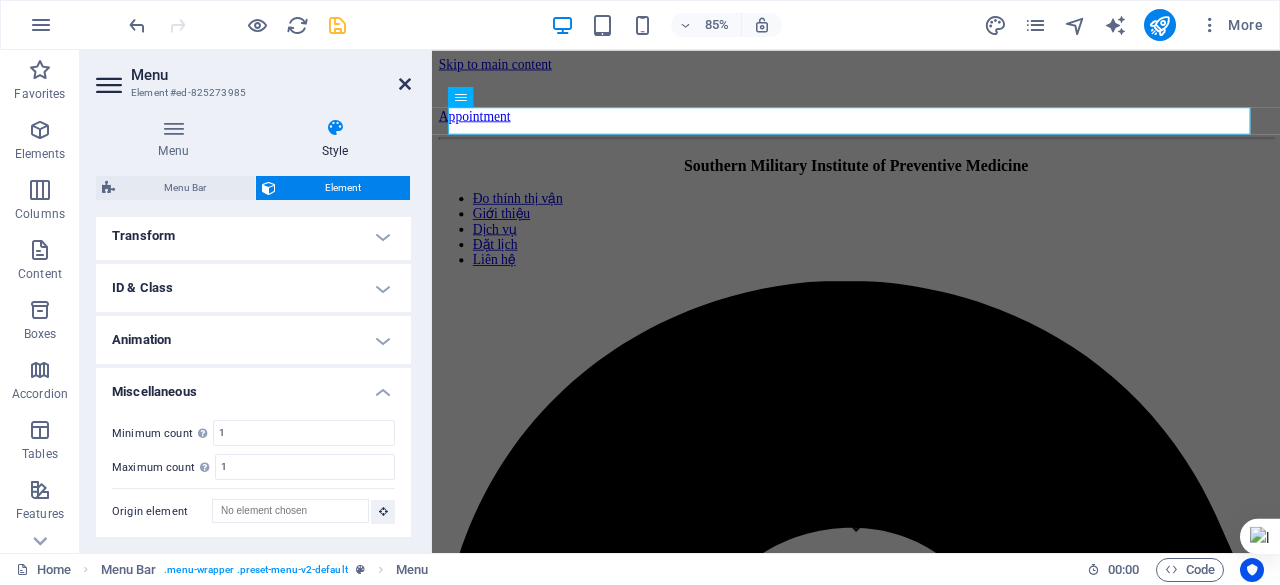 click at bounding box center (405, 84) 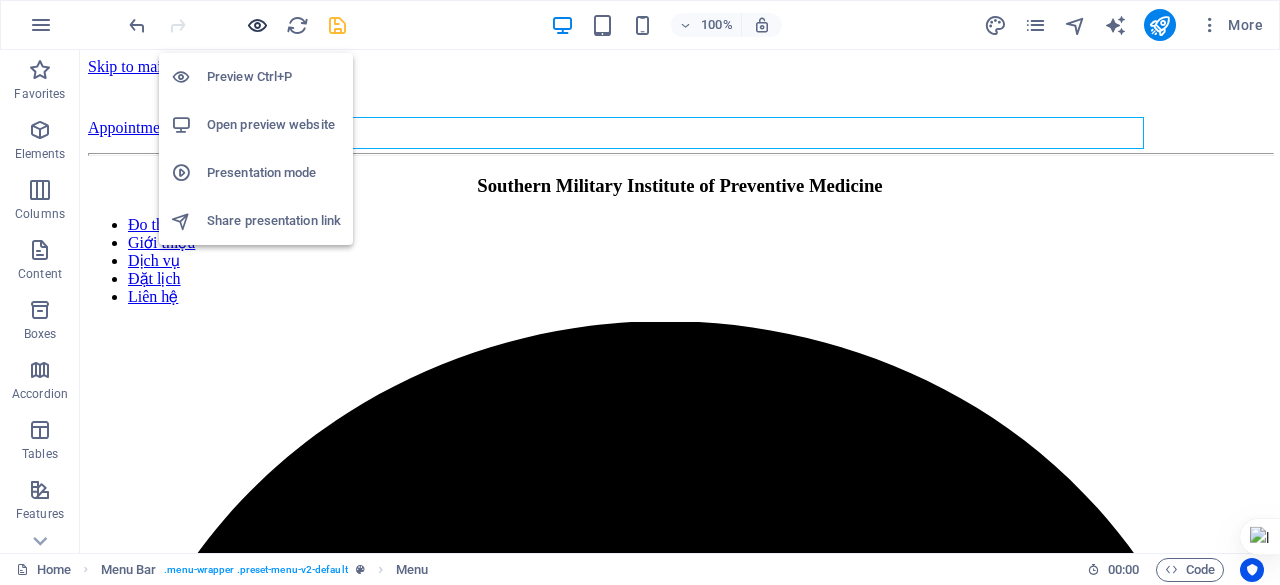 click at bounding box center (257, 25) 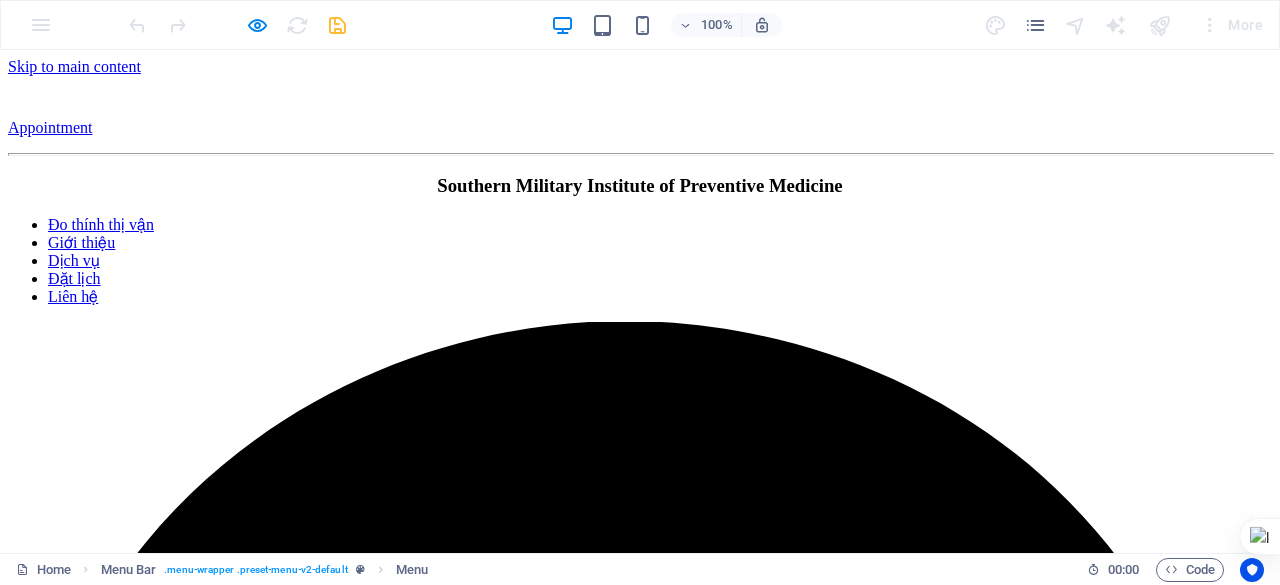click on "Đo thính thị vận" at bounding box center [101, 224] 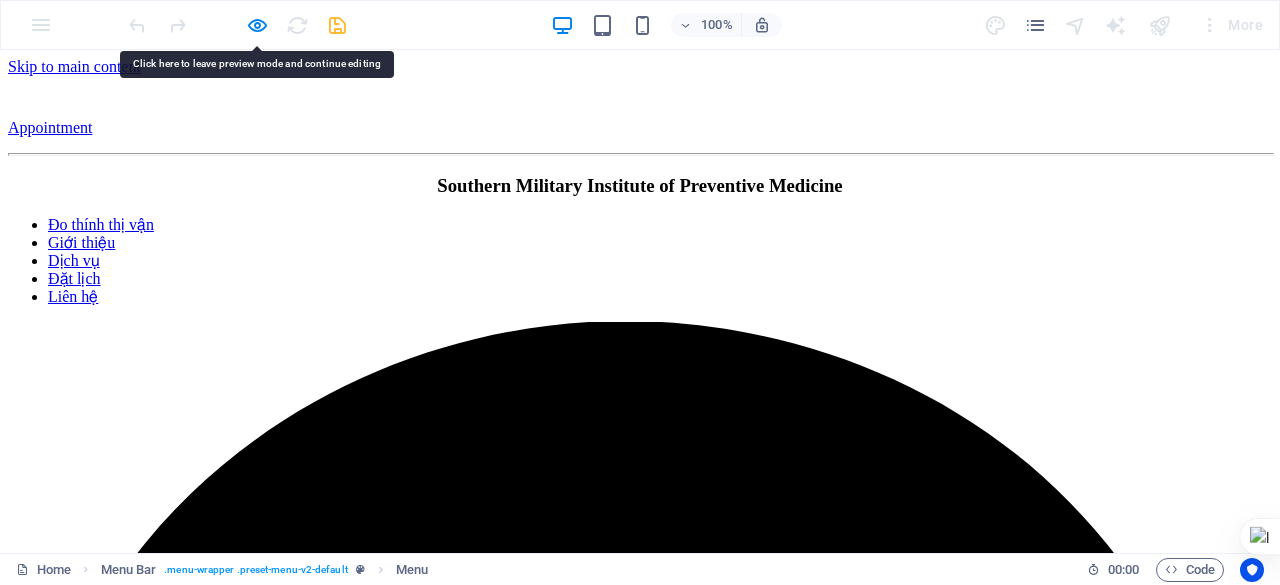 click on "Đo thính thị vận" at bounding box center (101, 224) 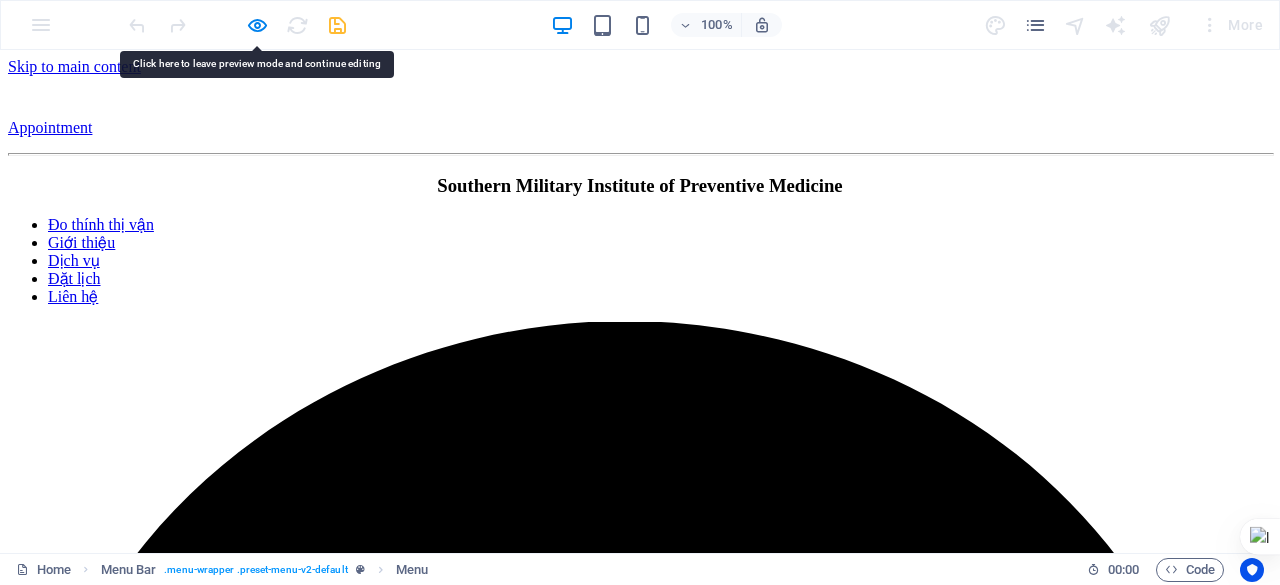 click on "Đo thính thị vận" at bounding box center [101, 224] 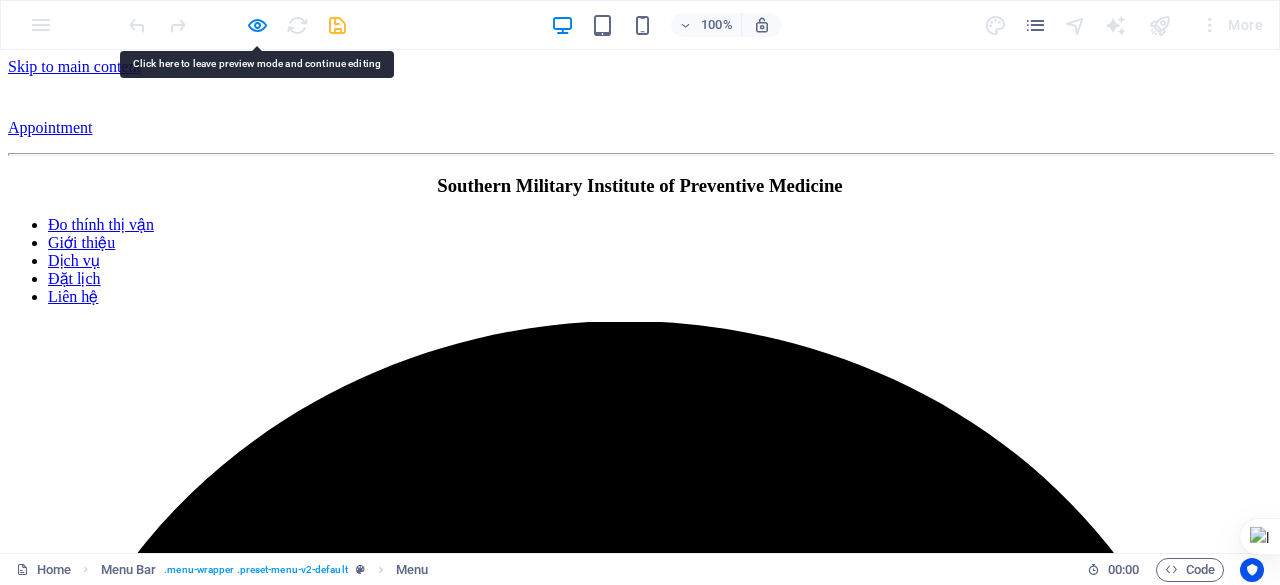 click on "Đo thính thị vận" at bounding box center [101, 224] 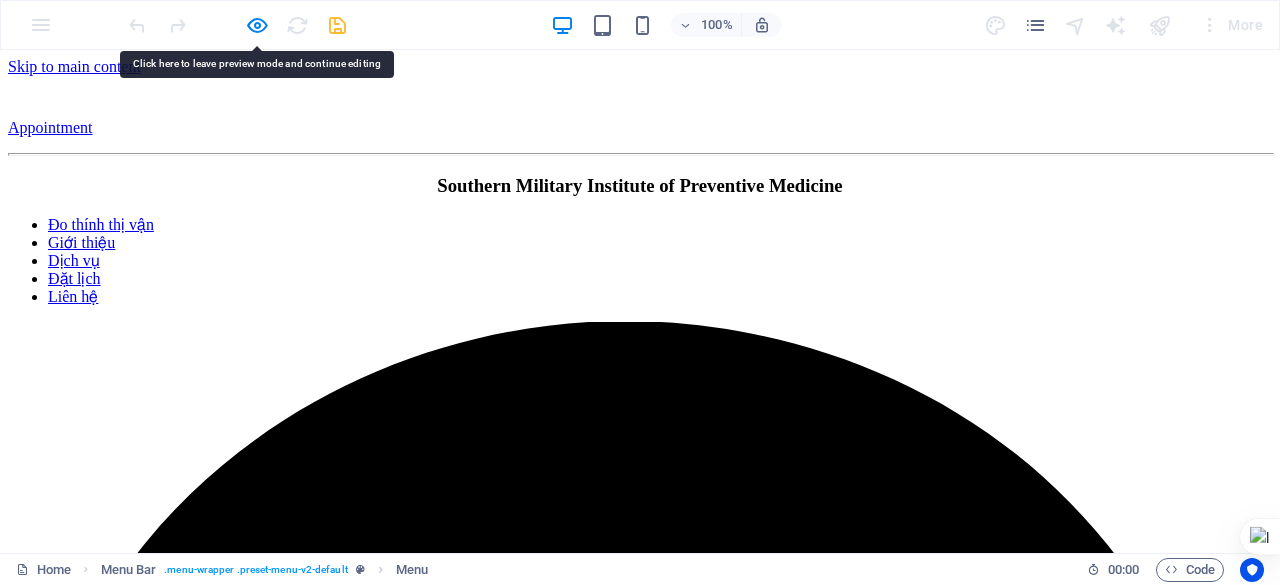 click on "Đo thính thị vận" at bounding box center [101, 224] 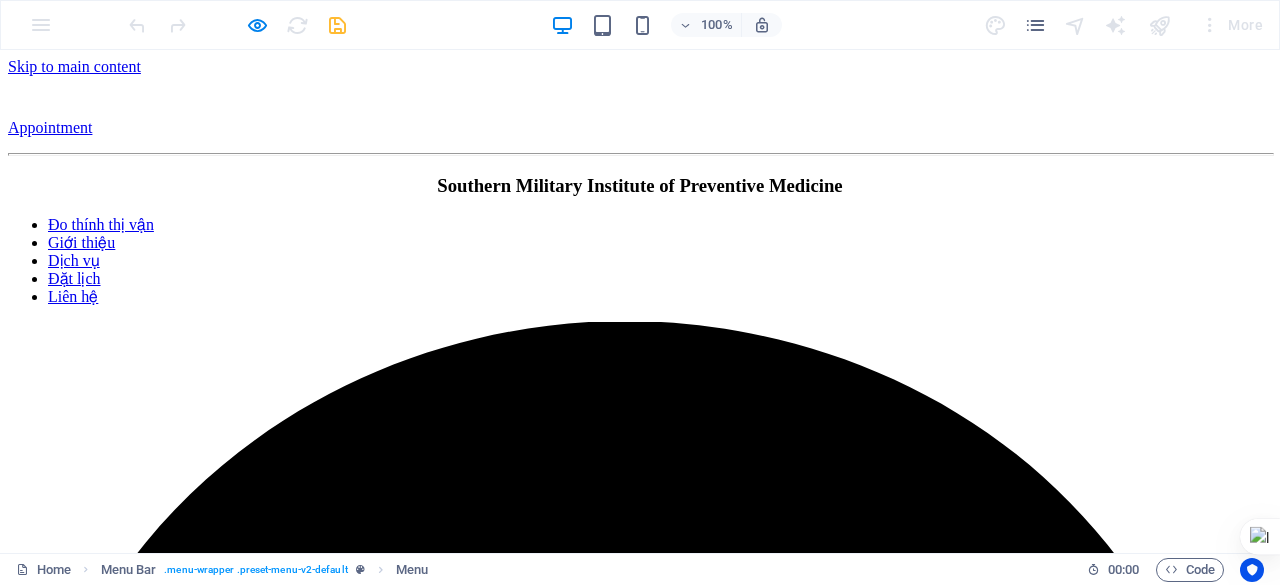 click at bounding box center (641, 154) 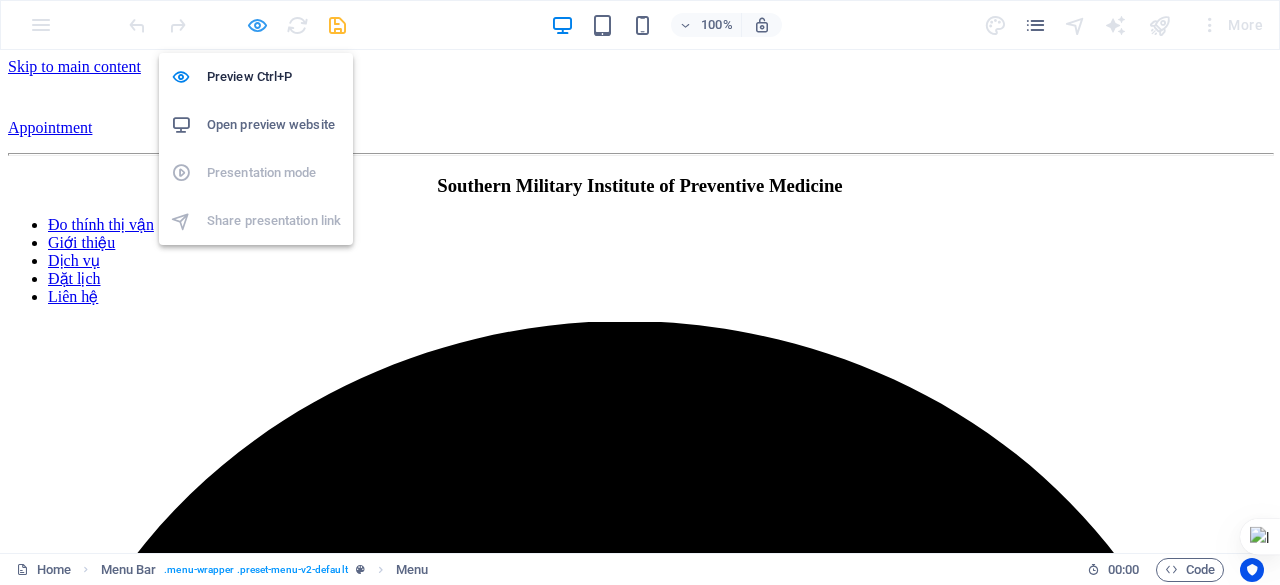 click at bounding box center (257, 25) 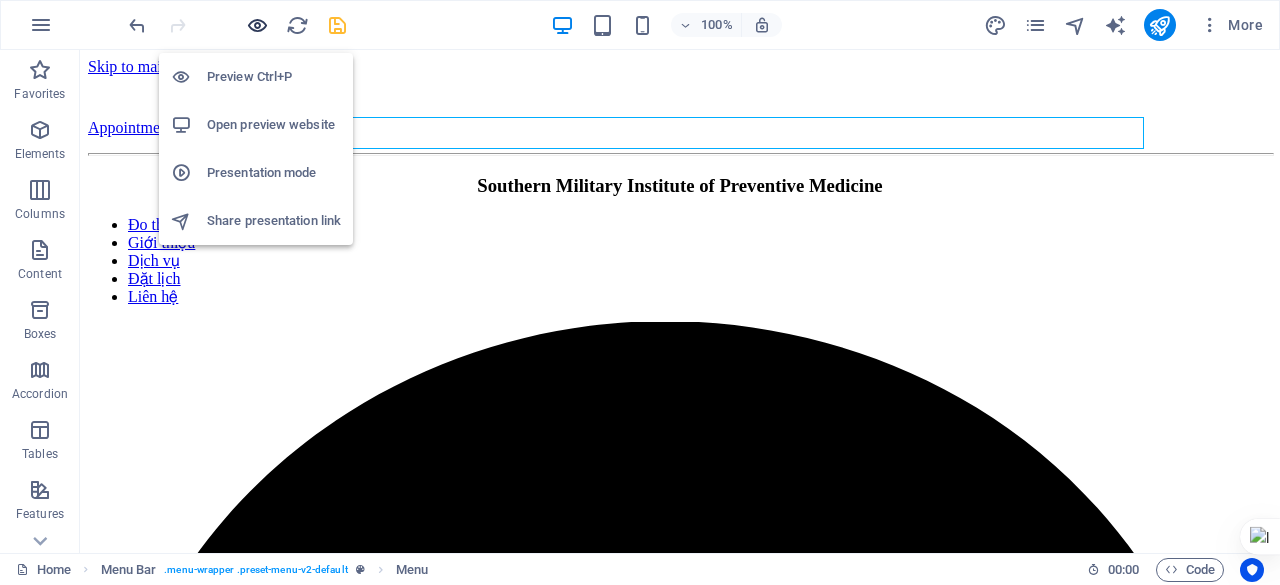 click at bounding box center (257, 25) 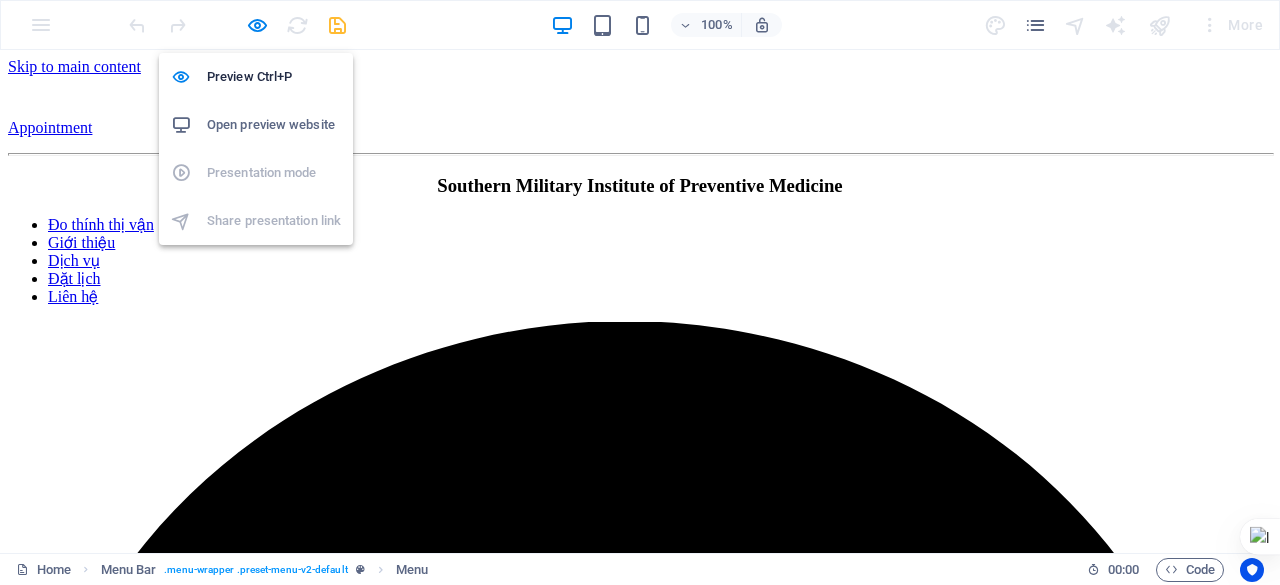 click on "Open preview website" at bounding box center (274, 125) 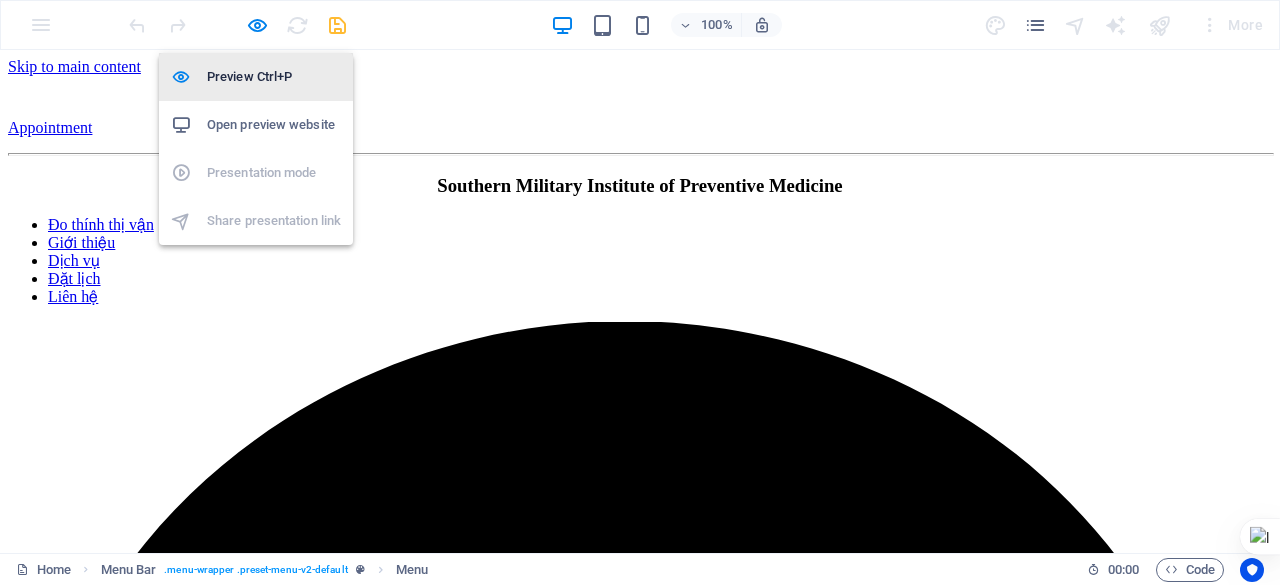 click on "Preview Ctrl+P" at bounding box center [274, 77] 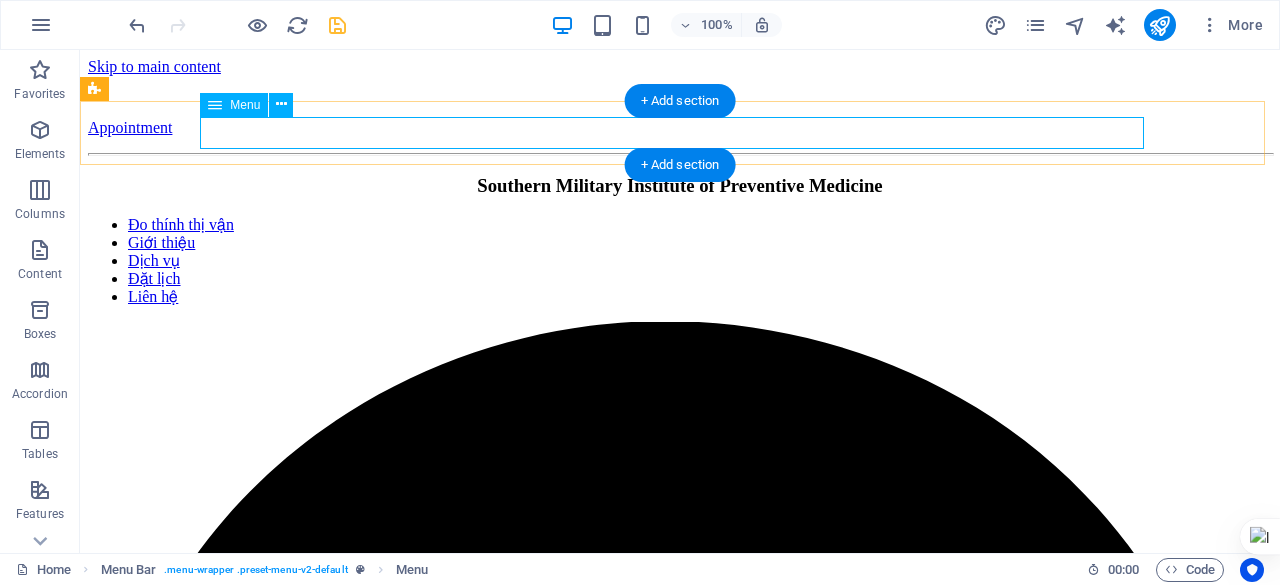 click on "Đo thính thị vận Giới thiệu Dịch vụ Đặt lịch Liên hệ" at bounding box center [680, 261] 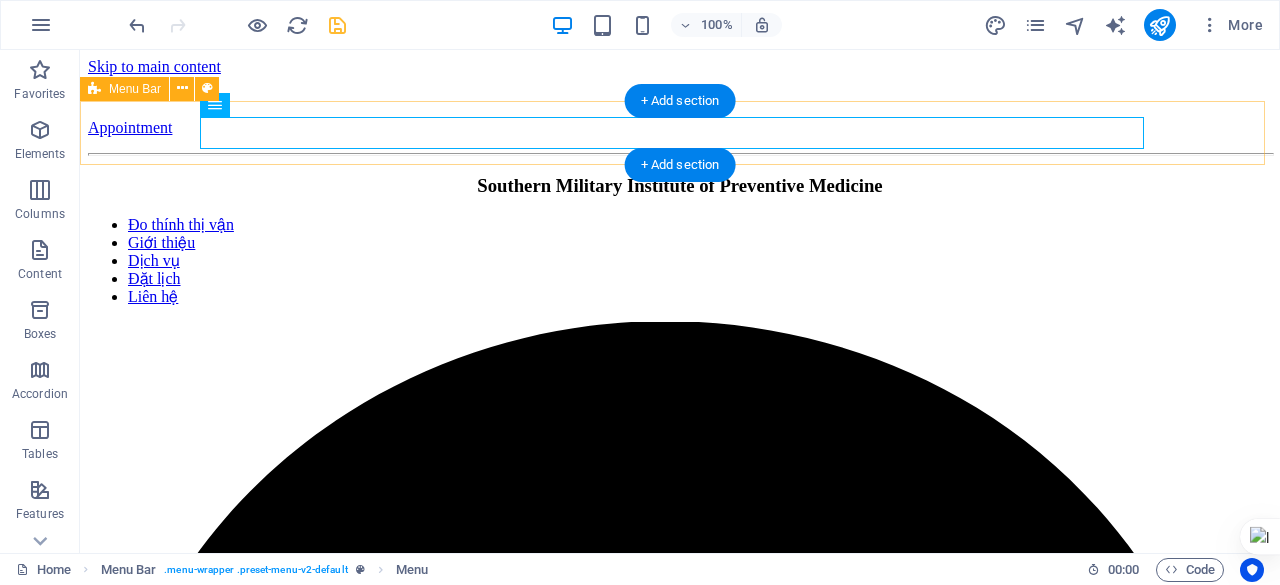 drag, startPoint x: 285, startPoint y: 161, endPoint x: 121, endPoint y: 122, distance: 168.57343 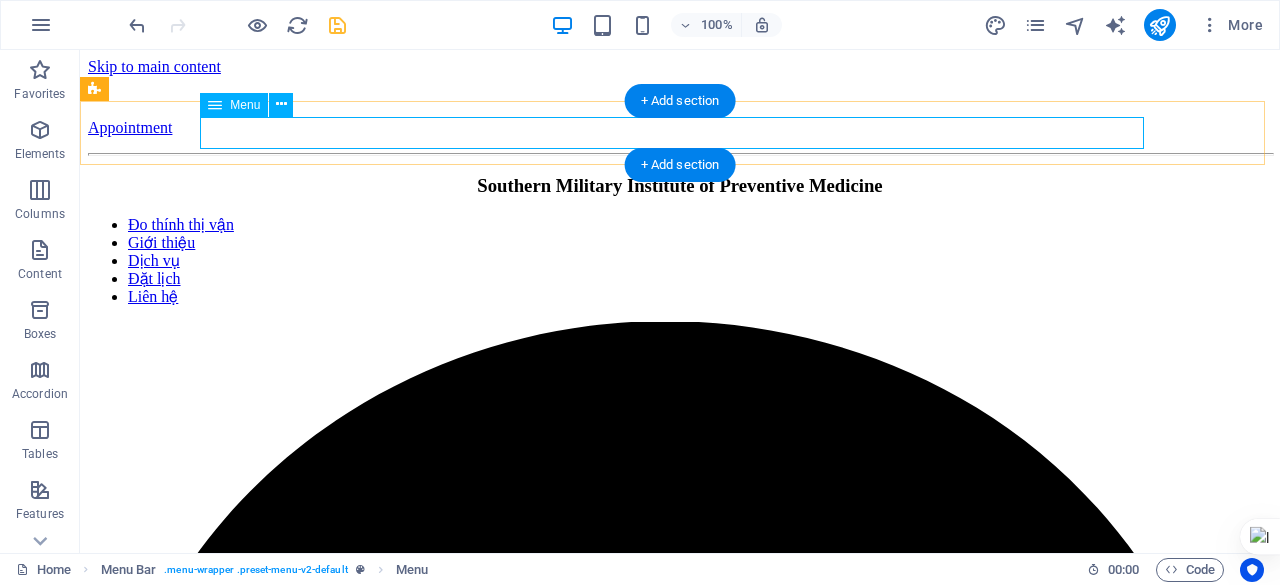 click on "Đo thính thị vận Giới thiệu Dịch vụ Đặt lịch Liên hệ" at bounding box center [680, 261] 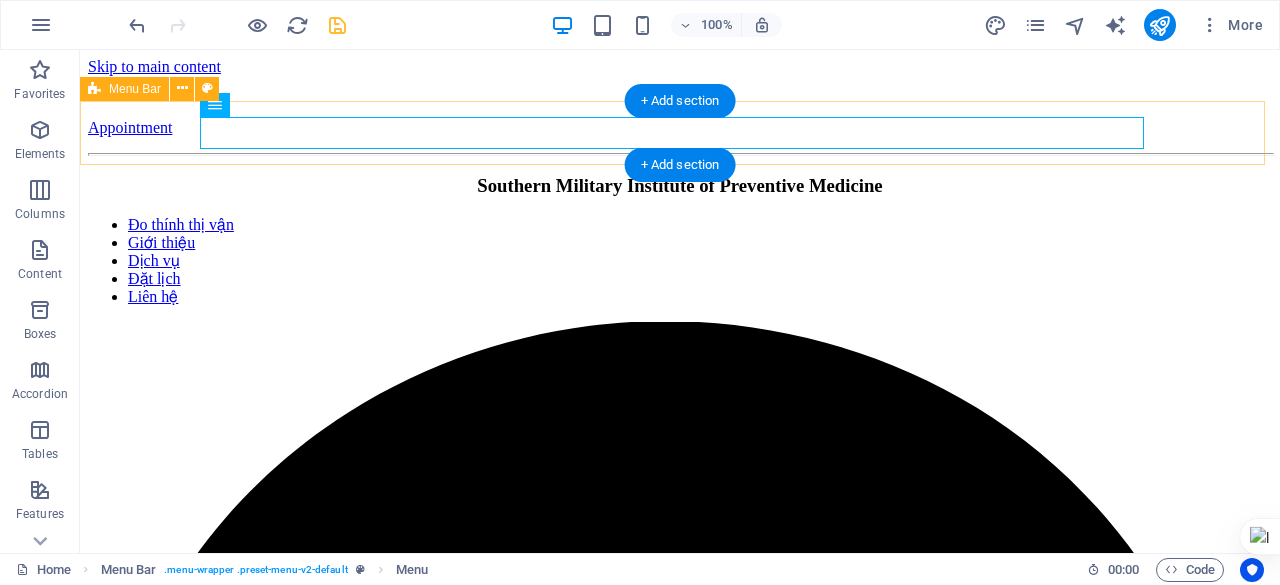 click on "Đo thính thị vận Giới thiệu Dịch vụ Đặt lịch Liên hệ" at bounding box center [680, 1906] 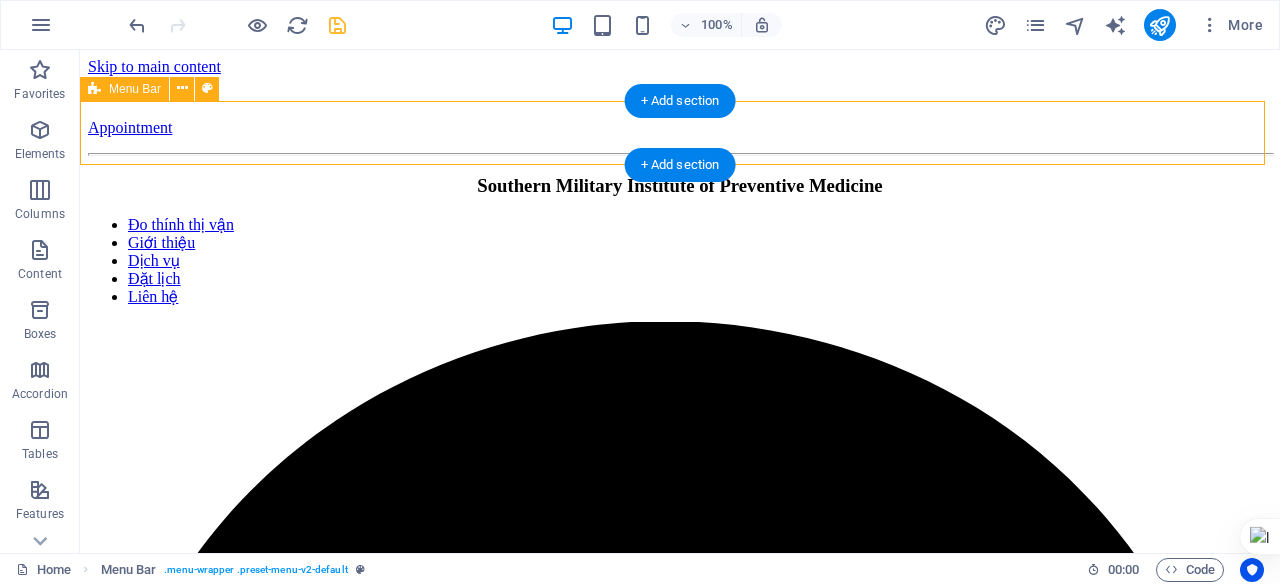 click on "Đo thính thị vận Giới thiệu Dịch vụ Đặt lịch Liên hệ" at bounding box center [680, 1906] 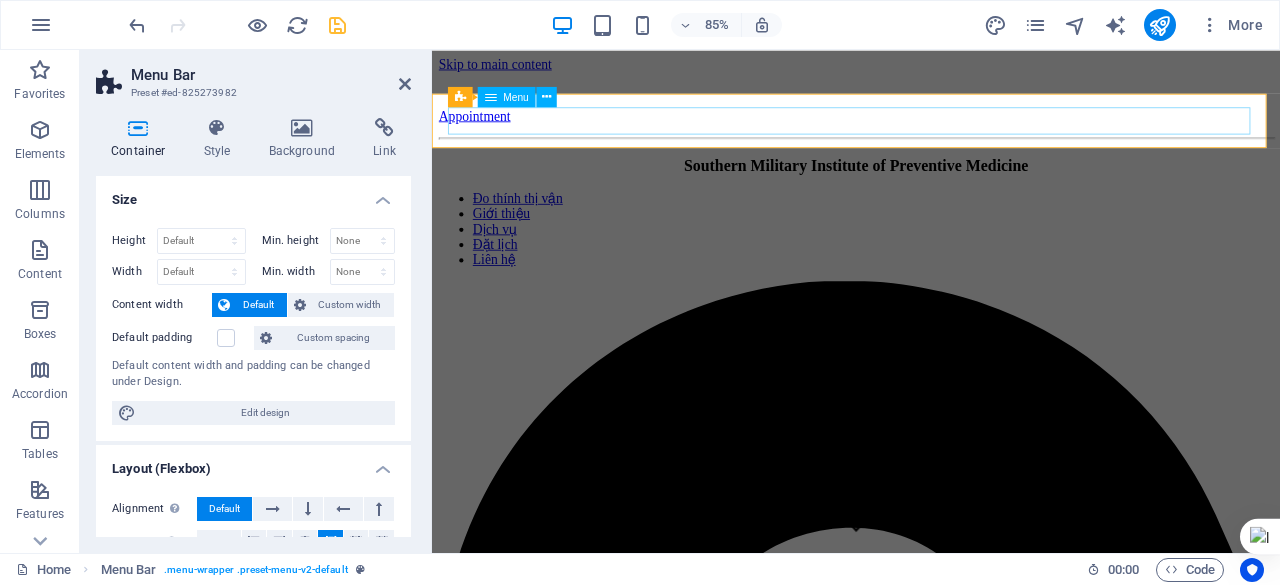 click on "Đo thính thị vận Giới thiệu Dịch vụ Đặt lịch Liên hệ" at bounding box center [931, 261] 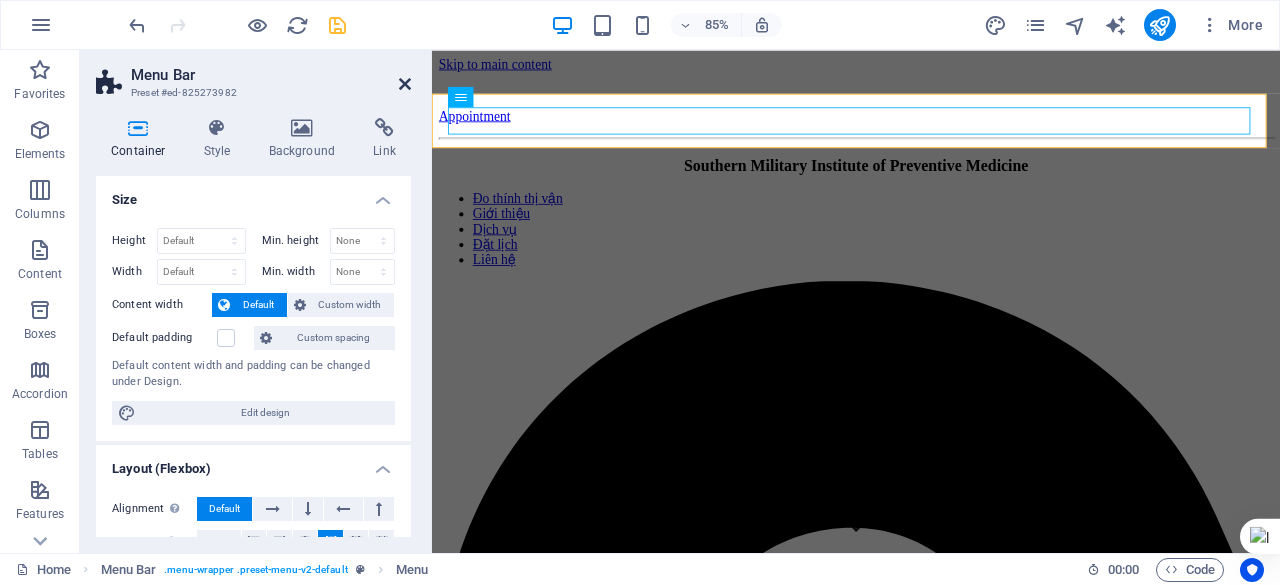 click at bounding box center (405, 84) 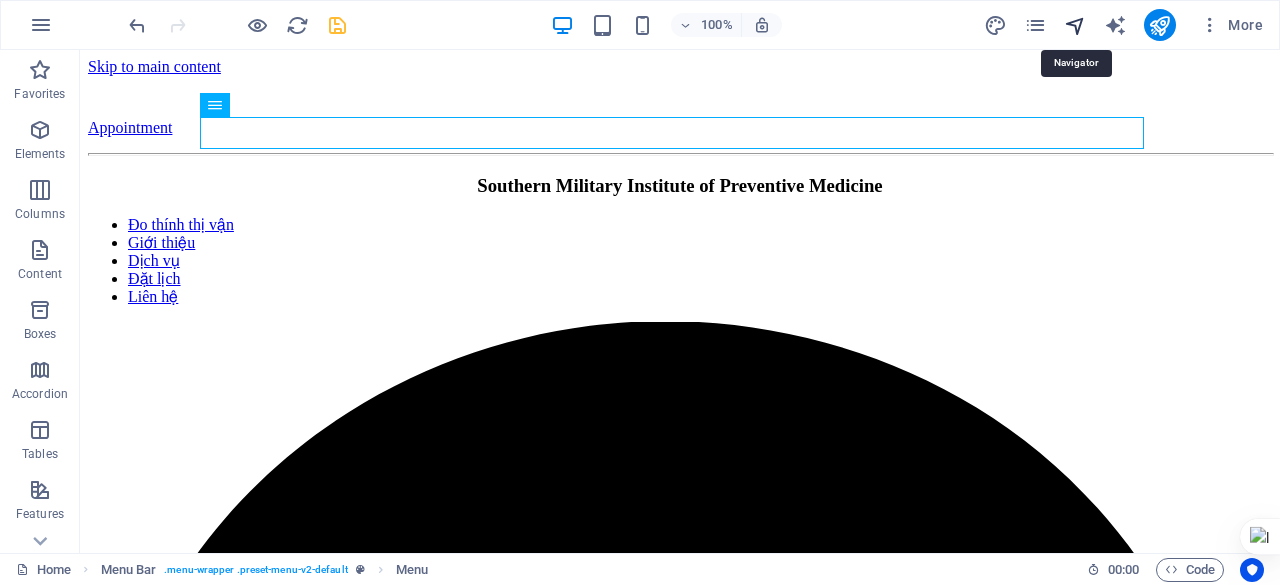 click at bounding box center (1075, 25) 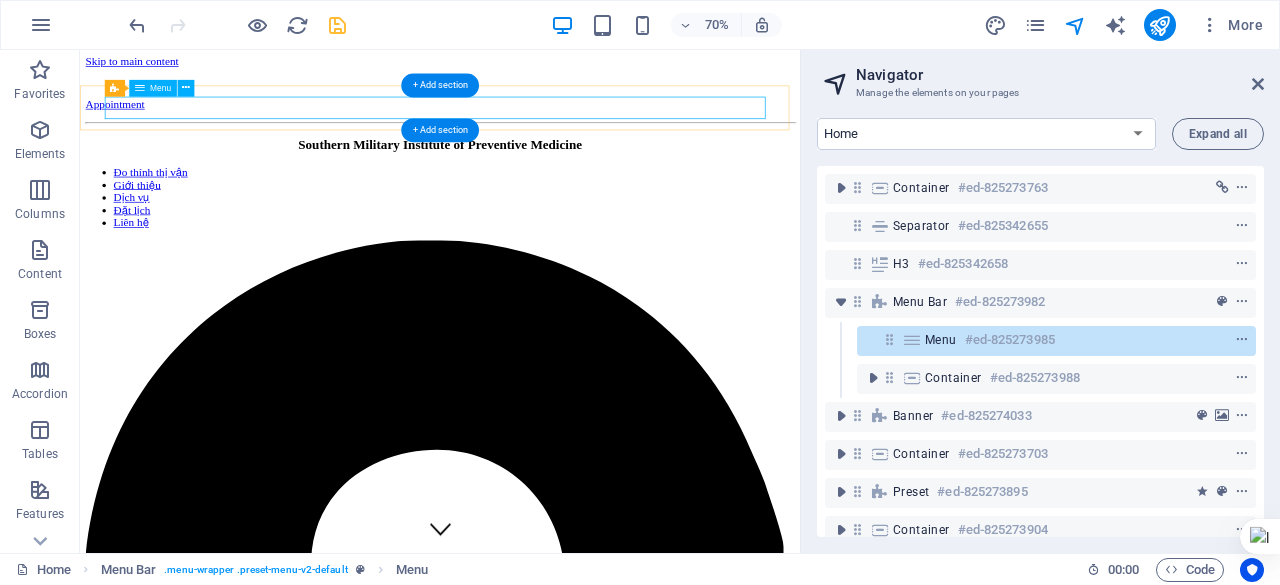 click on "Menu" at bounding box center [941, 340] 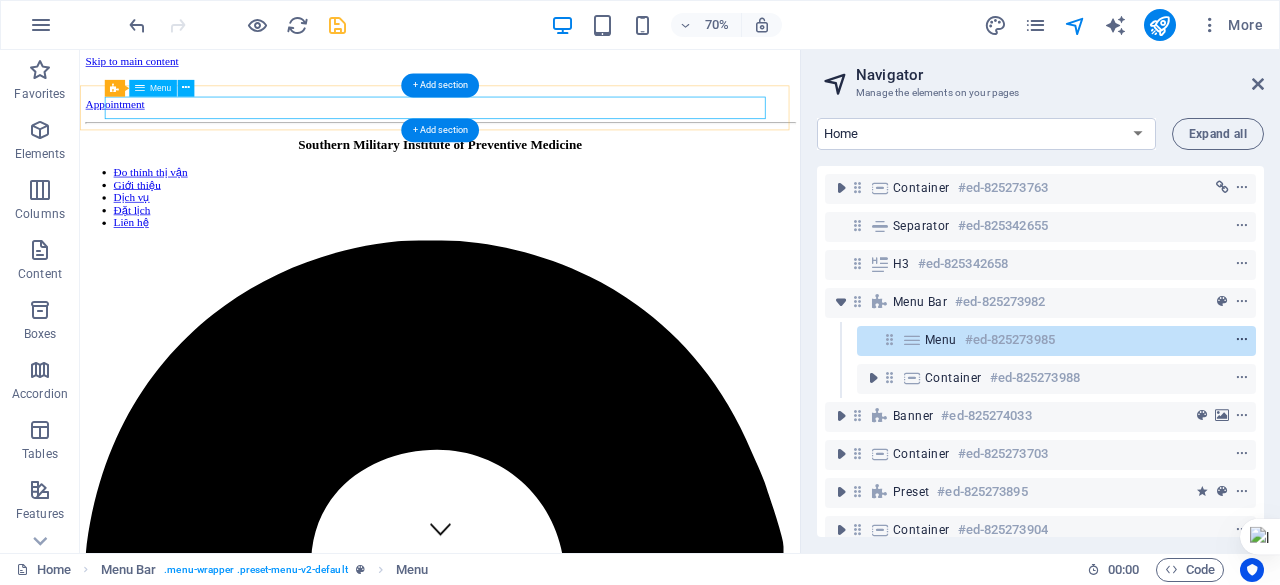 click at bounding box center (1242, 340) 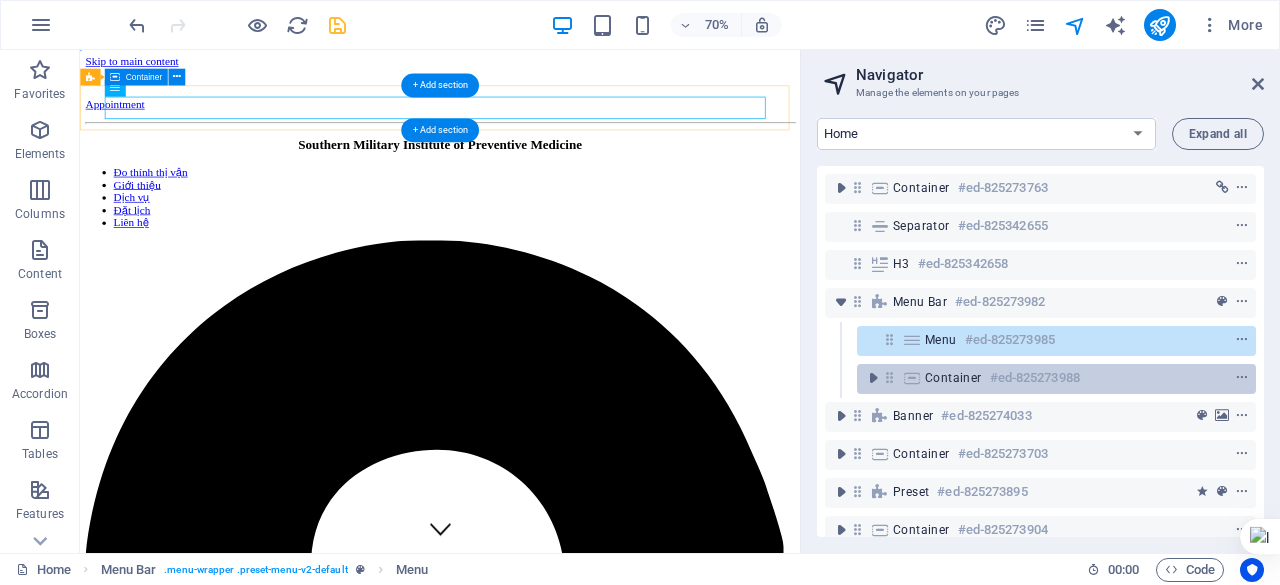 click on "Container" at bounding box center (953, 378) 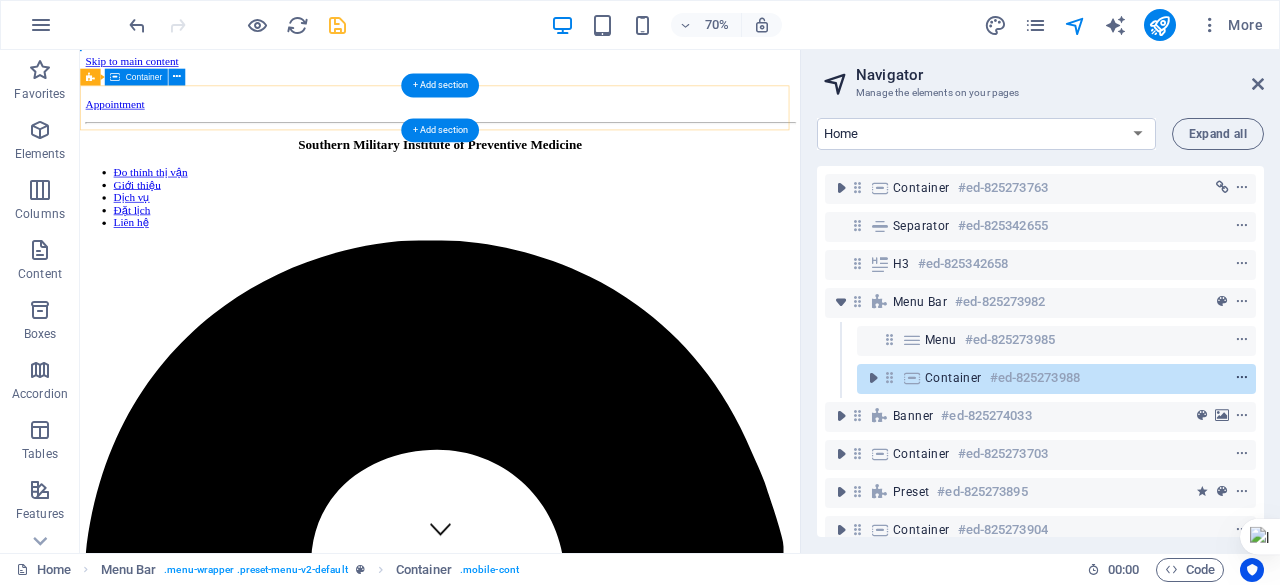 click at bounding box center (1242, 378) 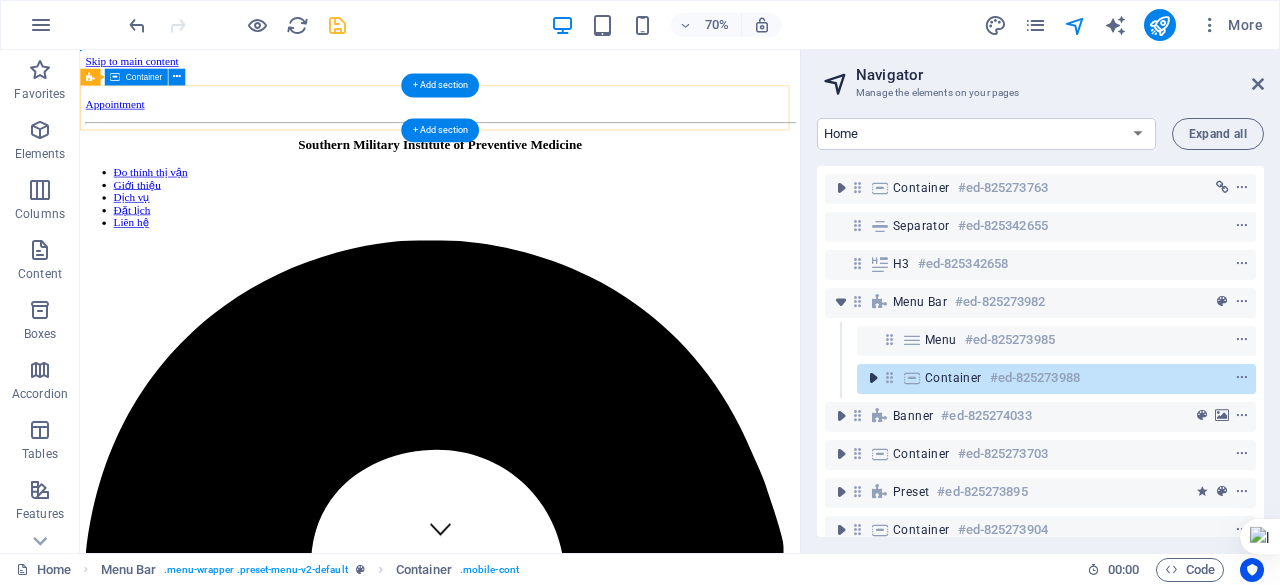 click at bounding box center [873, 378] 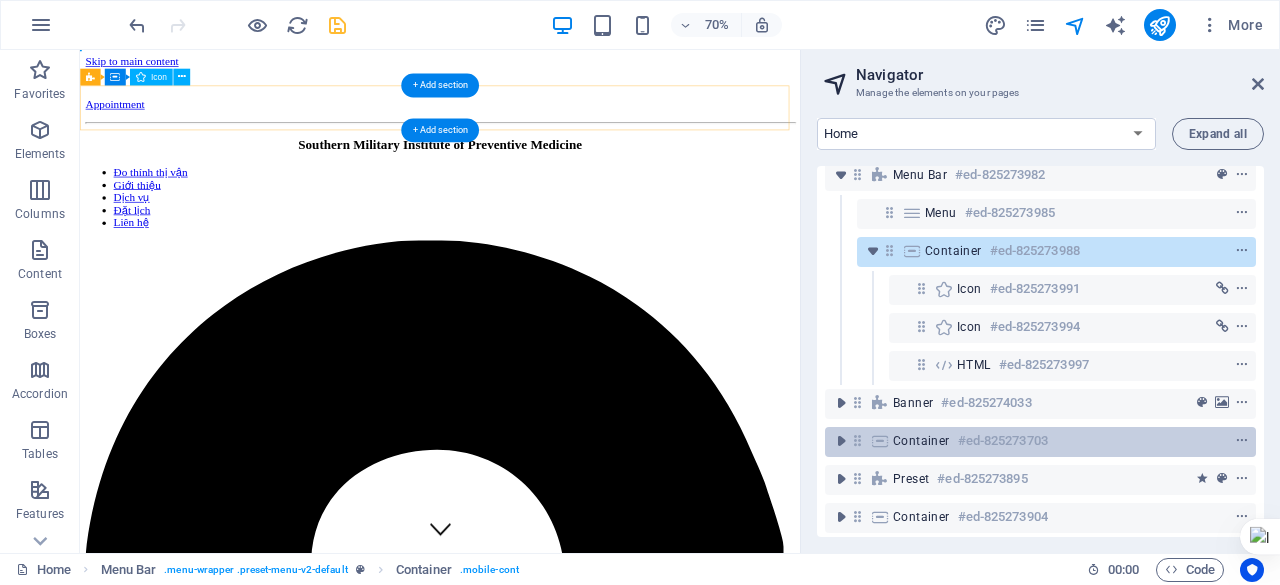scroll, scrollTop: 115, scrollLeft: 0, axis: vertical 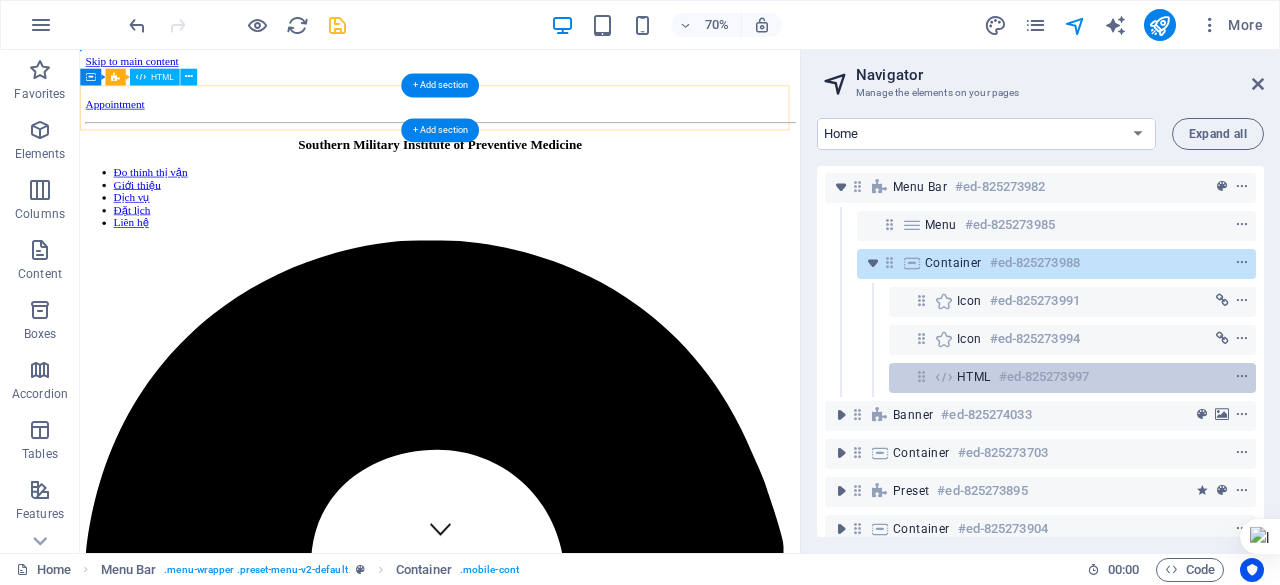 click on "HTML" at bounding box center [974, 377] 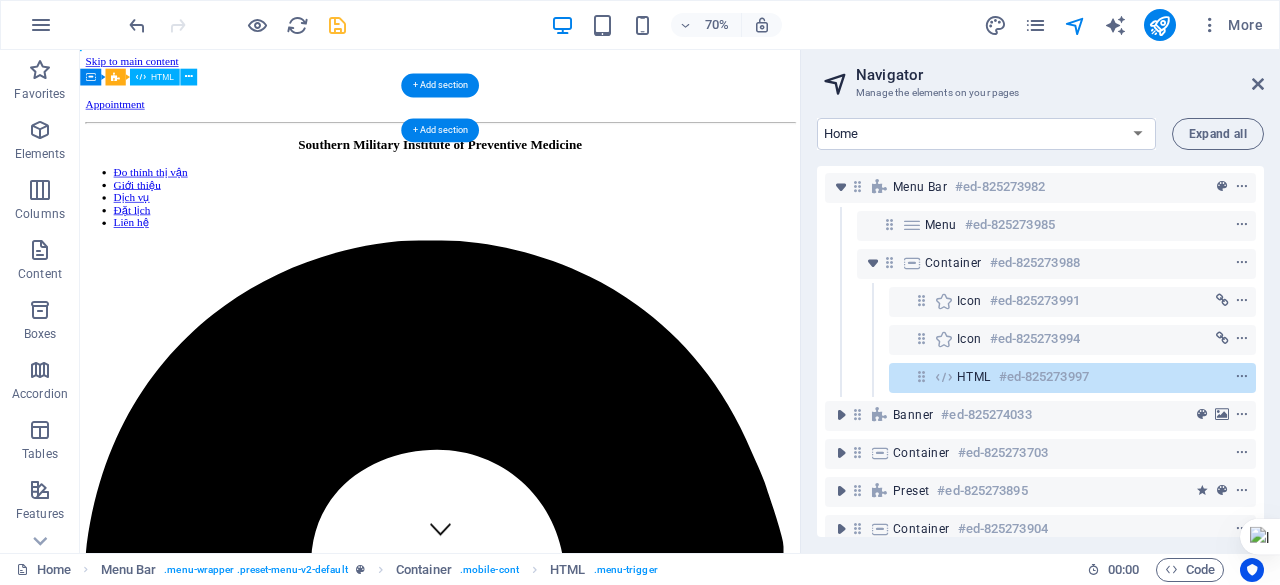 click on "HTML" at bounding box center [974, 377] 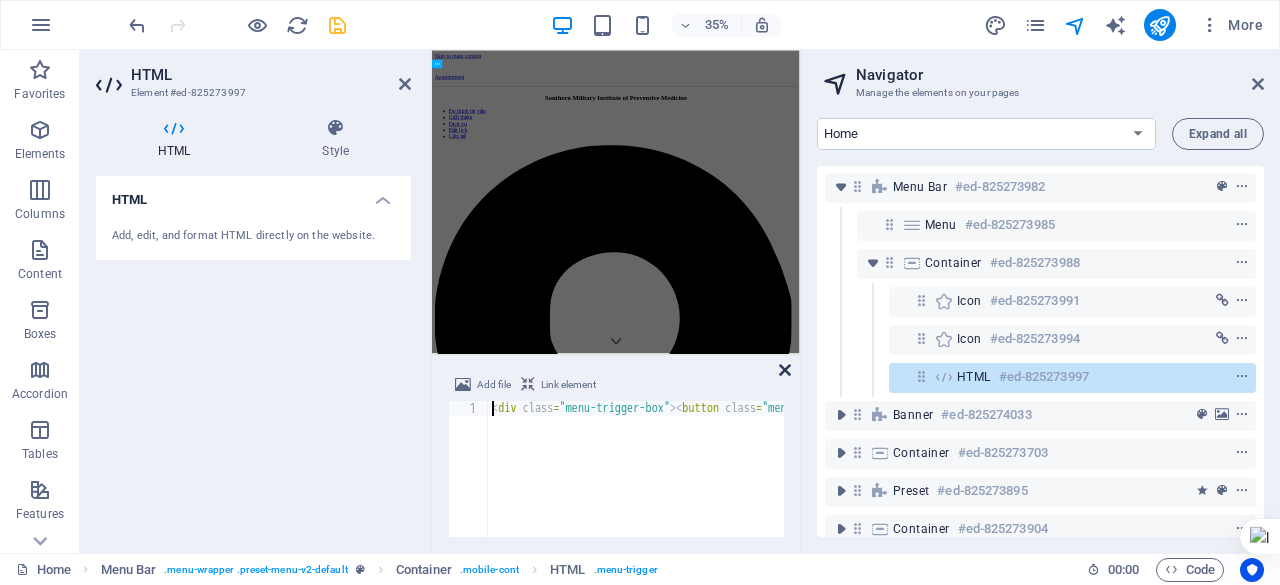 click at bounding box center [785, 370] 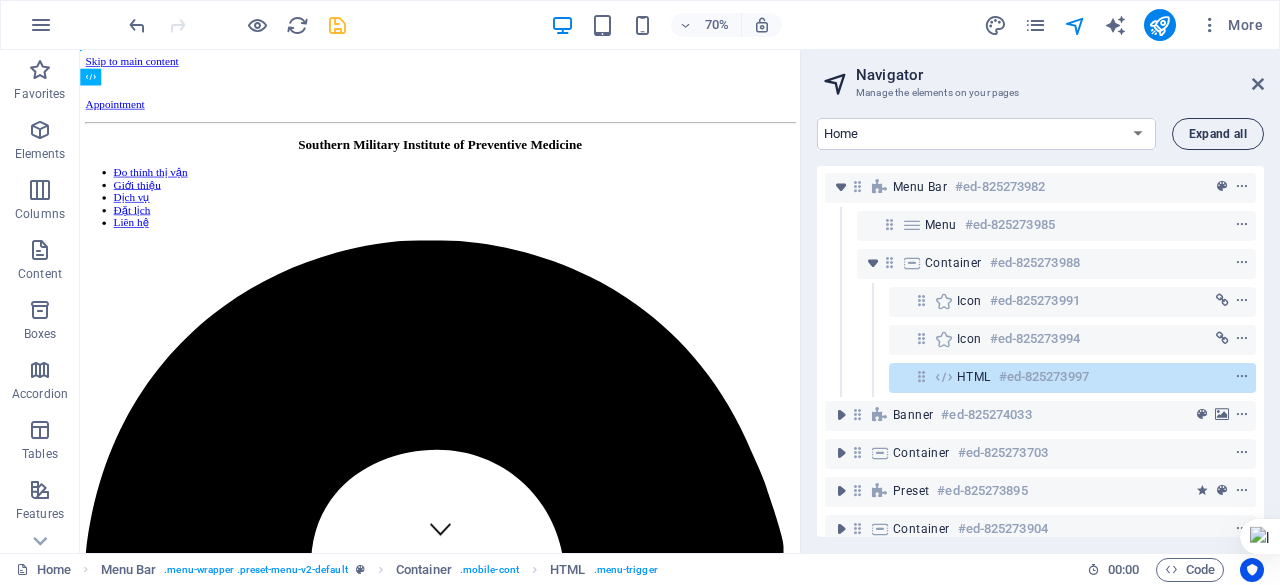 click on "Expand all" at bounding box center [1218, 134] 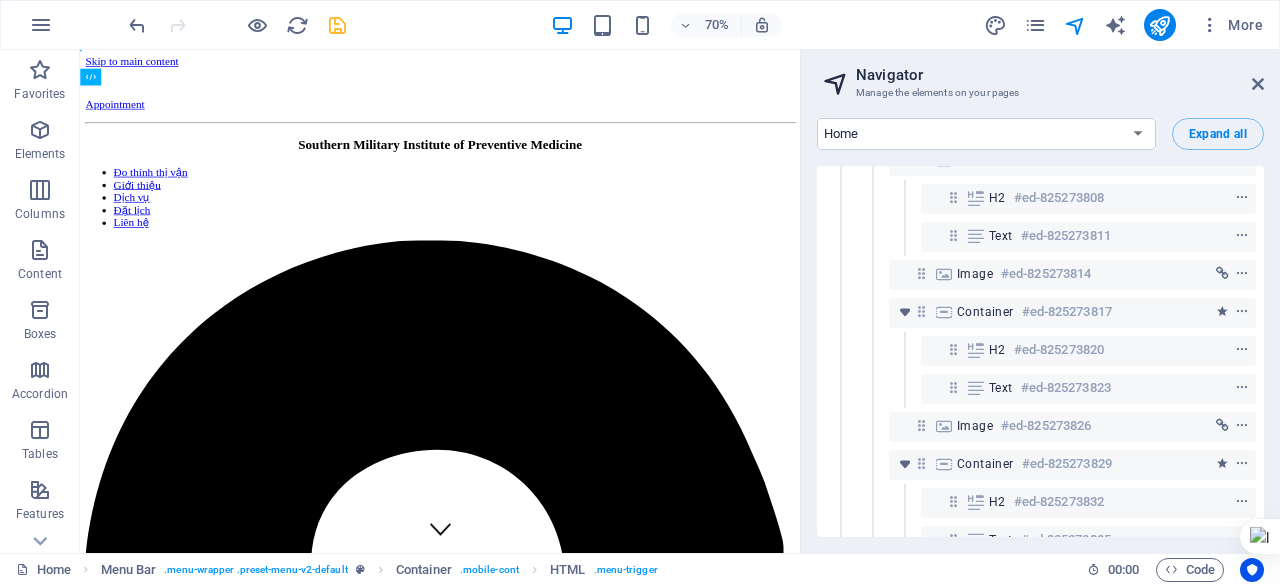scroll, scrollTop: 3176, scrollLeft: 0, axis: vertical 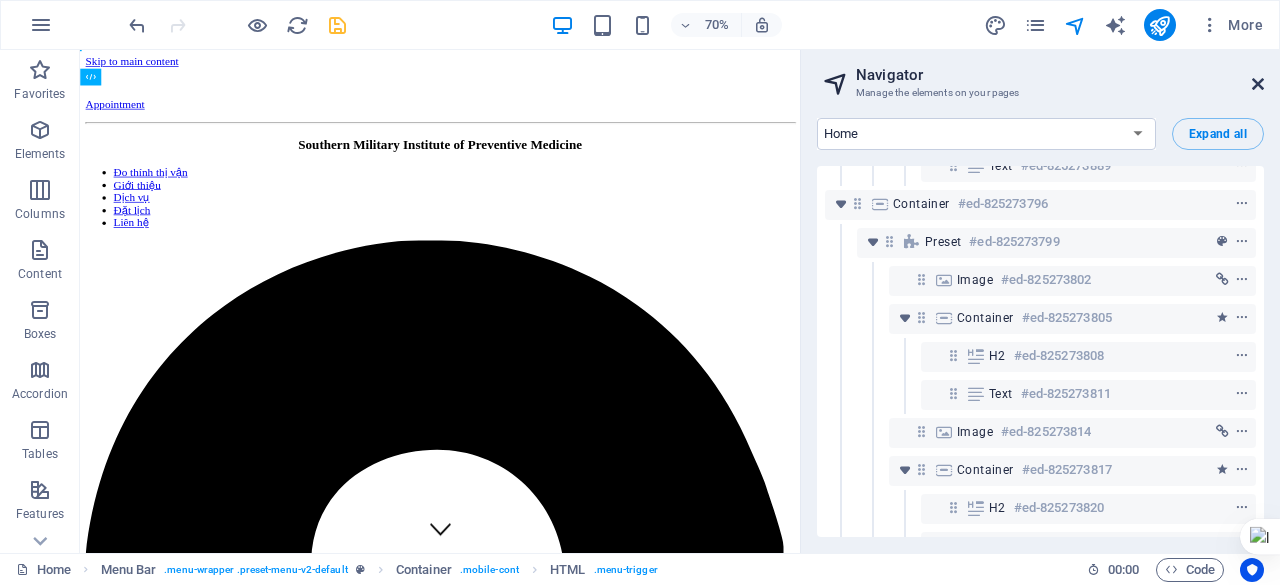 click at bounding box center [1258, 84] 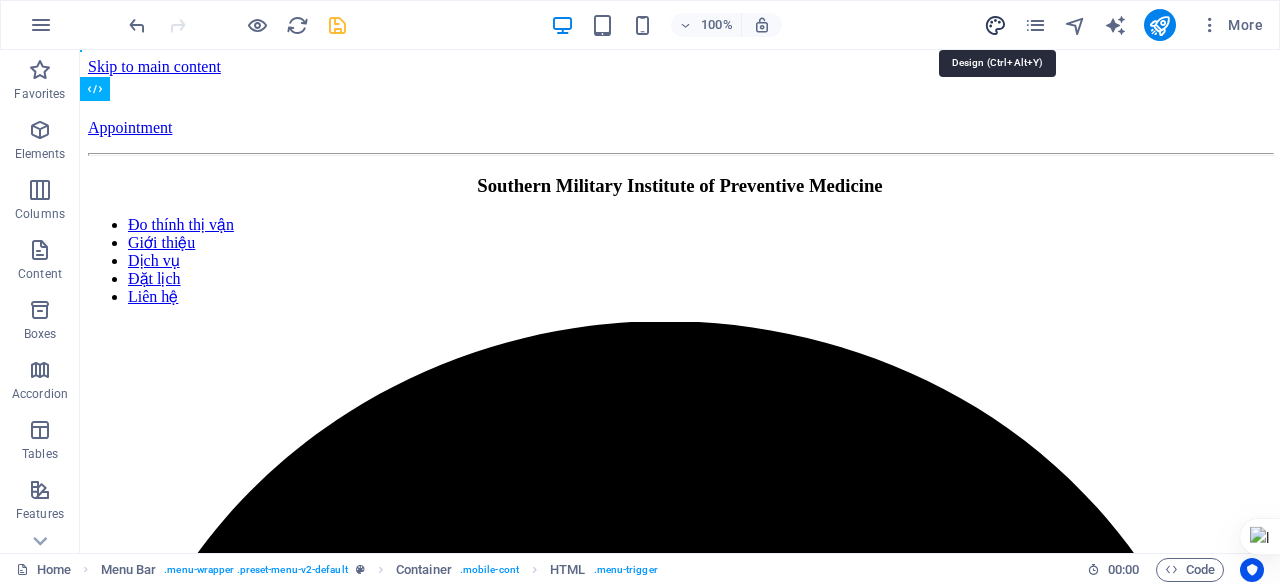 click at bounding box center [995, 25] 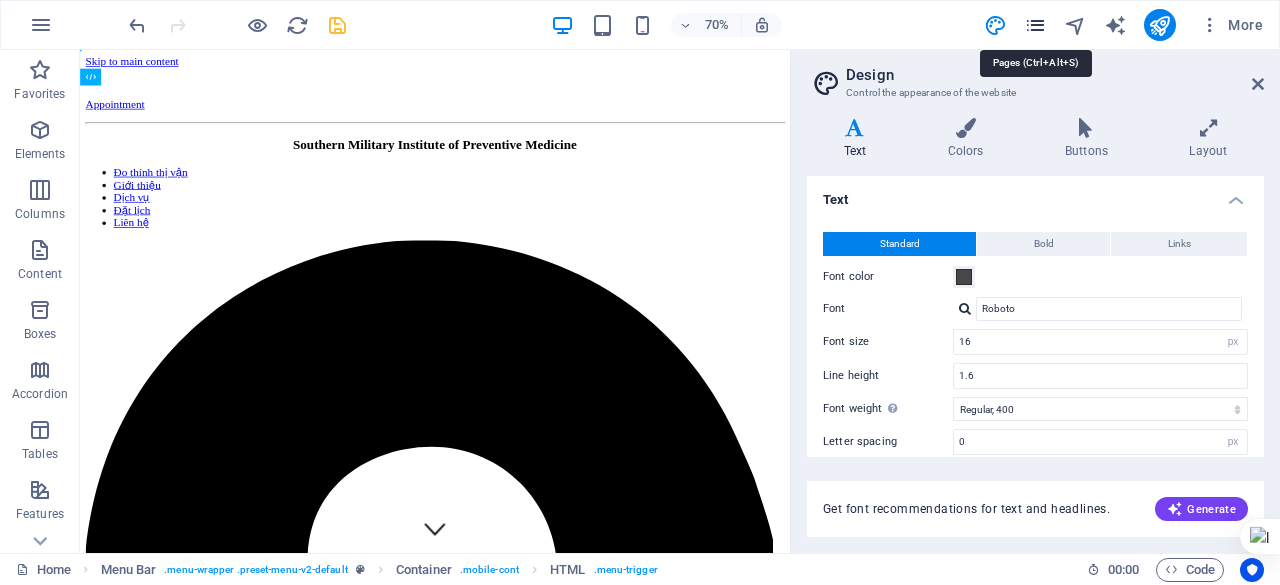 click at bounding box center [1035, 25] 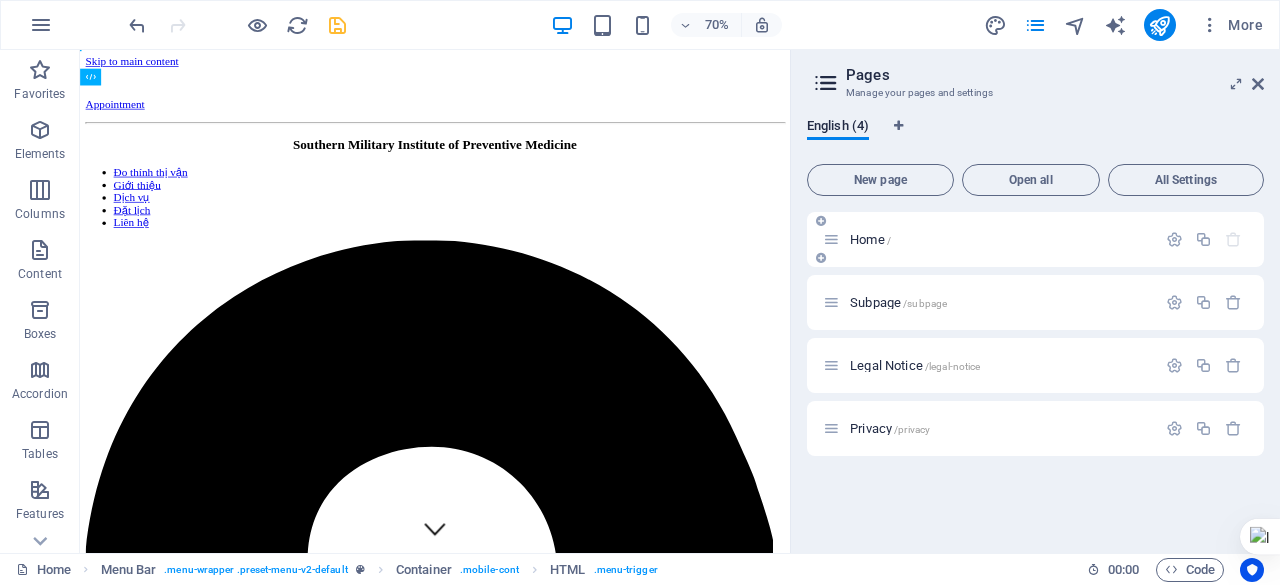 click at bounding box center (831, 239) 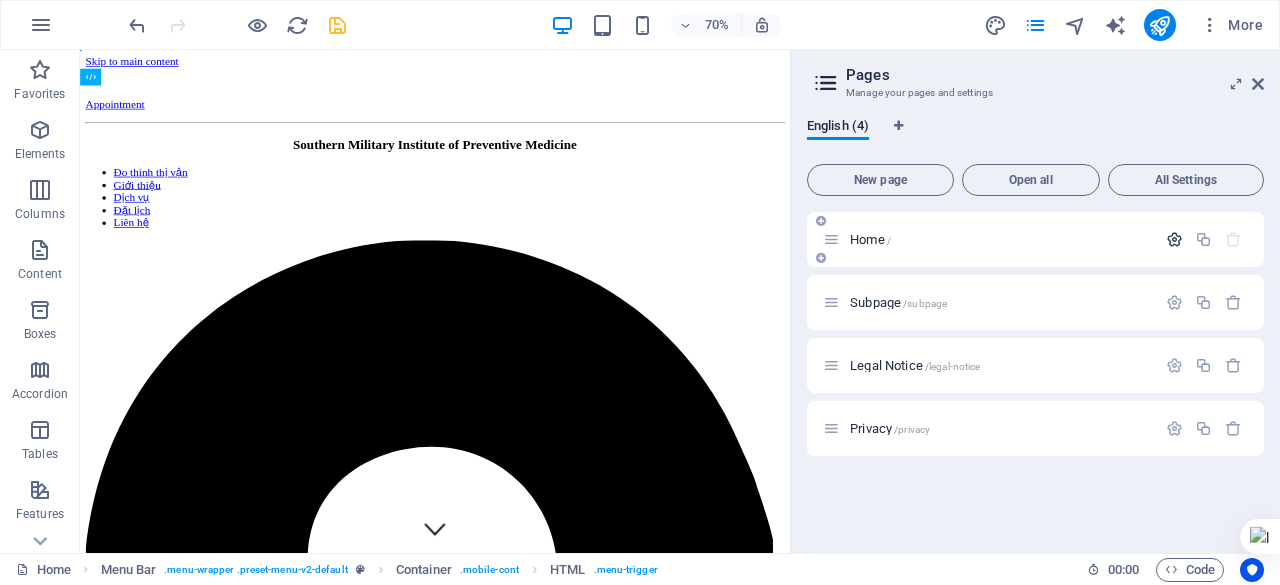 click at bounding box center (1174, 239) 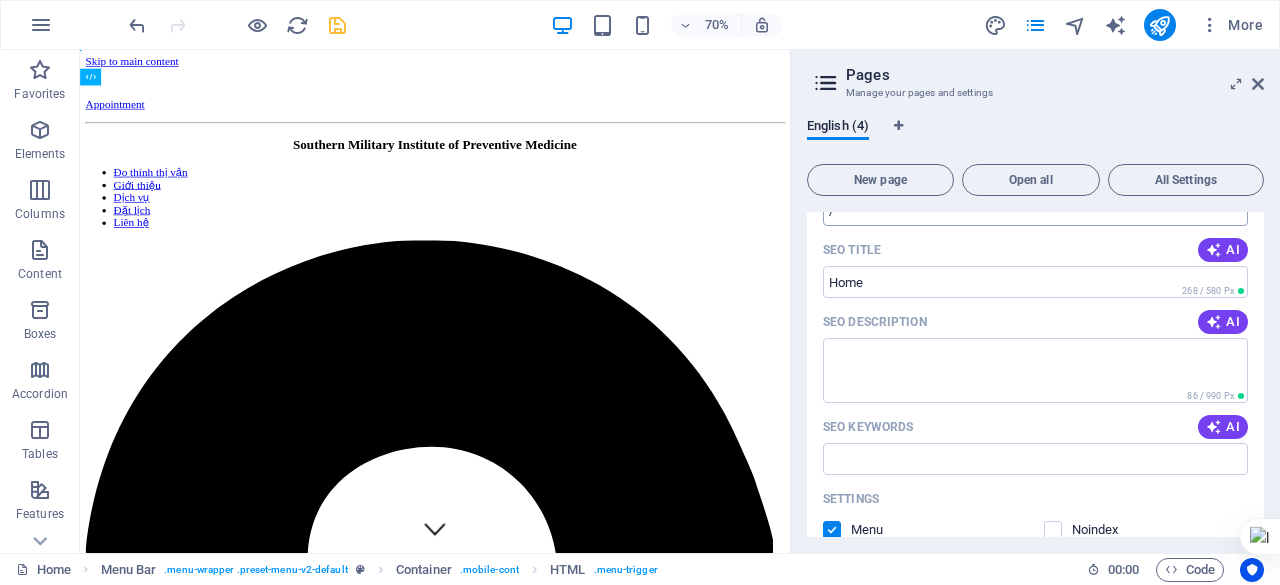 scroll, scrollTop: 0, scrollLeft: 0, axis: both 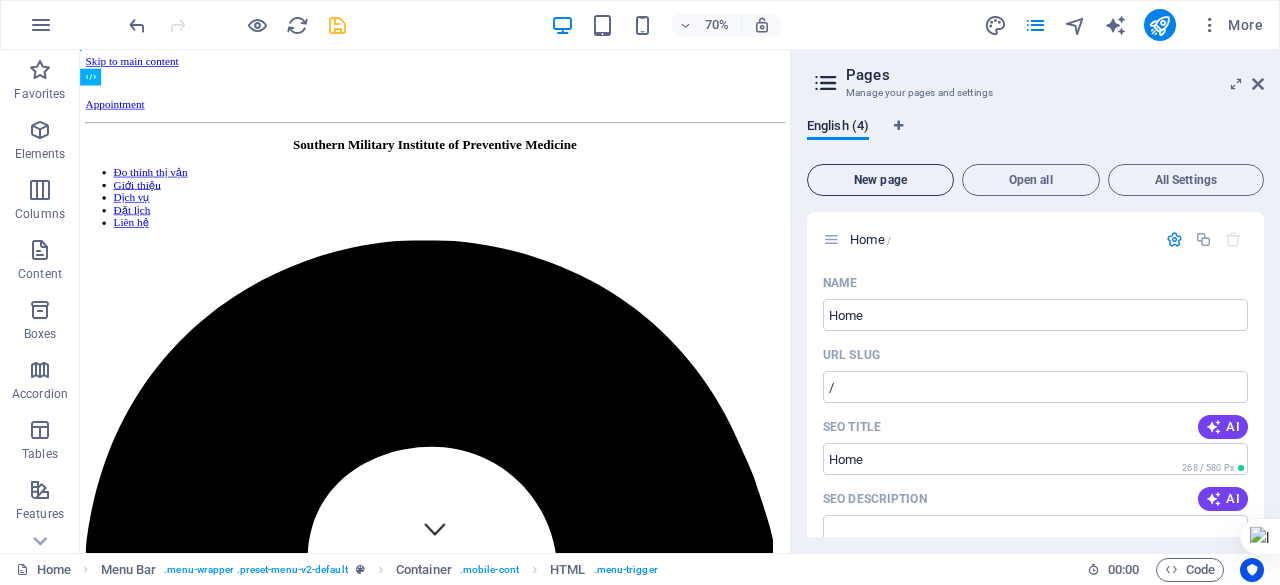 click on "New page" at bounding box center (880, 180) 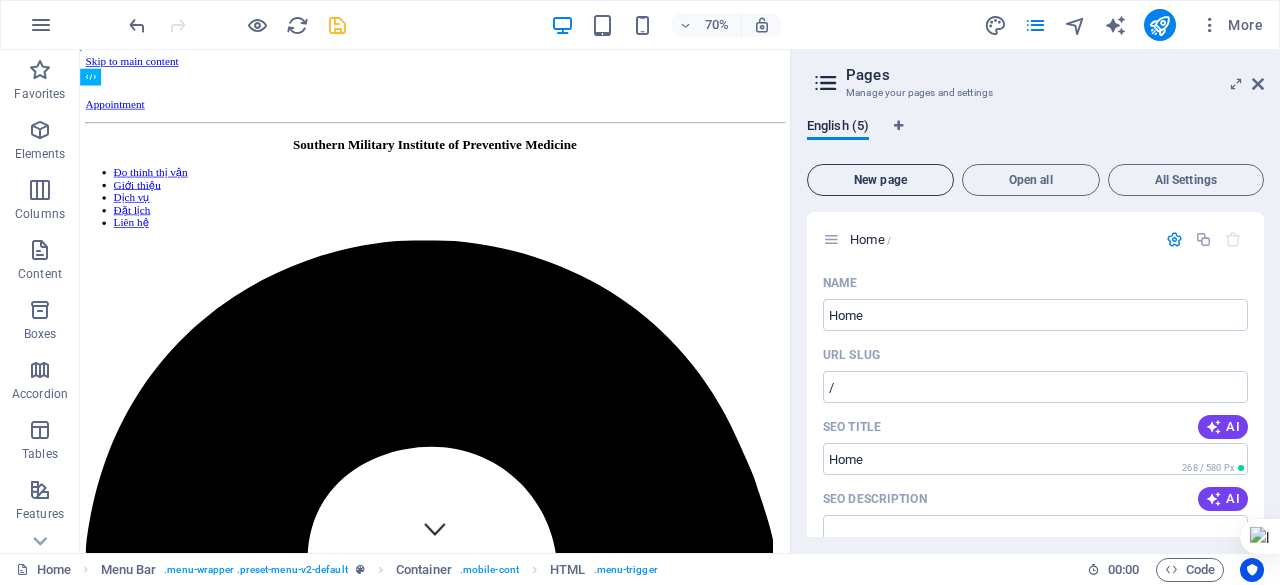 scroll, scrollTop: 937, scrollLeft: 0, axis: vertical 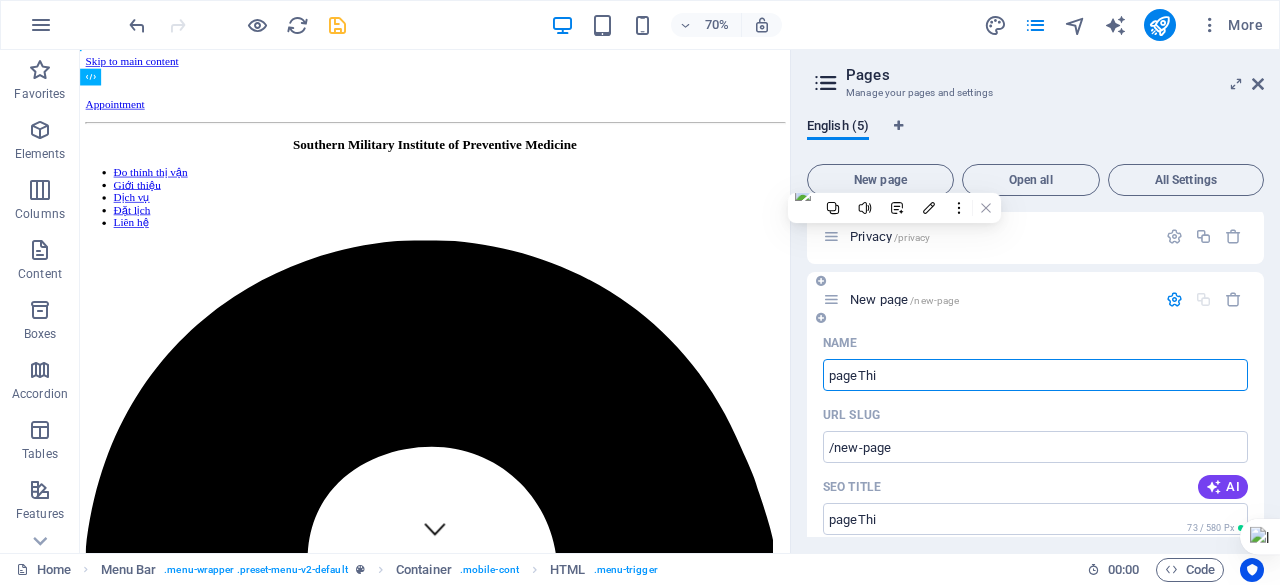 type on "pageThi" 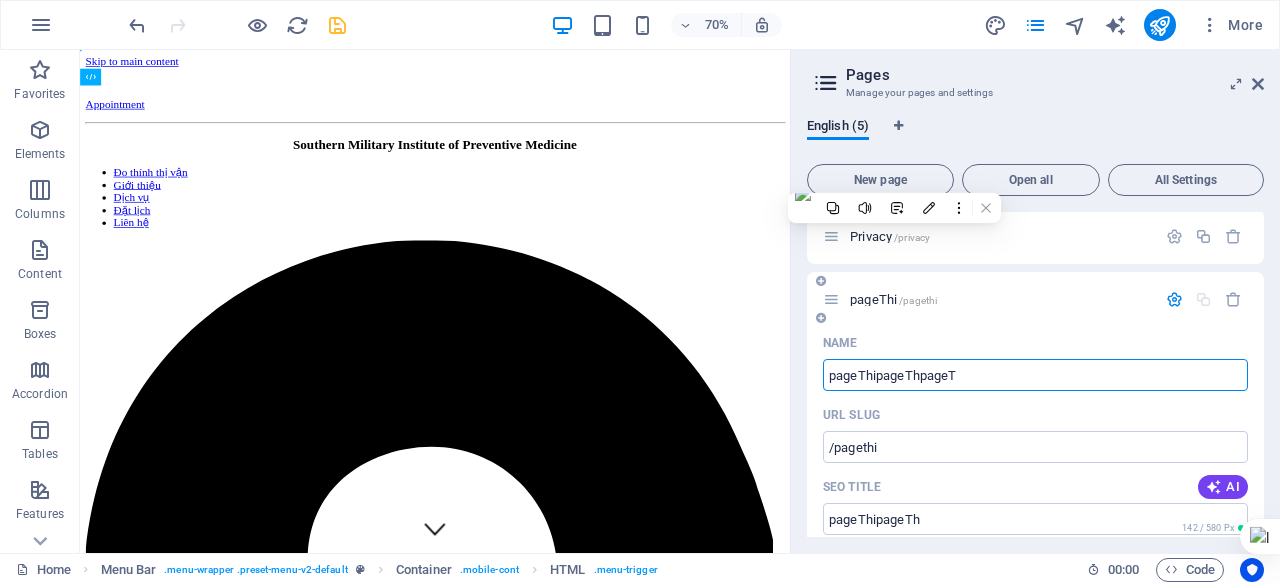 type on "pageThipageThpage" 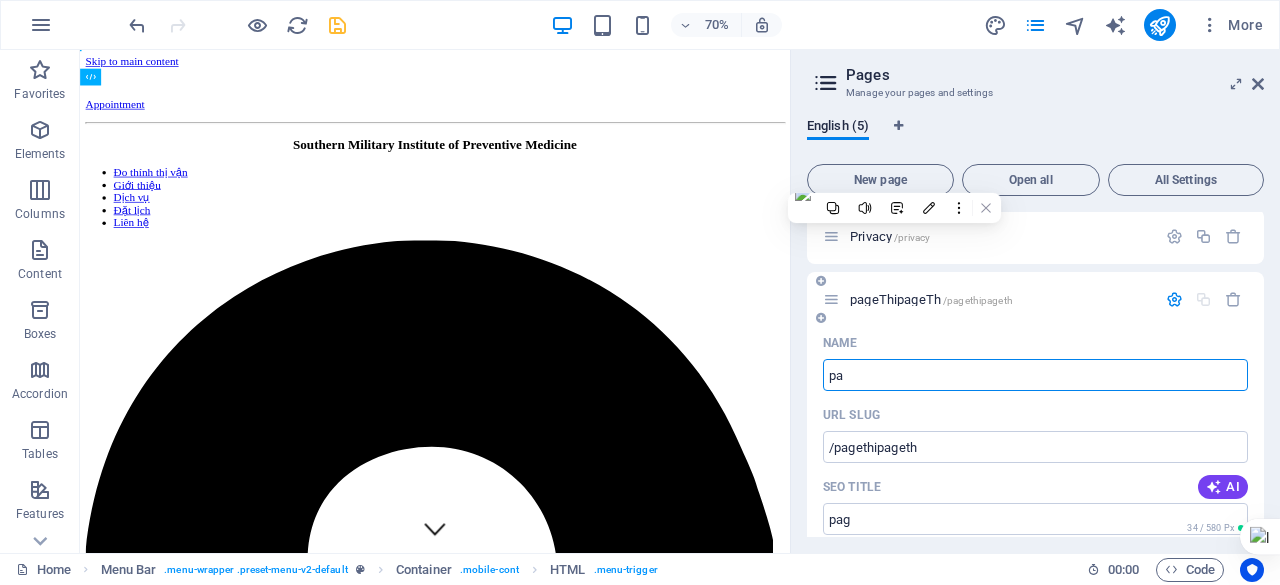 type on "p" 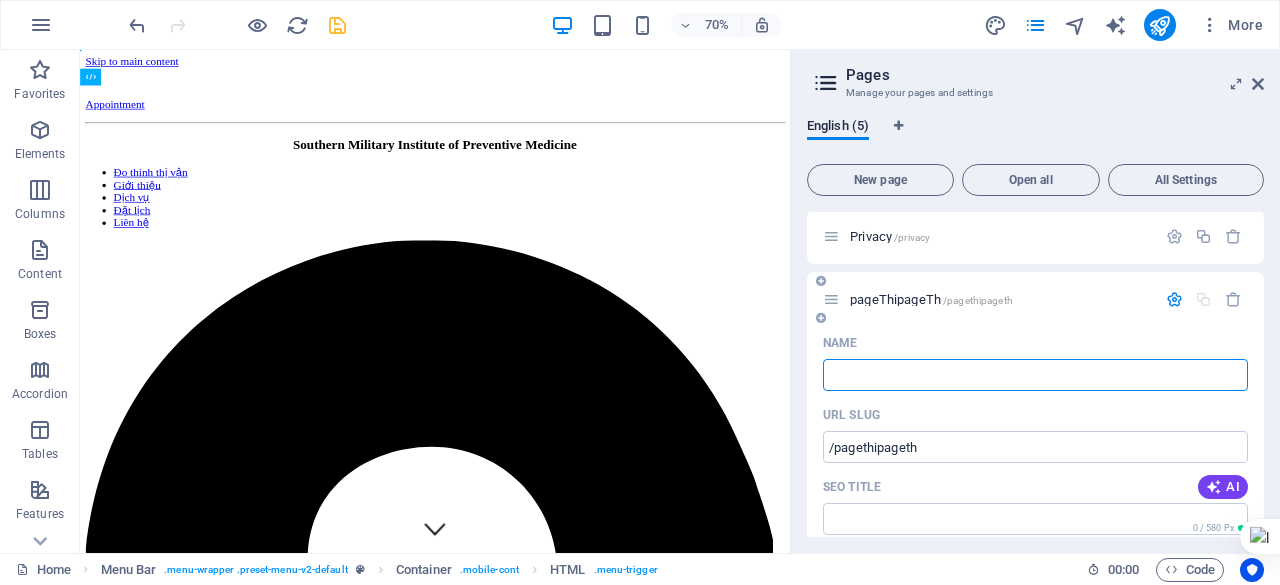 type 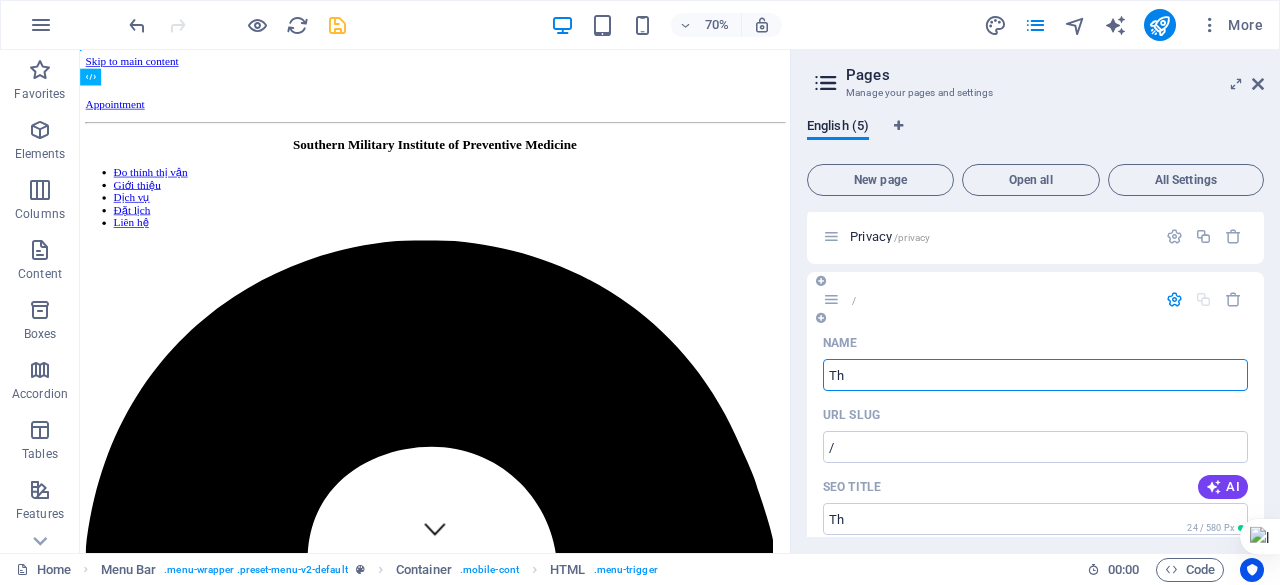 type on "Th" 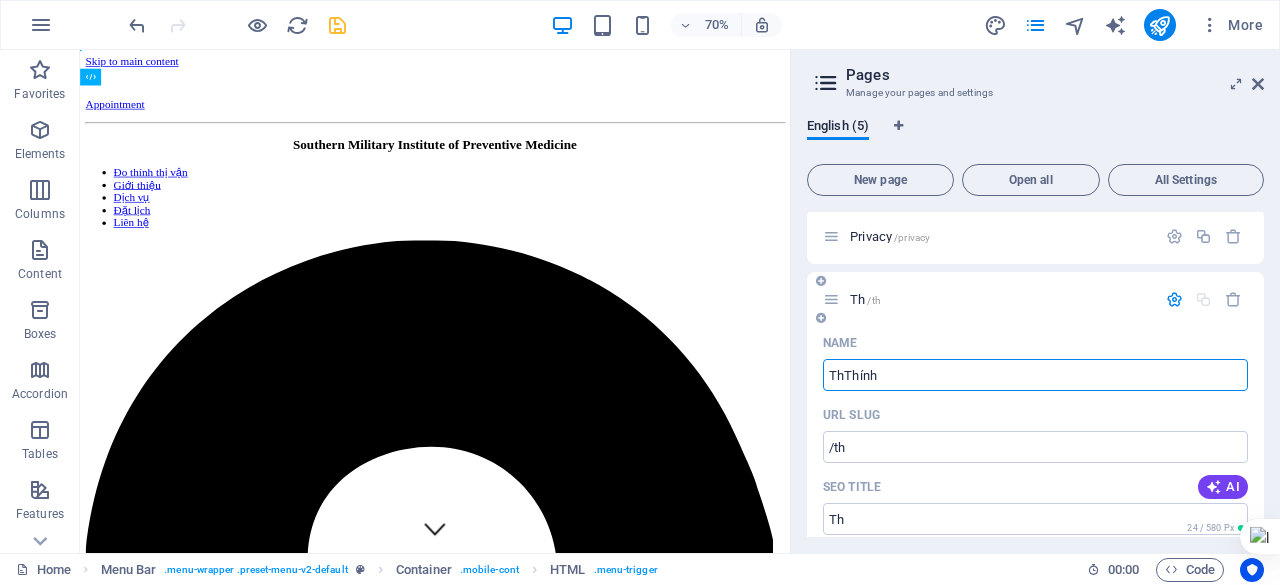 type on "ThThính" 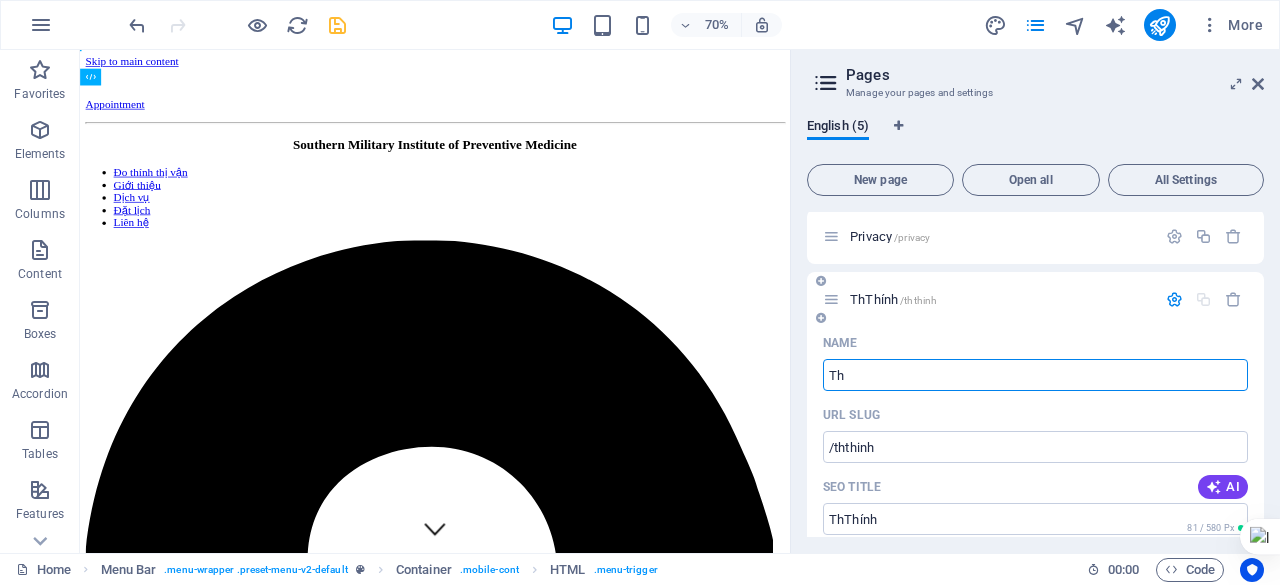 type on "Th" 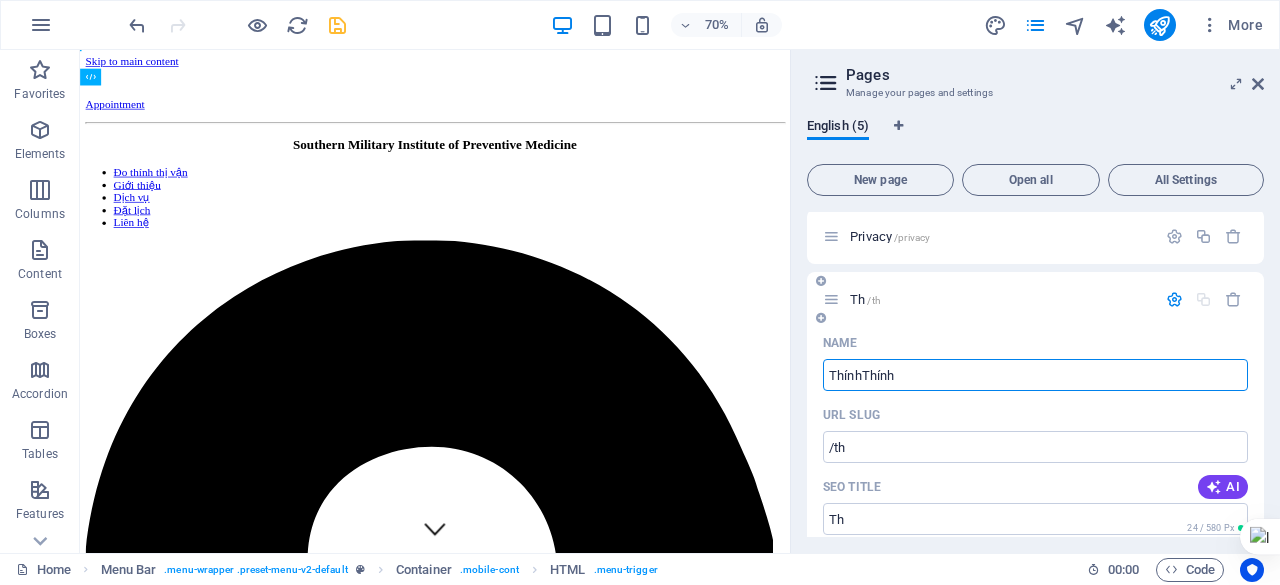 type on "ThínhThính" 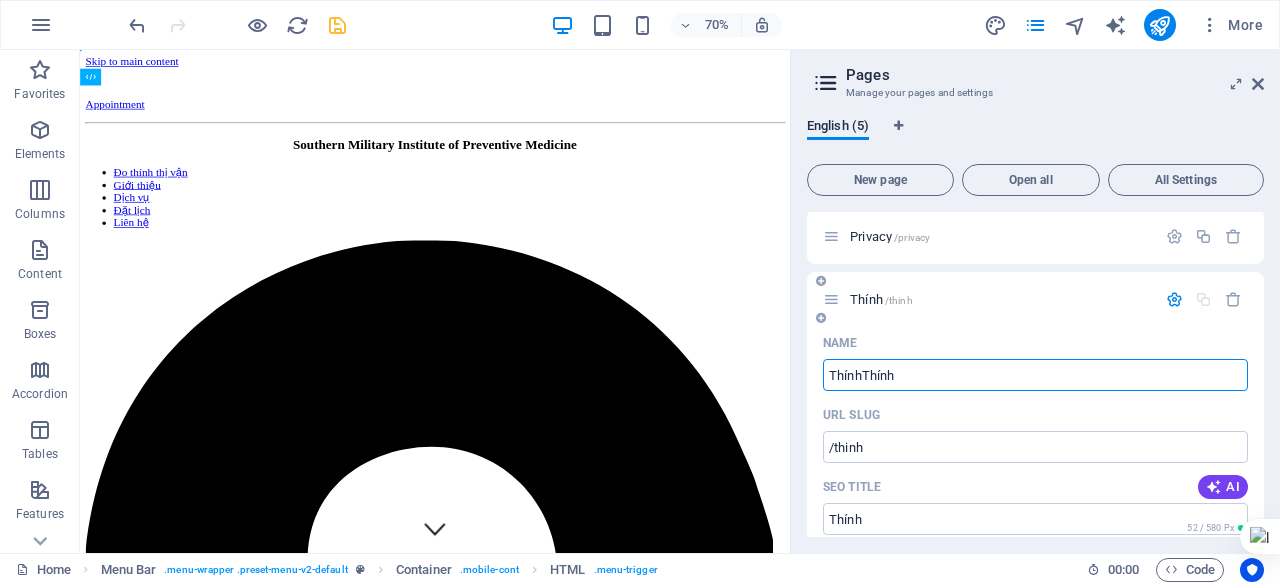 type on "ThínhThính" 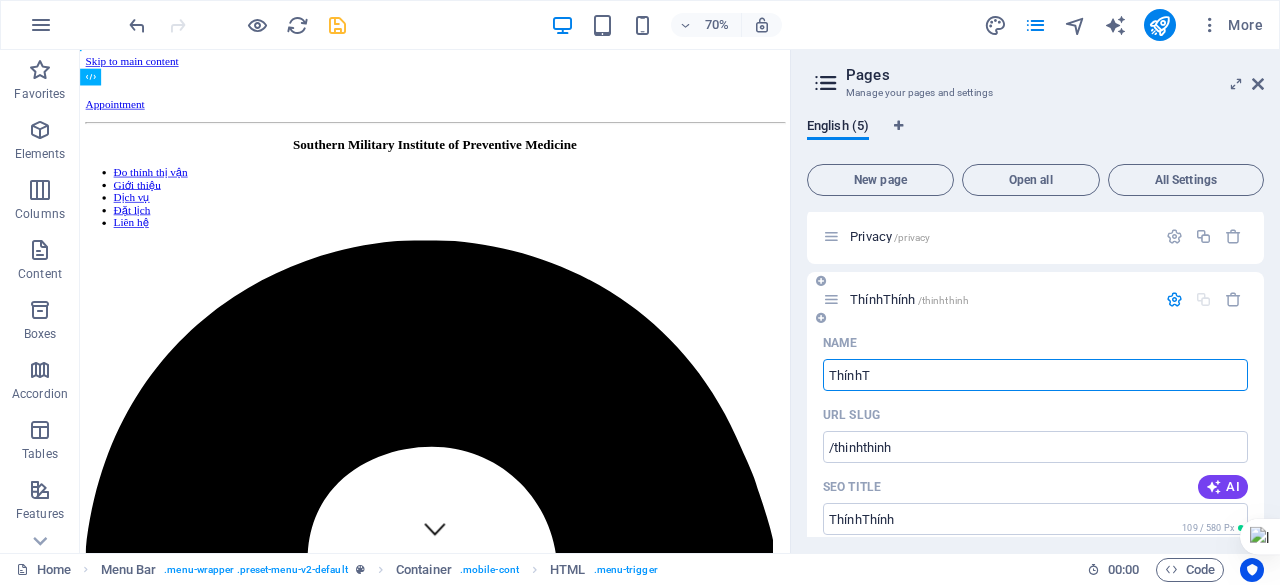 type on "Thính" 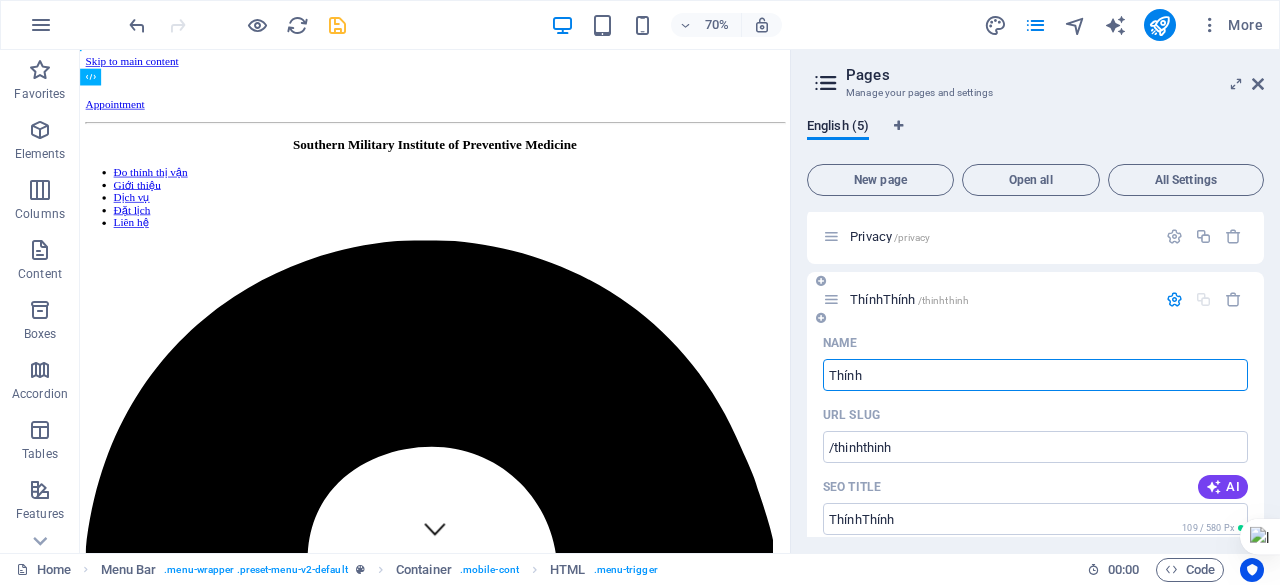 type on "/thinht" 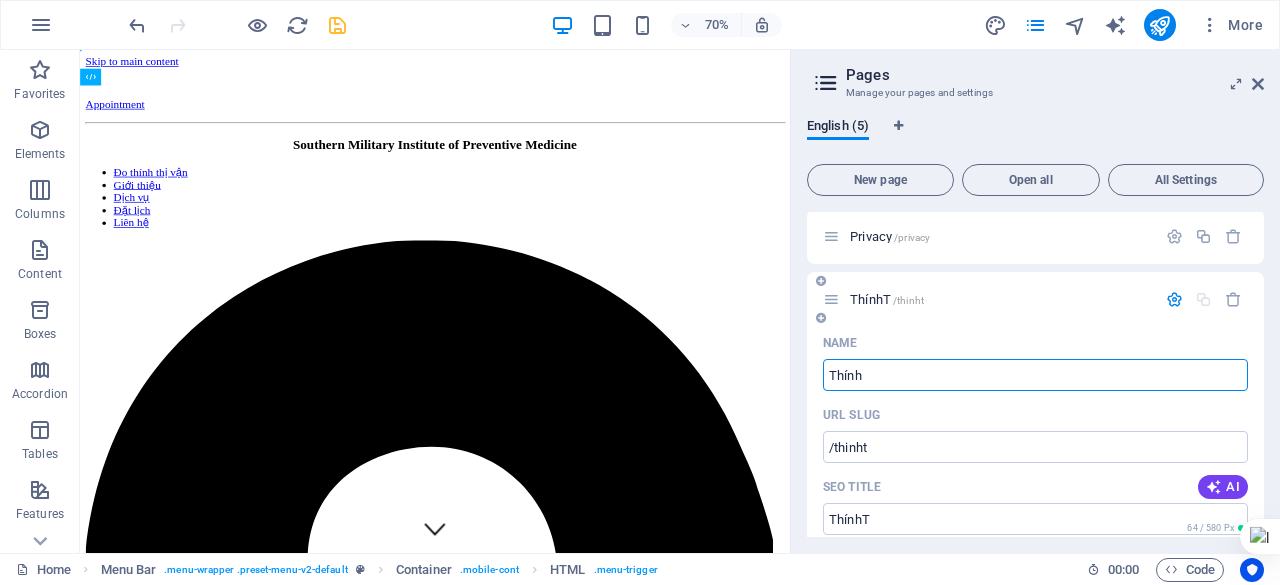 type on "Thính" 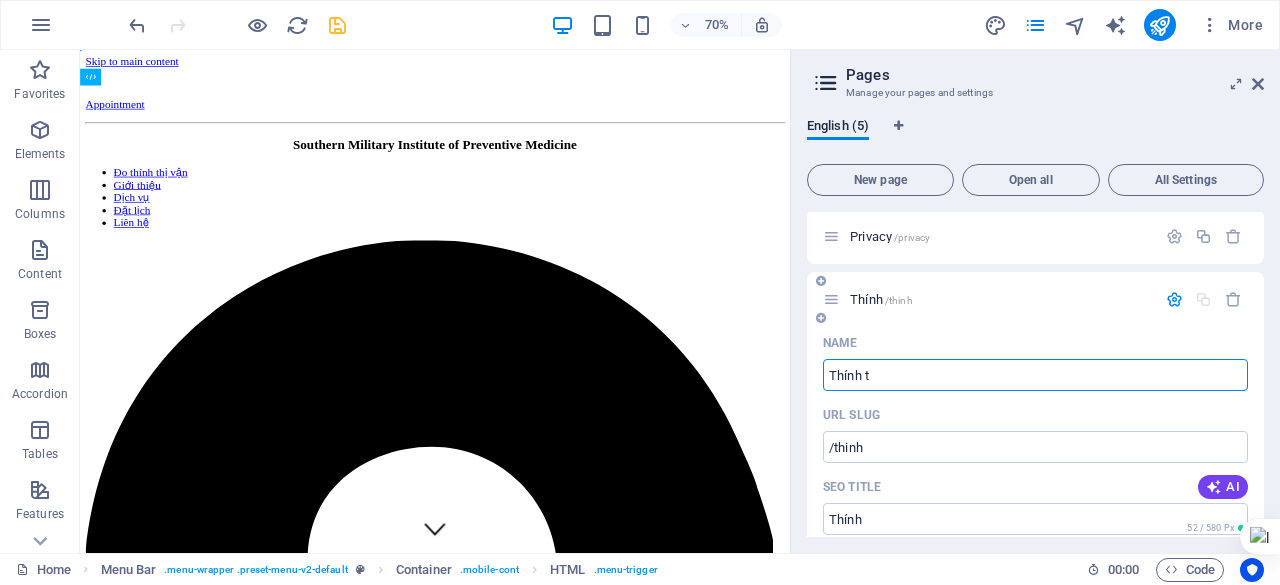 type on "Thính t" 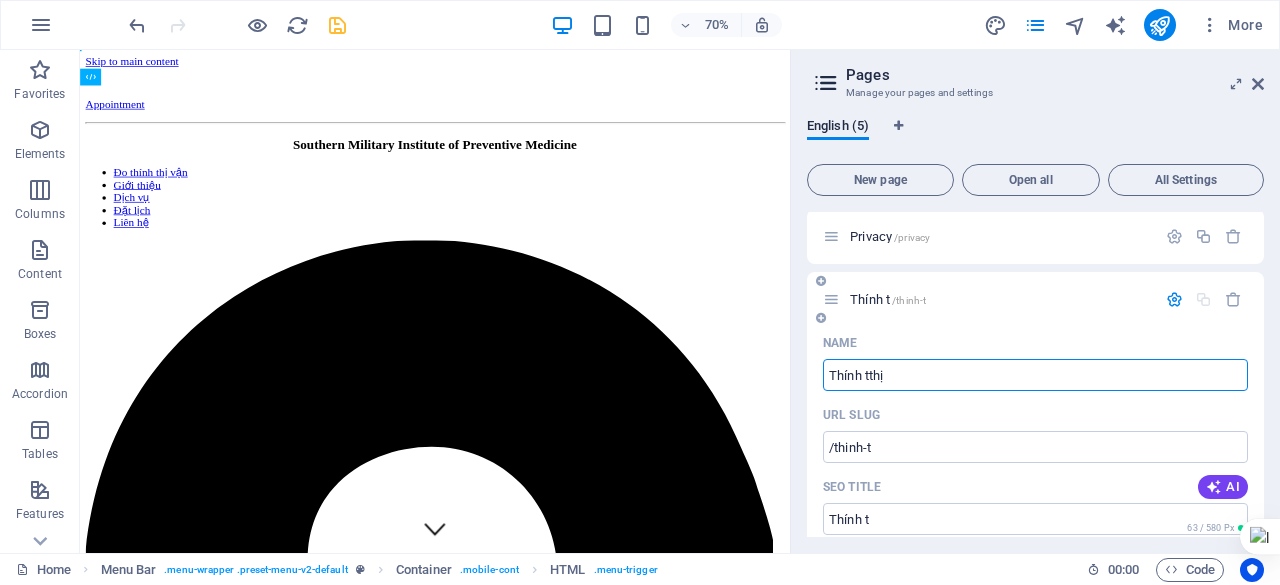 type on "Thính tthị" 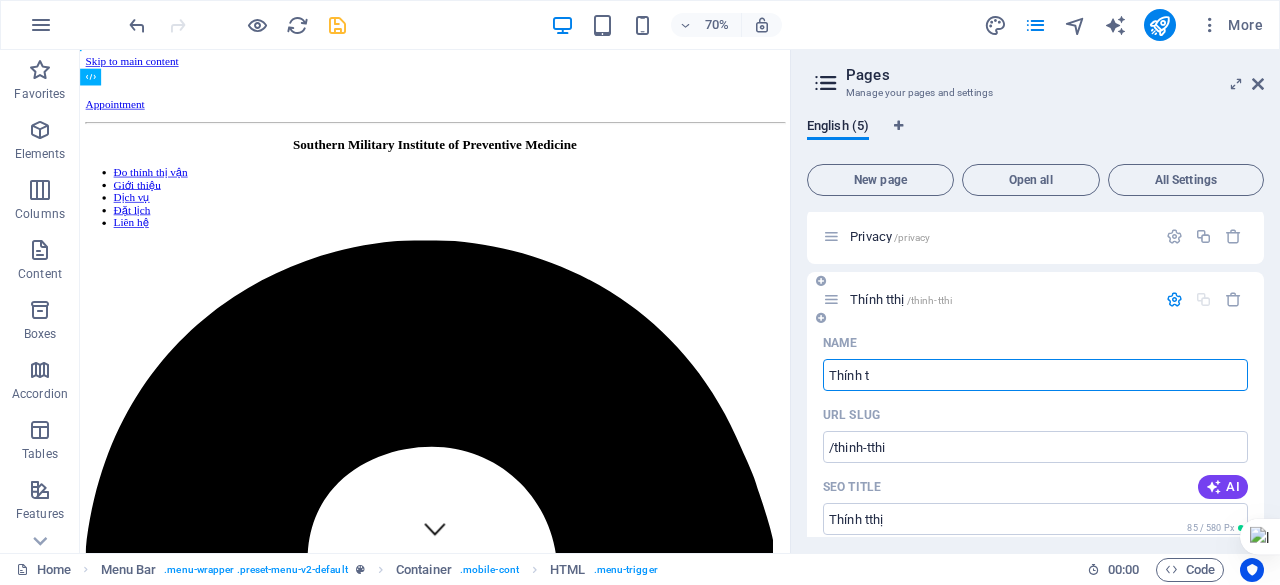 type on "Thính t" 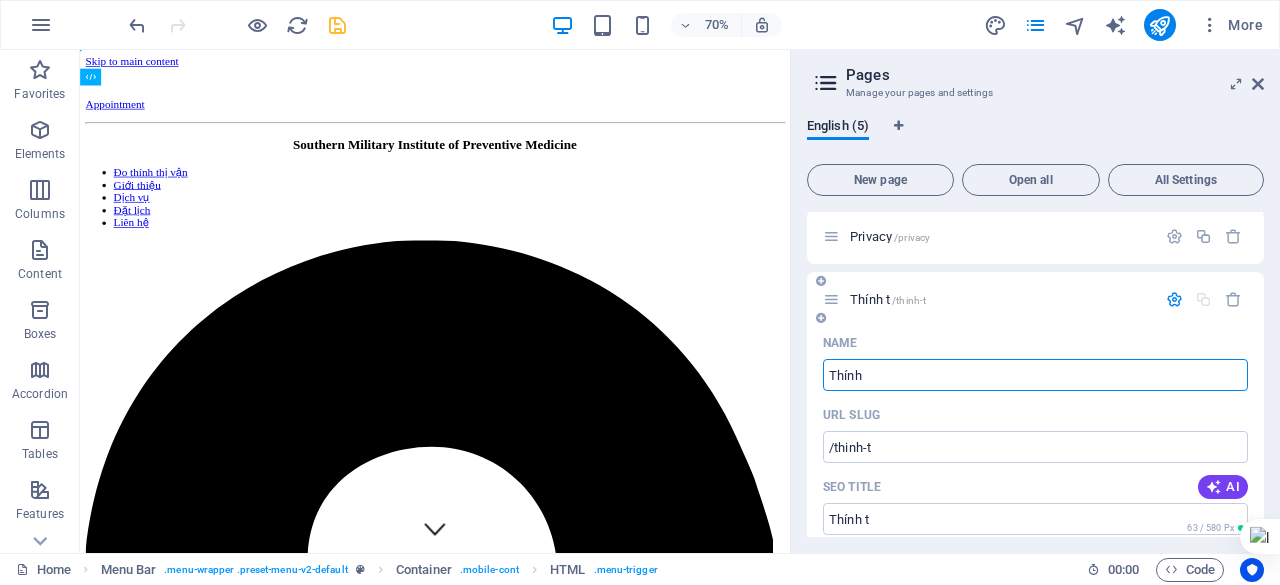 type on "Thính" 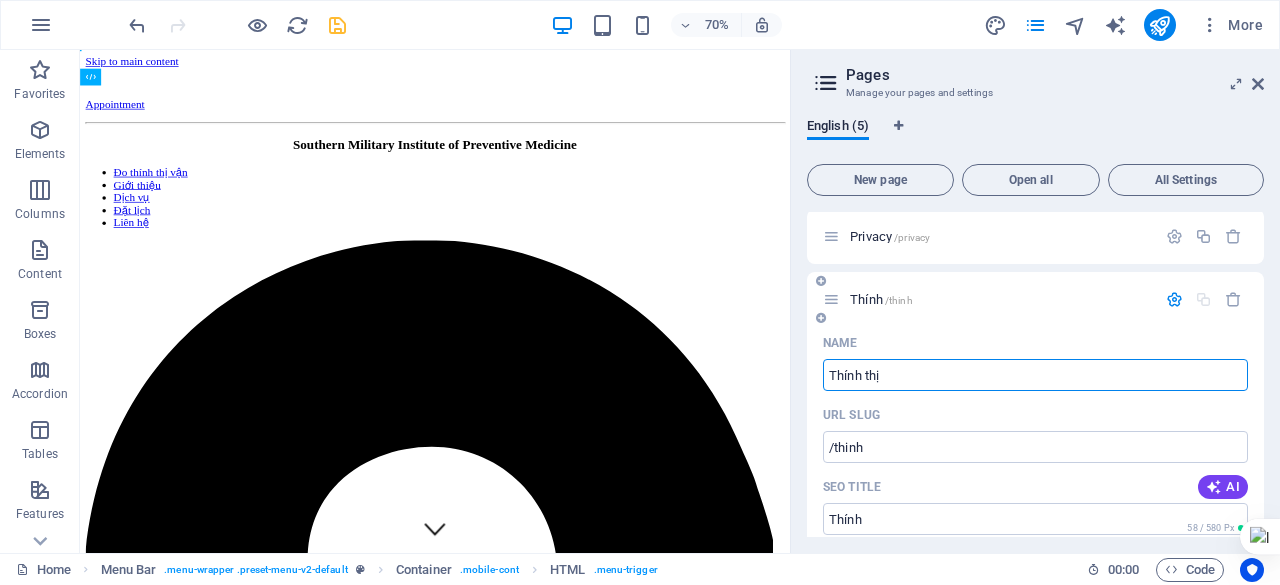 type on "Thính thị" 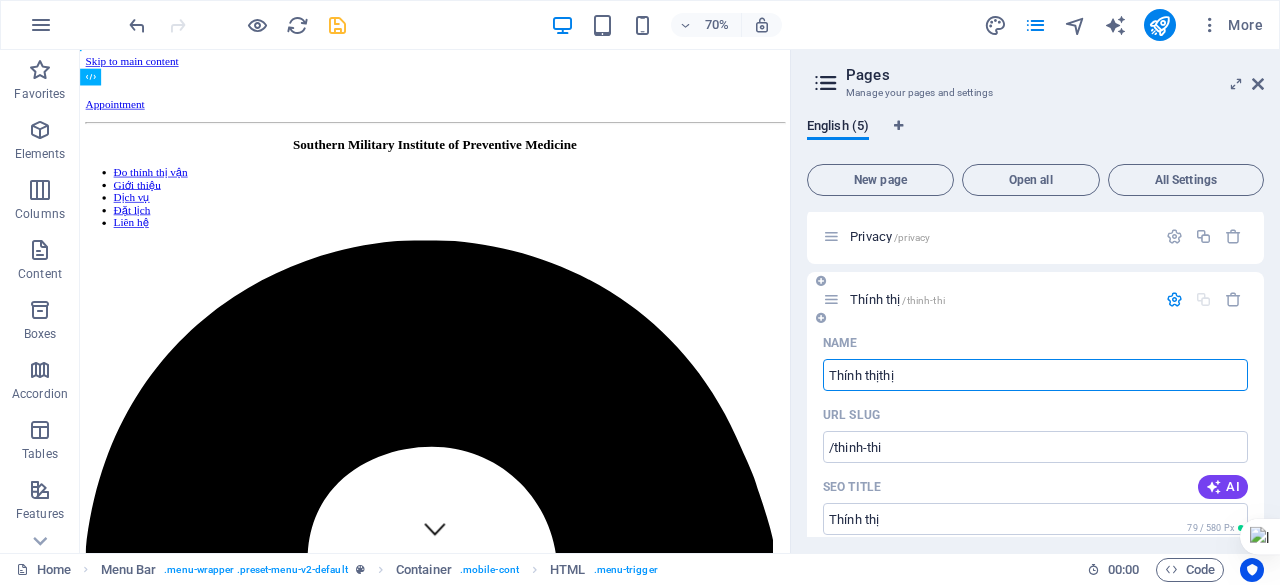 type on "Thính thịthị" 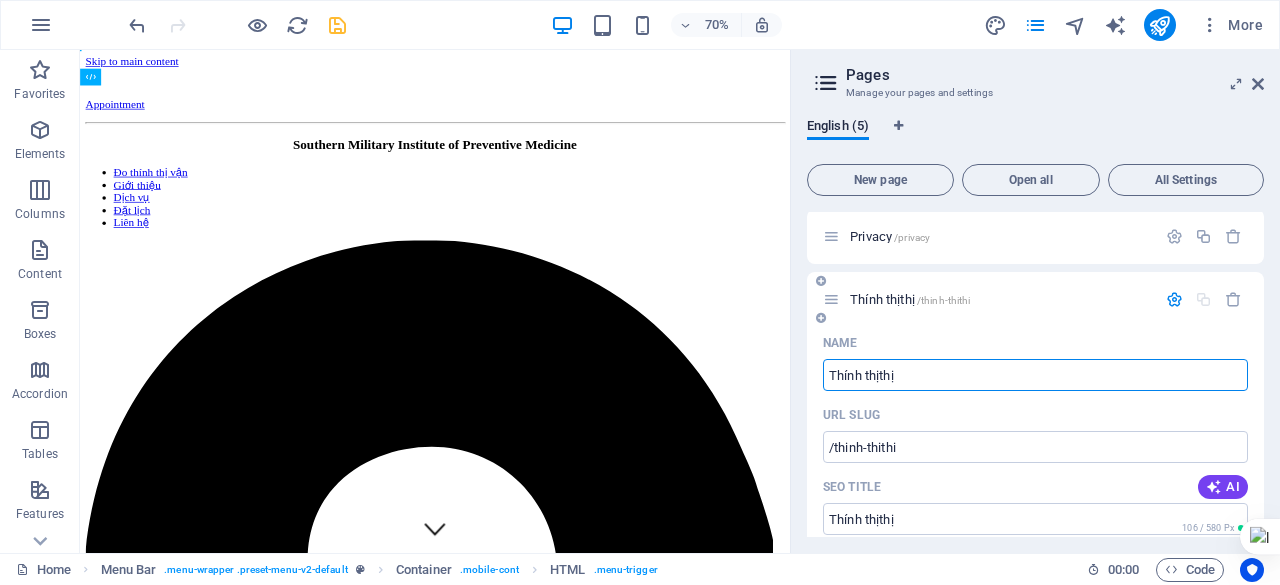 type on "Thính thịth" 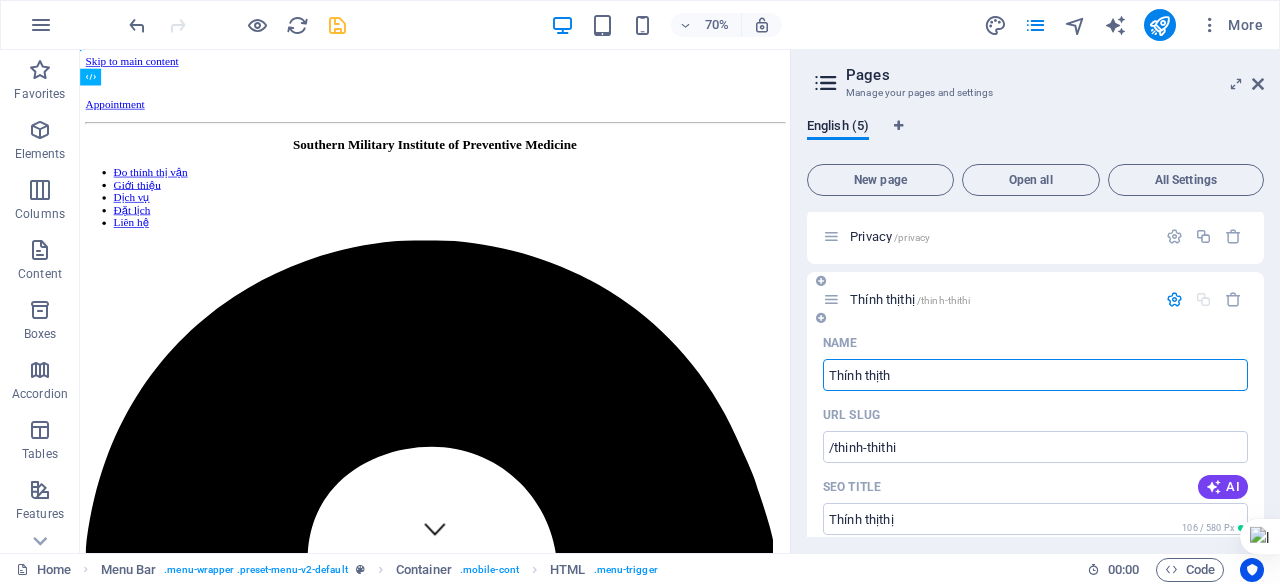 type on "Thính thịthị" 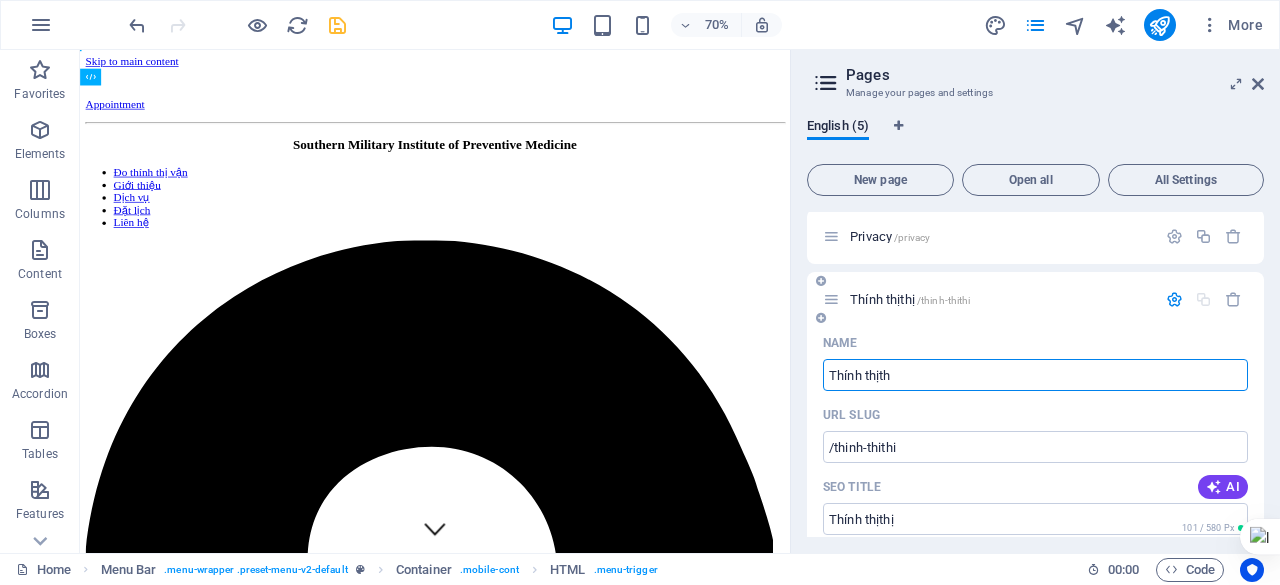 type on "Thính thịth" 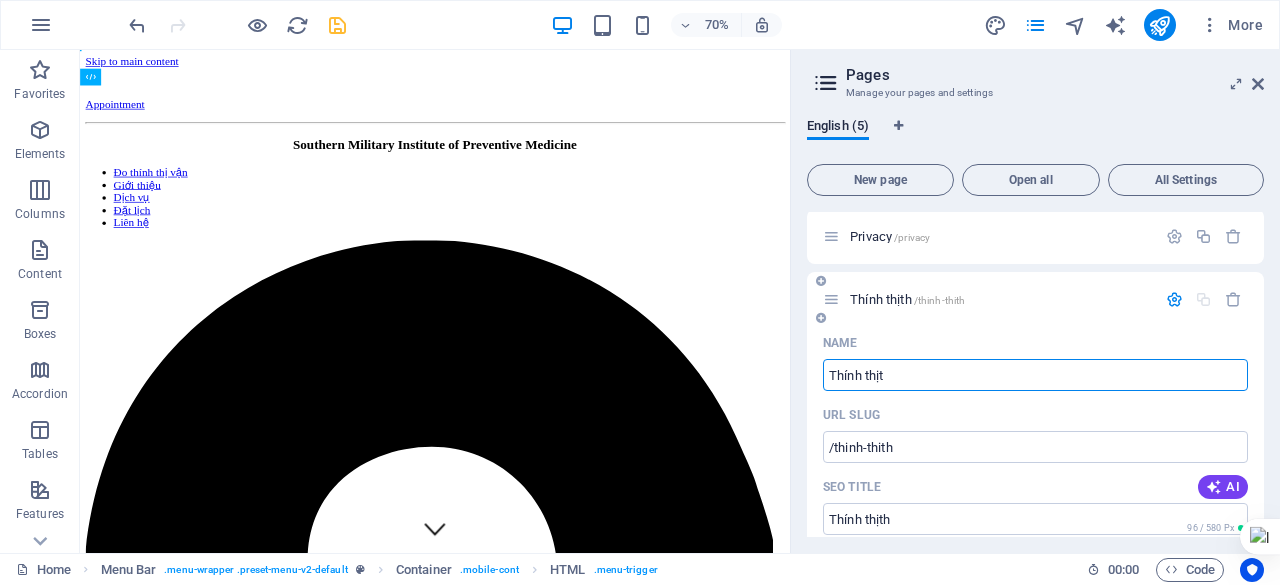 type on "Thính thịt" 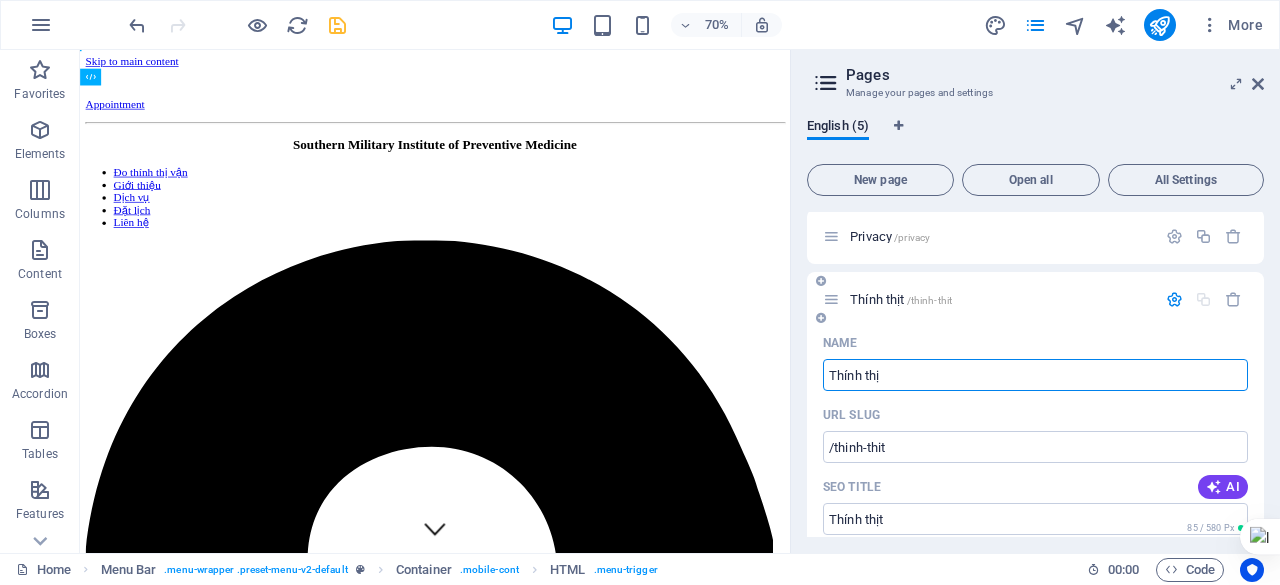 type on "Thính thị" 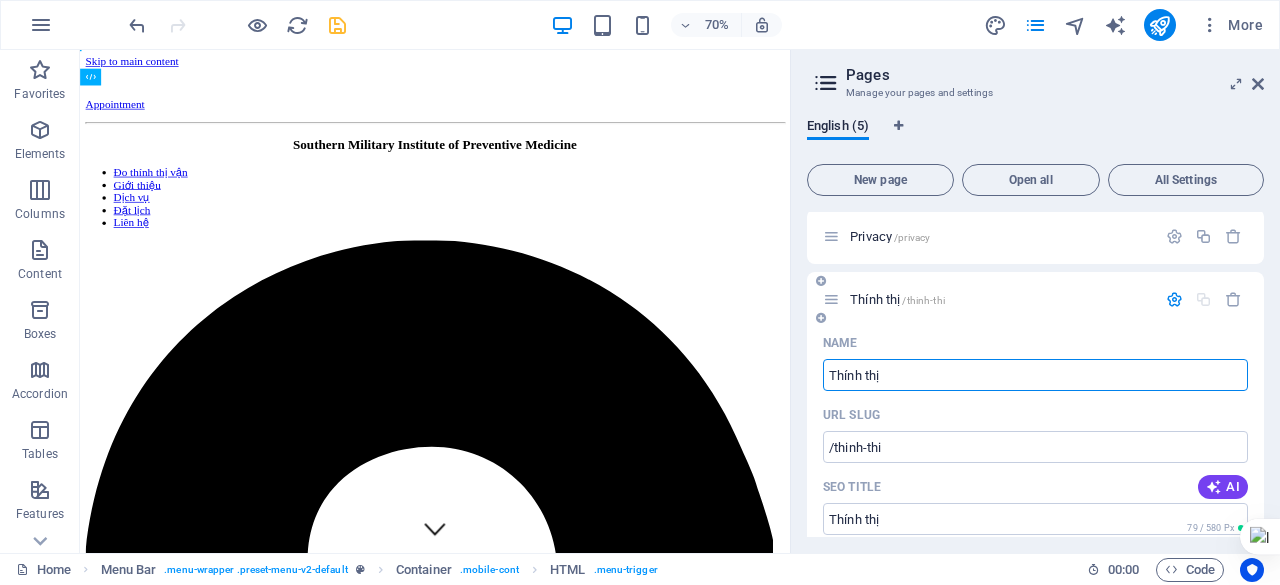 type on "Thính thị" 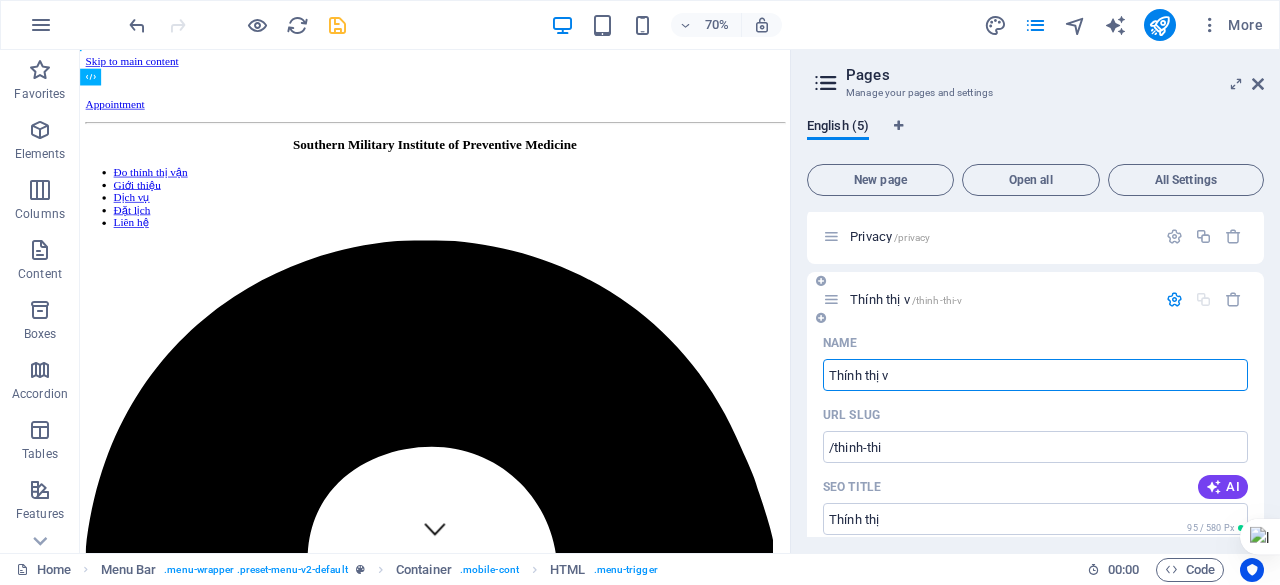 type on "Thính thị vva" 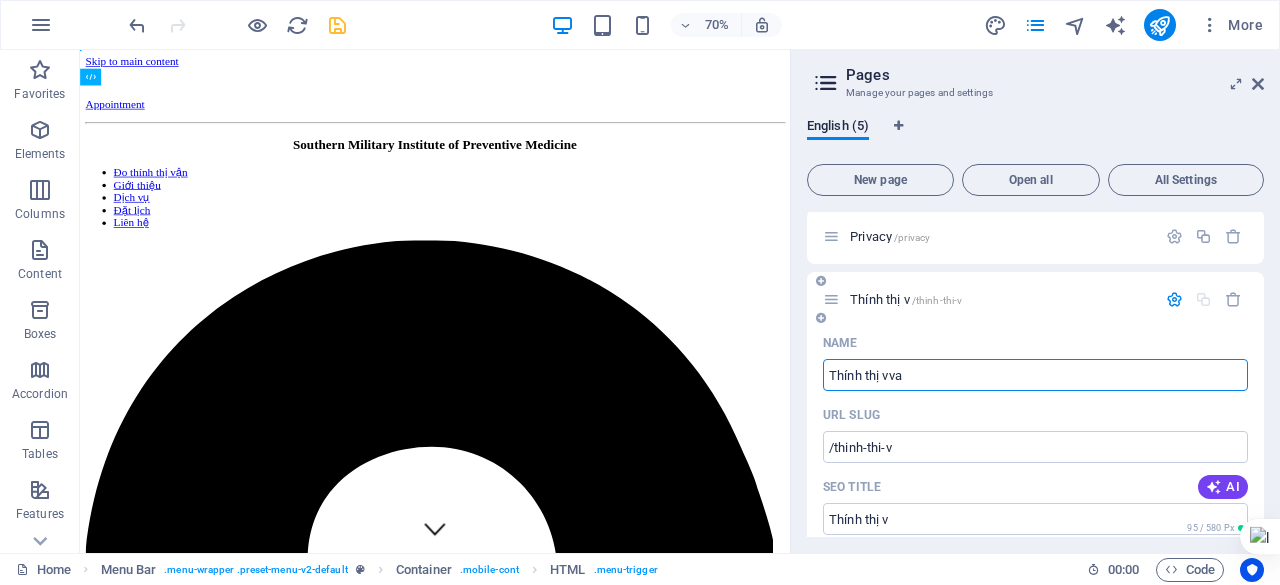 type on "Thính thị vvavâ" 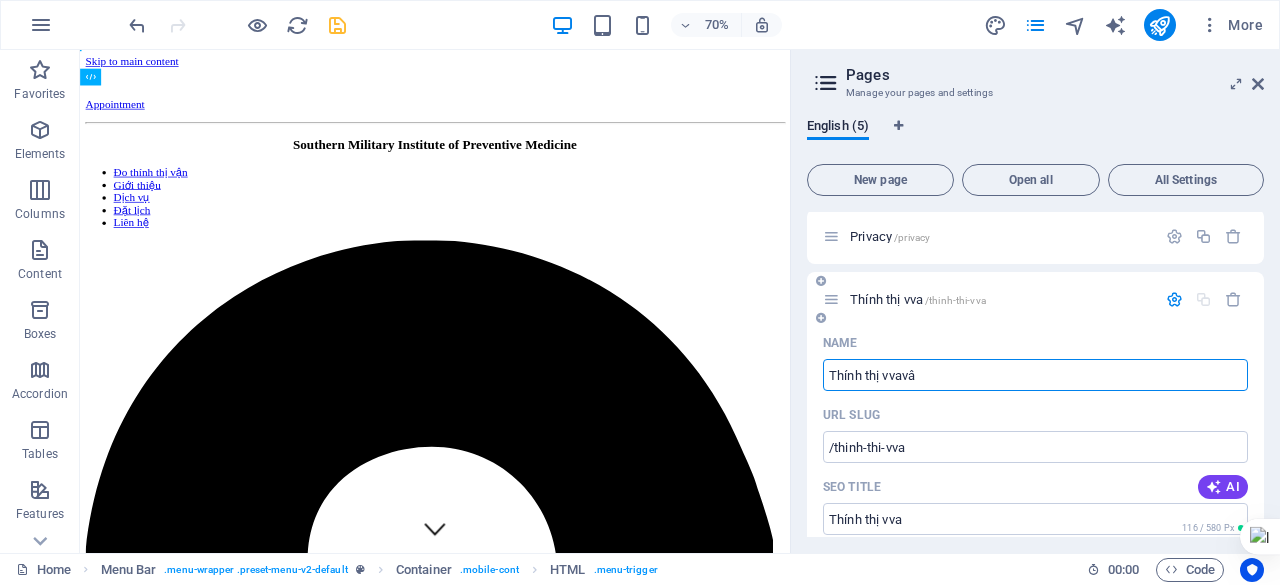 type on "Thính thị vvavâ" 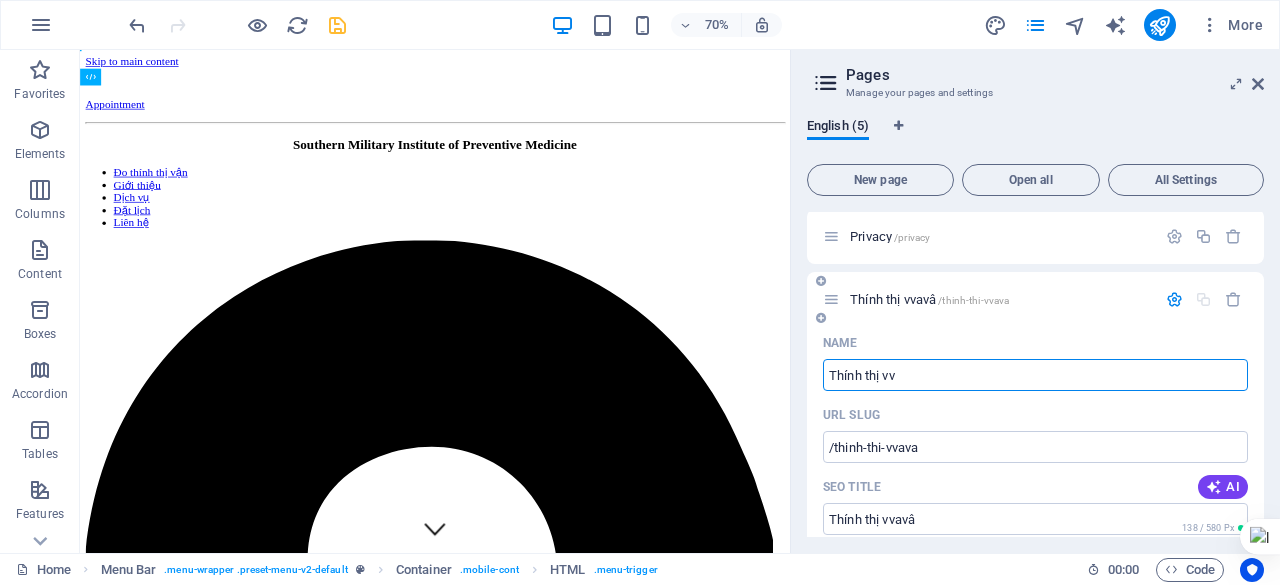 type on "Thính thị vv" 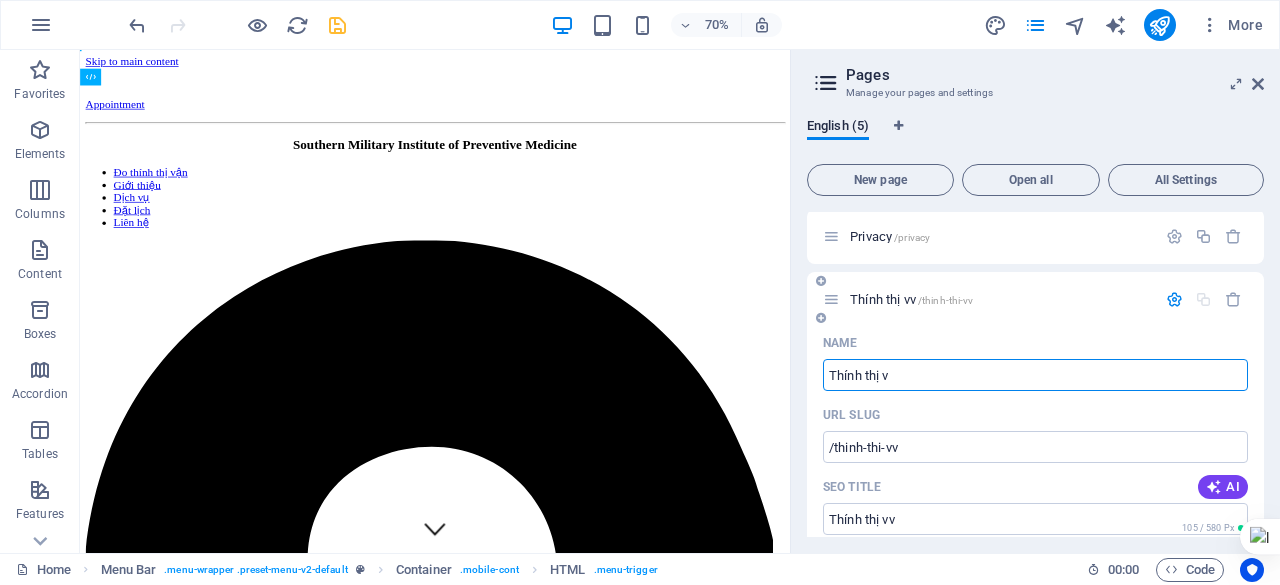type on "Thính thị v" 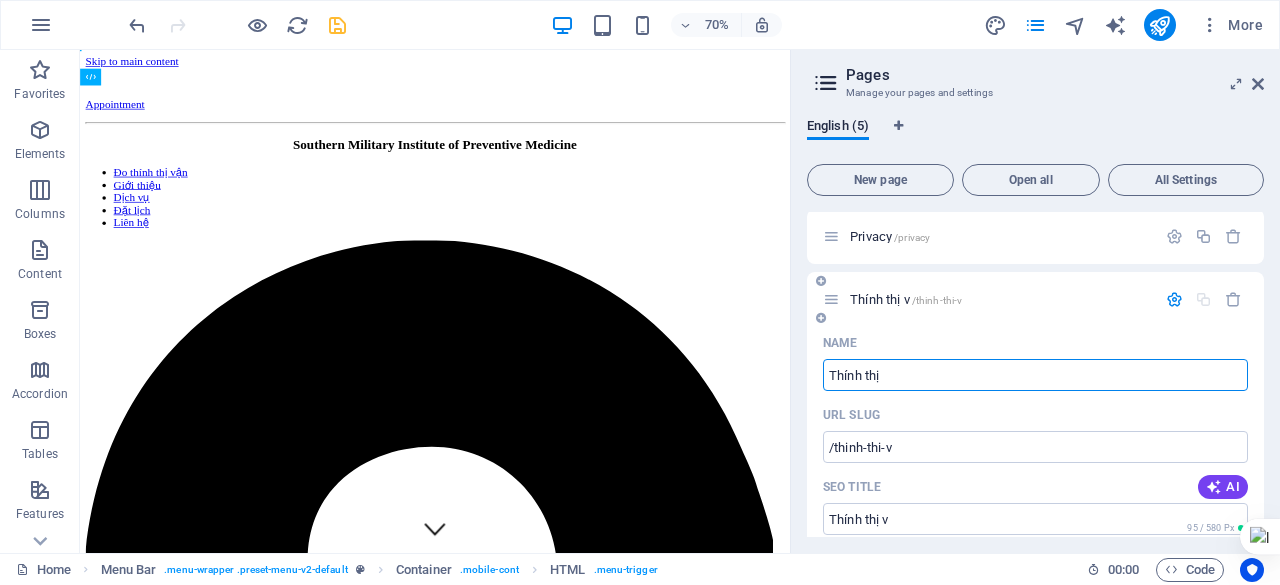 type on "Thính thị" 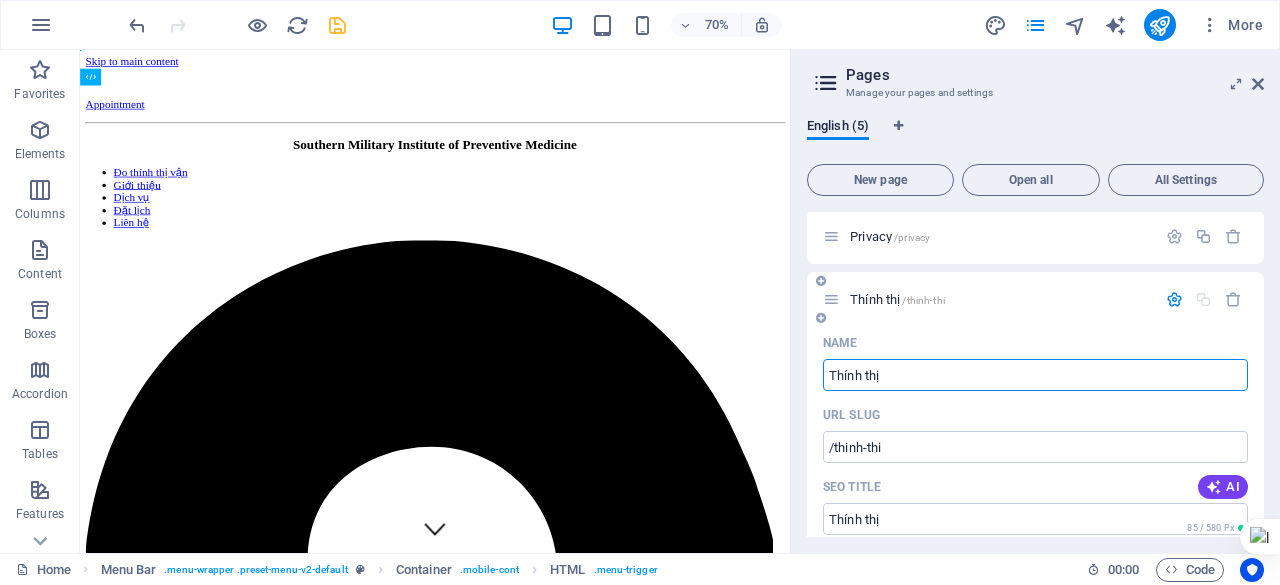 type on "Thính thị" 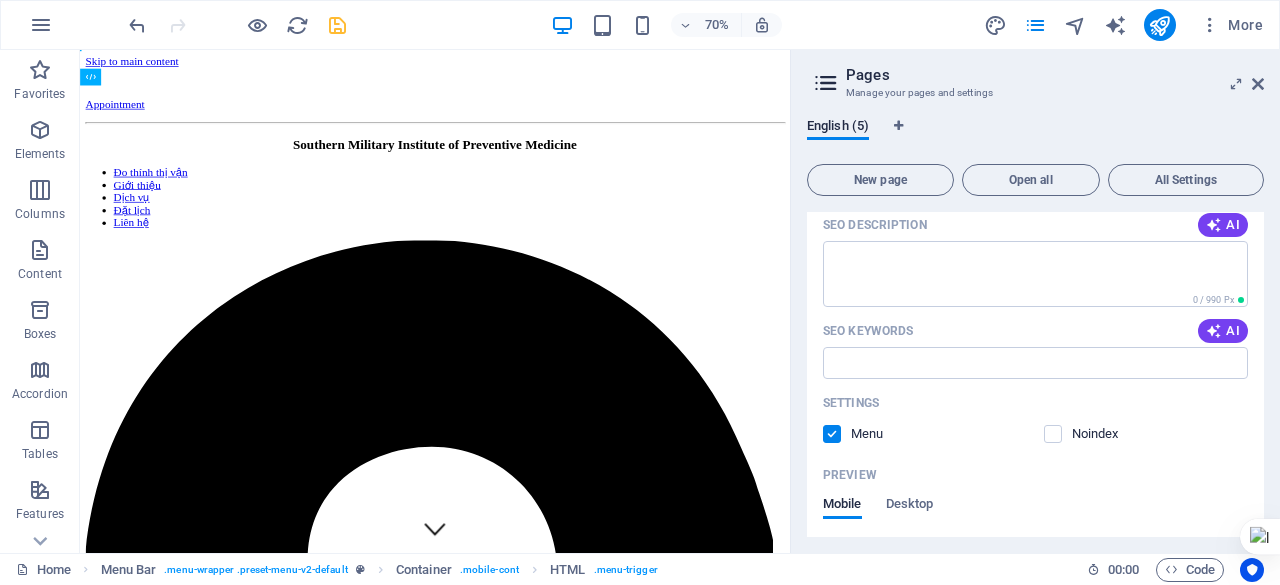 scroll, scrollTop: 1459, scrollLeft: 0, axis: vertical 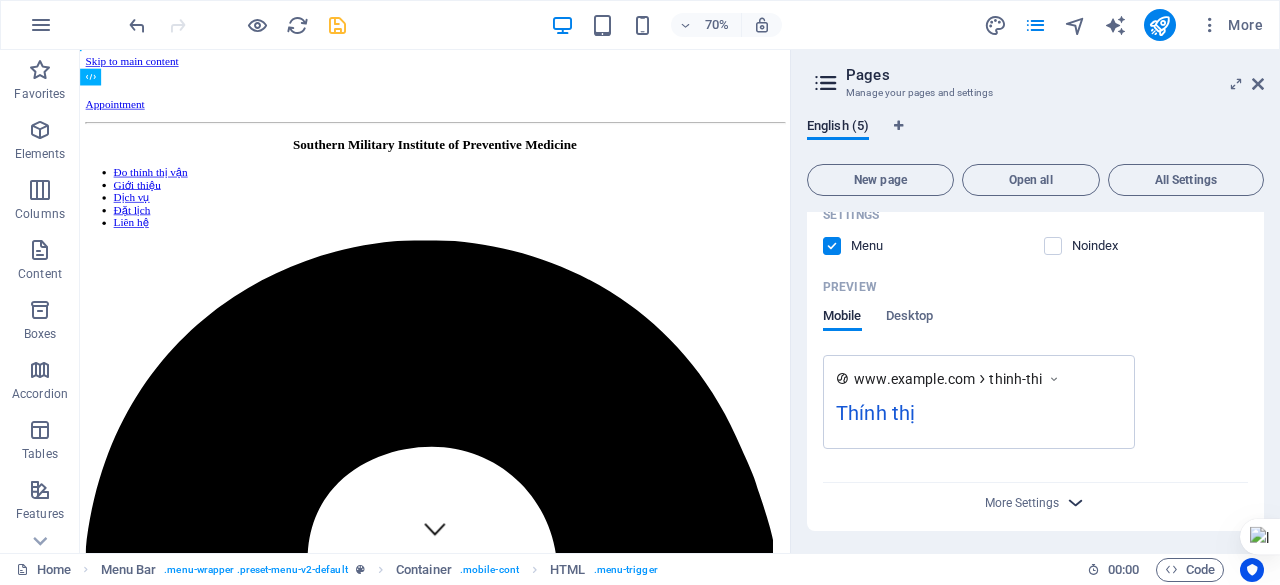 type on "Thính thị" 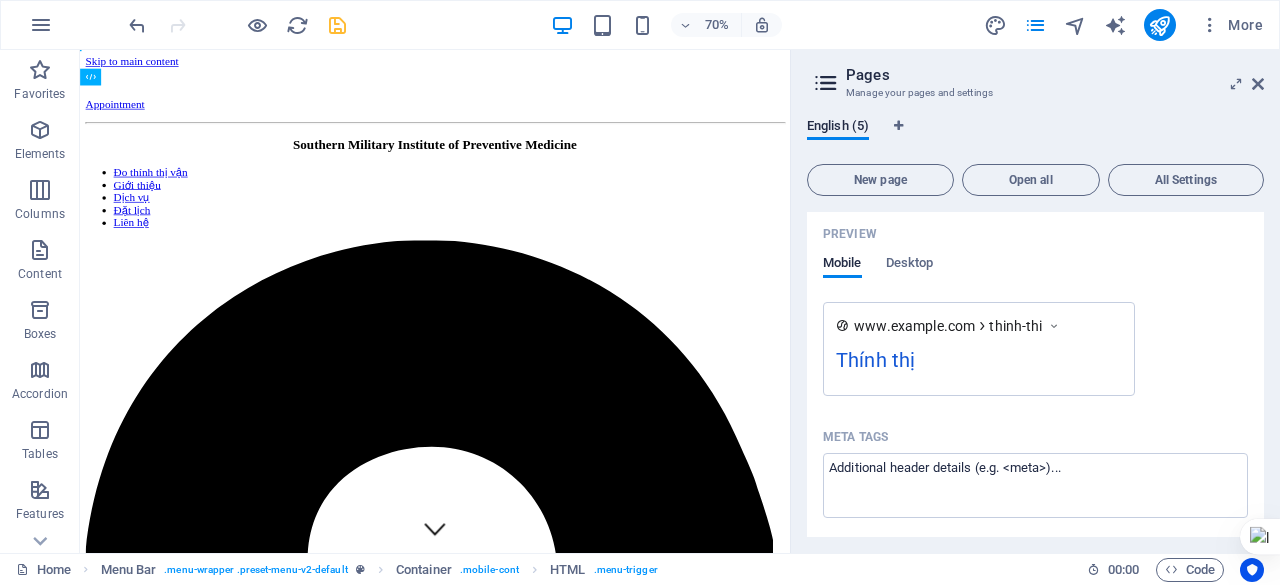 scroll, scrollTop: 1504, scrollLeft: 0, axis: vertical 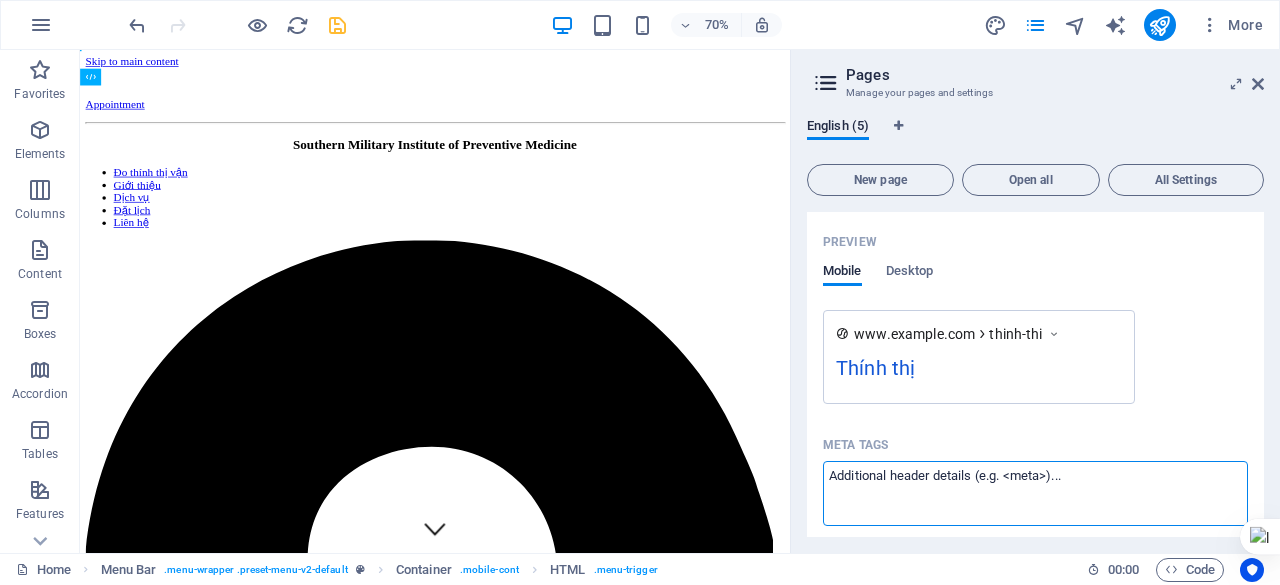 click on "Meta tags ​" at bounding box center [1035, 493] 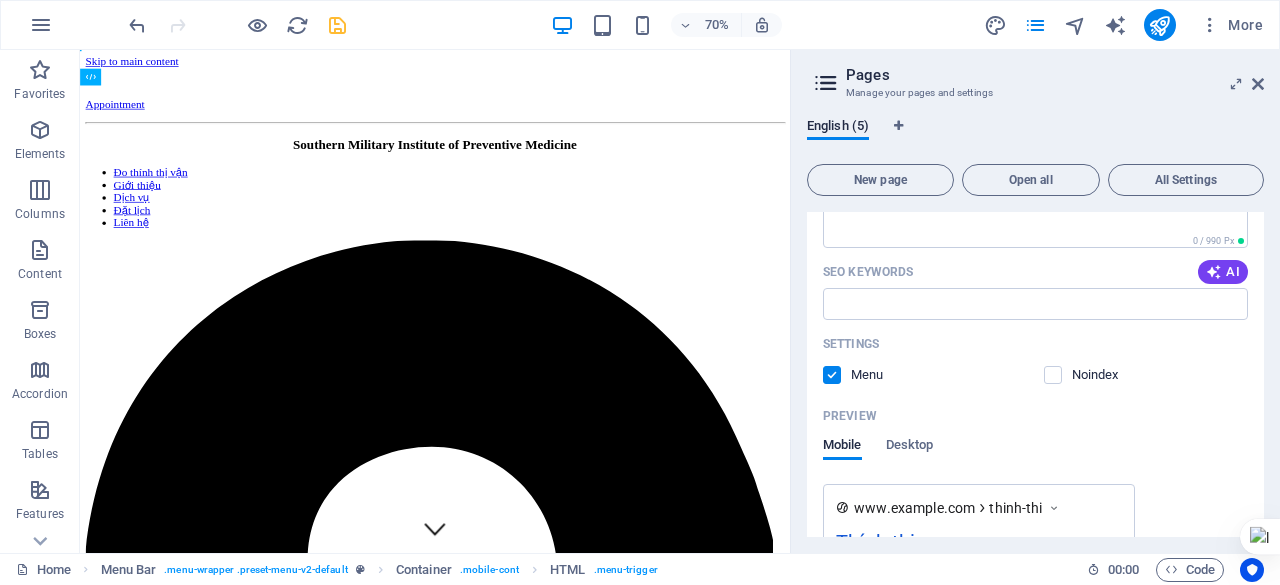 scroll, scrollTop: 1324, scrollLeft: 0, axis: vertical 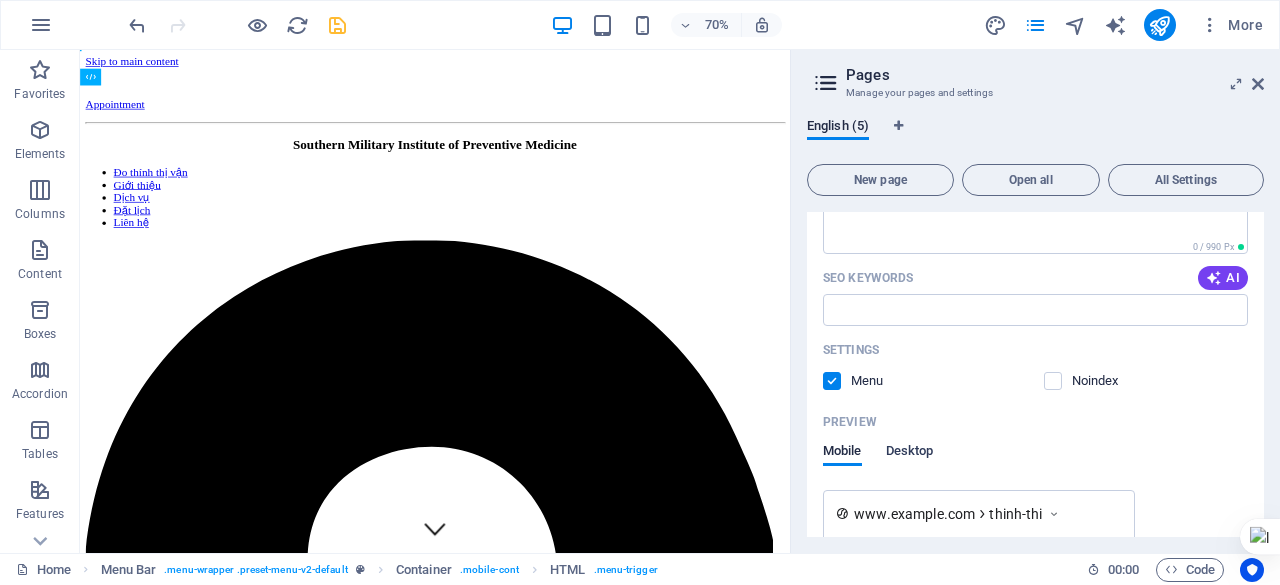 click on "Desktop" at bounding box center [910, 453] 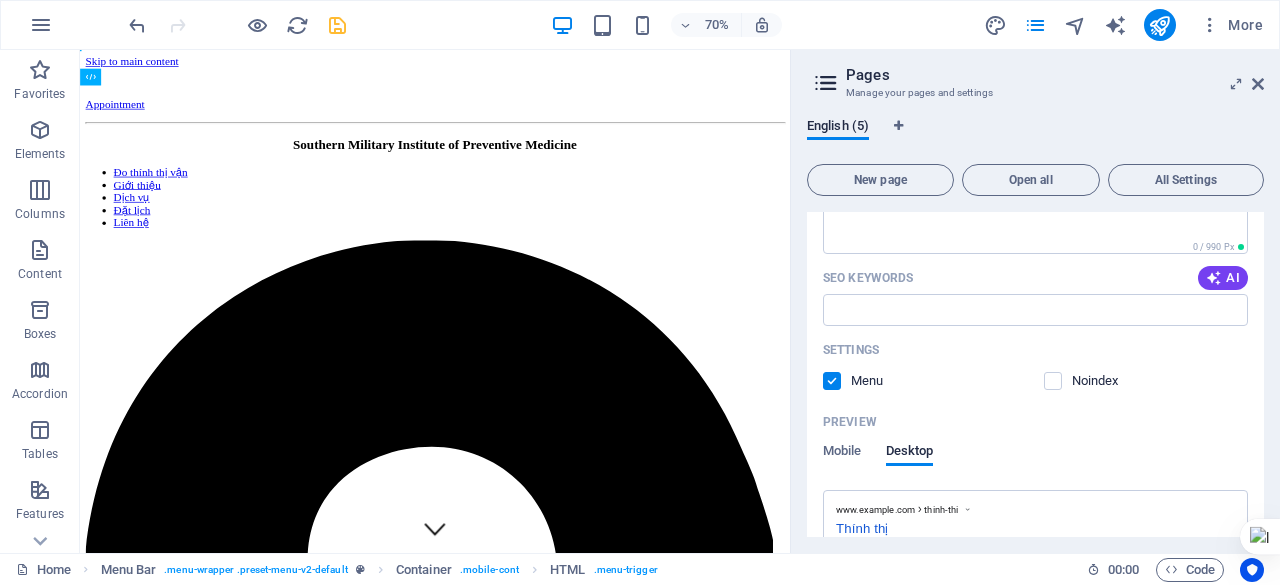click on "Preview Mobile Desktop" at bounding box center [1035, 448] 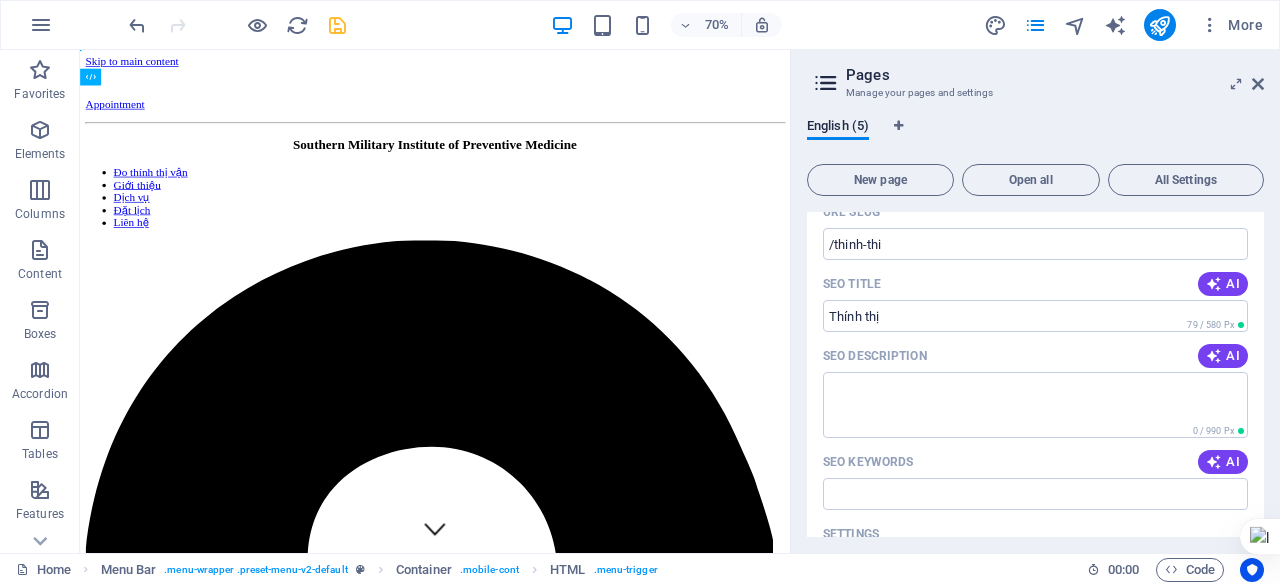 scroll, scrollTop: 1140, scrollLeft: 0, axis: vertical 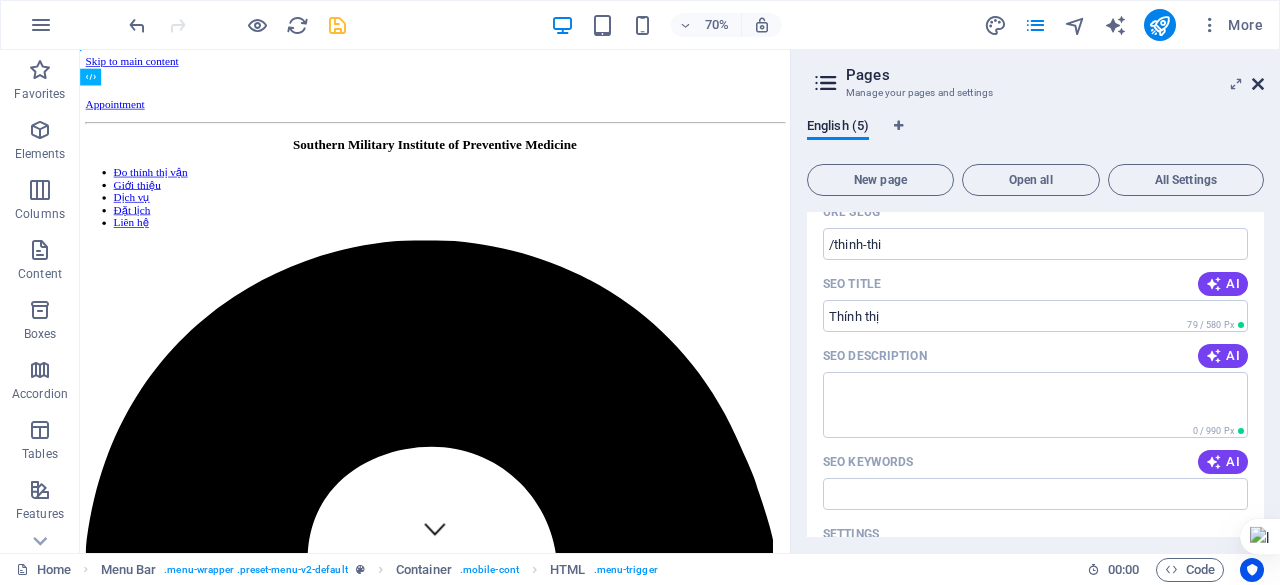 click at bounding box center [1258, 84] 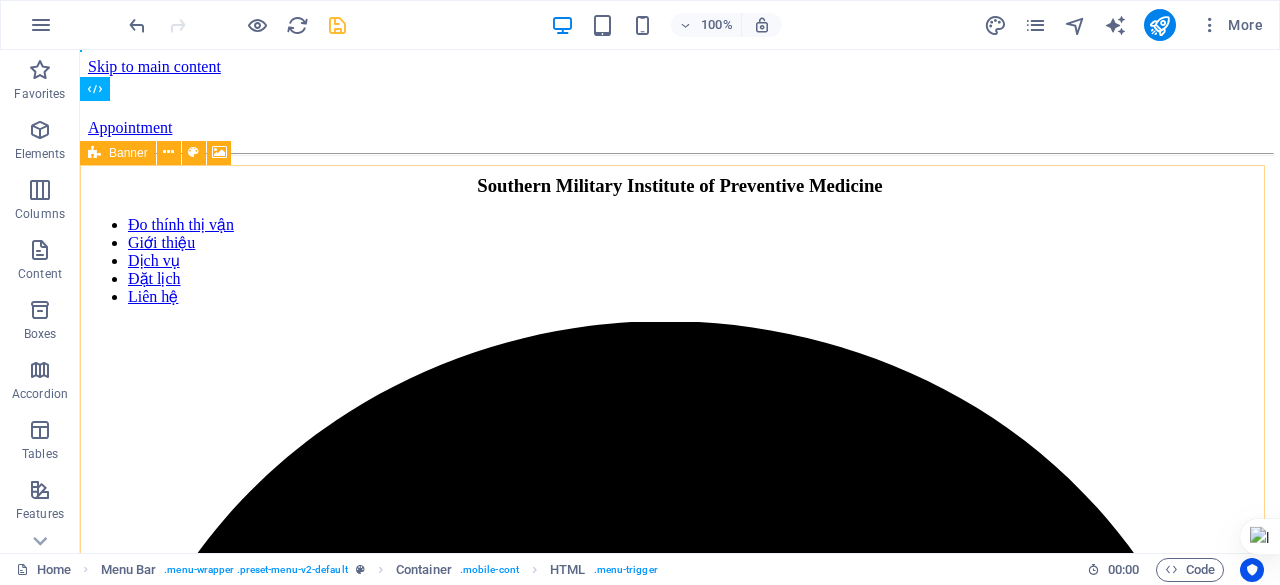 click at bounding box center [94, 153] 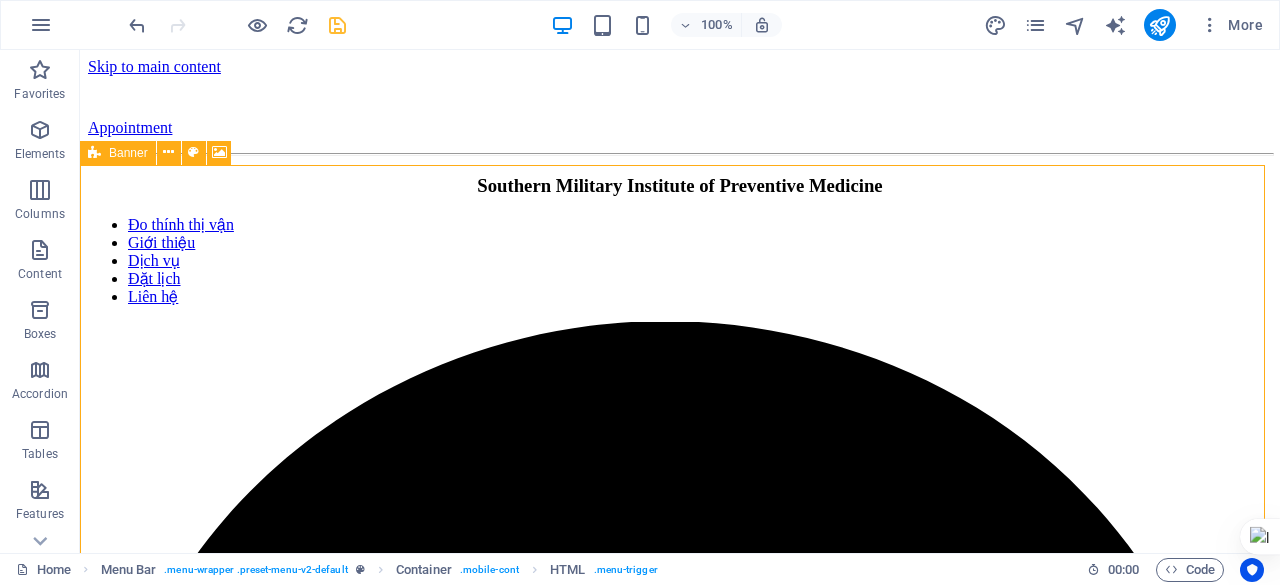 click at bounding box center [94, 153] 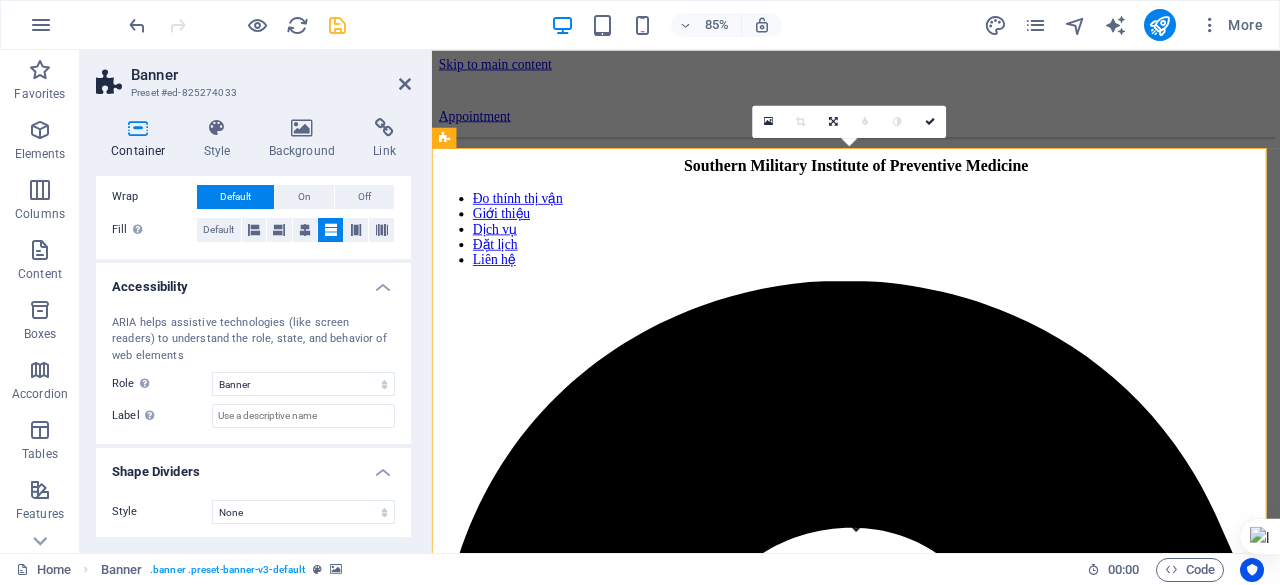 scroll, scrollTop: 0, scrollLeft: 0, axis: both 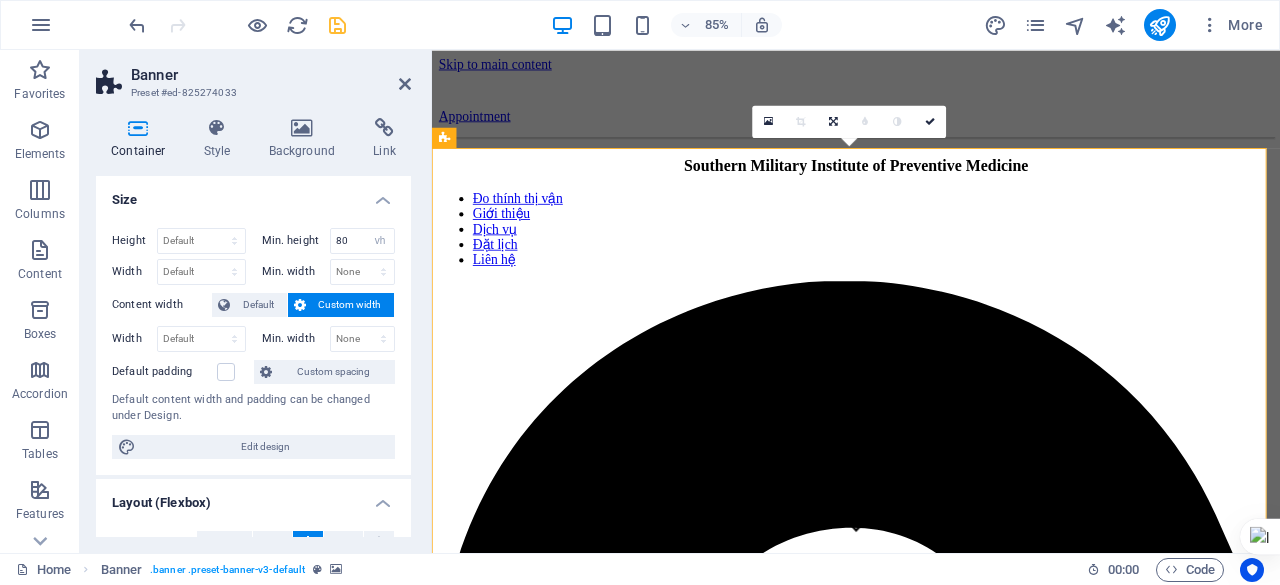 click on "Banner Preset #ed-825274033" at bounding box center [253, 76] 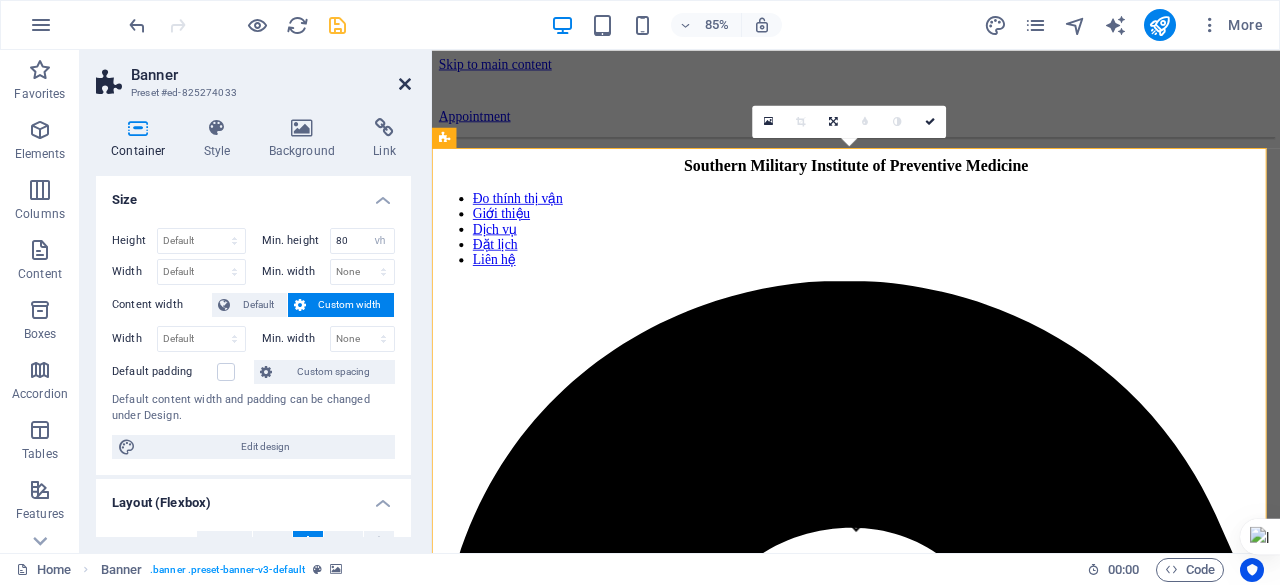 click at bounding box center (405, 84) 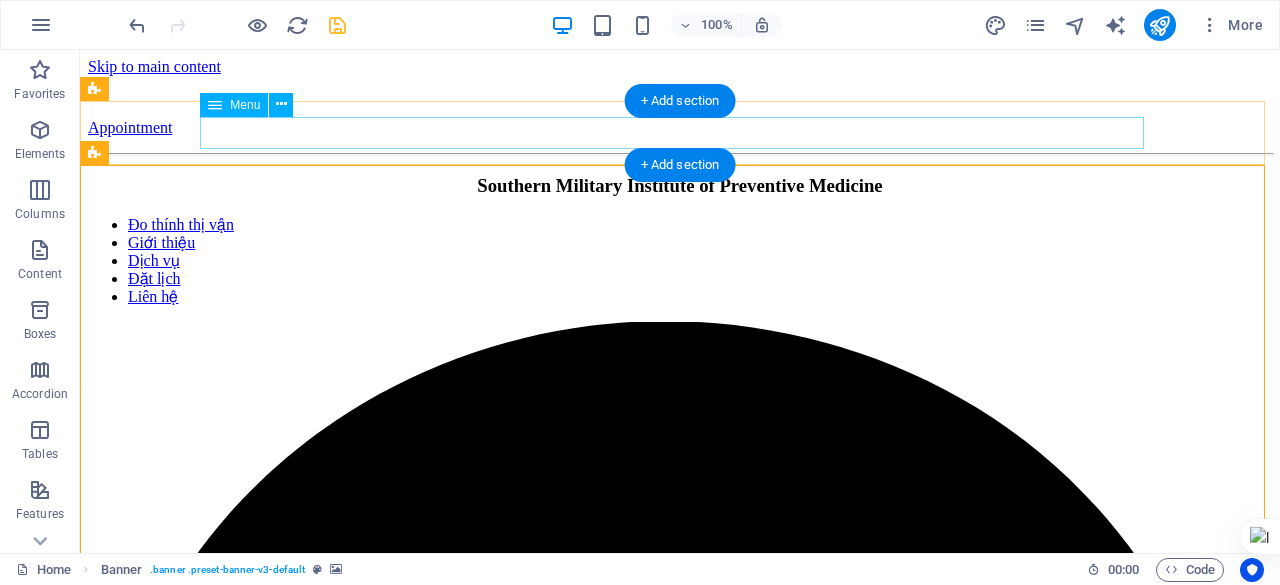 click on "Đo thính thị vận Giới thiệu Dịch vụ Đặt lịch Liên hệ" at bounding box center [680, 261] 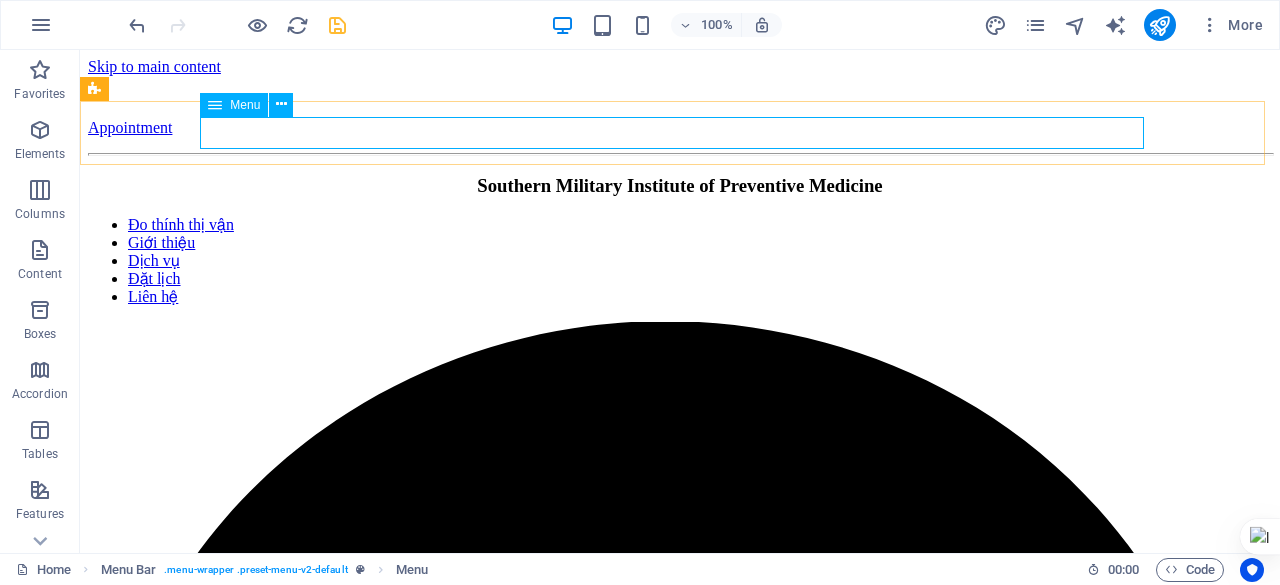 click on "Menu" at bounding box center (245, 105) 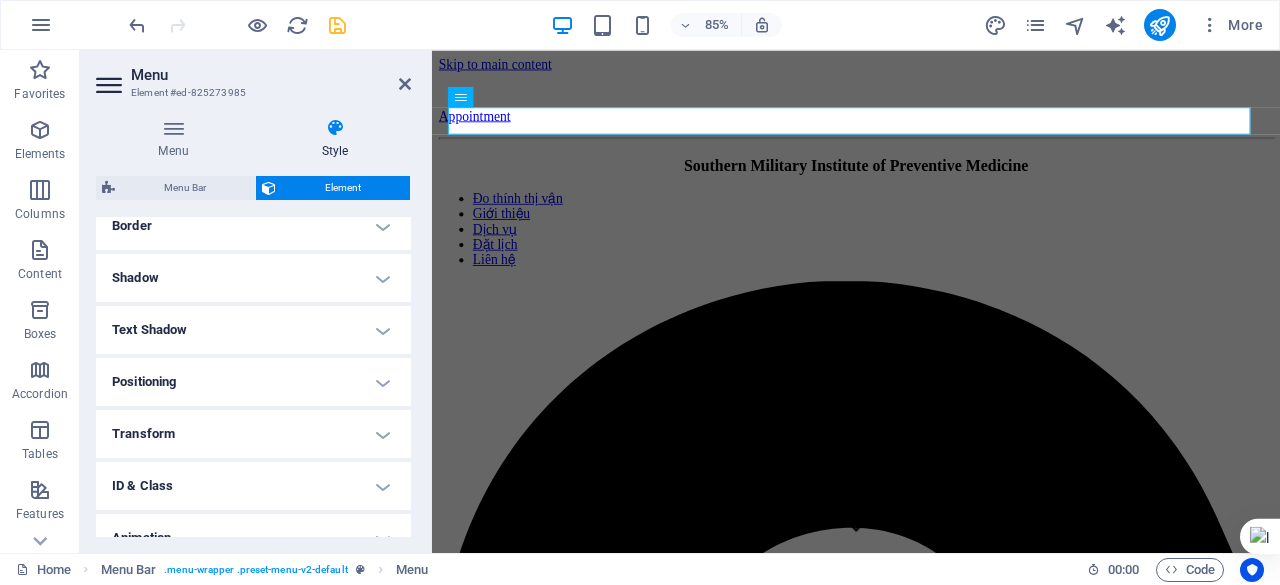 scroll, scrollTop: 646, scrollLeft: 0, axis: vertical 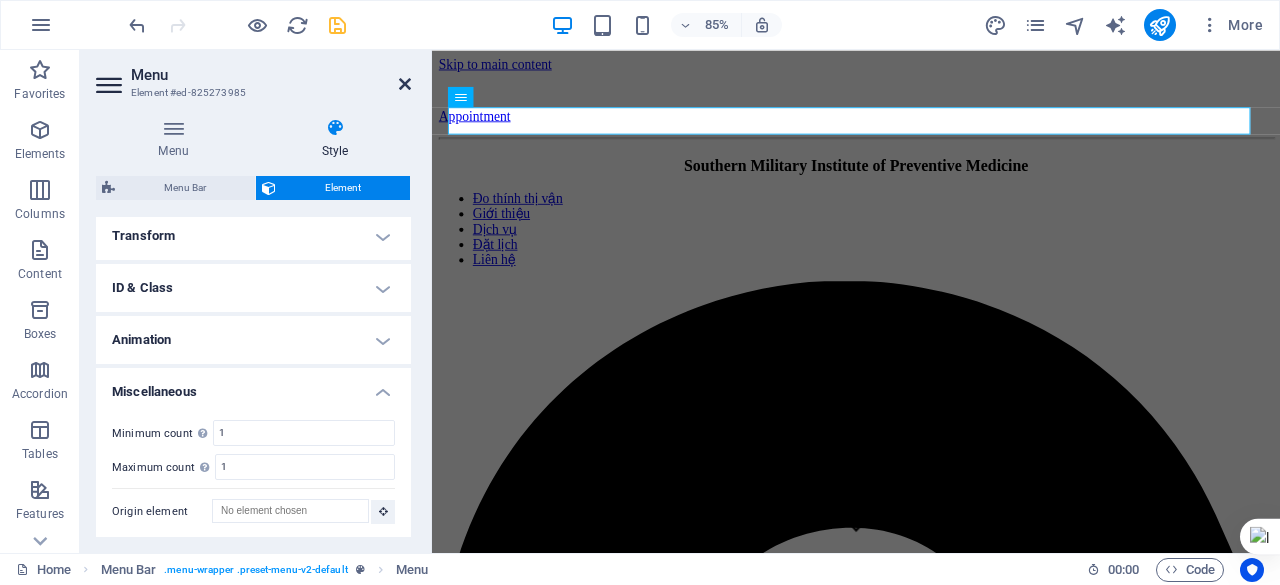 click at bounding box center (405, 84) 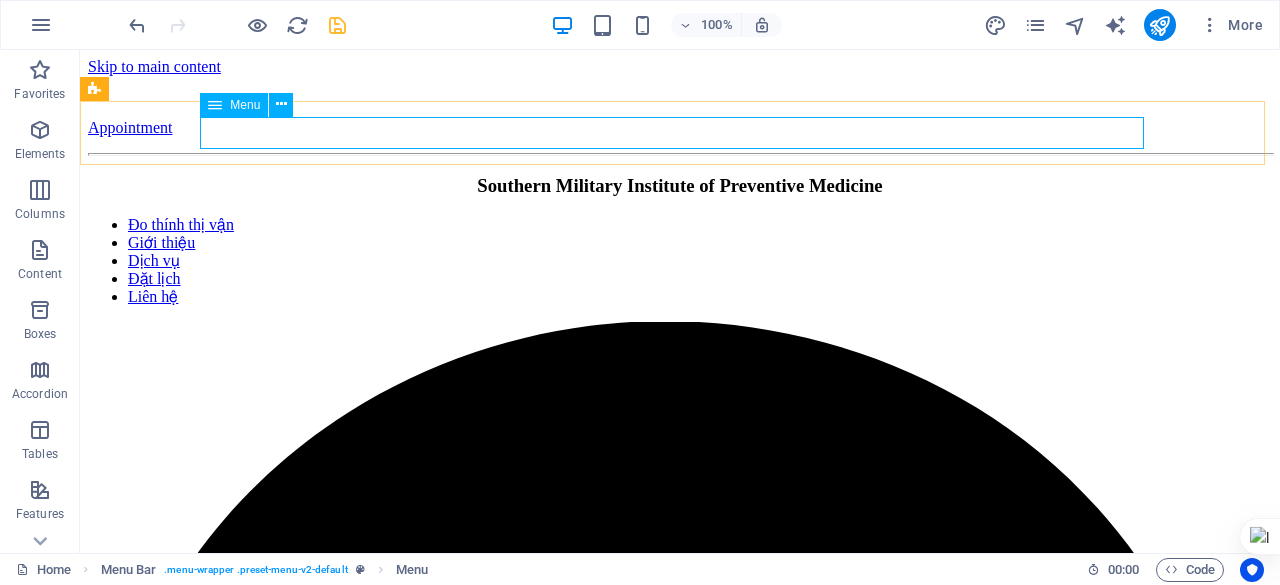 click on "Menu" at bounding box center (245, 105) 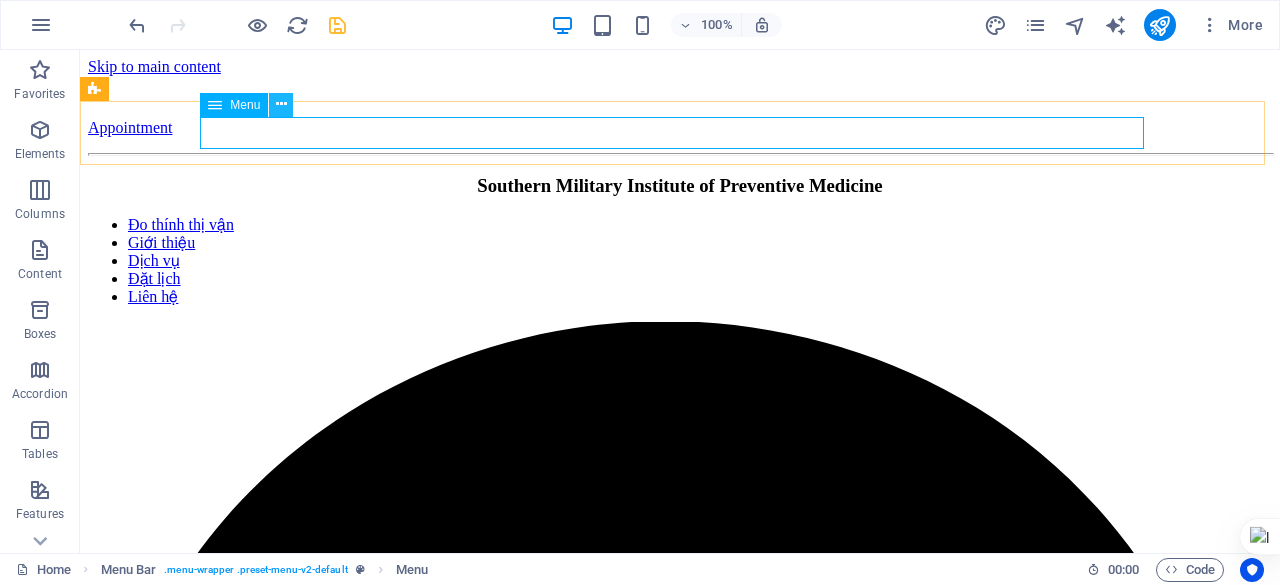 click at bounding box center [281, 104] 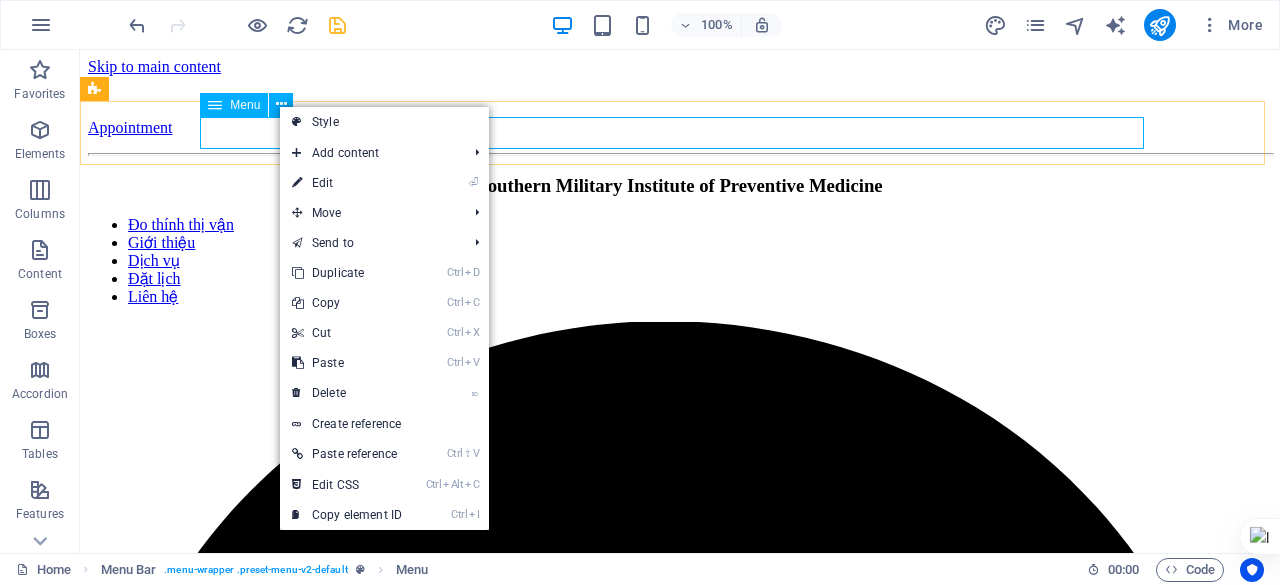 click on "Menu" at bounding box center (245, 105) 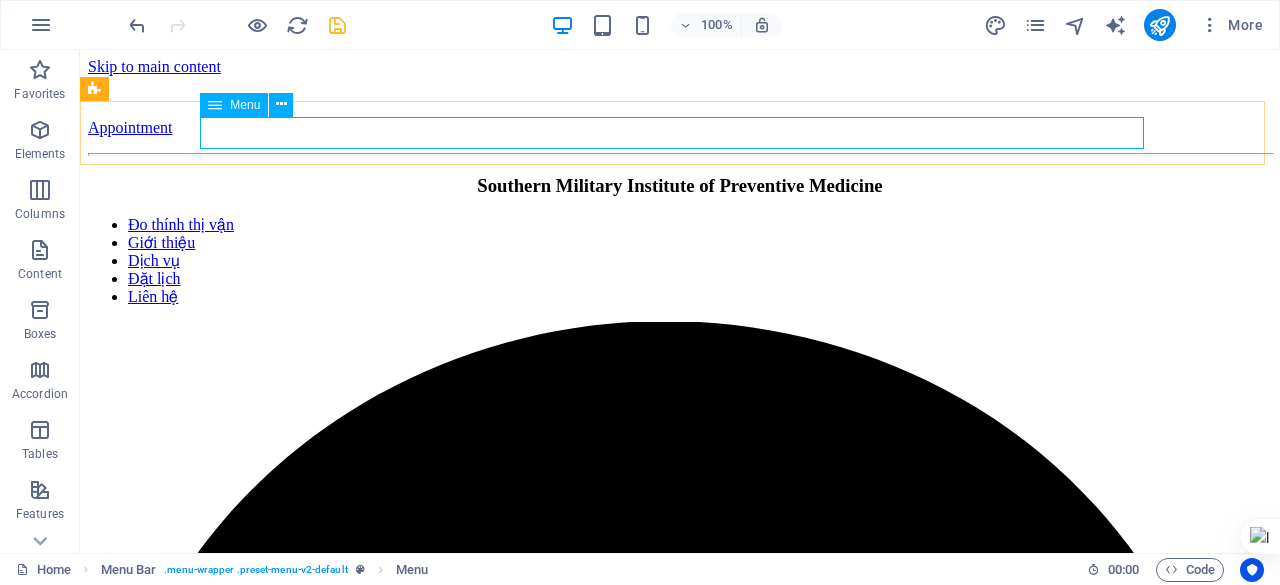 click on "Menu" at bounding box center (245, 105) 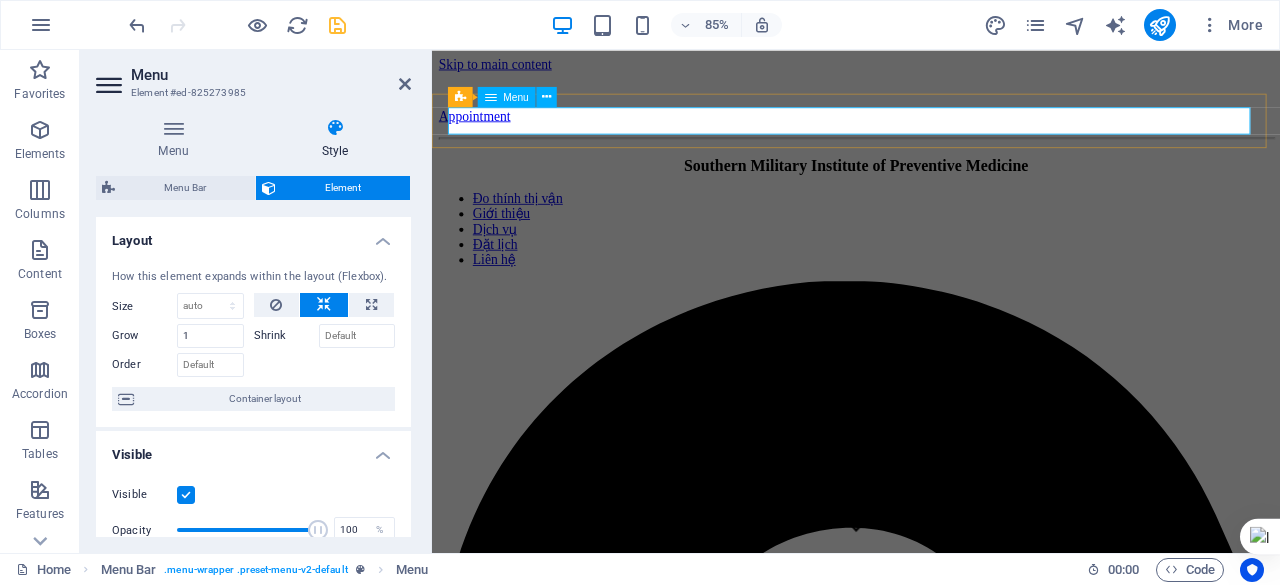 click on "Đo thính thị vận Giới thiệu Dịch vụ Đặt lịch Liên hệ" at bounding box center (931, 261) 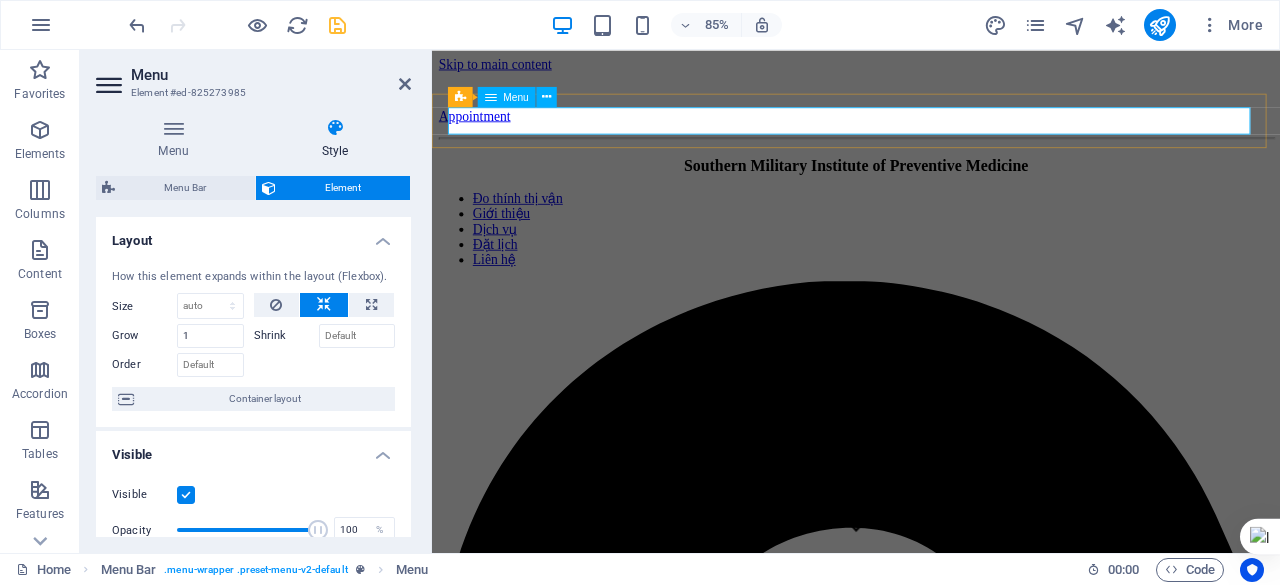 click on "Đo thính thị vận Giới thiệu Dịch vụ Đặt lịch Liên hệ" at bounding box center [931, 261] 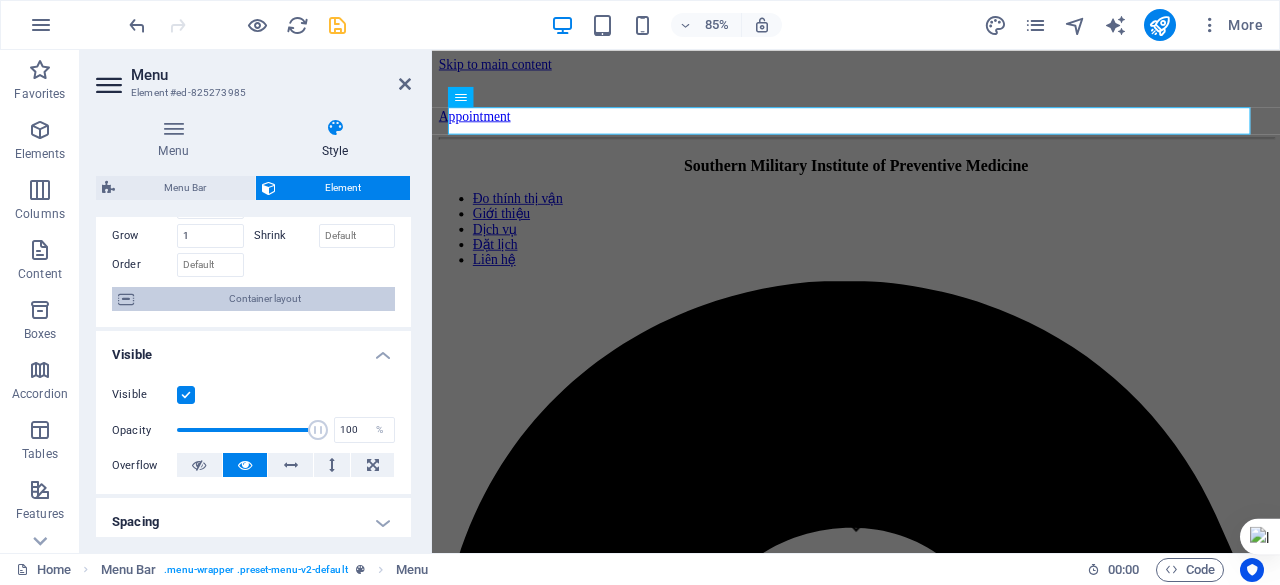 scroll, scrollTop: 0, scrollLeft: 0, axis: both 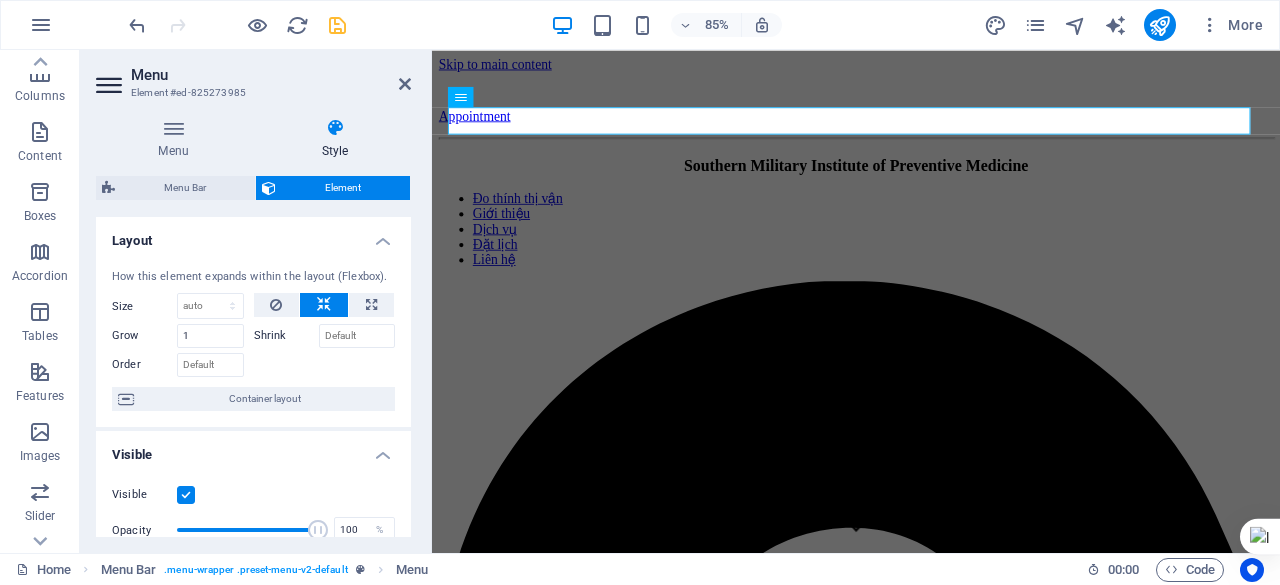 click at bounding box center (40, 372) 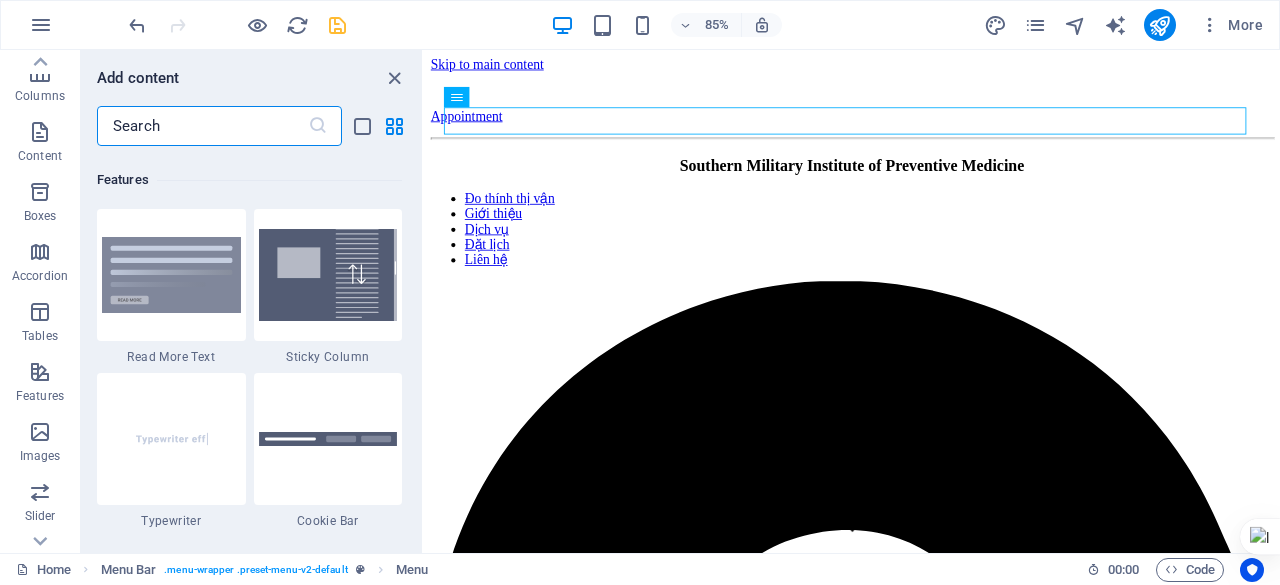 scroll, scrollTop: 7795, scrollLeft: 0, axis: vertical 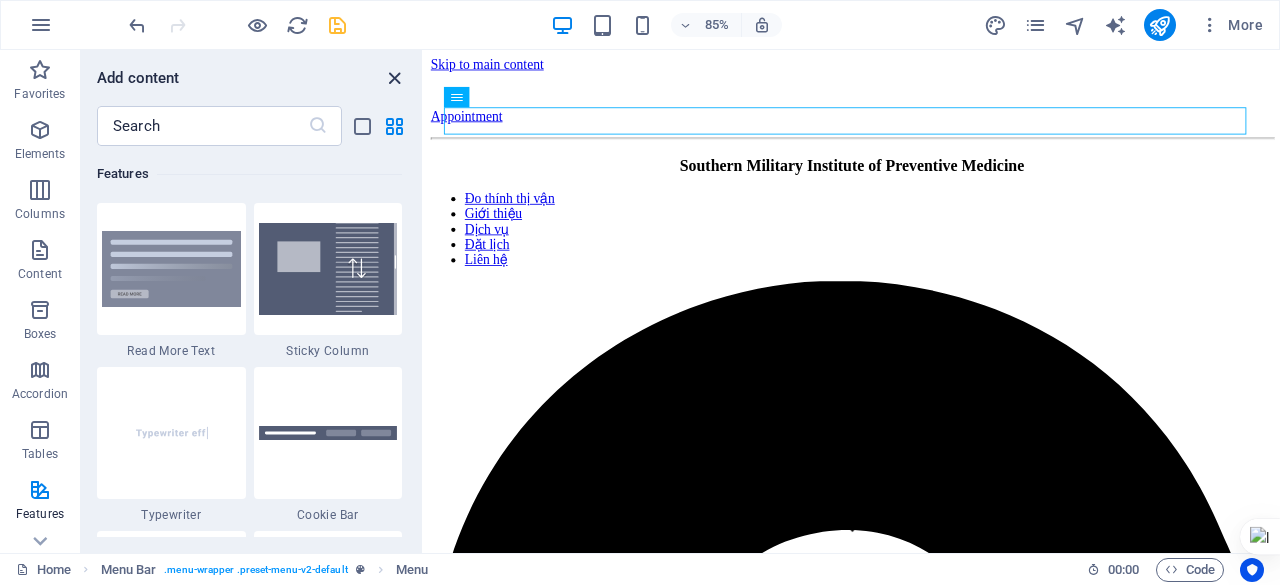 click at bounding box center (394, 78) 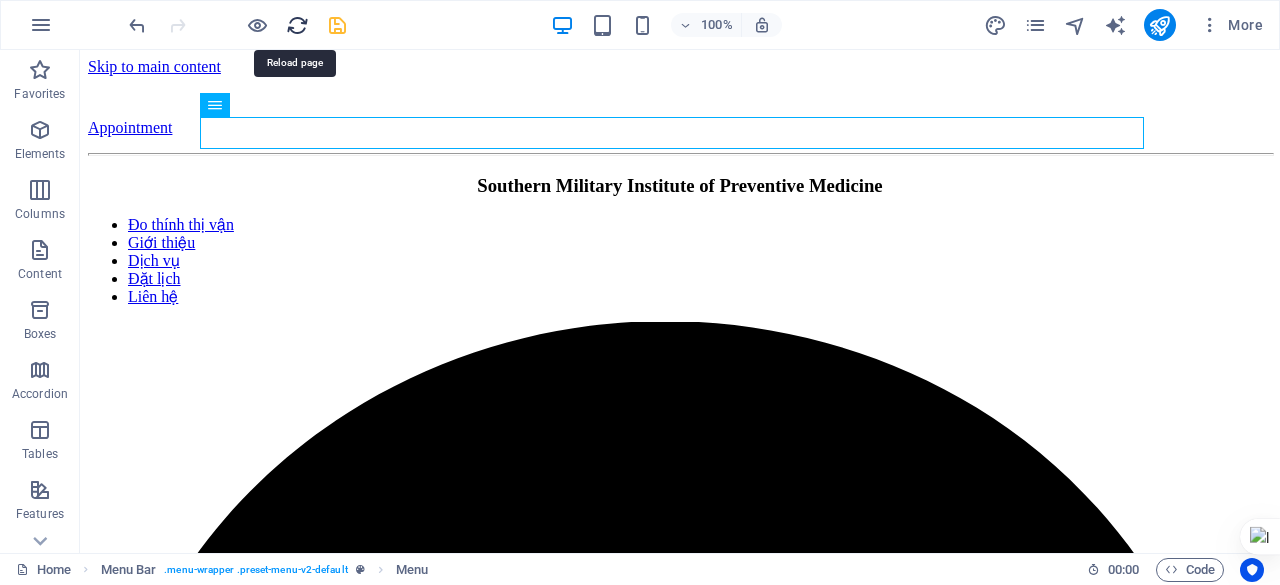 click at bounding box center [297, 25] 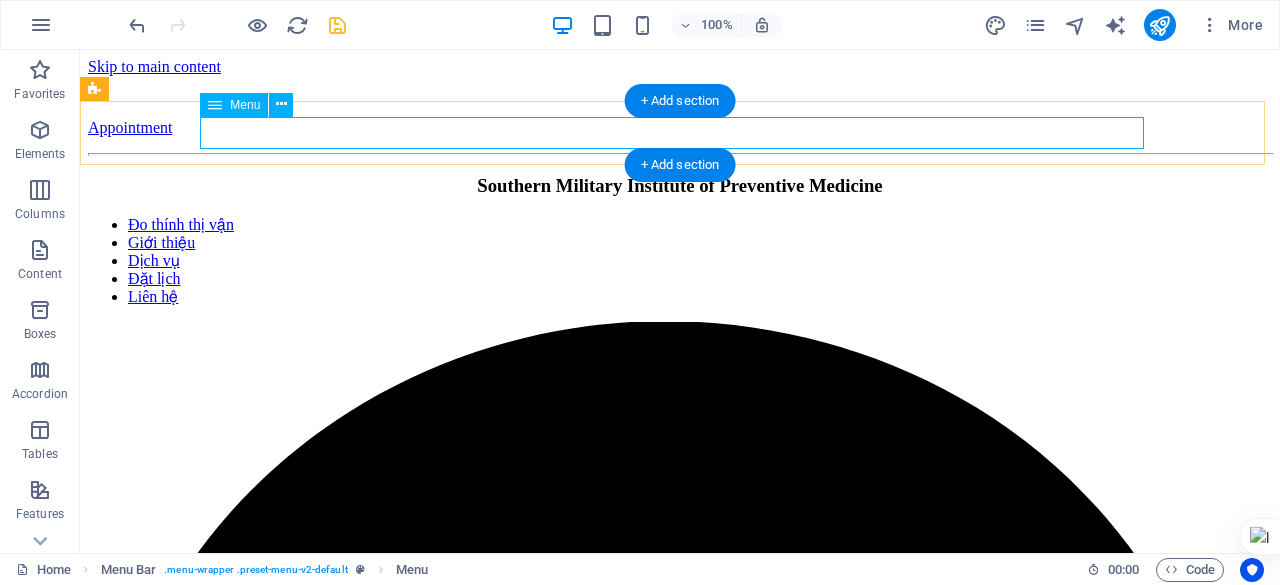 click on "Đo thính thị vận Giới thiệu Dịch vụ Đặt lịch Liên hệ" at bounding box center [680, 261] 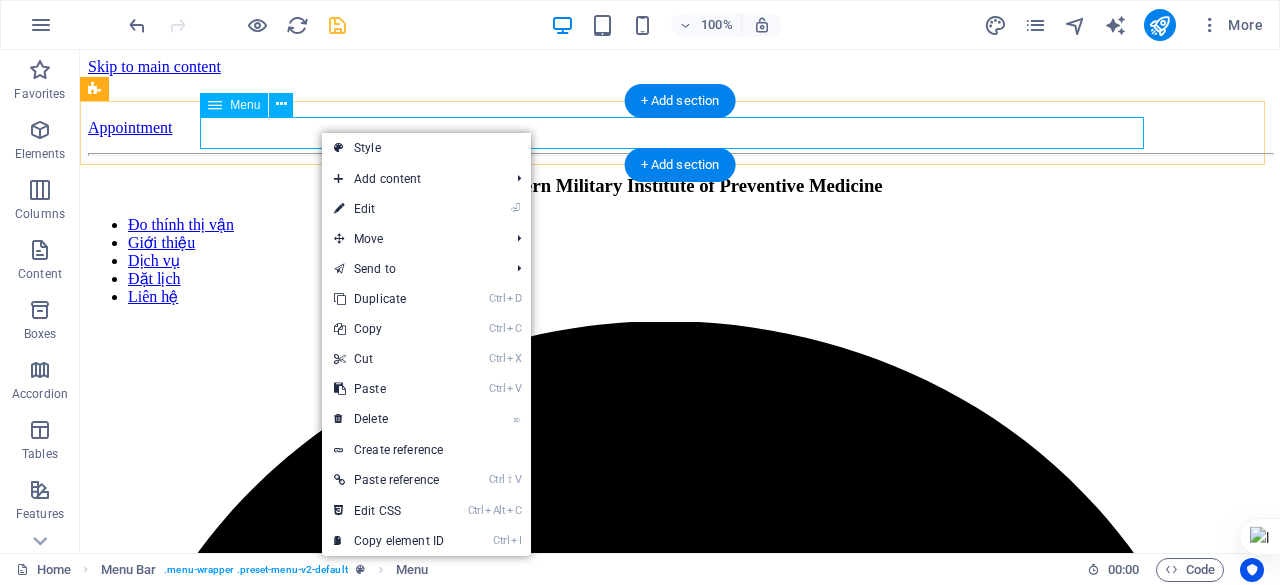 click on "Đo thính thị vận Giới thiệu Dịch vụ Đặt lịch Liên hệ" at bounding box center [680, 261] 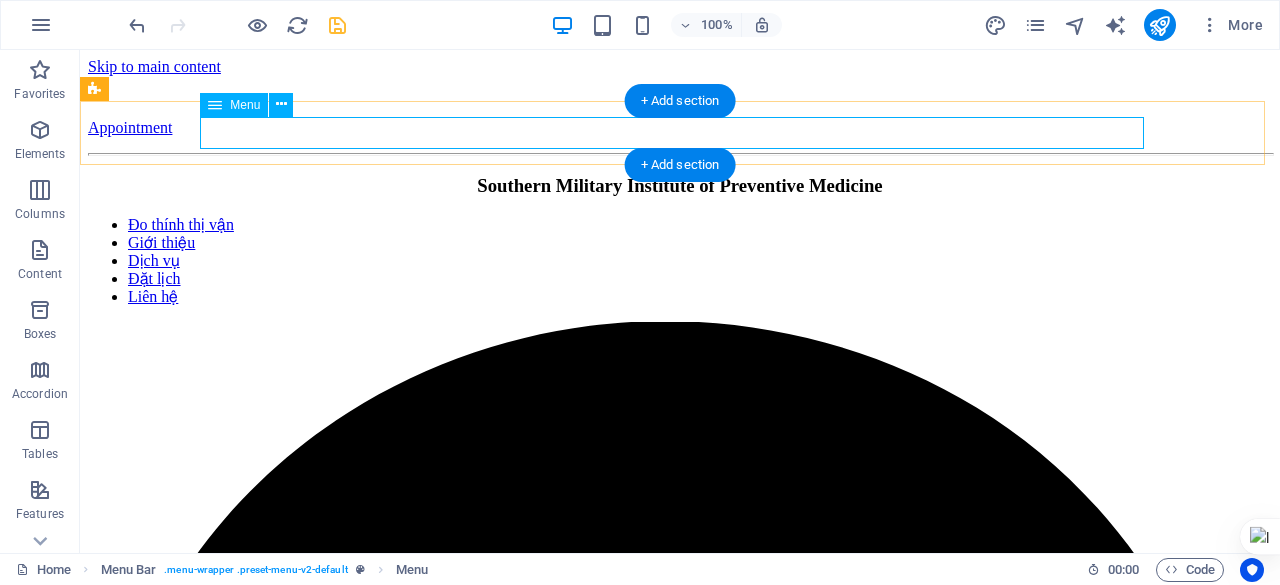 click on "Đo thính thị vận Giới thiệu Dịch vụ Đặt lịch Liên hệ" at bounding box center [680, 261] 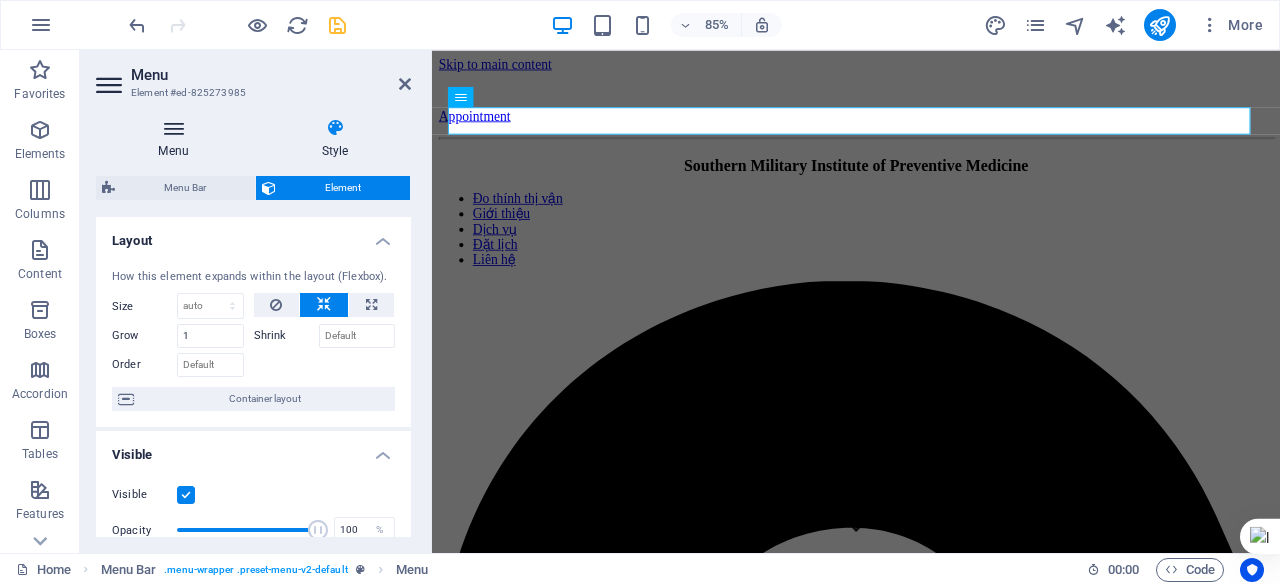 click at bounding box center [173, 128] 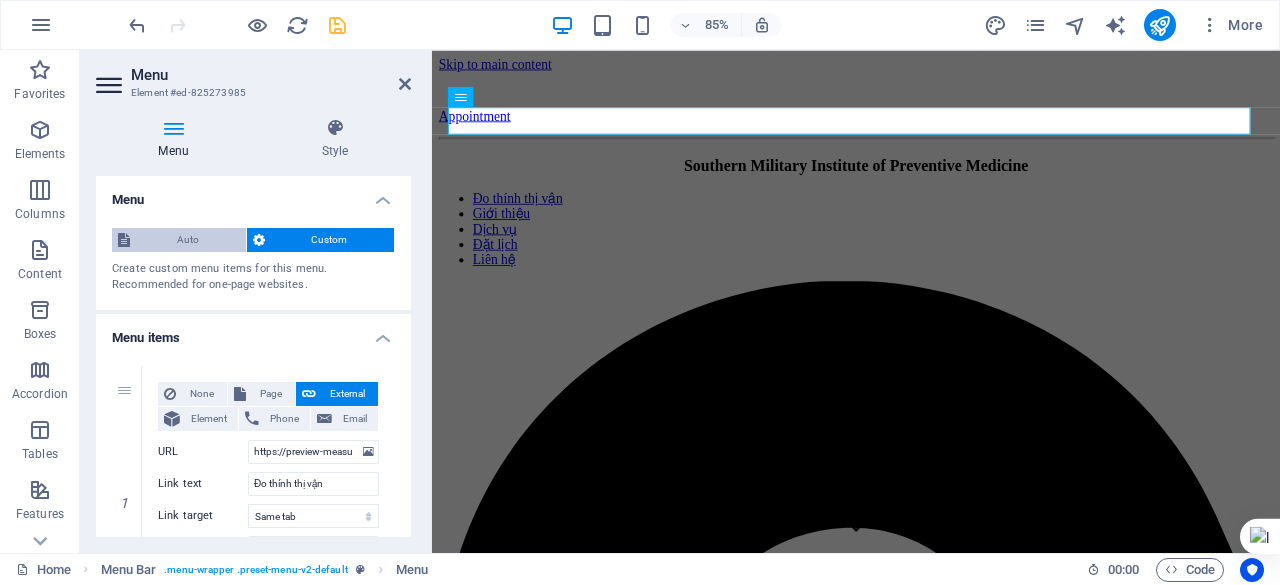 click on "Auto" at bounding box center (188, 240) 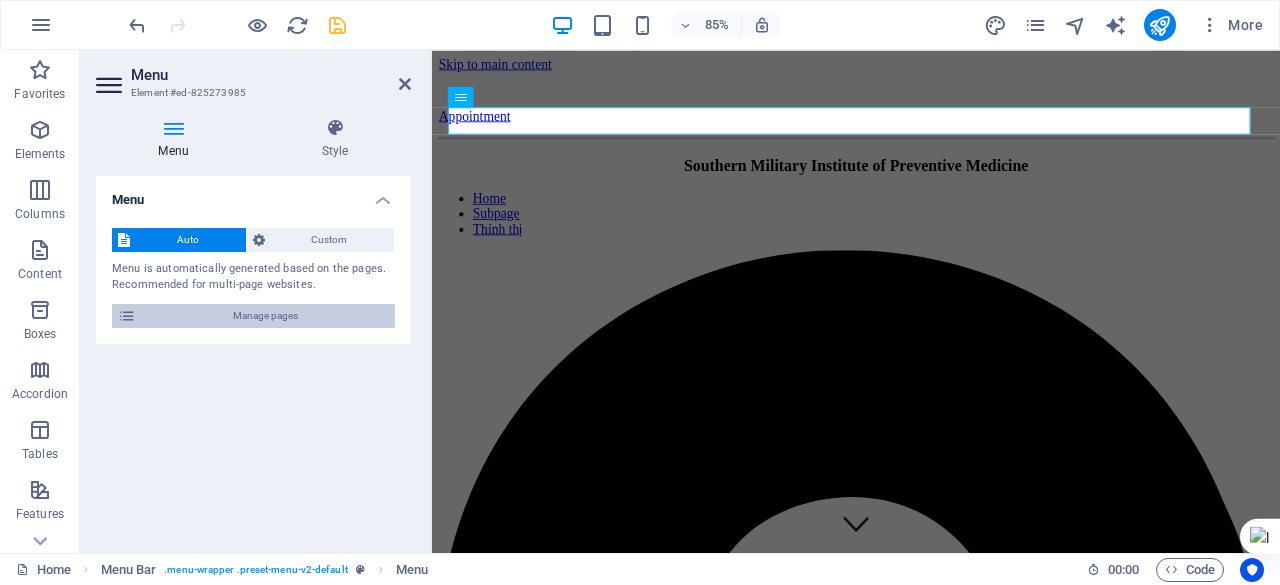 click on "Manage pages" at bounding box center (265, 316) 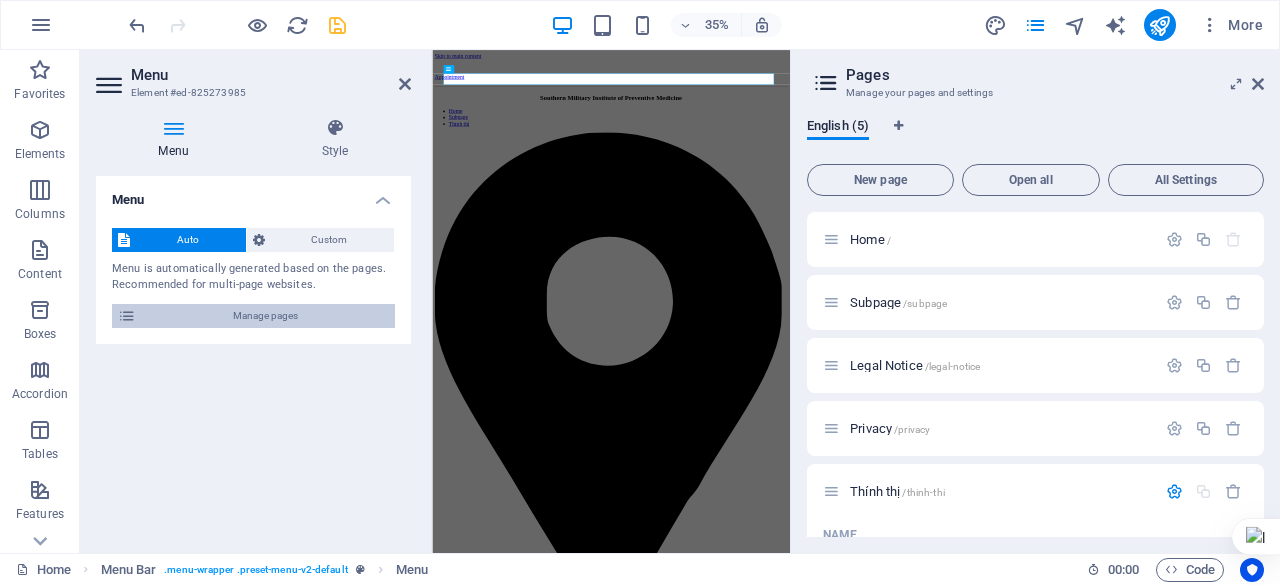 scroll, scrollTop: 192, scrollLeft: 0, axis: vertical 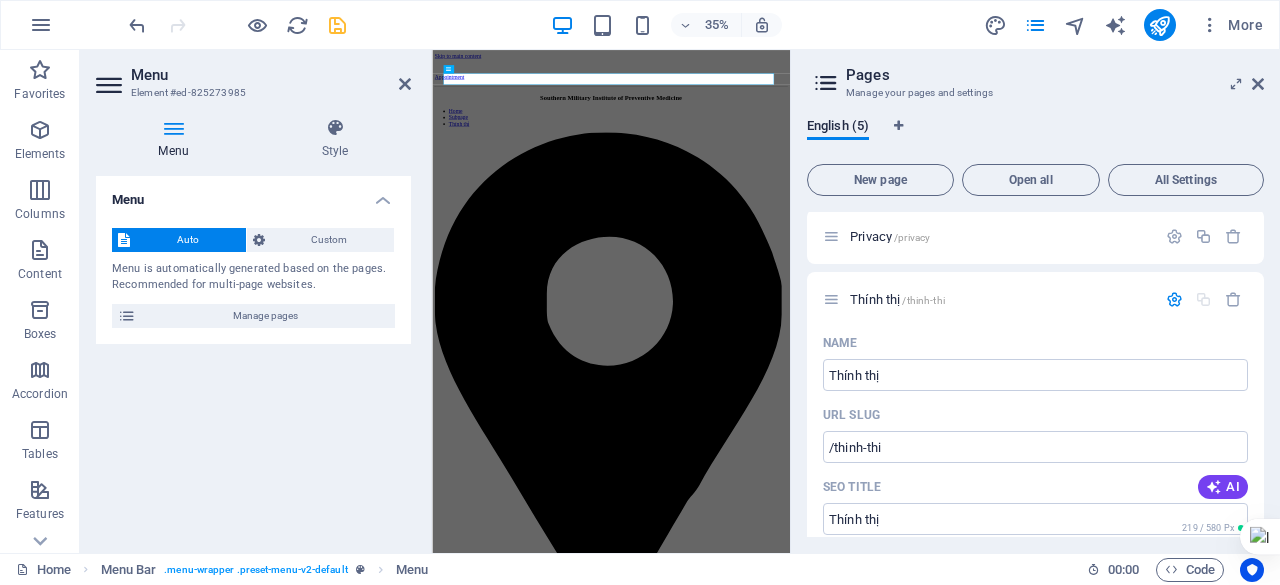 click on "Pages Manage your pages and settings English (5) New page Open all All Settings Home / Subpage /subpage Legal Notice /legal-notice Privacy /privacy [CITY] /thinh-thi Name Thính thị ​ URL SLUG /thinh-thi ​ SEO Title AI Thính thị ​ 219 / 580 Px SEO Description AI ​ 86 / 990 Px SEO Keywords AI ​ Settings Menu Noindex Preview Mobile Desktop www.example.com thinh-thi Thính thị - smipm.org.vn smipm.org.vn Meta tags ​ Preview Image (Open Graph) Drag files here, click to choose files or select files from Files or our free stock photos & videos More Settings" at bounding box center (1035, 301) 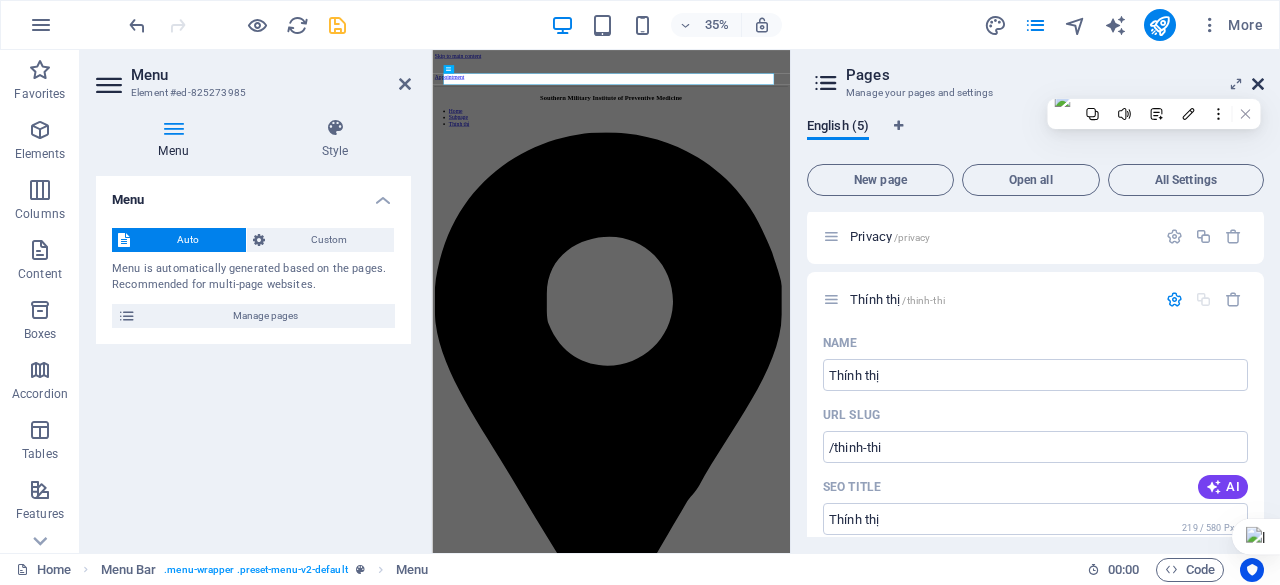 click at bounding box center (1258, 84) 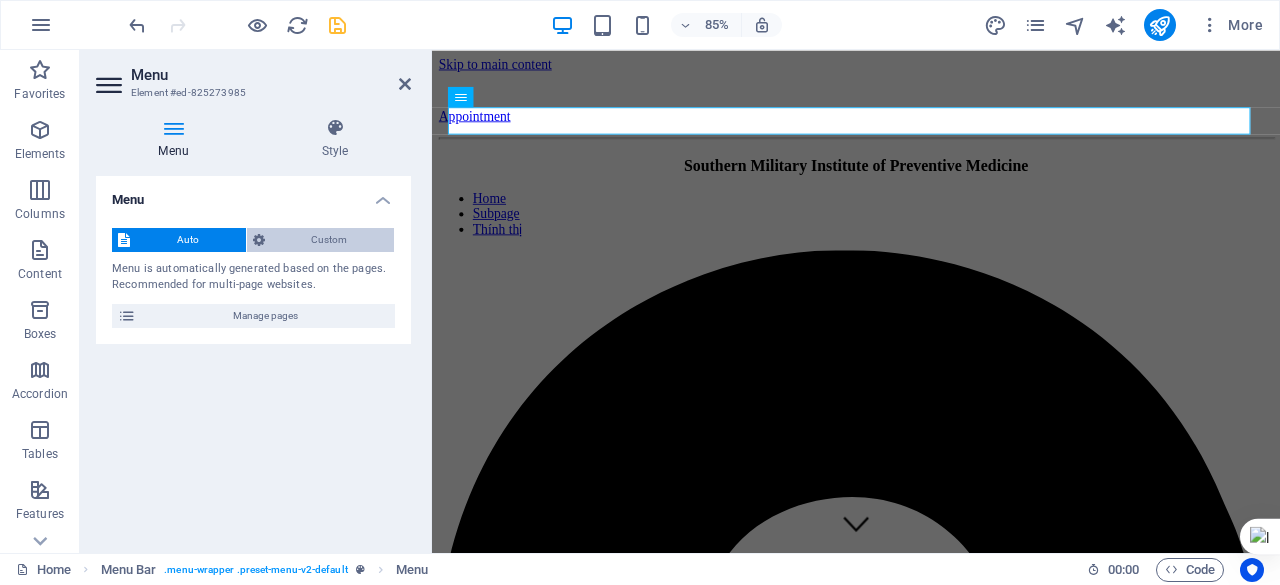 click on "Custom" at bounding box center (330, 240) 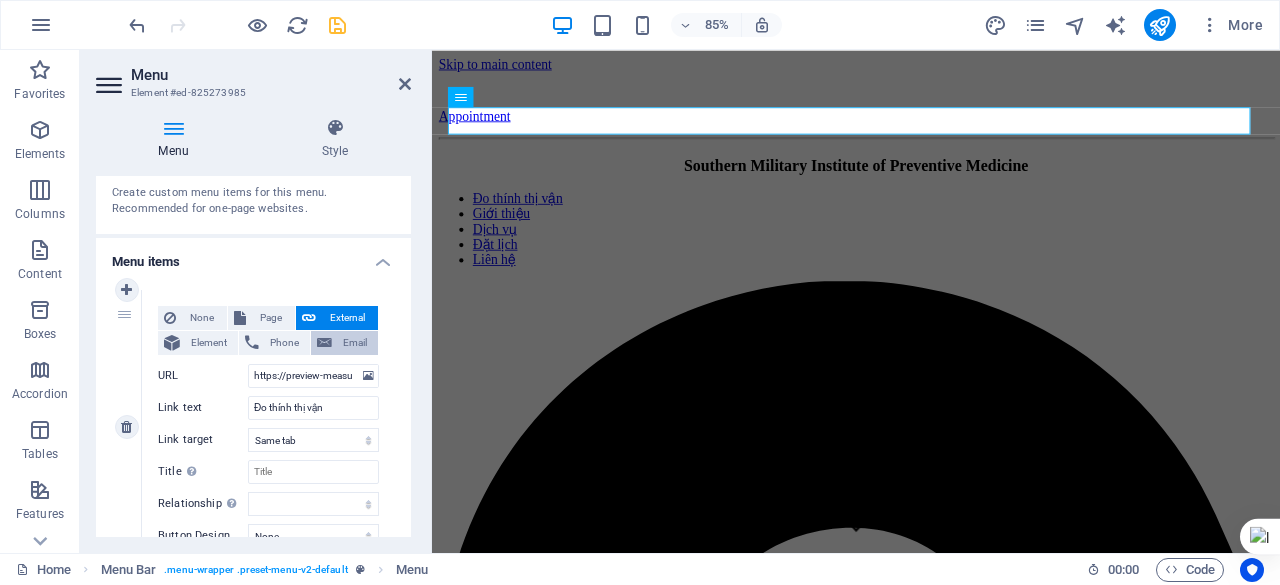 scroll, scrollTop: 82, scrollLeft: 0, axis: vertical 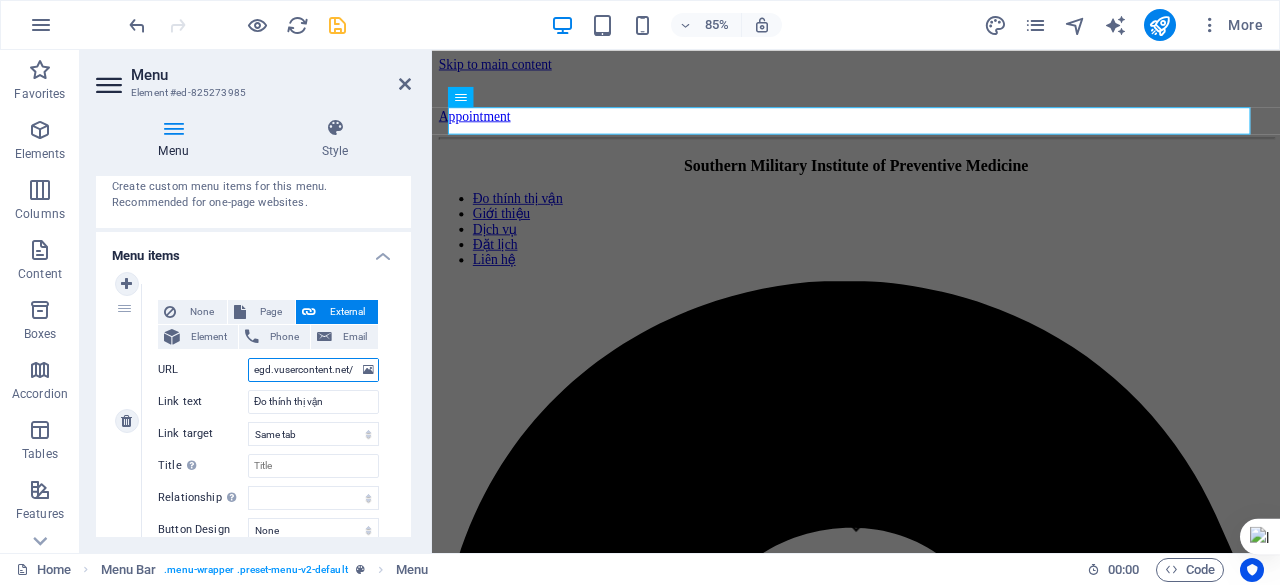 drag, startPoint x: 250, startPoint y: 373, endPoint x: 383, endPoint y: 373, distance: 133 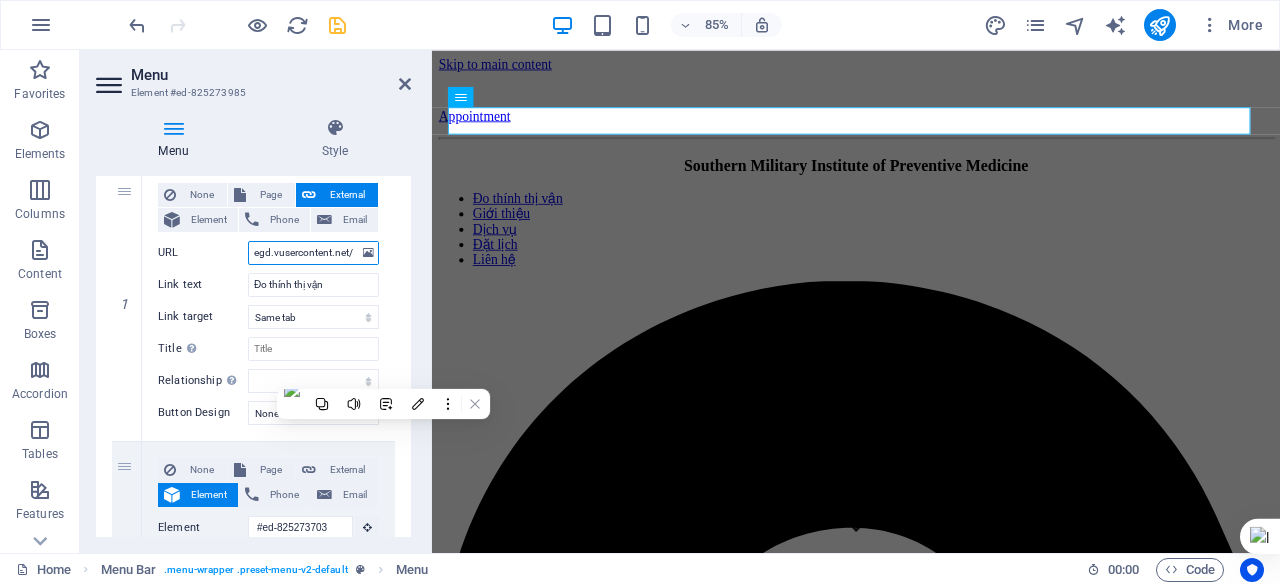 scroll, scrollTop: 200, scrollLeft: 0, axis: vertical 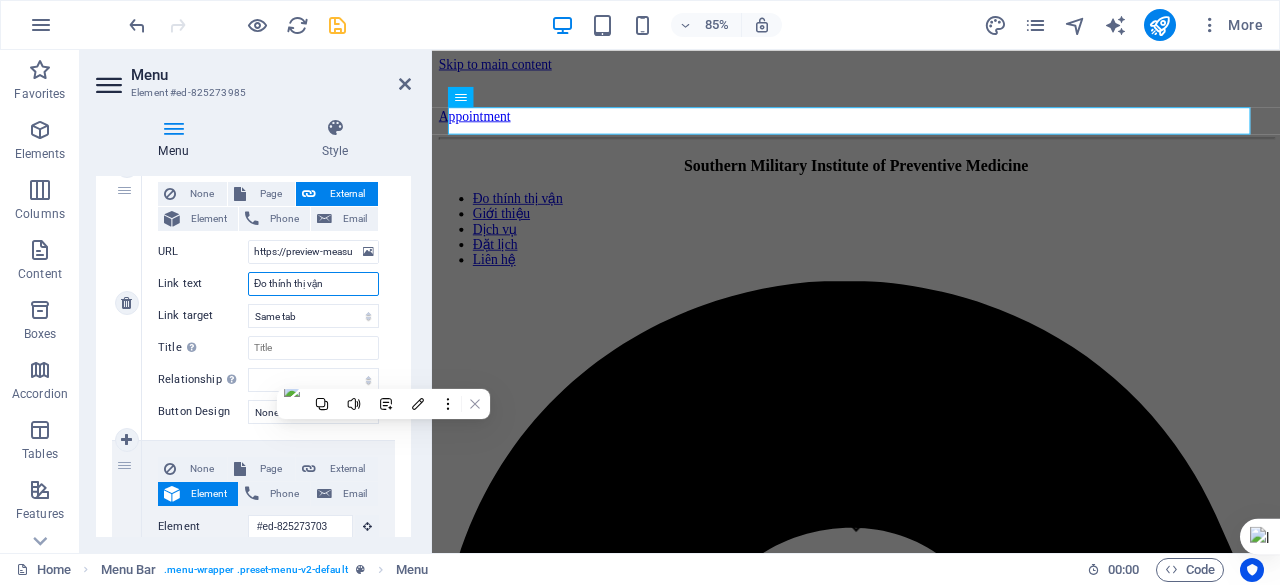 click on "Đo thính thị vận" at bounding box center [313, 284] 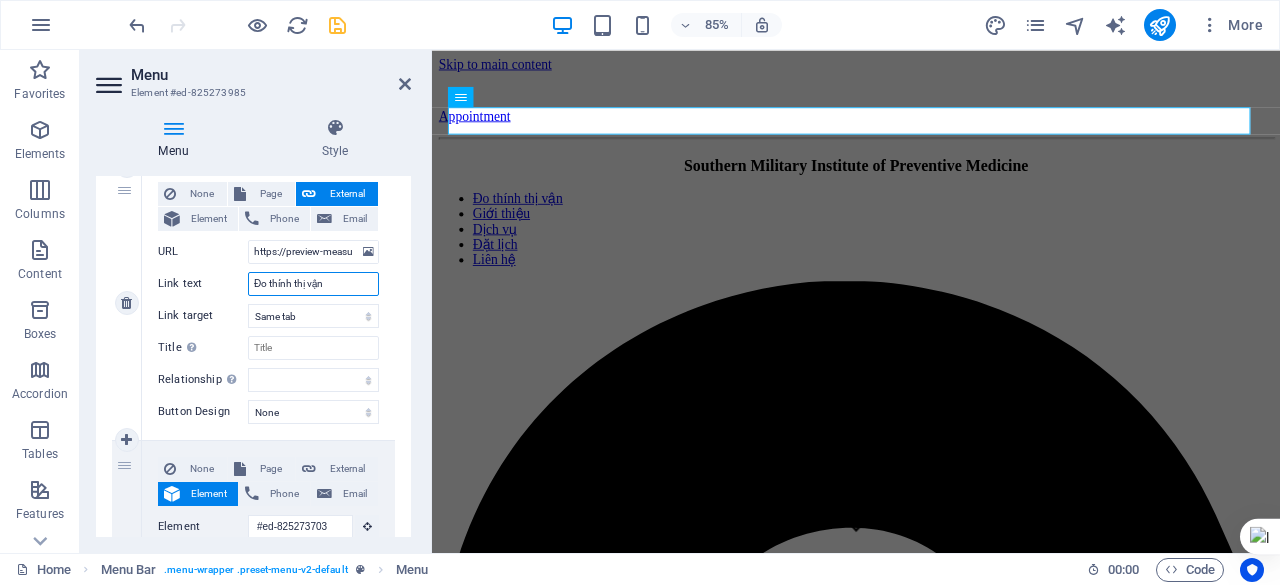 type on "Đo thính thị vận động" 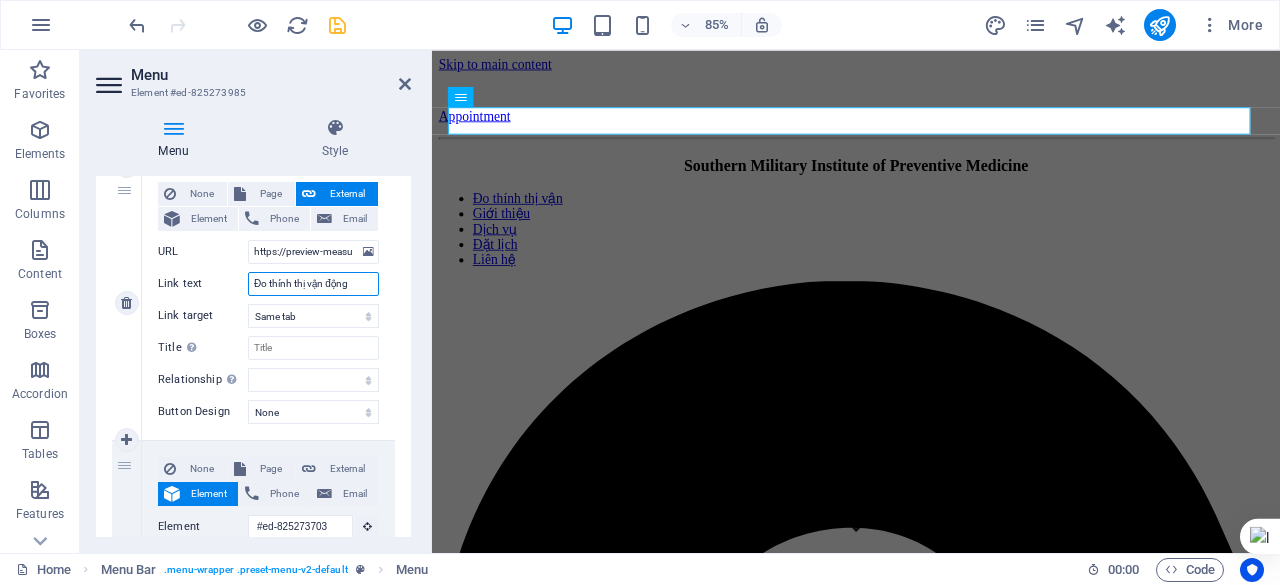 select 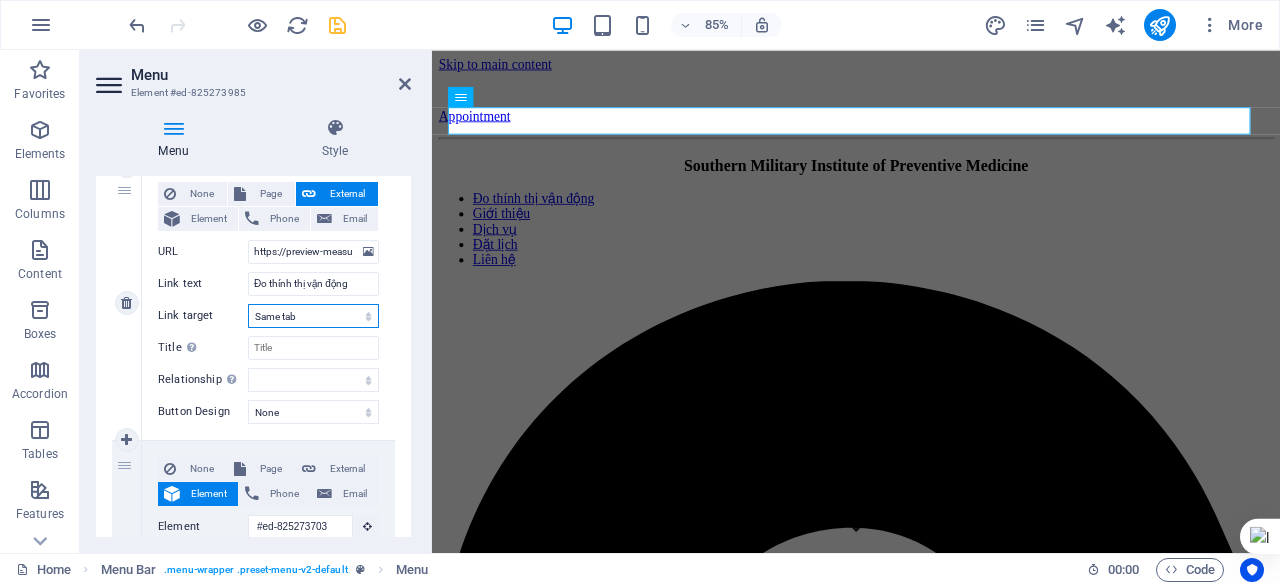 click on "New tab Same tab Overlay" at bounding box center [313, 316] 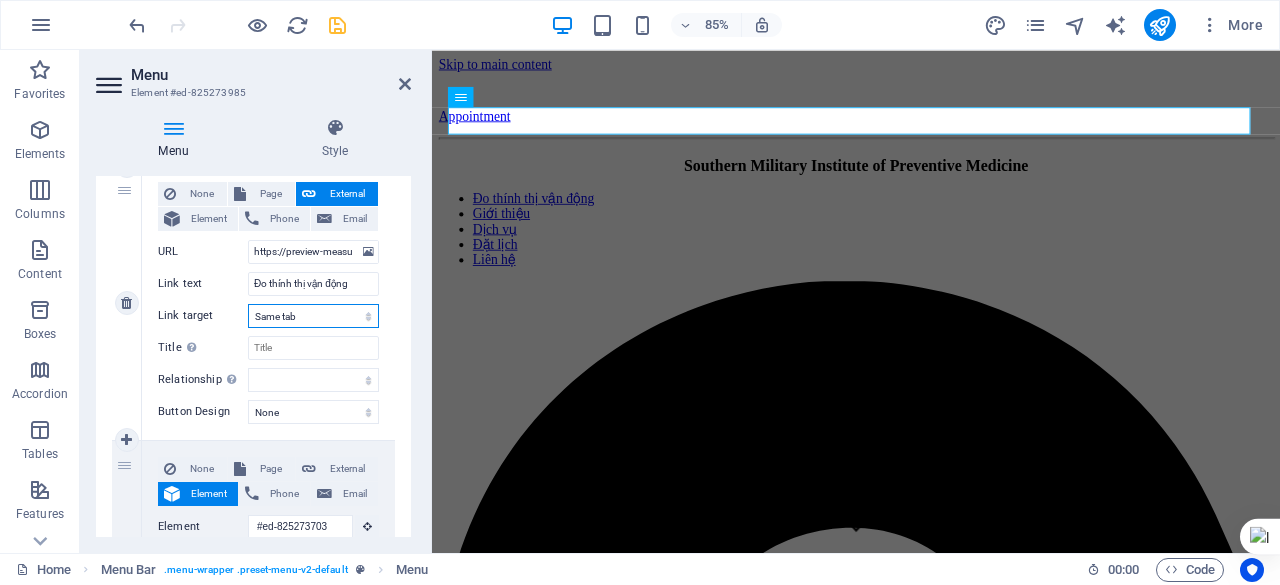 click on "New tab Same tab Overlay" at bounding box center (313, 316) 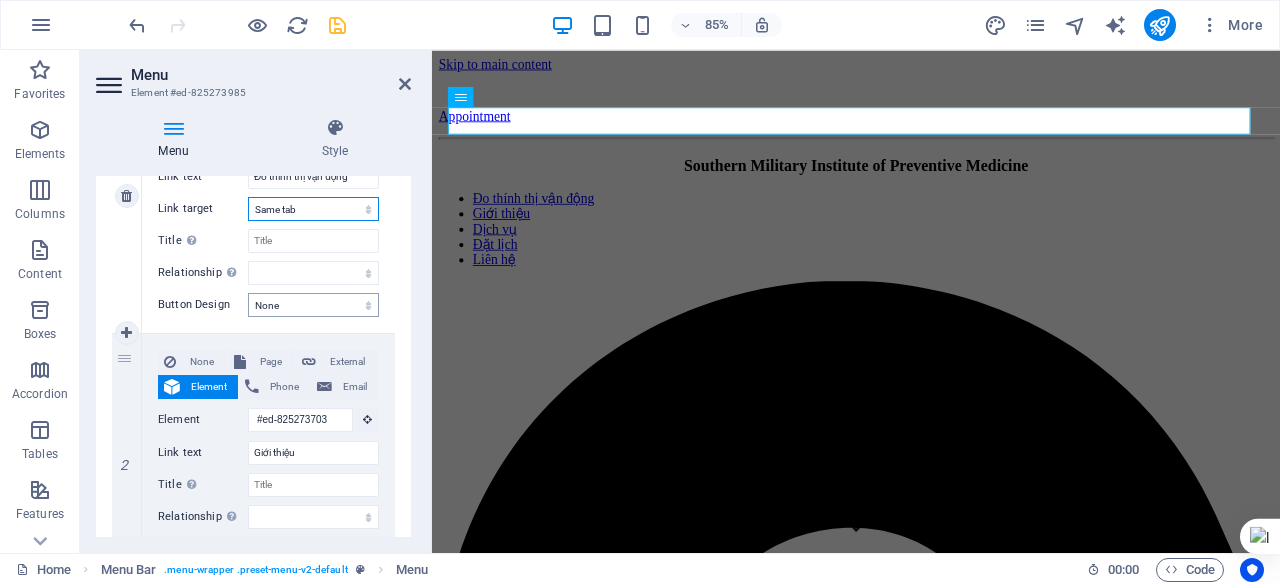 scroll, scrollTop: 310, scrollLeft: 0, axis: vertical 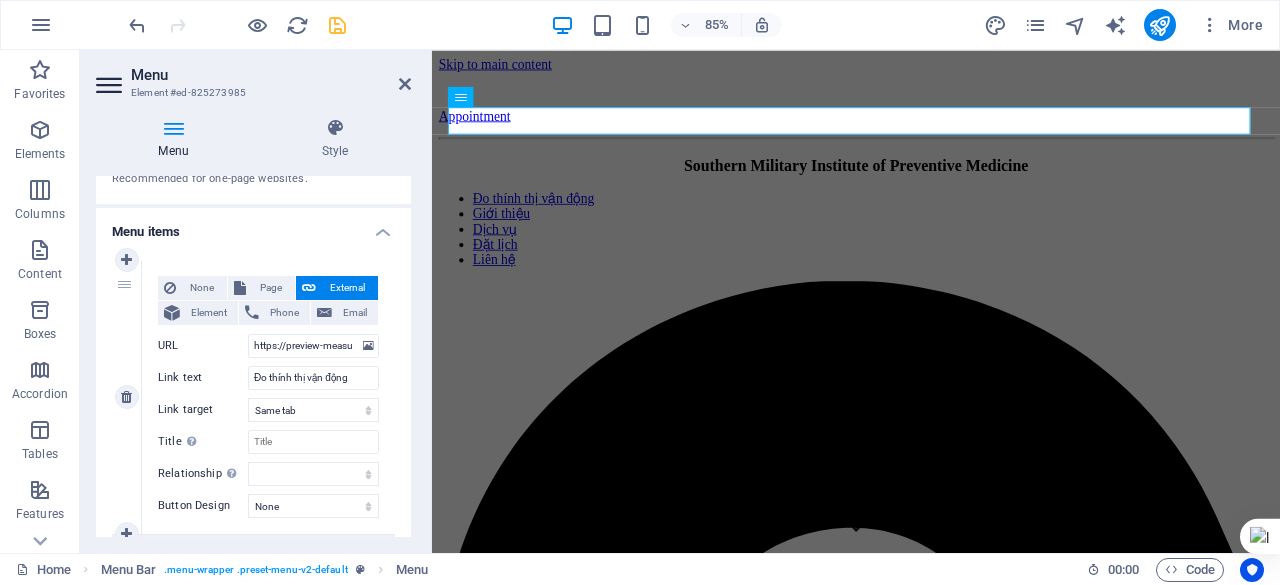 click on "External" at bounding box center (347, 288) 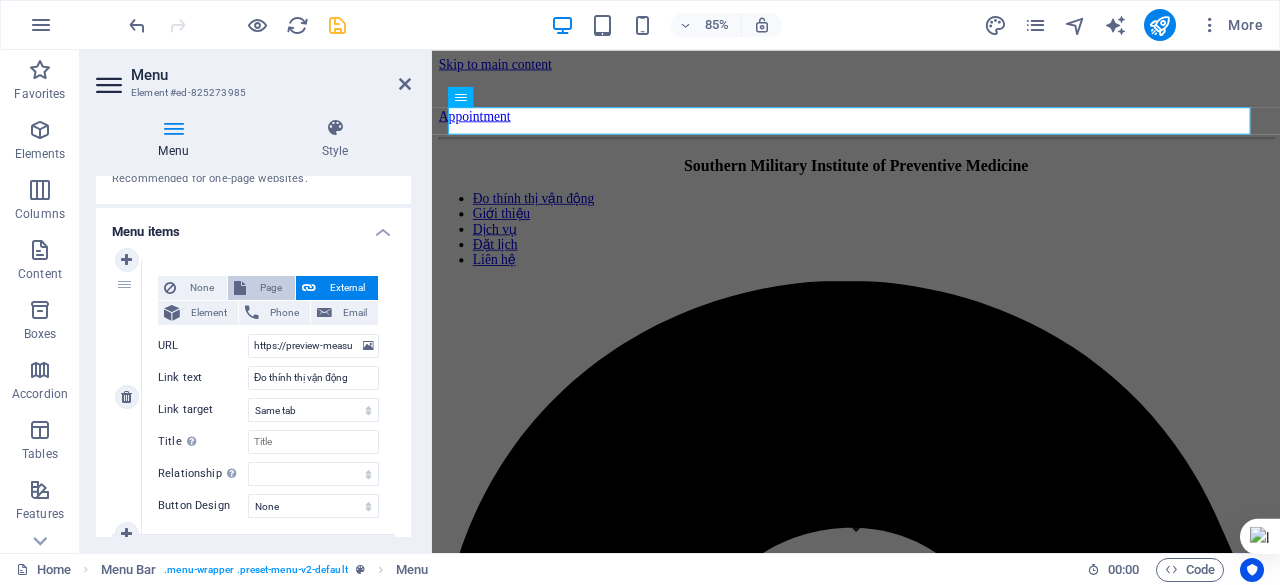 click on "Page" at bounding box center (270, 288) 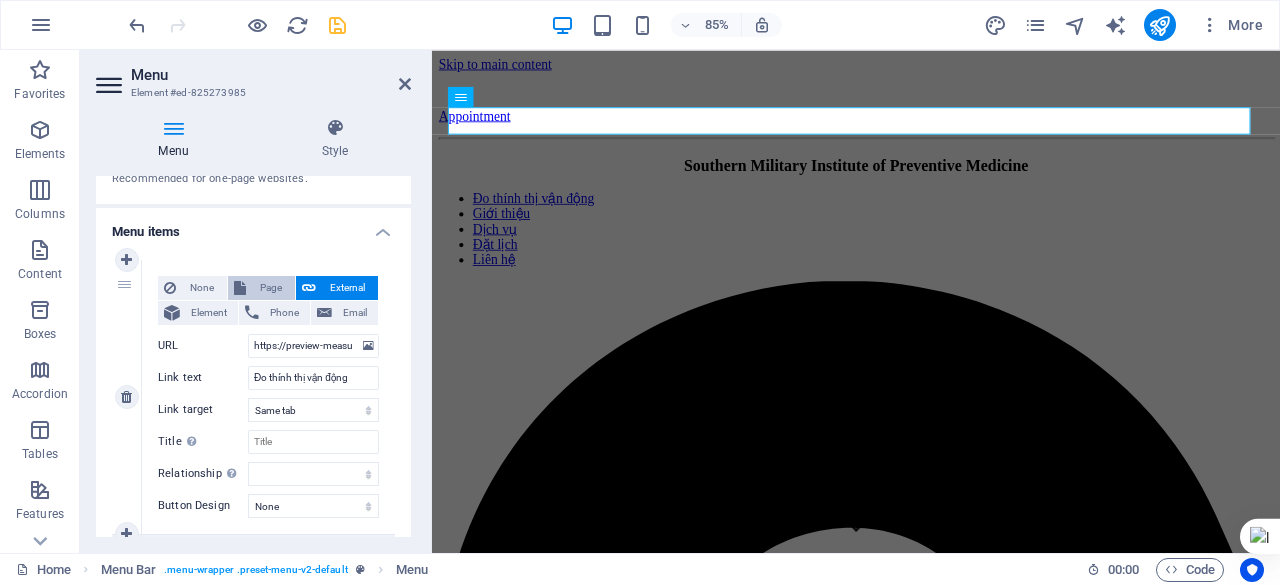select 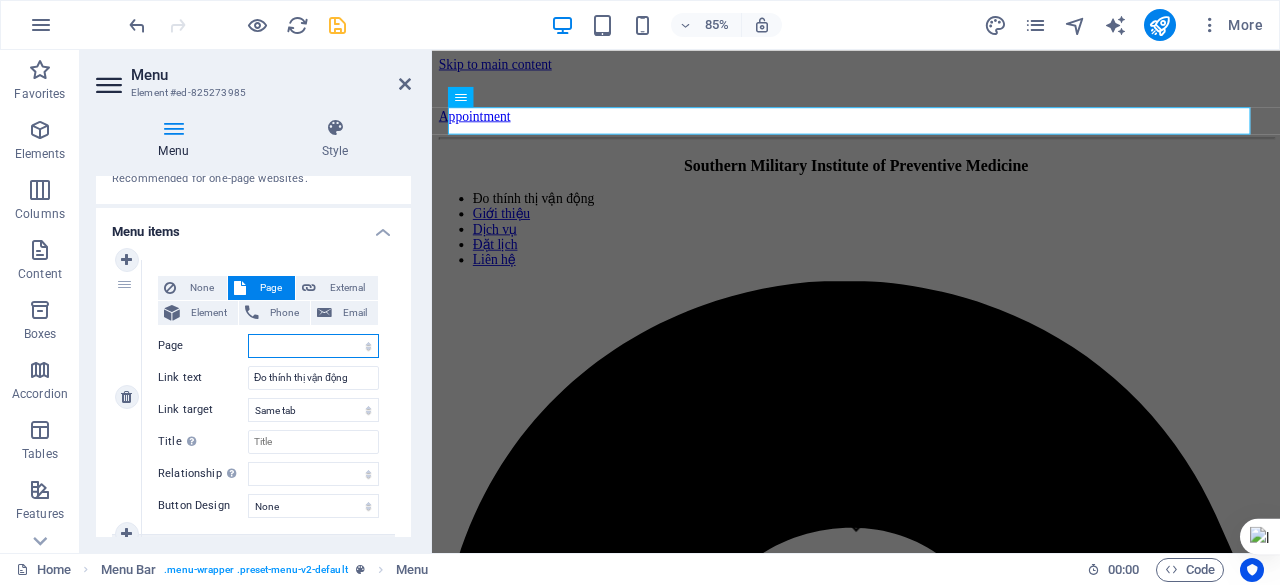 click on "Home Subpage Legal Notice Privacy Thính thị" at bounding box center (313, 346) 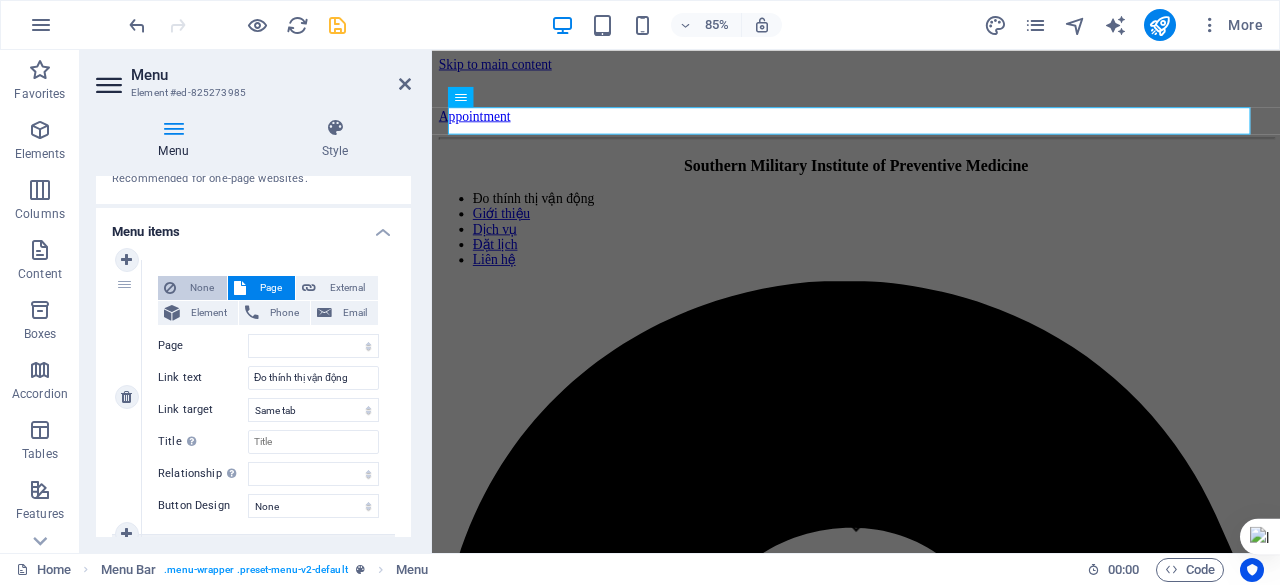click on "None" at bounding box center (201, 288) 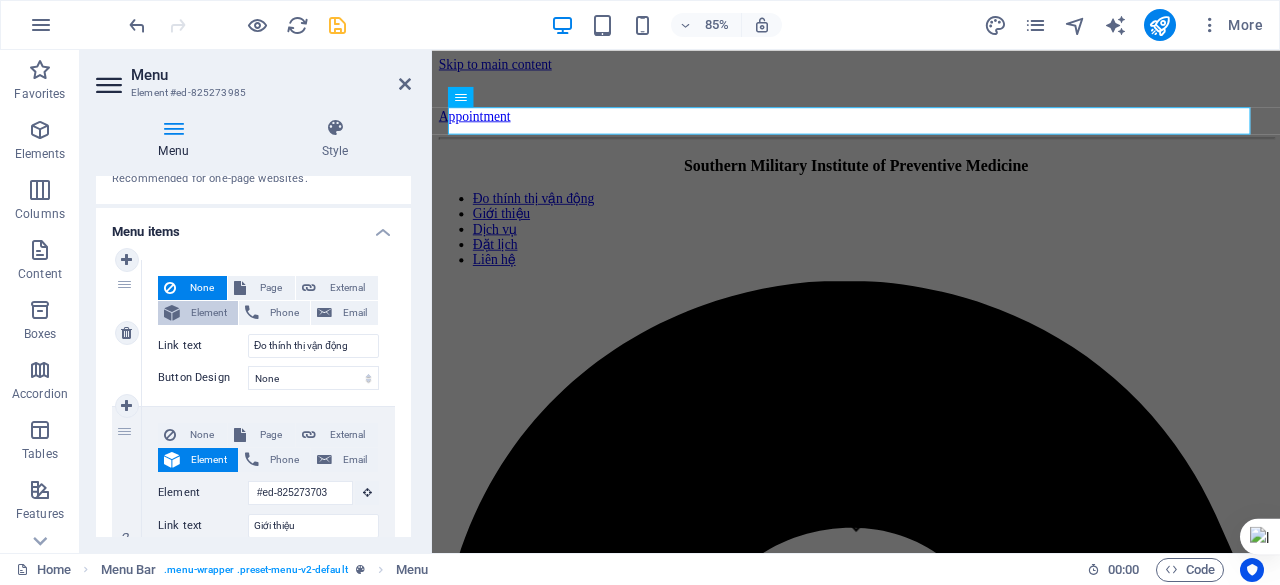 click on "Element" at bounding box center [209, 313] 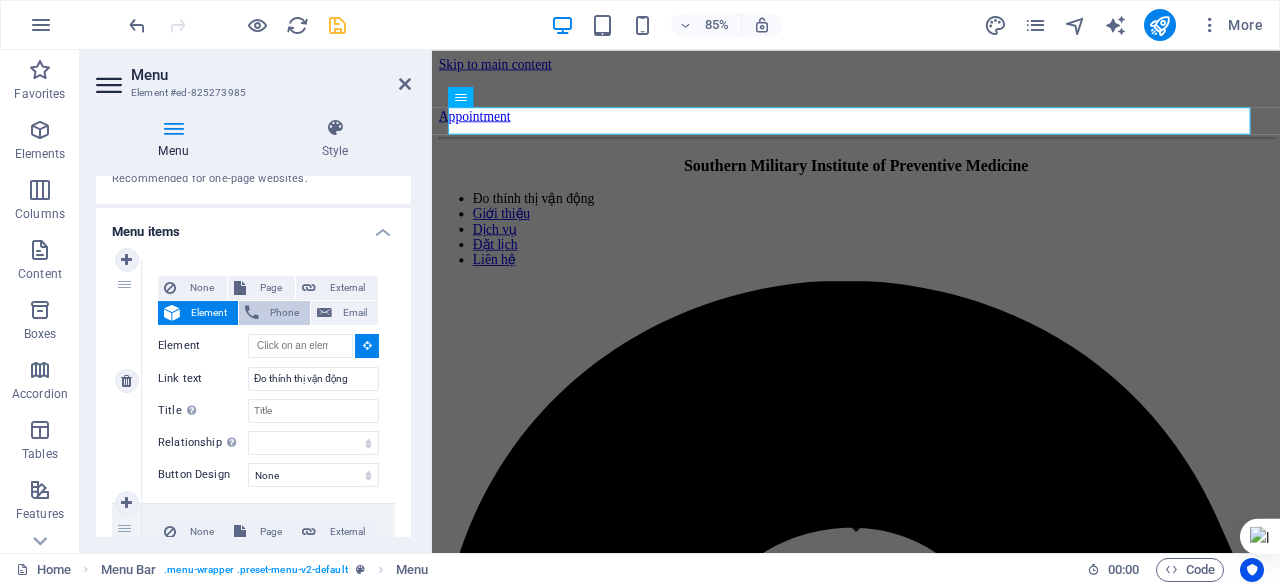 click on "Phone" at bounding box center (284, 313) 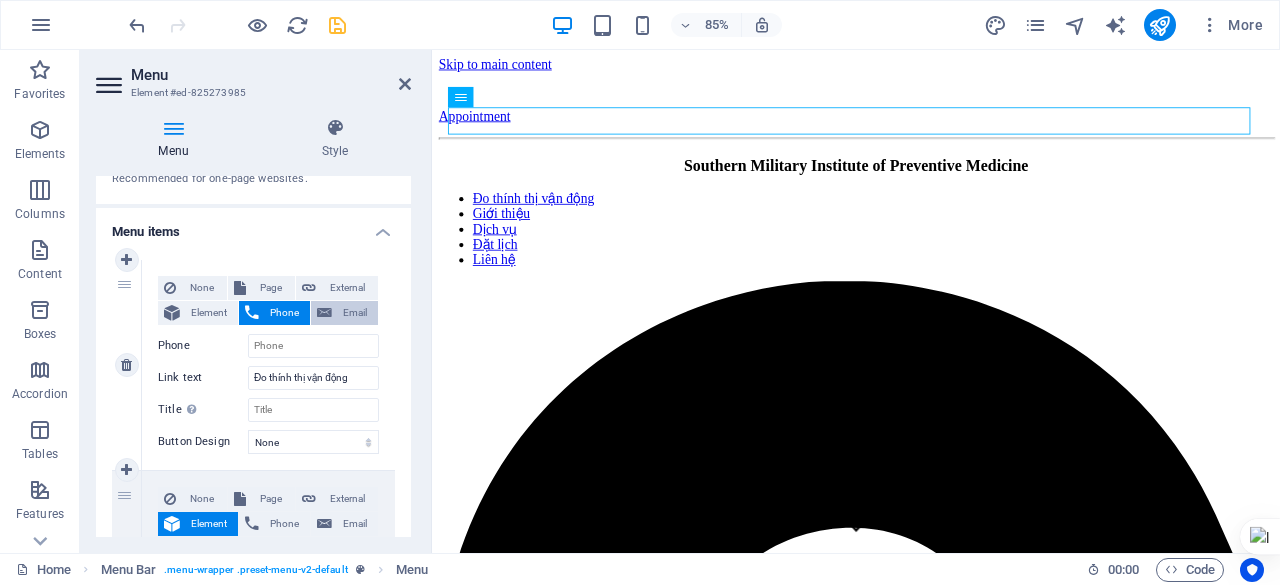 click at bounding box center (324, 313) 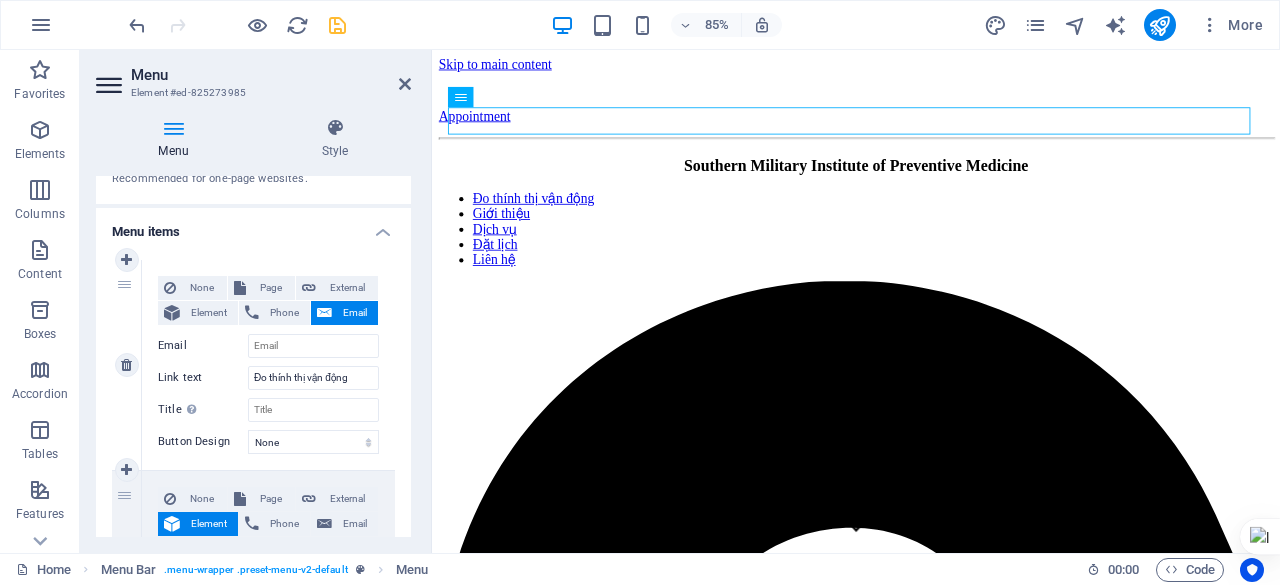 click on "None Page External Element Phone Email Page Home Subpage Legal Notice Privacy Thính thị Element
URL https://preview-measure-reaction-time-kzmprp2mf9cyvzkz9egd.vusercontent.net/ Phone Email Link text Đo thính thị vận động Link target New tab Same tab Overlay Title Additional link description, should not be the same as the link text. The title is most often shown as a tooltip text when the mouse moves over the element. Leave empty if uncertain. Relationship Sets the  relationship of this link to the link target . For example, the value "nofollow" instructs search engines not to follow the link. Can be left empty. alternate author bookmark external help license next nofollow noreferrer noopener prev search tag Button Design None Default Primary Secondary" at bounding box center (268, 365) 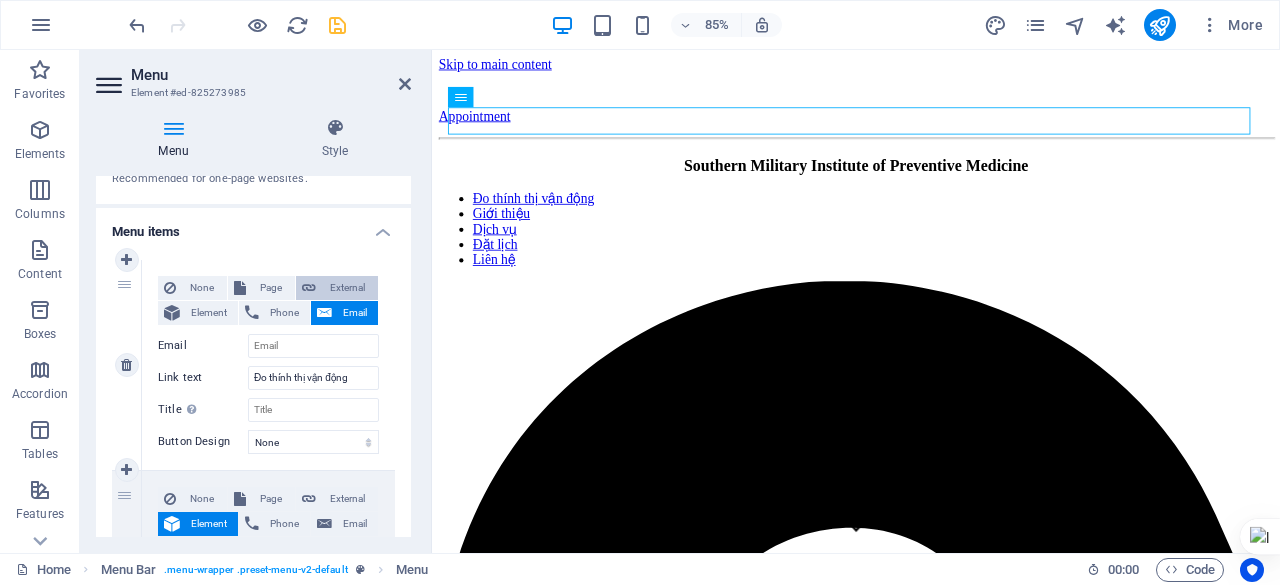 click on "External" at bounding box center [347, 288] 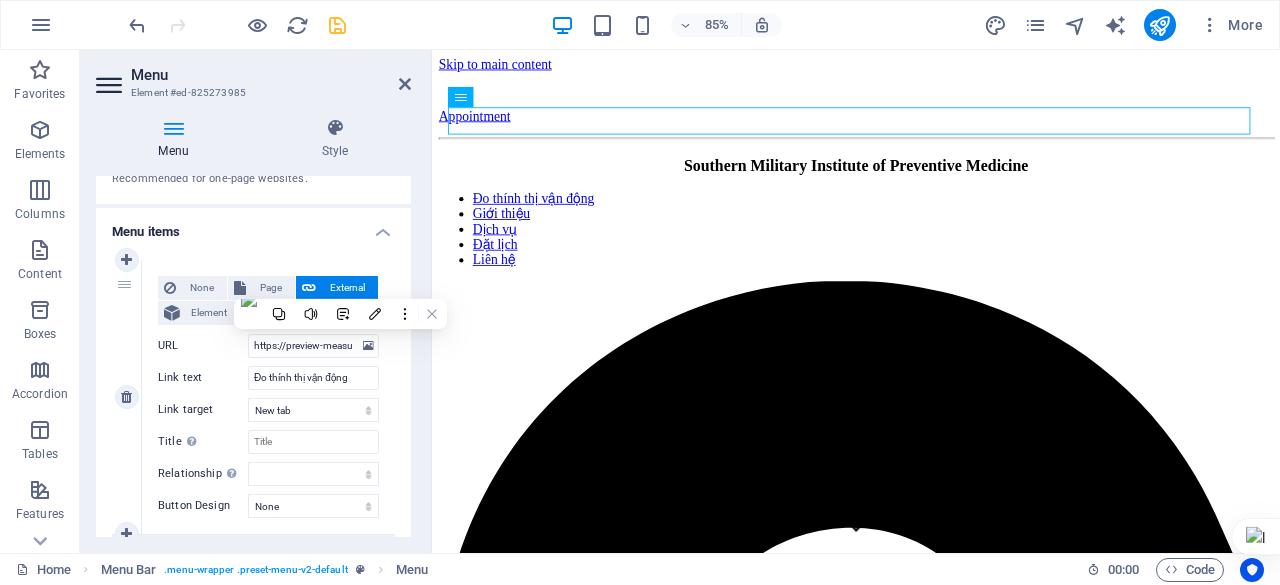 click on "External" at bounding box center (347, 288) 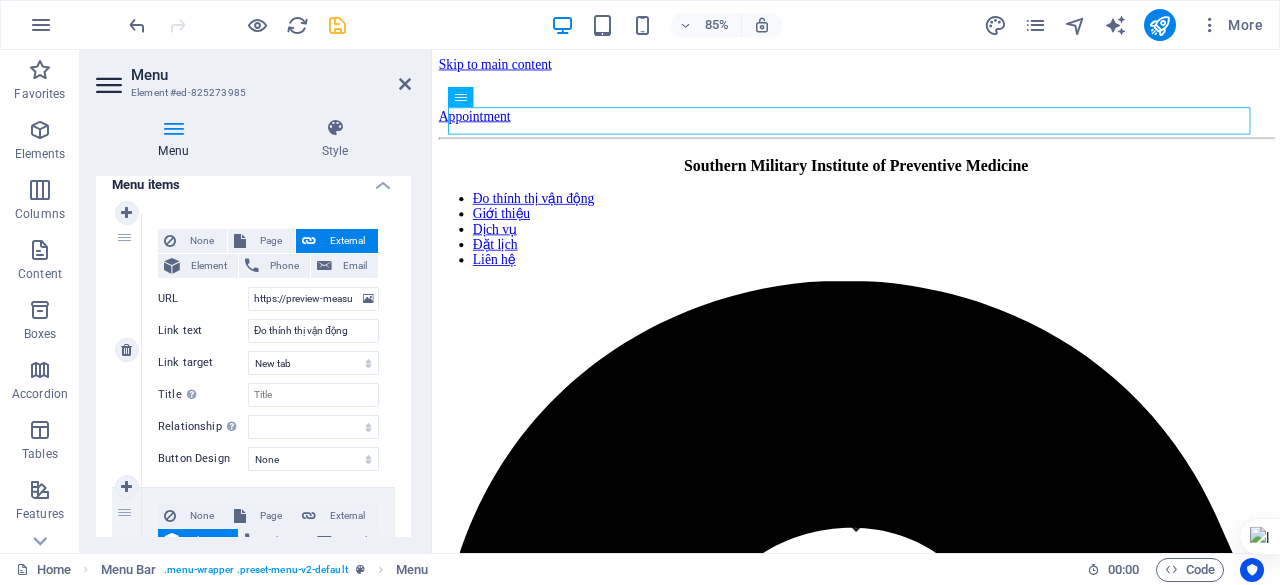 scroll, scrollTop: 152, scrollLeft: 0, axis: vertical 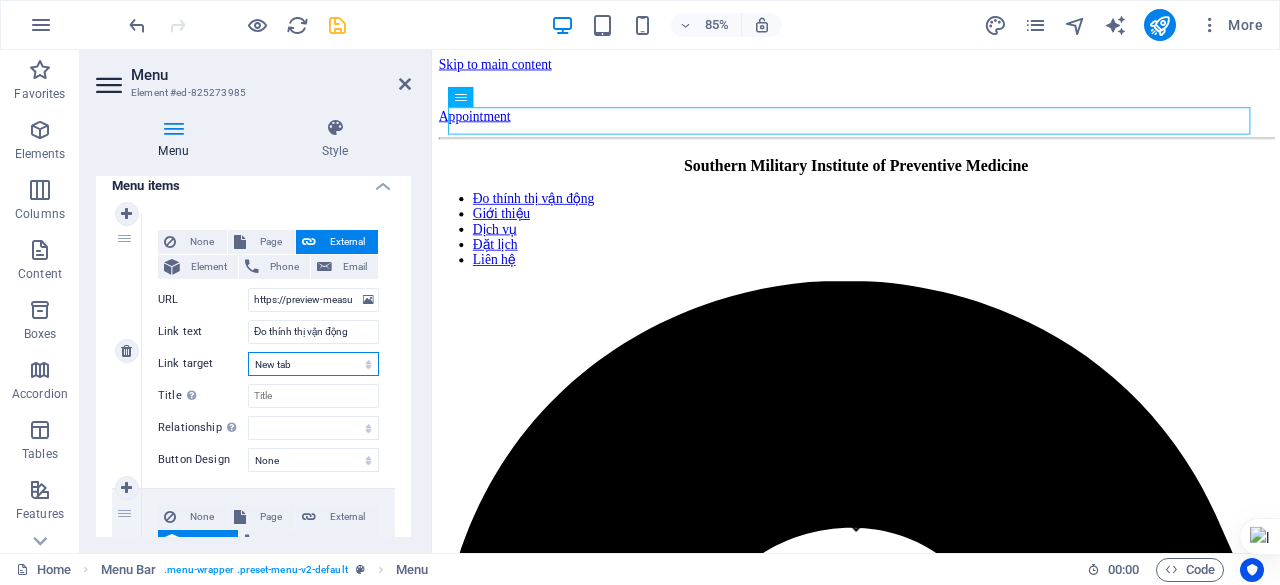 click on "New tab Same tab Overlay" at bounding box center [313, 364] 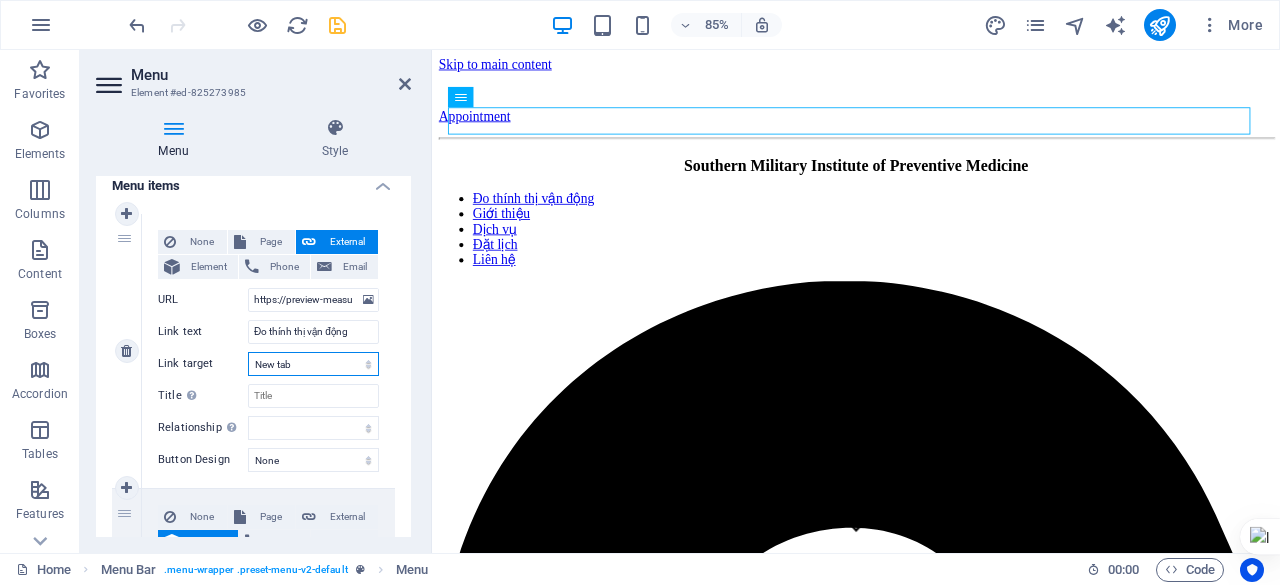 select 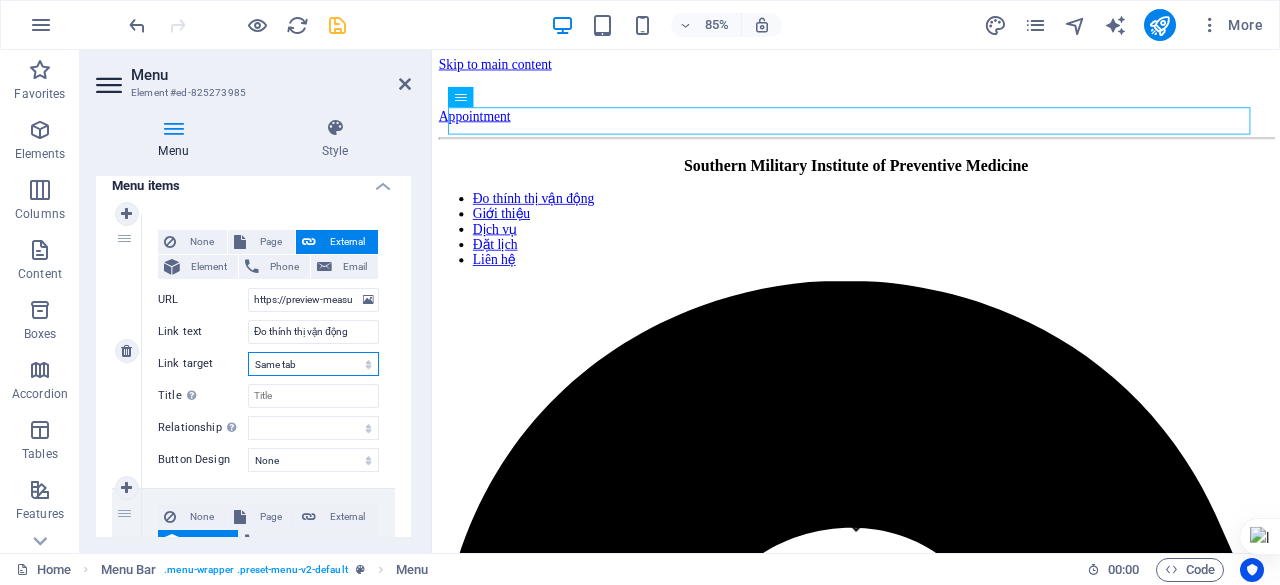 click on "New tab Same tab Overlay" at bounding box center [313, 364] 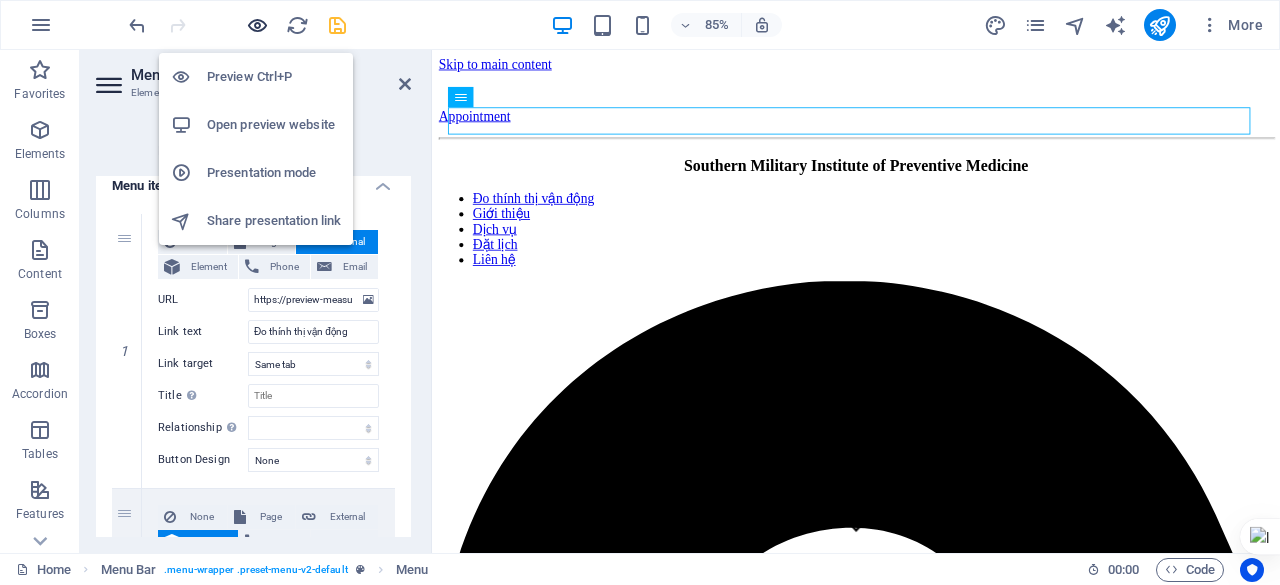 click at bounding box center [257, 25] 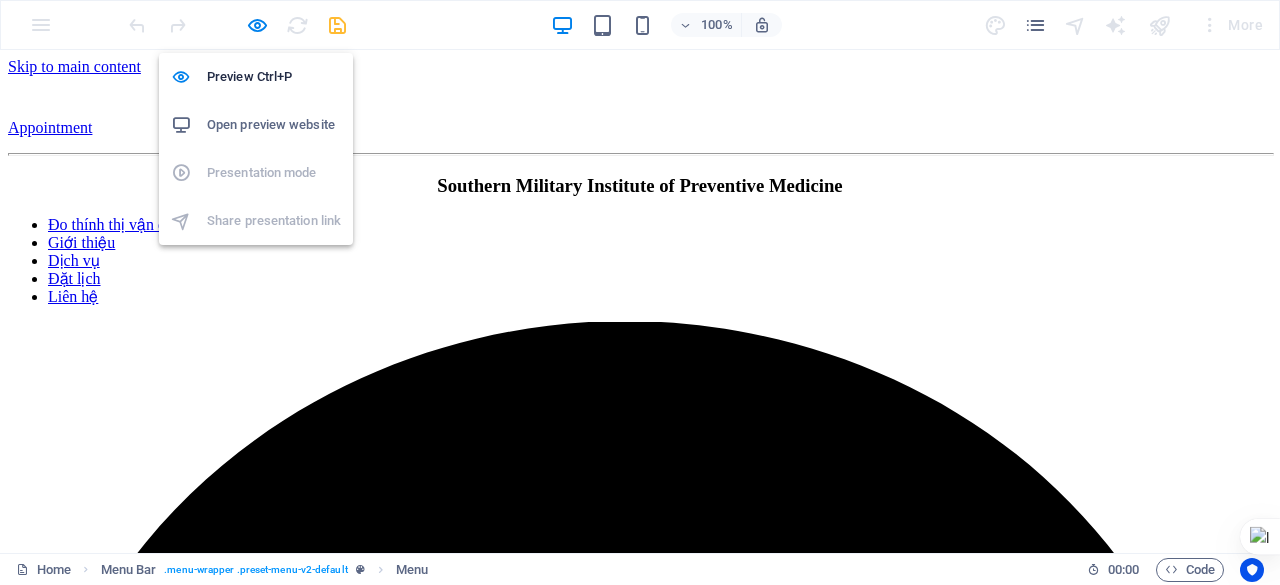 click on "Open preview website" at bounding box center [274, 125] 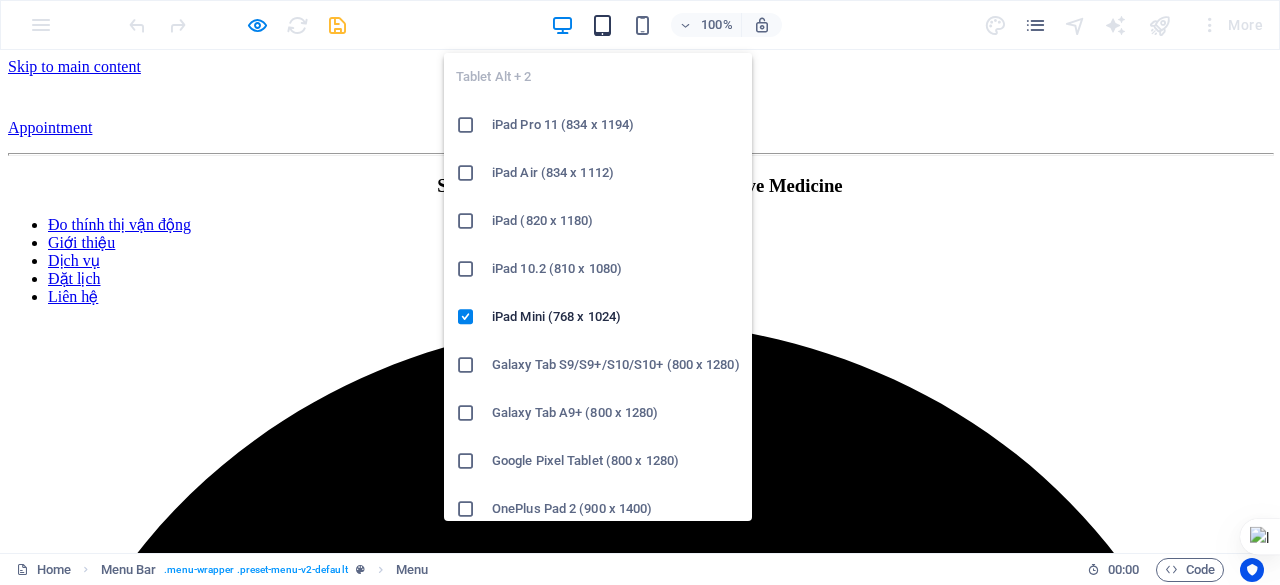click at bounding box center (602, 25) 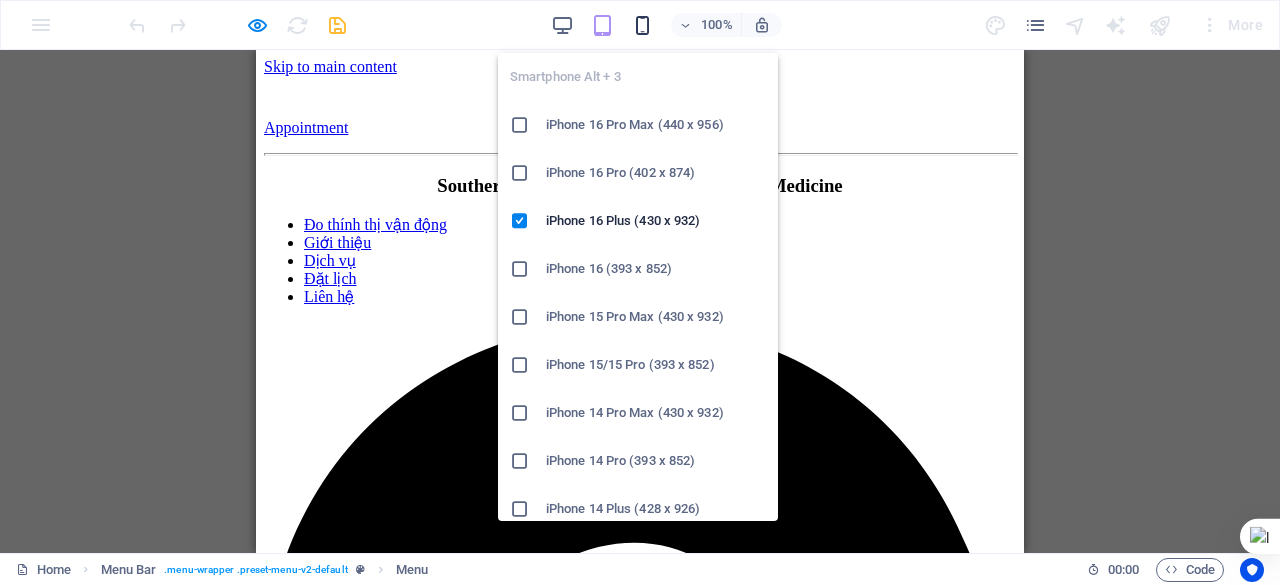 click at bounding box center (642, 25) 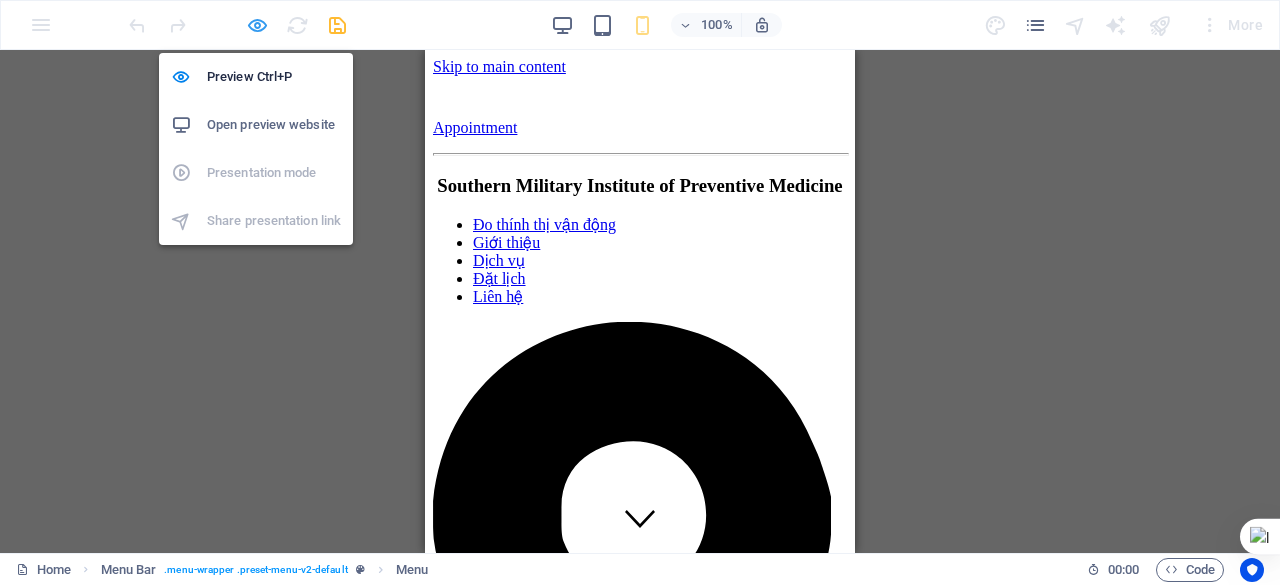 click at bounding box center [257, 25] 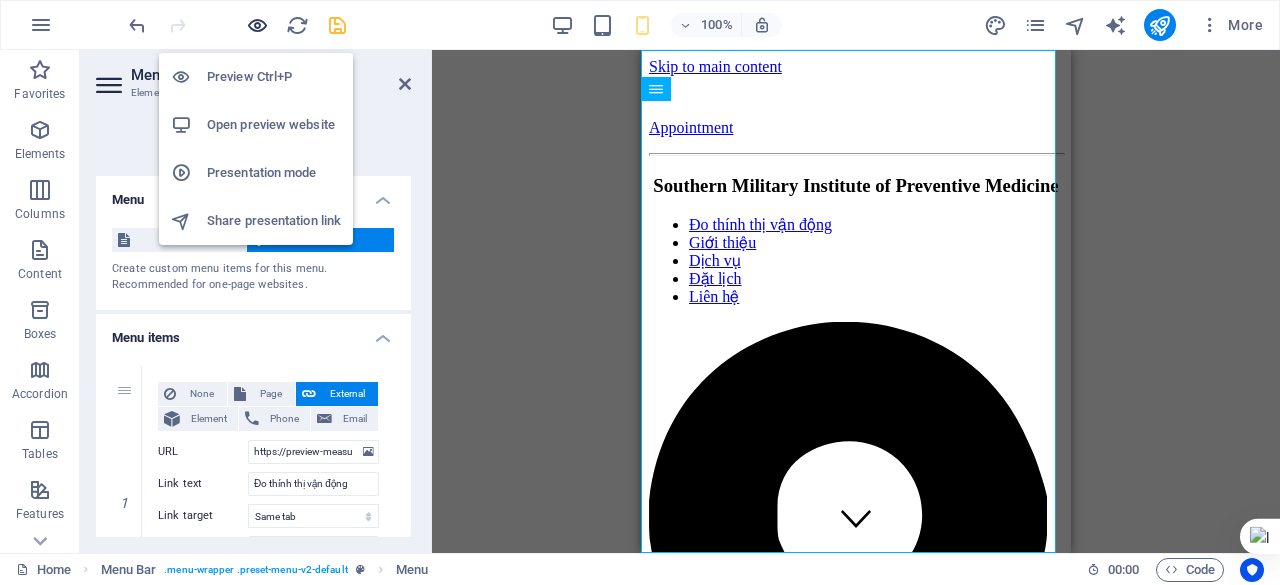 click at bounding box center [257, 25] 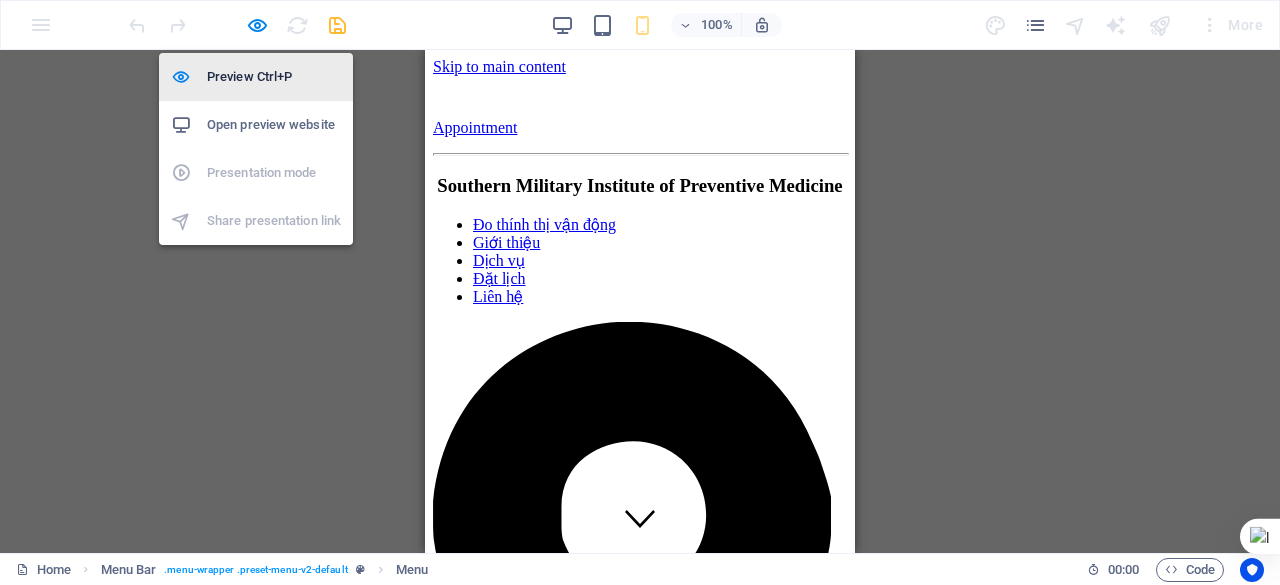 click on "Preview Ctrl+P" at bounding box center (274, 77) 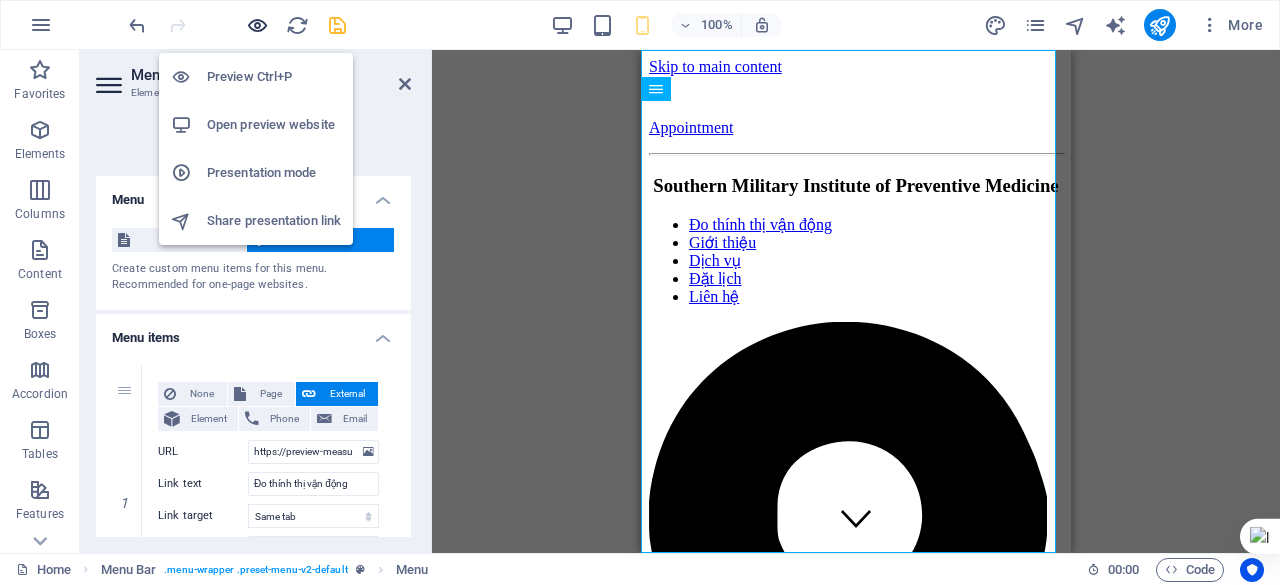 click at bounding box center [257, 25] 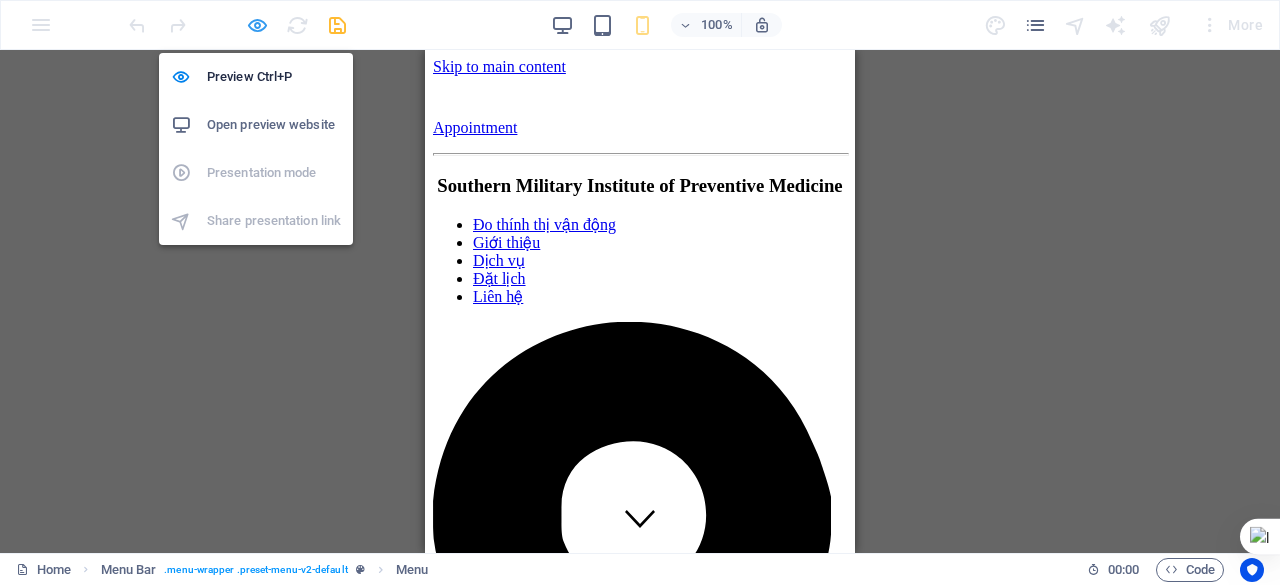 click at bounding box center (257, 25) 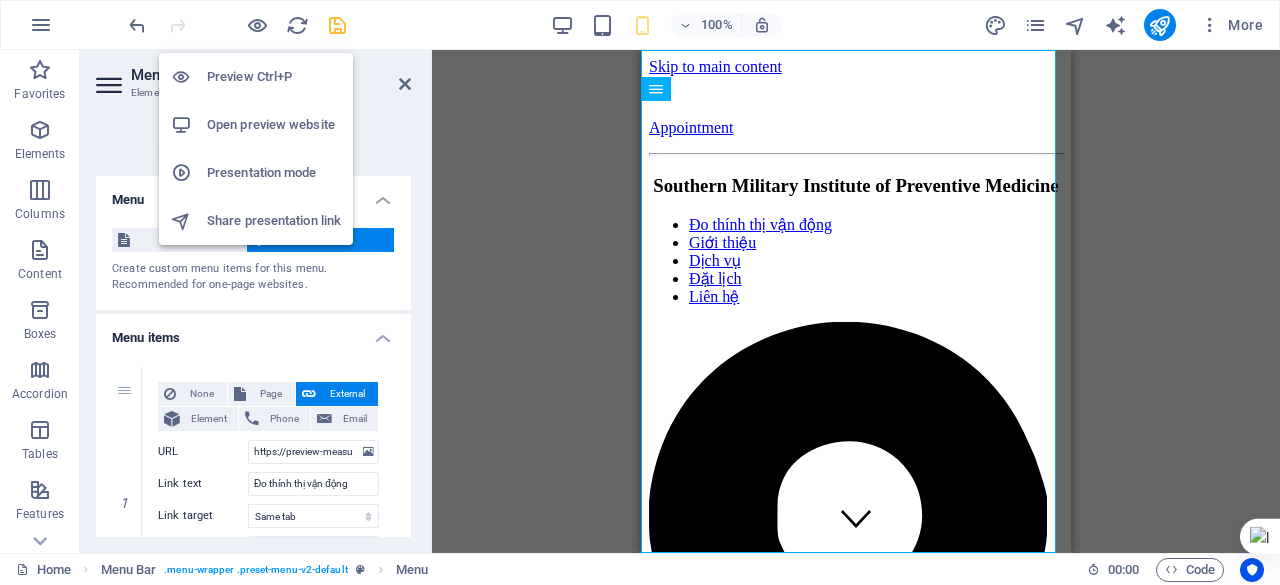 click on "Open preview website" at bounding box center [274, 125] 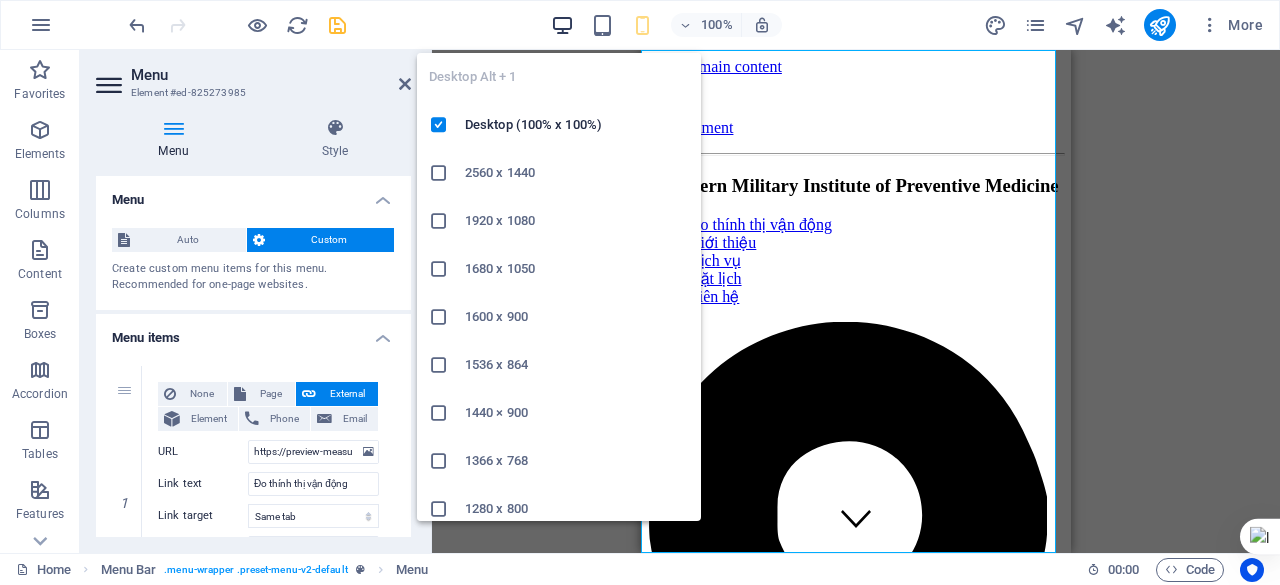 click at bounding box center [562, 25] 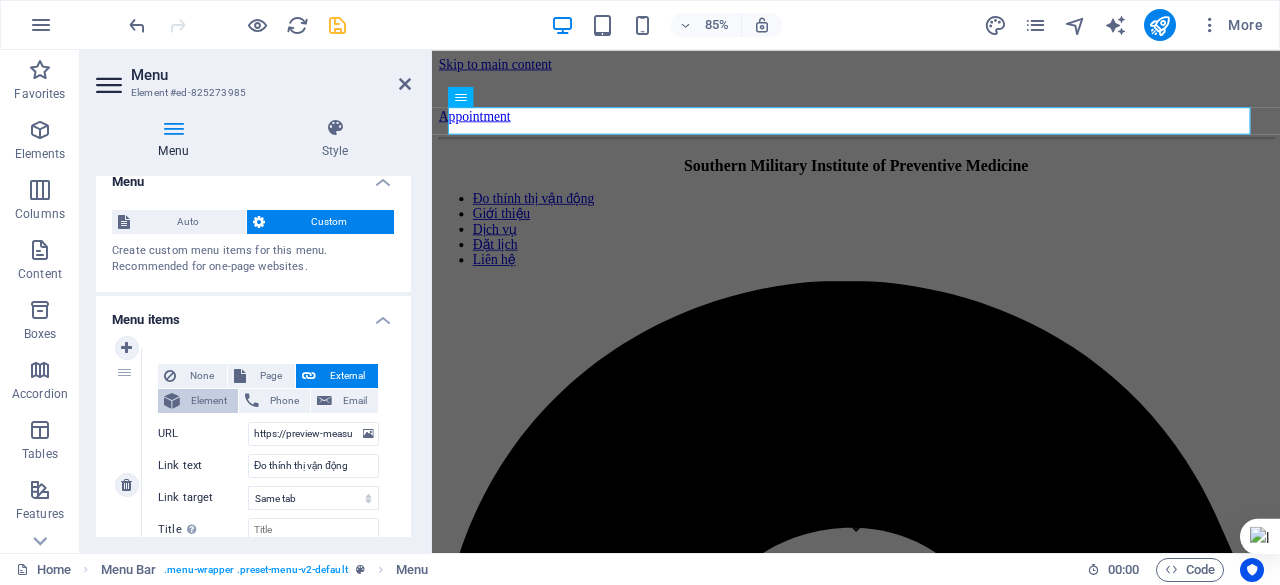 scroll, scrollTop: 0, scrollLeft: 0, axis: both 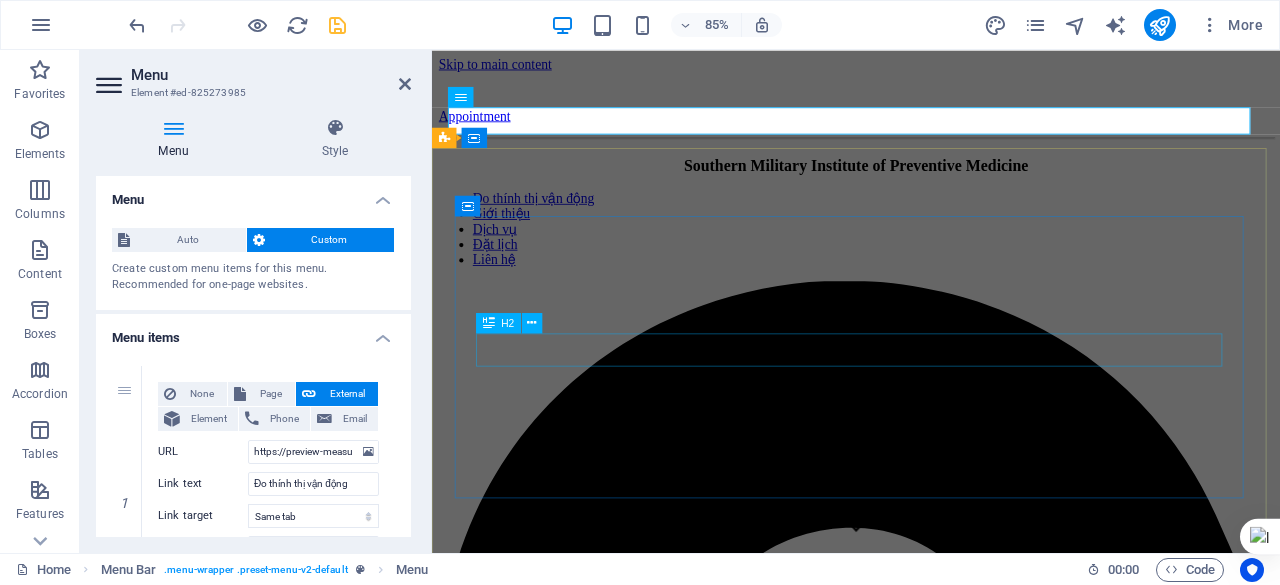 click on "Our best services for you" at bounding box center [931, 3591] 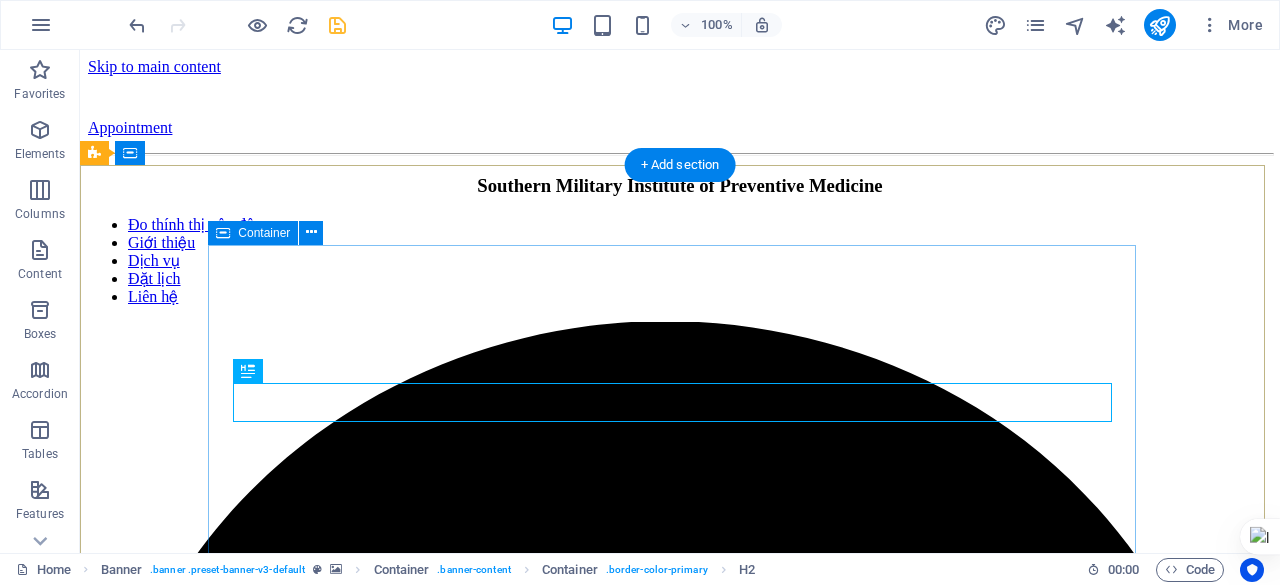 click on "Modern clinic & professional doctors Our best services for you Learn more" at bounding box center (680, 4128) 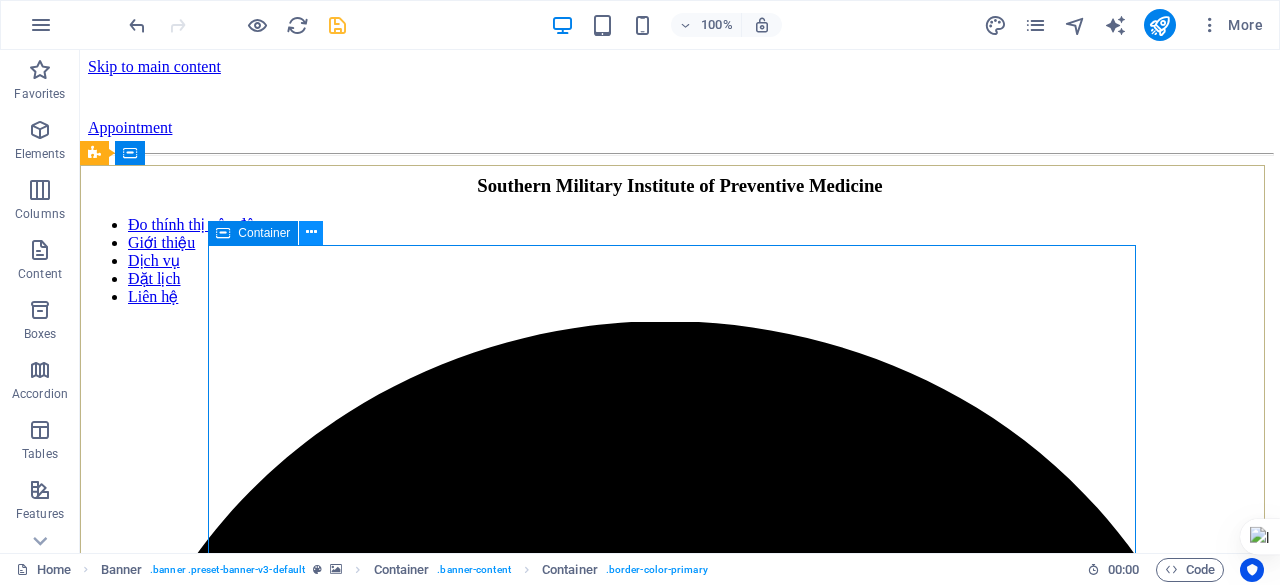 click at bounding box center (311, 232) 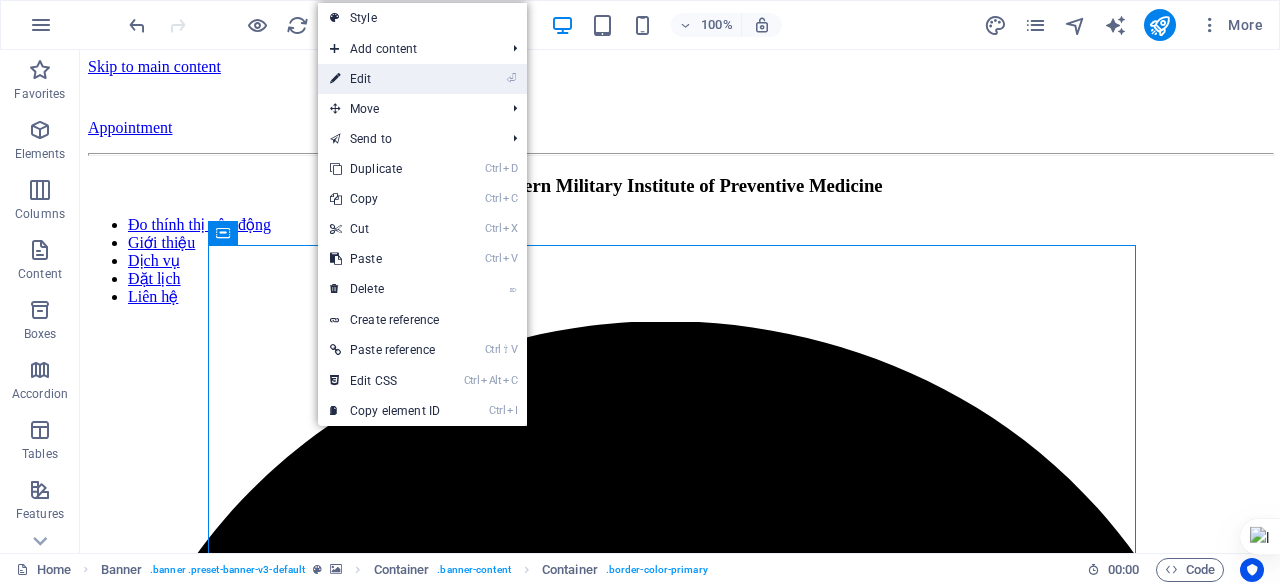 click on "⏎  Edit" at bounding box center [385, 79] 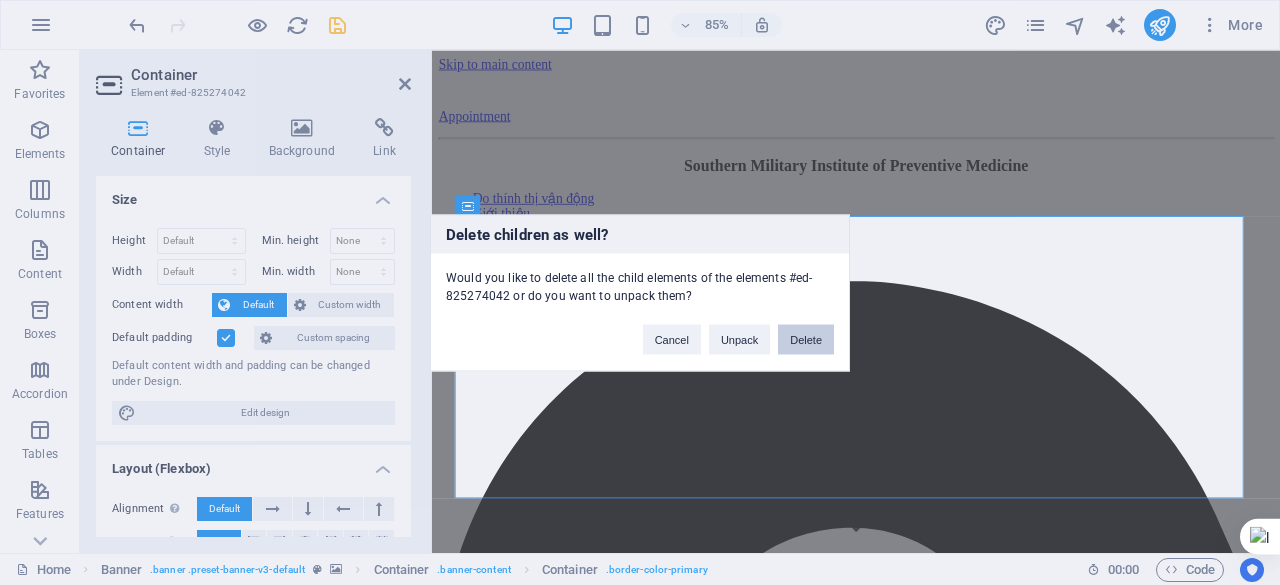 click on "Delete" at bounding box center (806, 339) 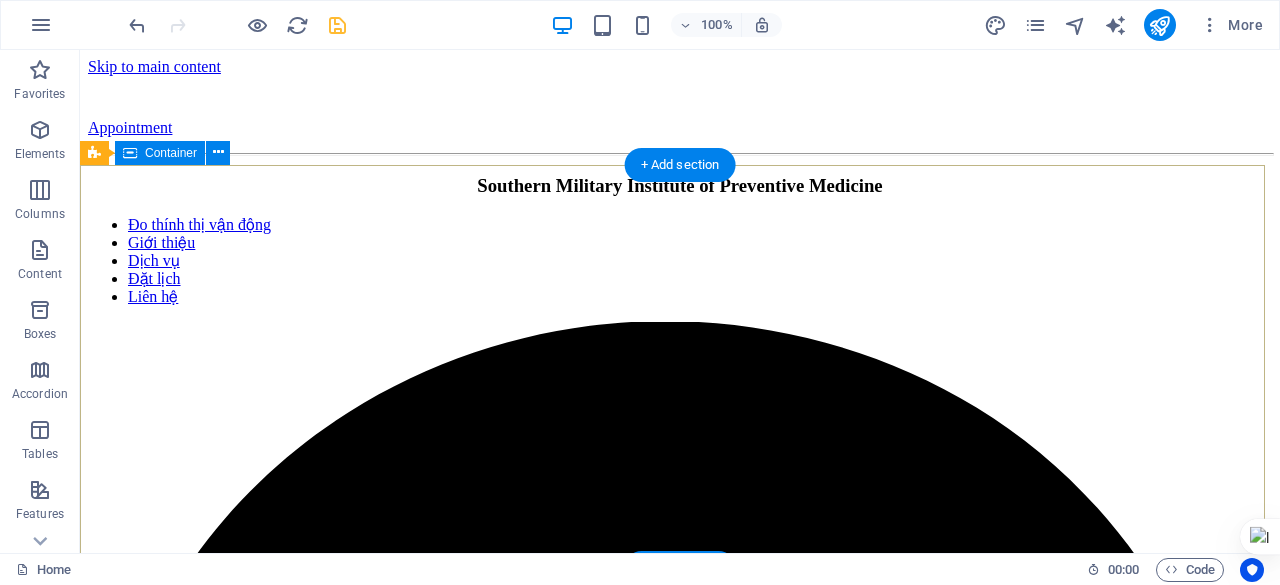 click at bounding box center (680, 3999) 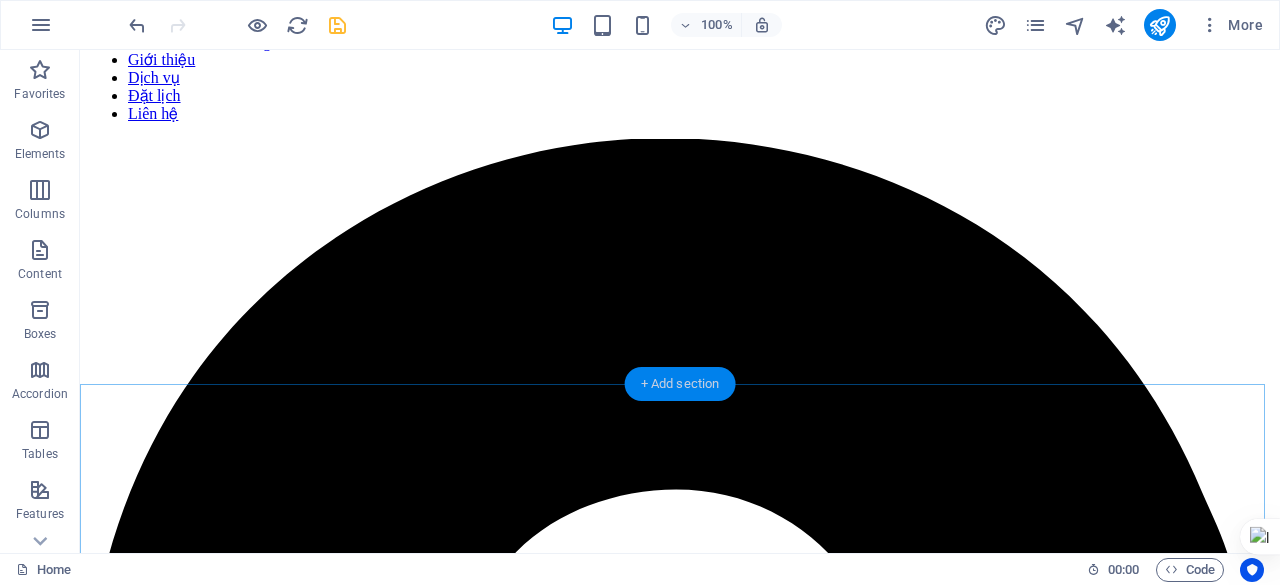 click on "+ Add section" at bounding box center [680, 384] 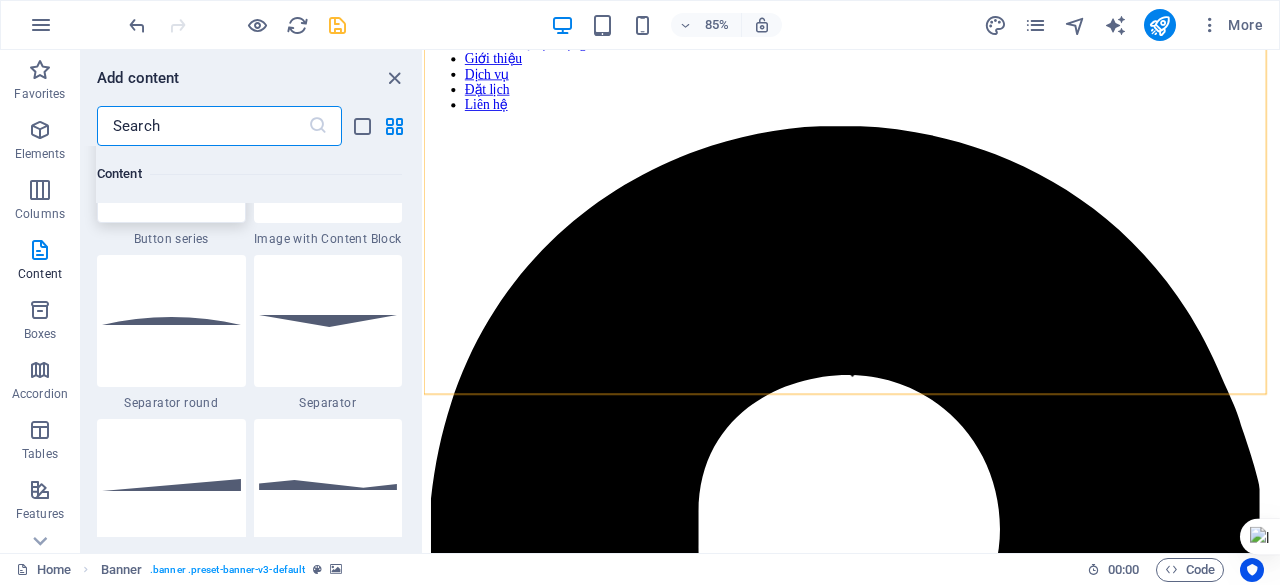 scroll, scrollTop: 4676, scrollLeft: 0, axis: vertical 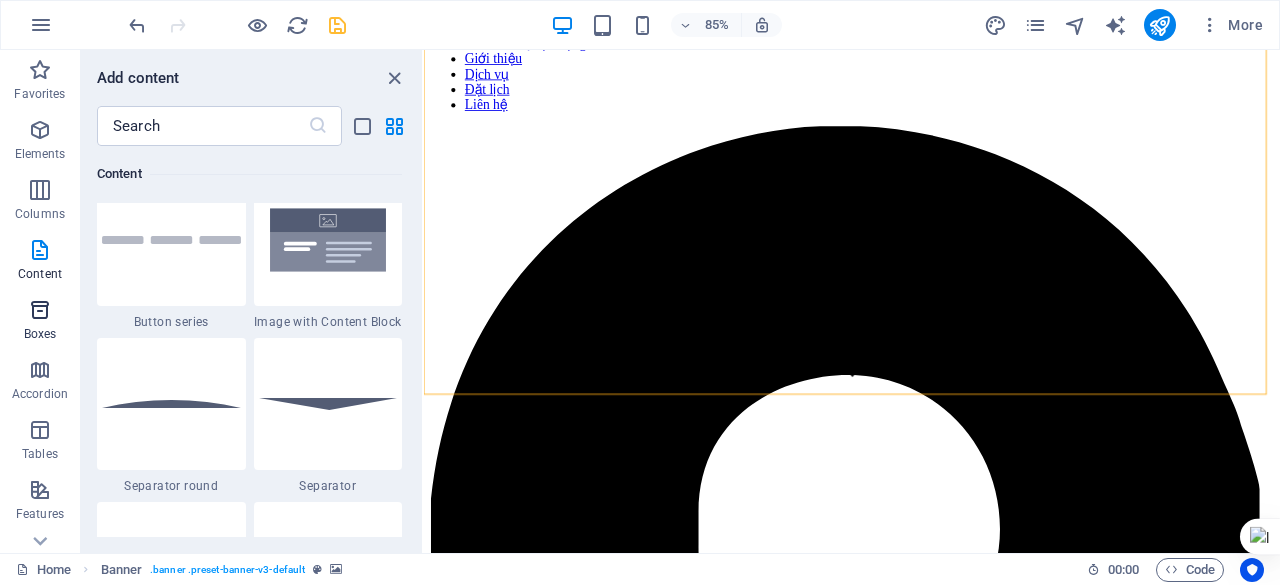 click at bounding box center (40, 310) 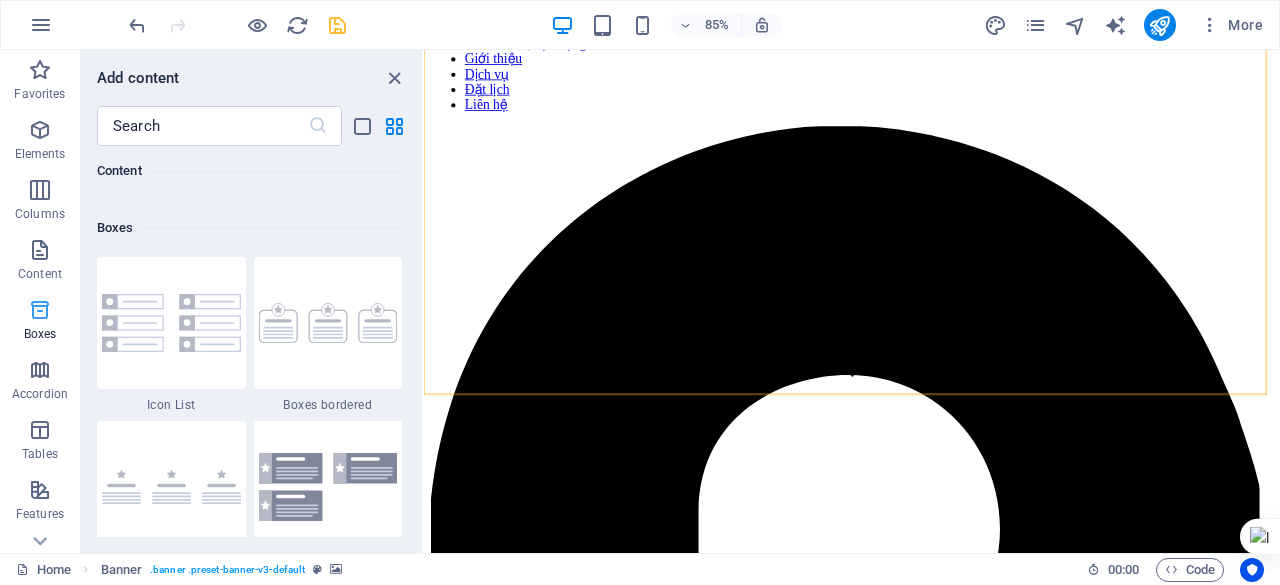 scroll, scrollTop: 5516, scrollLeft: 0, axis: vertical 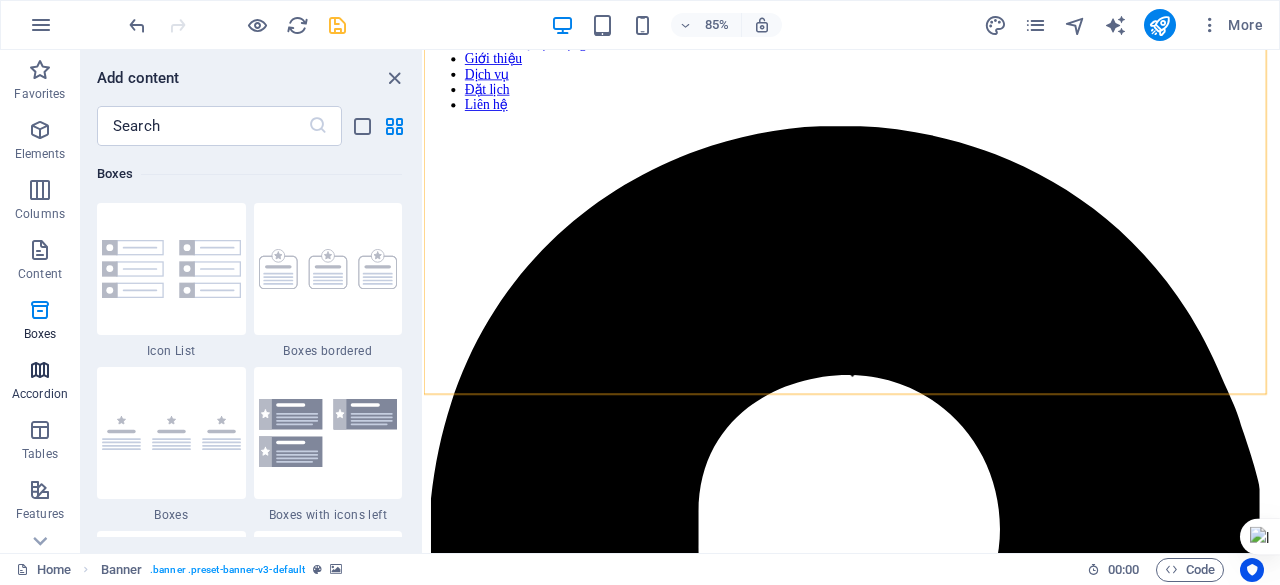 click at bounding box center [40, 370] 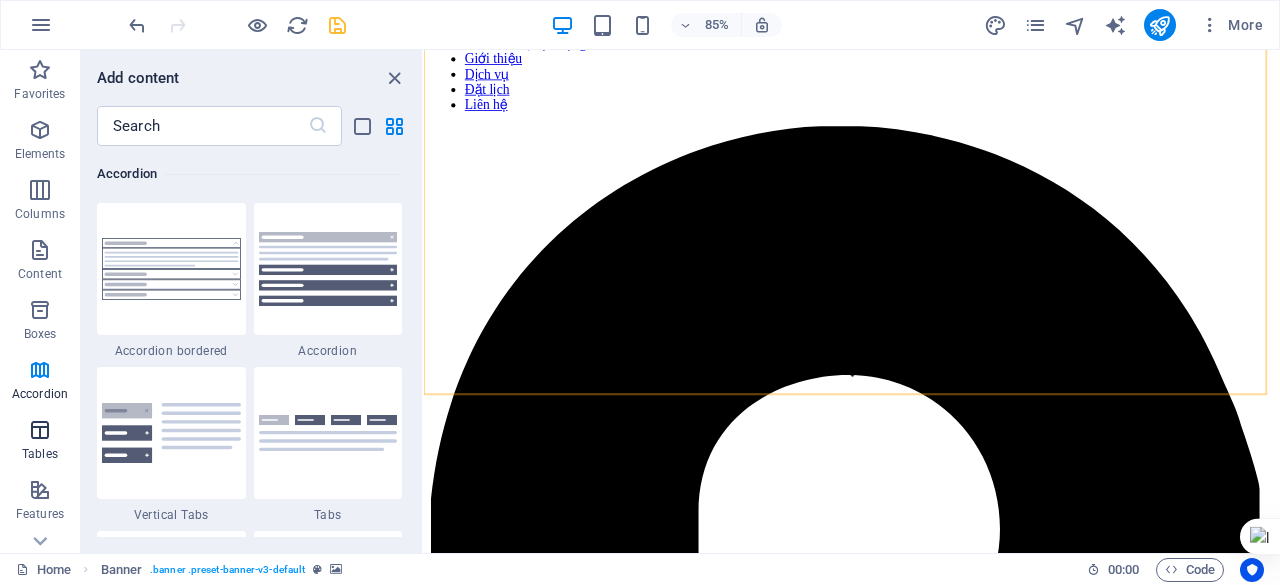 click at bounding box center (40, 430) 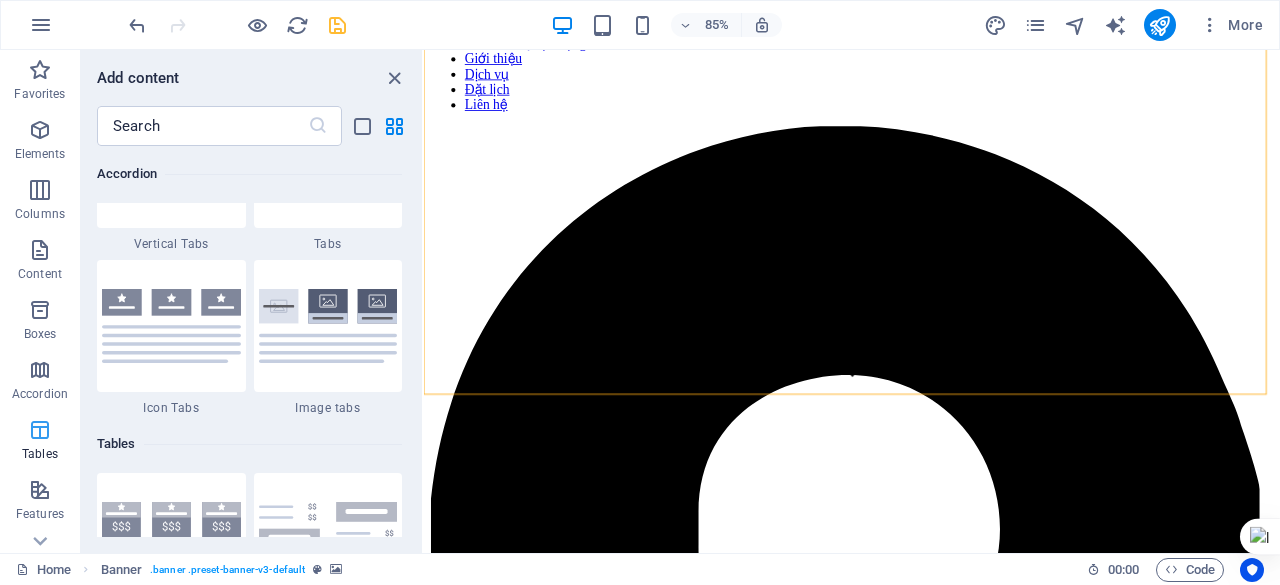 scroll, scrollTop: 6926, scrollLeft: 0, axis: vertical 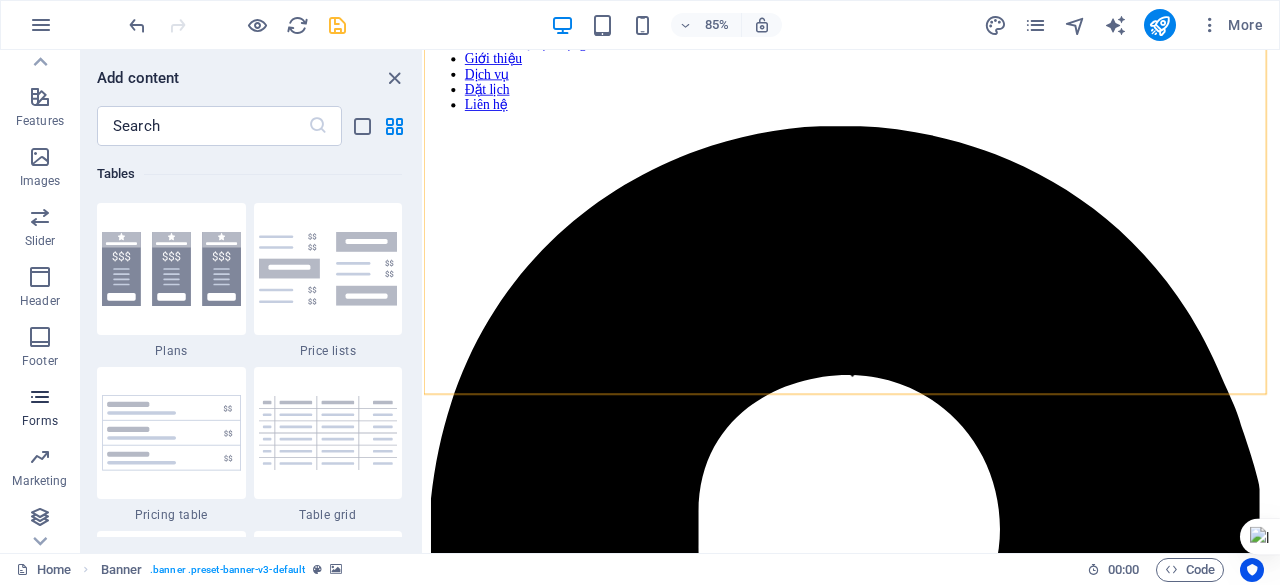 click on "Forms" at bounding box center (40, 409) 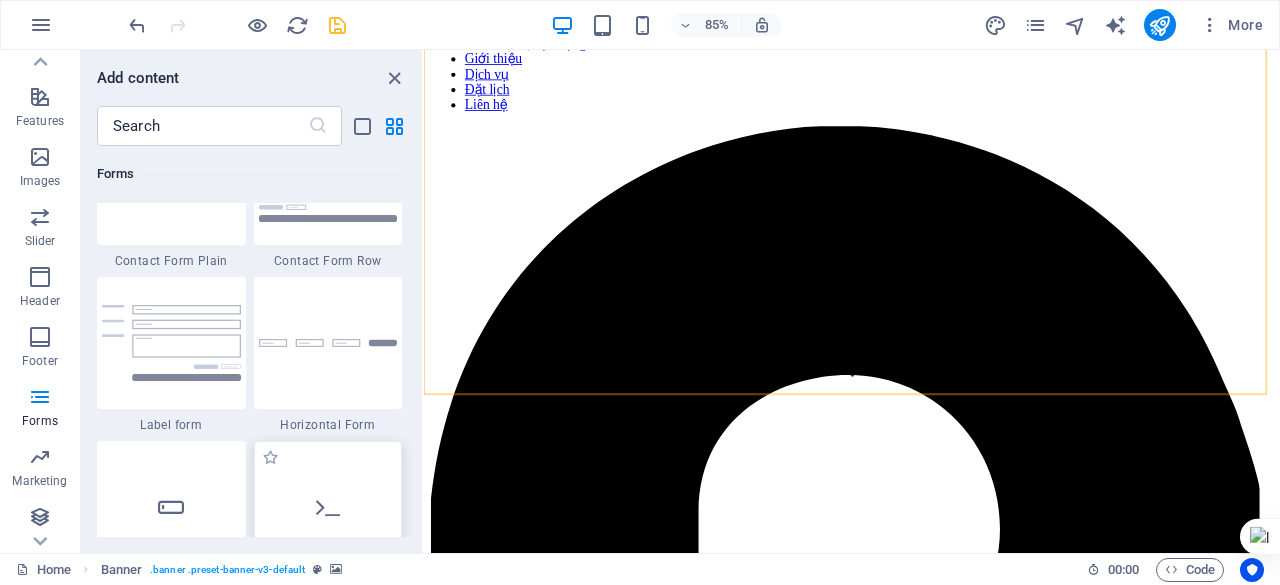 scroll, scrollTop: 14854, scrollLeft: 0, axis: vertical 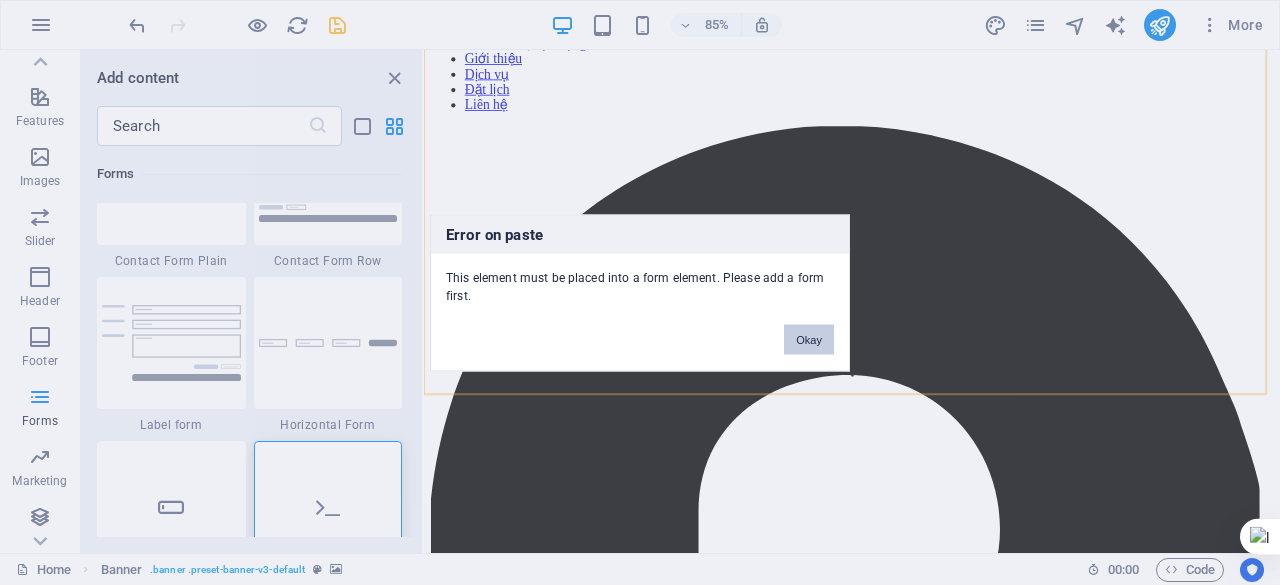 click on "Okay" at bounding box center [809, 339] 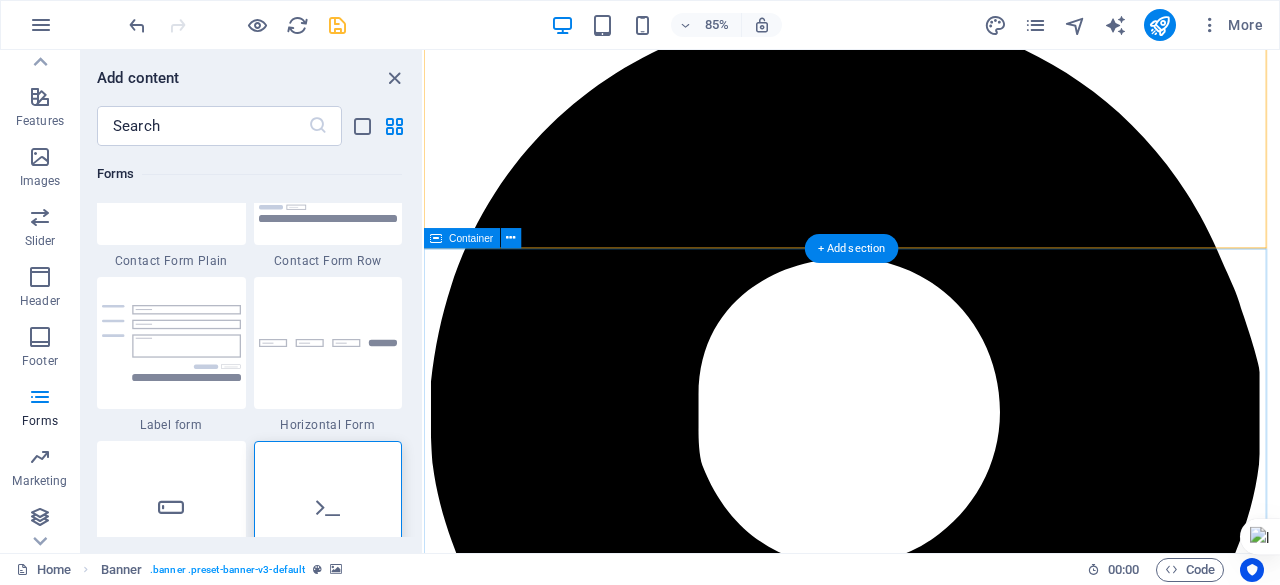 scroll, scrollTop: 355, scrollLeft: 0, axis: vertical 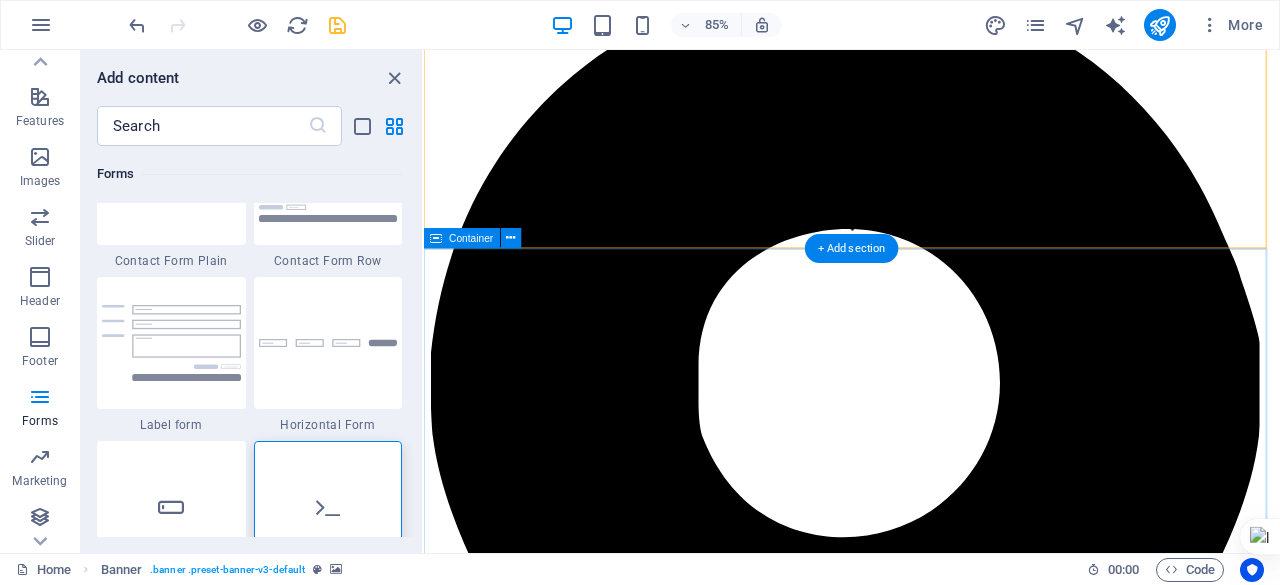click on "Modern Clinic Lorem ipsum dolor sit amet, consetetur sadipscing elitr, sed diam nonumy eirmod tempor invidunt ut labore et dolore magna aliquyam erat, sed diam voluptua. At vero eos et accusam et justo duo dolores et ea rebum. Stet clita kasd gubergren, no sea takimata sanctus est Lorem ipsum dolor sit amet. Learn more Health Care Lorem ipsum dolor sit amet, consetetur sadipscing elitr, sed diam nonumy eirmod tempor invidunt ut labore et dolore magna aliquyam erat, sed diam voluptua. At vero eos et accusam et justo duo dolores et ea rebum. Stet clita kasd gubergren, no sea takimata sanctus est Lorem ipsum dolor sit amet. Learn more Insurance Lorem ipsum dolor sit amet, consetetur sadipscing elitr, sed diam nonumy eirmod tempor invidunt ut labore et dolore magna aliquyam erat, sed diam voluptua. At vero eos et accusam et justo duo dolores et ea rebum. Stet clita kasd gubergren, no sea takimata sanctus est Lorem ipsum dolor sit amet. Learn more" at bounding box center (927, 5197) 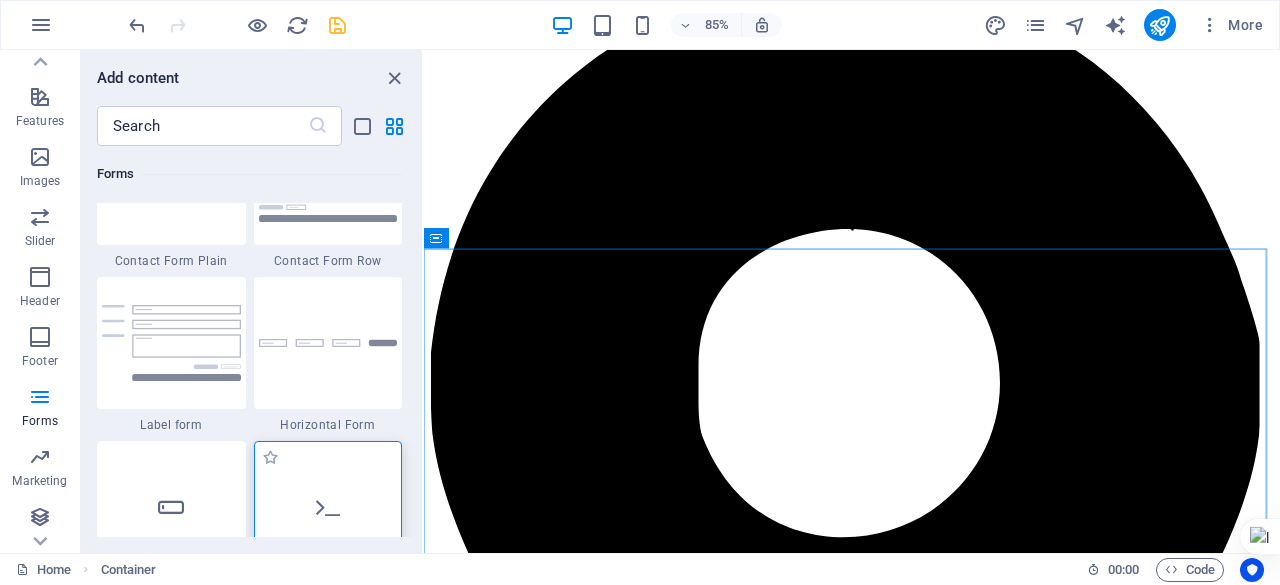 click at bounding box center (328, 507) 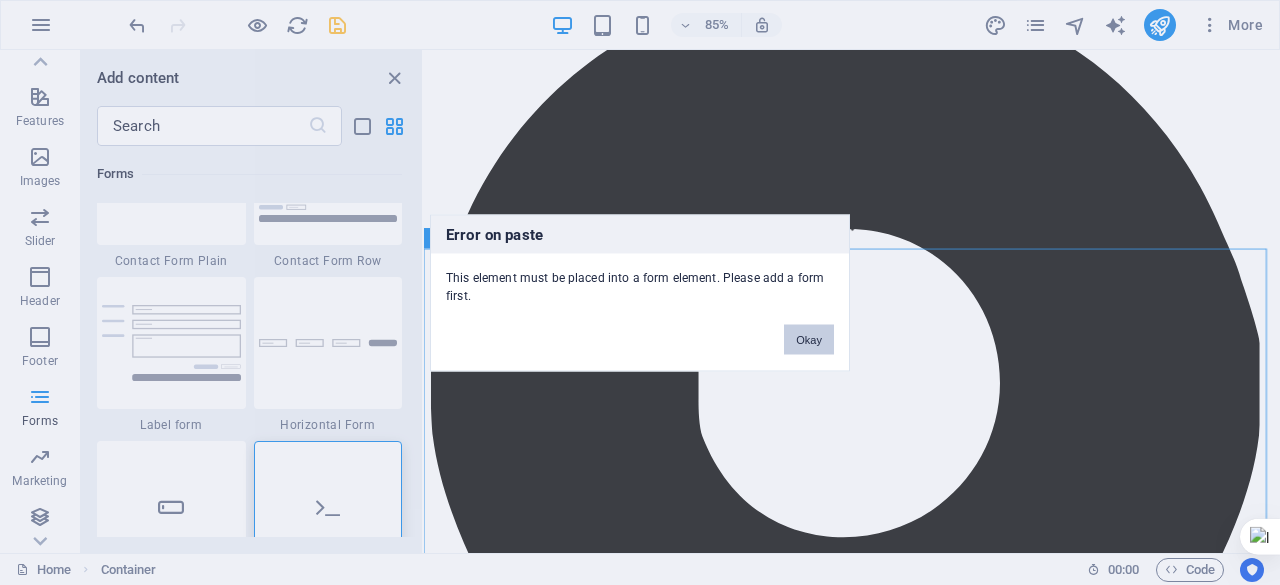 click on "Okay" at bounding box center [809, 339] 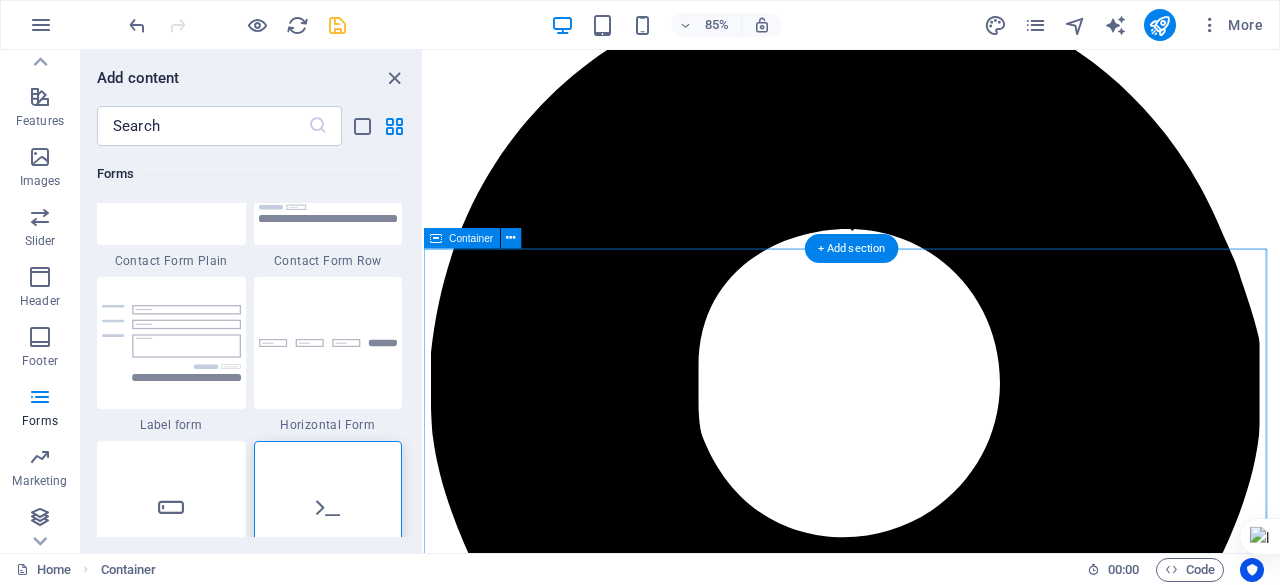 click on "Modern Clinic Lorem ipsum dolor sit amet, consetetur sadipscing elitr, sed diam nonumy eirmod tempor invidunt ut labore et dolore magna aliquyam erat, sed diam voluptua. At vero eos et accusam et justo duo dolores et ea rebum. Stet clita kasd gubergren, no sea takimata sanctus est Lorem ipsum dolor sit amet. Learn more Health Care Lorem ipsum dolor sit amet, consetetur sadipscing elitr, sed diam nonumy eirmod tempor invidunt ut labore et dolore magna aliquyam erat, sed diam voluptua. At vero eos et accusam et justo duo dolores et ea rebum. Stet clita kasd gubergren, no sea takimata sanctus est Lorem ipsum dolor sit amet. Learn more Insurance Lorem ipsum dolor sit amet, consetetur sadipscing elitr, sed diam nonumy eirmod tempor invidunt ut labore et dolore magna aliquyam erat, sed diam voluptua. At vero eos et accusam et justo duo dolores et ea rebum. Stet clita kasd gubergren, no sea takimata sanctus est Lorem ipsum dolor sit amet. Learn more" at bounding box center [927, 5197] 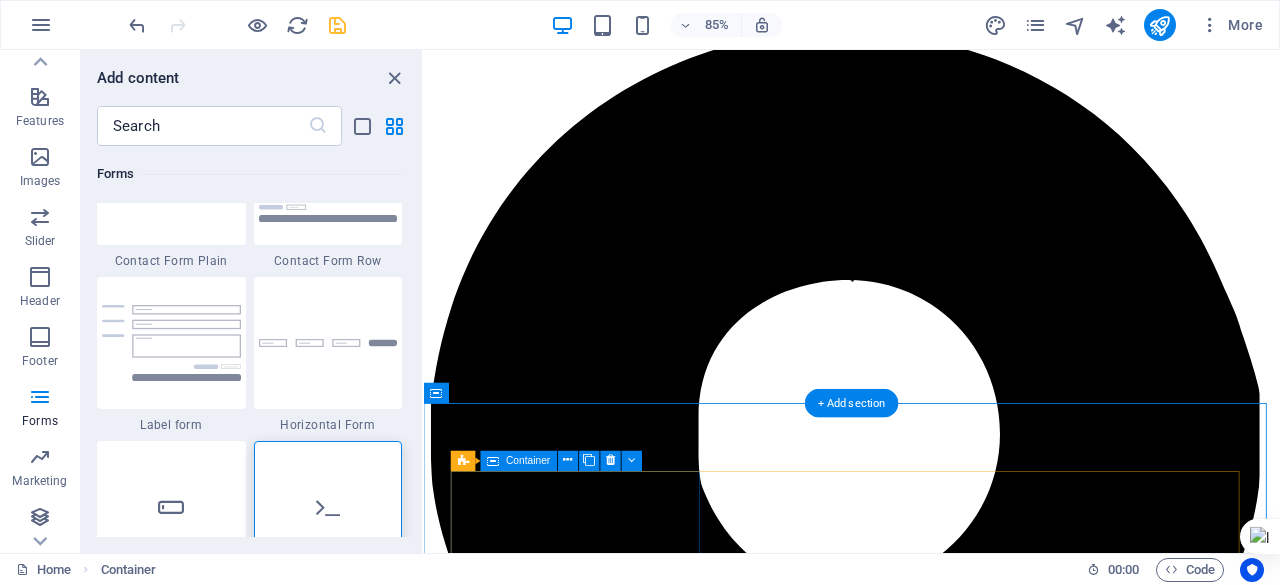 scroll, scrollTop: 296, scrollLeft: 0, axis: vertical 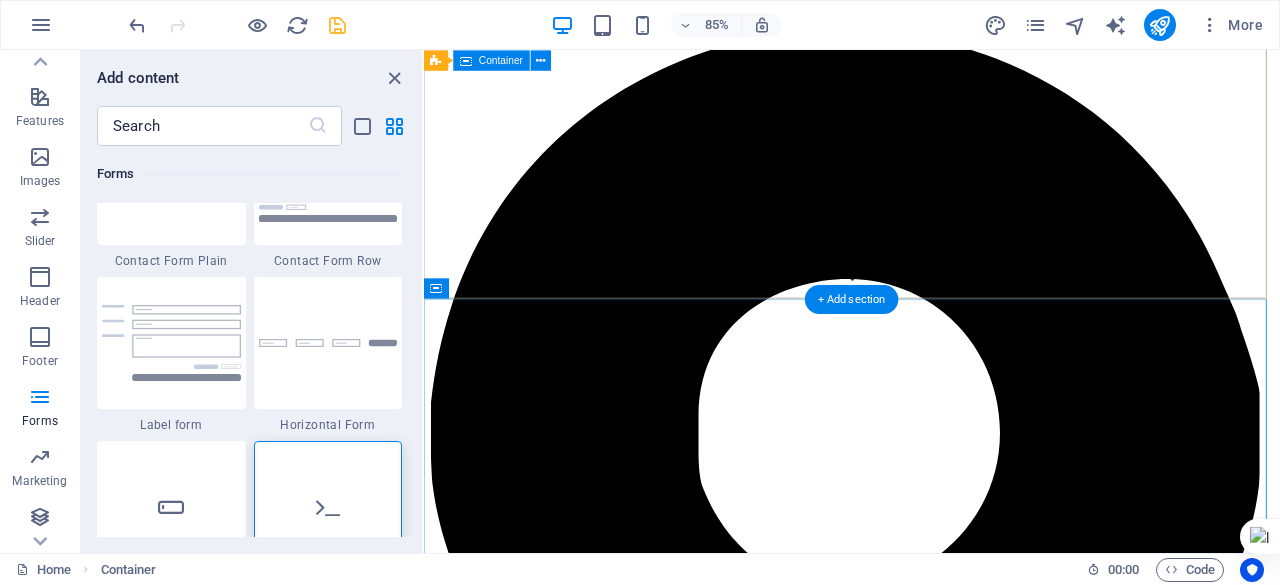 click at bounding box center [927, 3237] 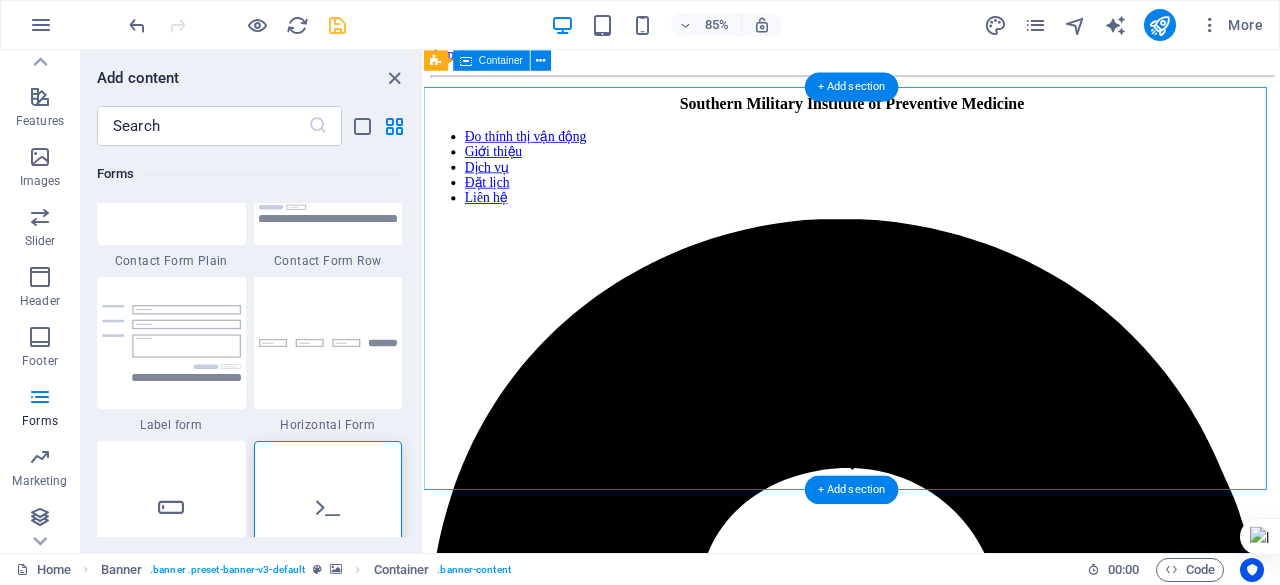 scroll, scrollTop: 71, scrollLeft: 0, axis: vertical 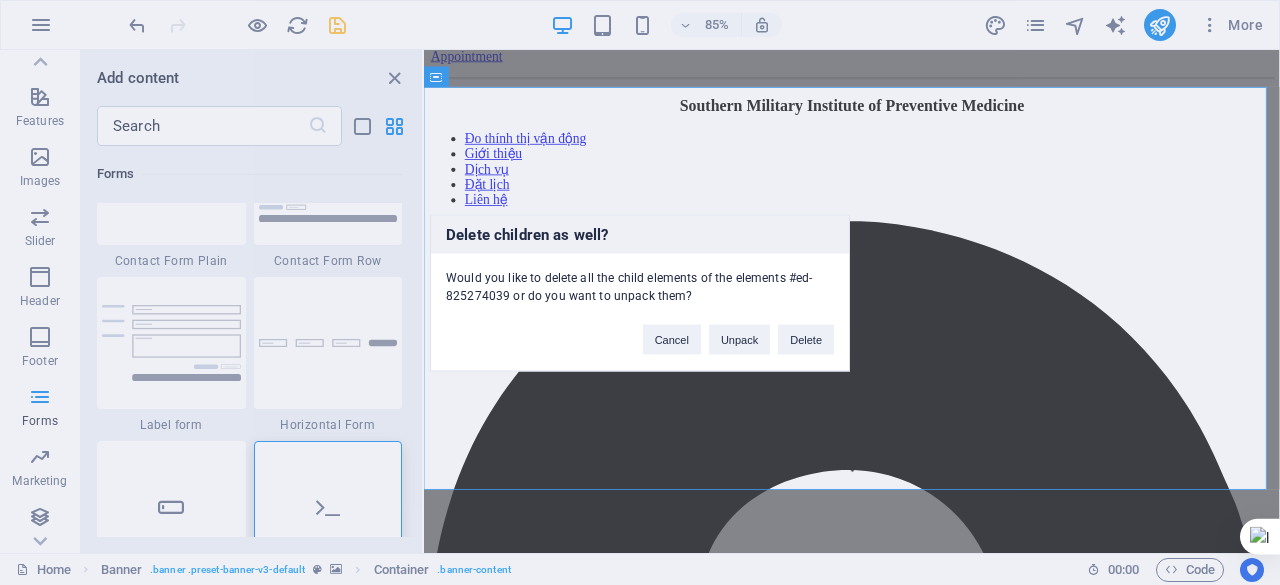 type 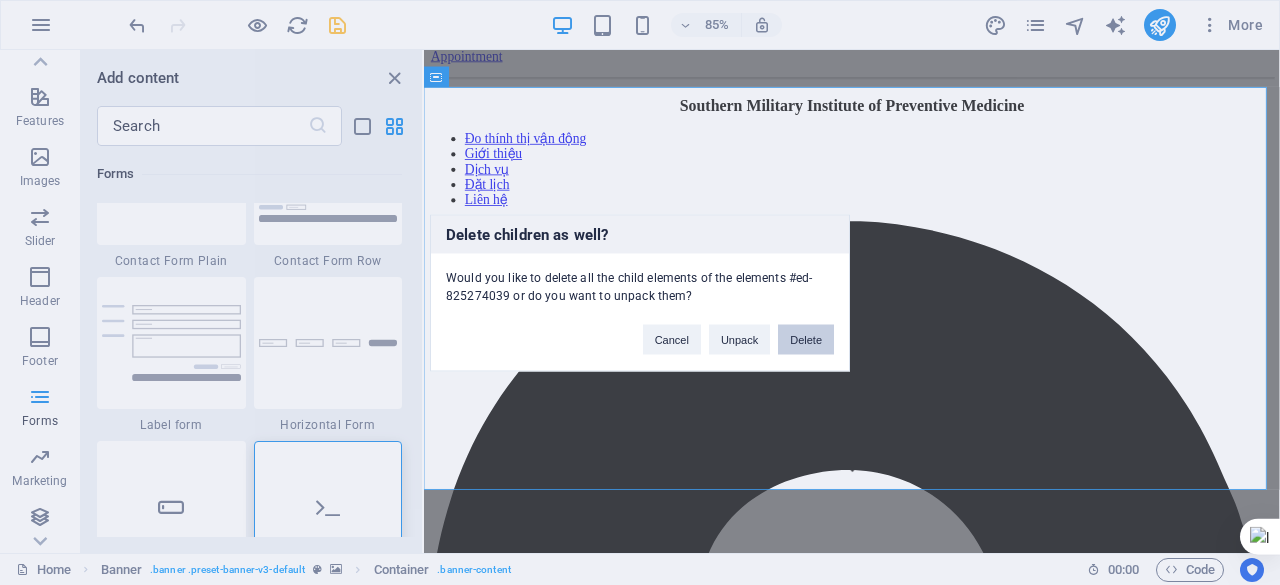 click on "Delete" at bounding box center (806, 339) 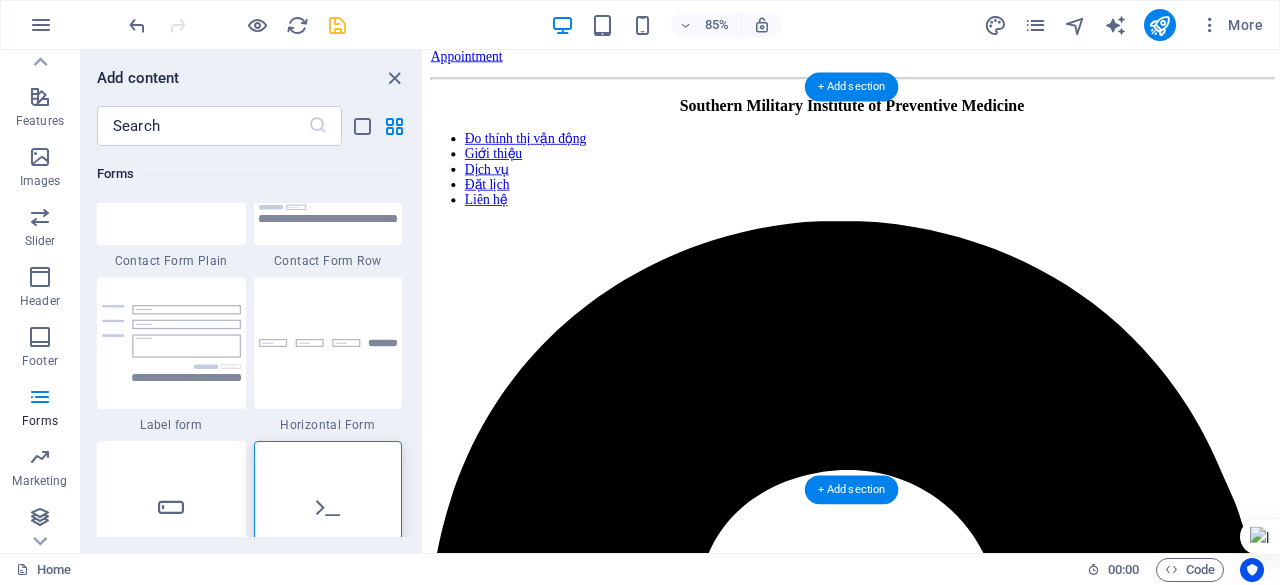click at bounding box center (927, 2988) 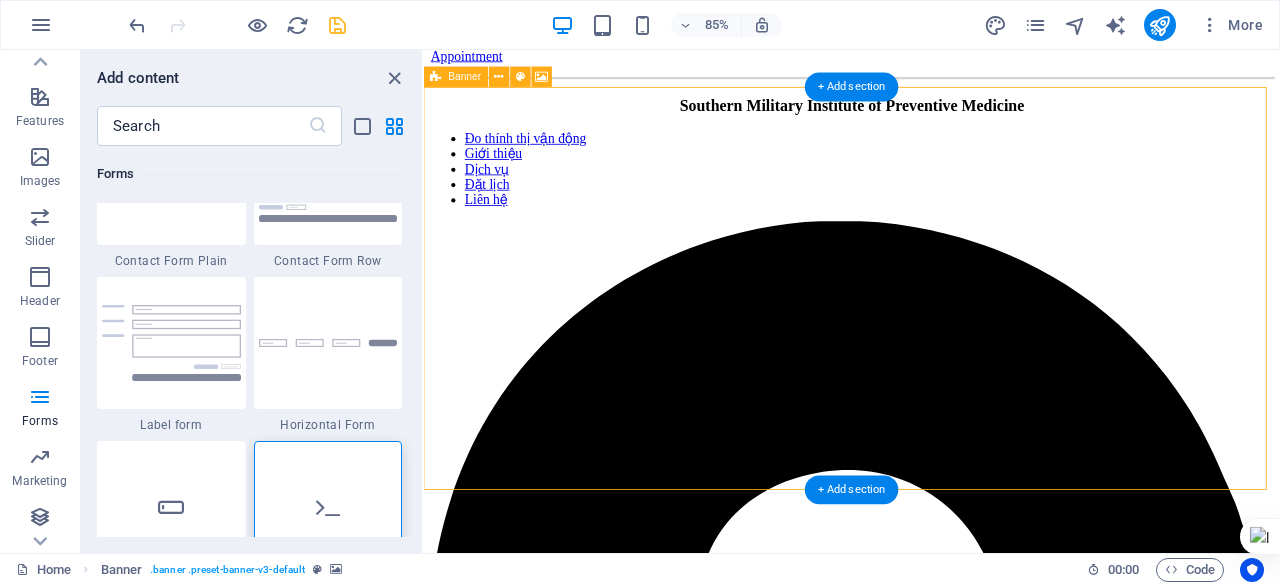 click on "Drop content here or  Add elements  Paste clipboard" at bounding box center (927, 3533) 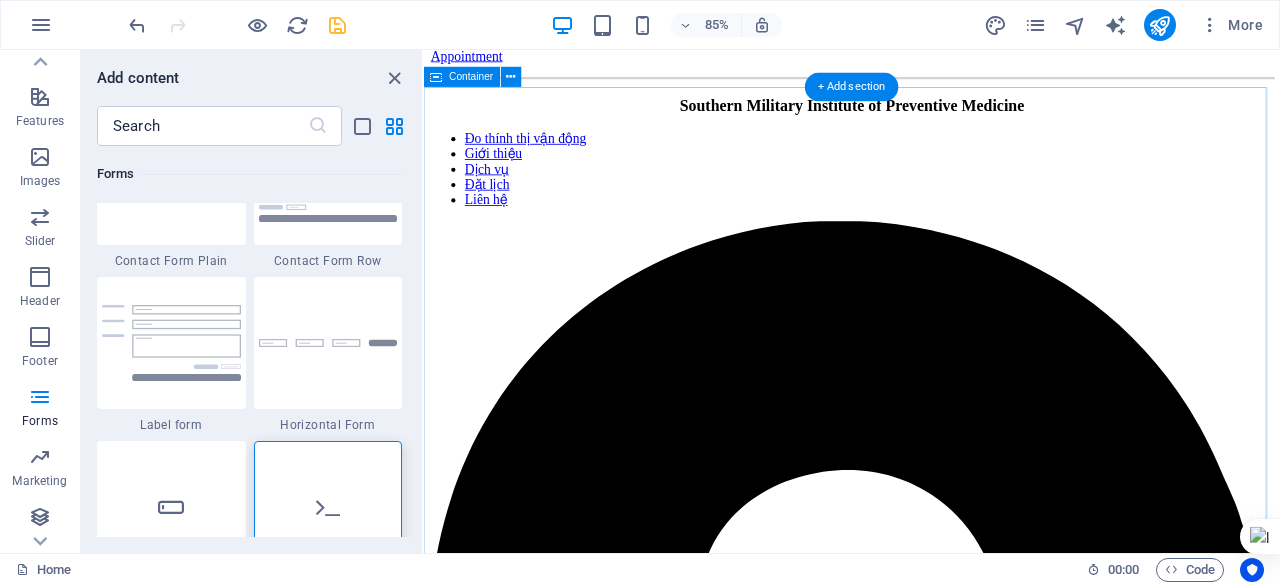 click on "Modern Clinic Lorem ipsum dolor sit amet, consetetur sadipscing elitr, sed diam nonumy eirmod tempor invidunt ut labore et dolore magna aliquyam erat, sed diam voluptua. At vero eos et accusam et justo duo dolores et ea rebum. Stet clita kasd gubergren, no sea takimata sanctus est Lorem ipsum dolor sit amet. Learn more Health Care Lorem ipsum dolor sit amet, consetetur sadipscing elitr, sed diam nonumy eirmod tempor invidunt ut labore et dolore magna aliquyam erat, sed diam voluptua. At vero eos et accusam et justo duo dolores et ea rebum. Stet clita kasd gubergren, no sea takimata sanctus est Lorem ipsum dolor sit amet. Learn more Insurance Lorem ipsum dolor sit amet, consetetur sadipscing elitr, sed diam nonumy eirmod tempor invidunt ut labore et dolore magna aliquyam erat, sed diam voluptua. At vero eos et accusam et justo duo dolores et ea rebum. Stet clita kasd gubergren, no sea takimata sanctus est Lorem ipsum dolor sit amet. Learn more" at bounding box center (927, 5007) 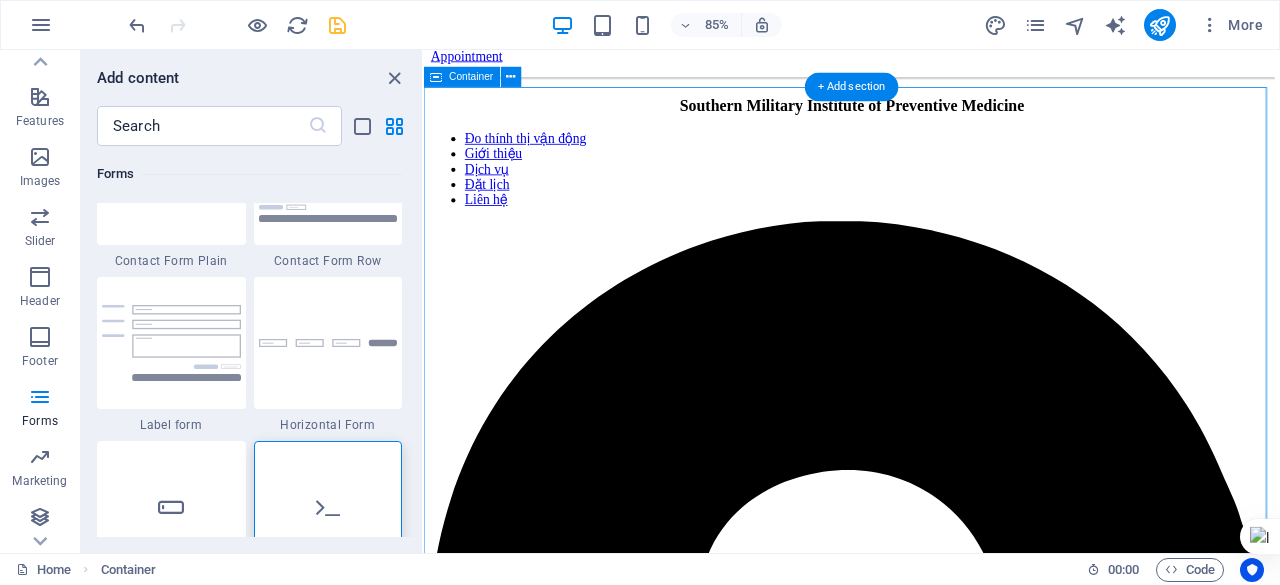 drag, startPoint x: 862, startPoint y: 128, endPoint x: 450, endPoint y: 168, distance: 413.9372 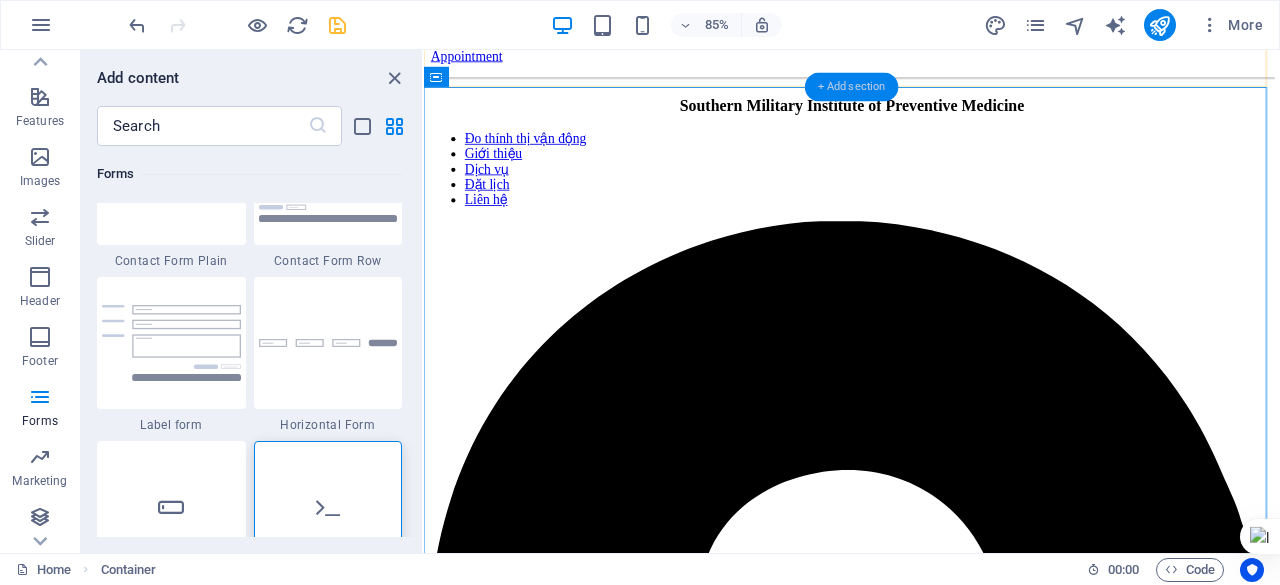 click on "+ Add section" at bounding box center [852, 86] 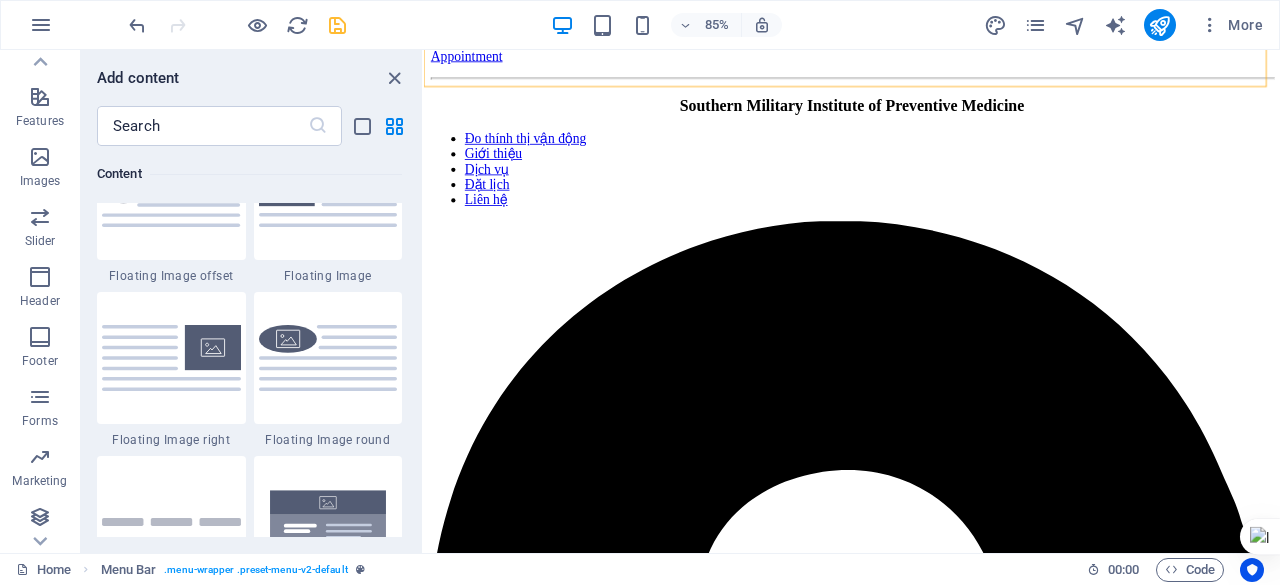 scroll, scrollTop: 4405, scrollLeft: 0, axis: vertical 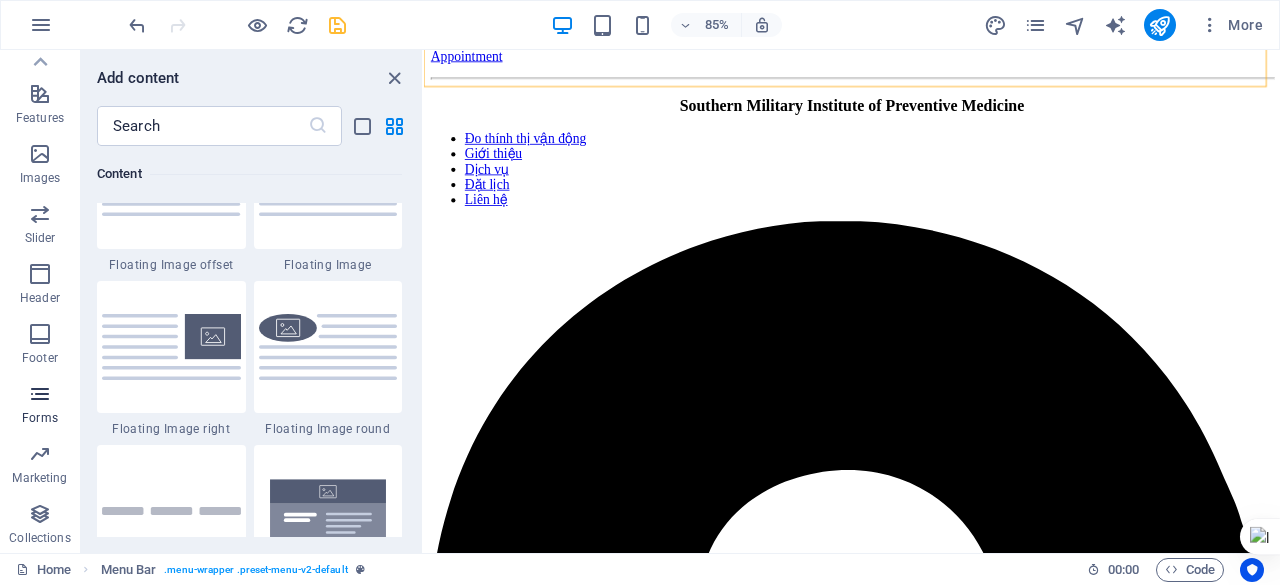 click at bounding box center [40, 394] 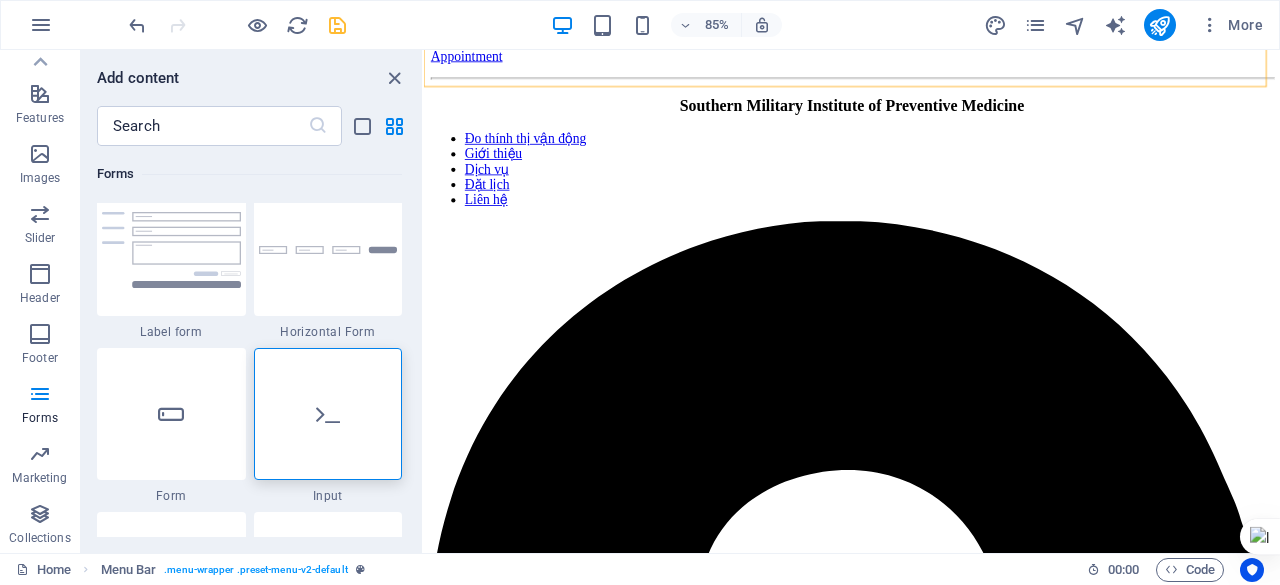 scroll, scrollTop: 14958, scrollLeft: 0, axis: vertical 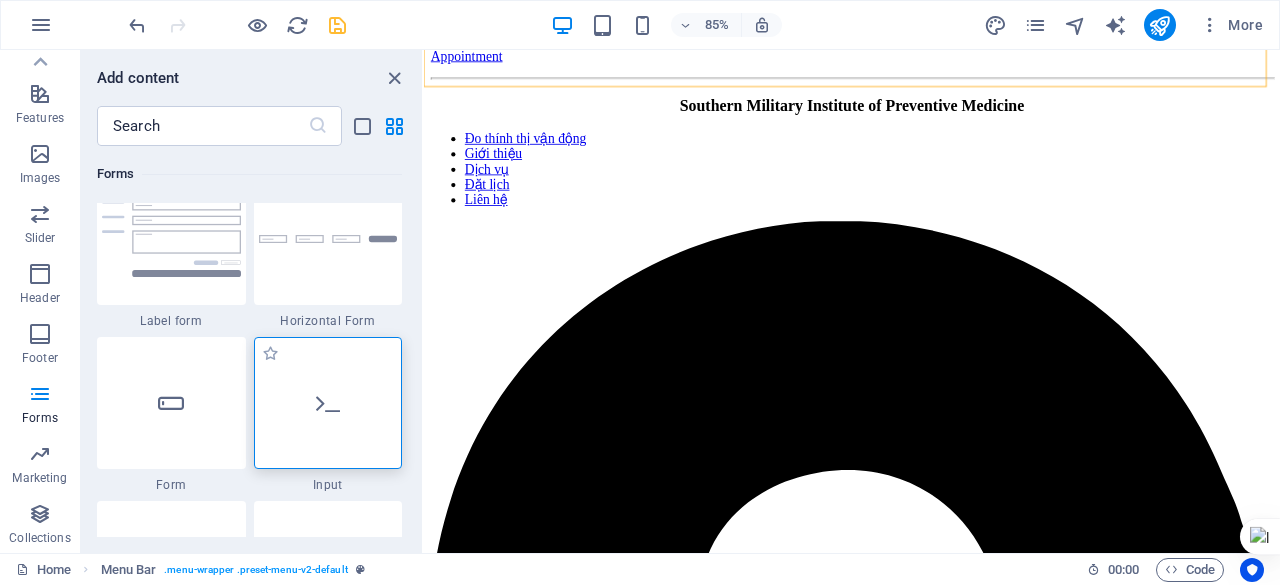 click at bounding box center [328, 403] 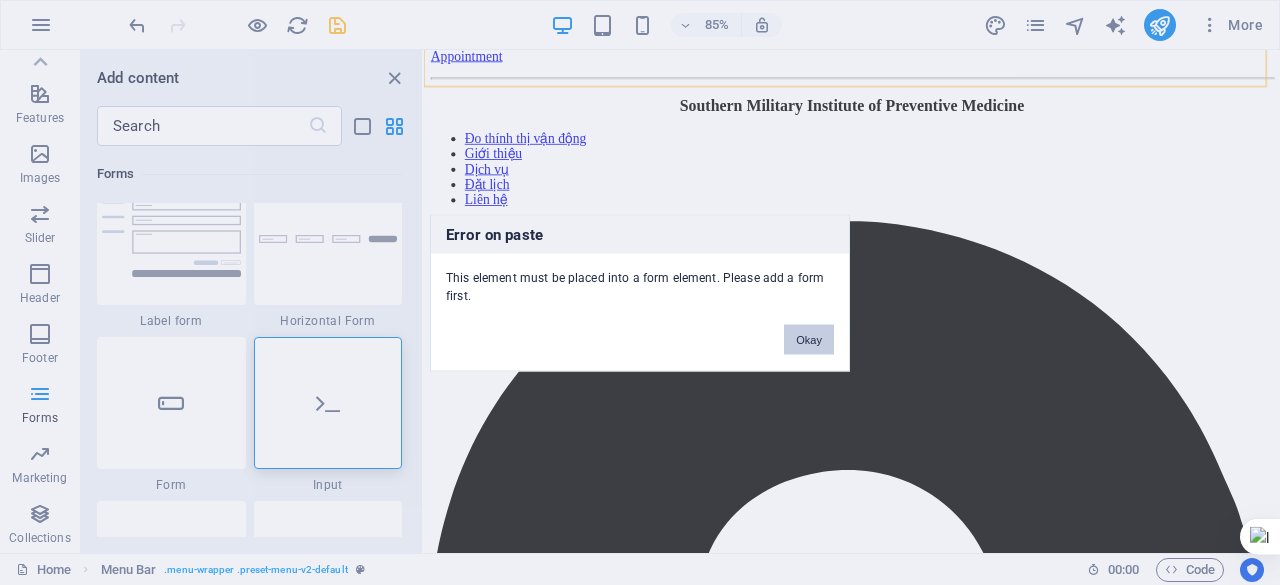 click on "Okay" at bounding box center [809, 339] 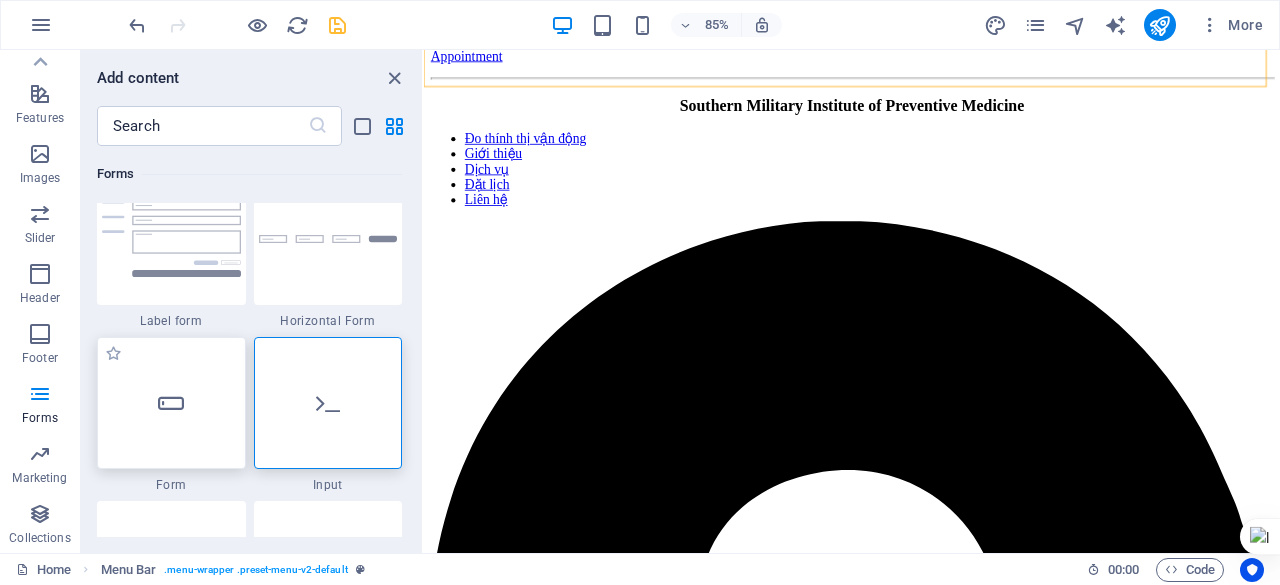 click at bounding box center [171, 403] 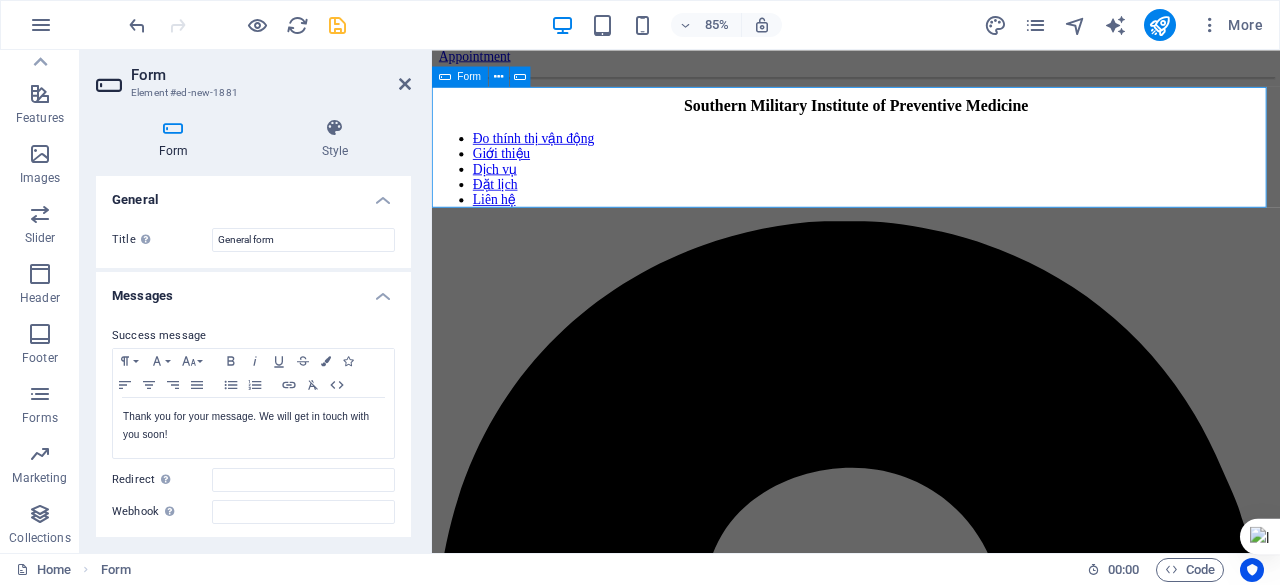 click on "Add elements" at bounding box center (872, 3064) 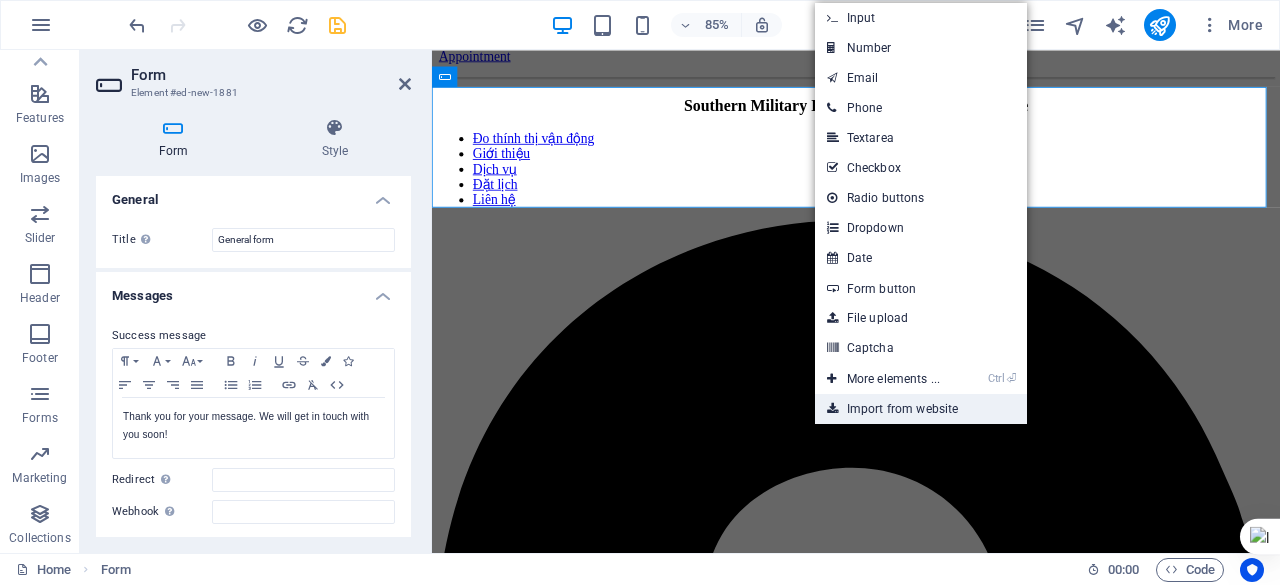 click on "Import from website" at bounding box center (921, 409) 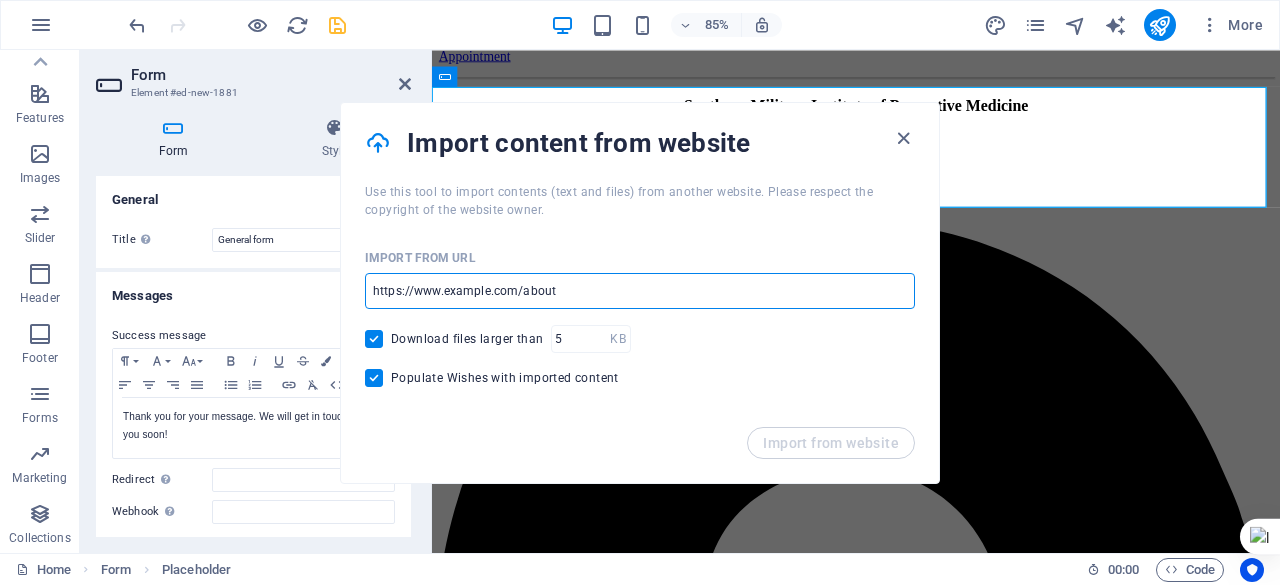 click at bounding box center [640, 291] 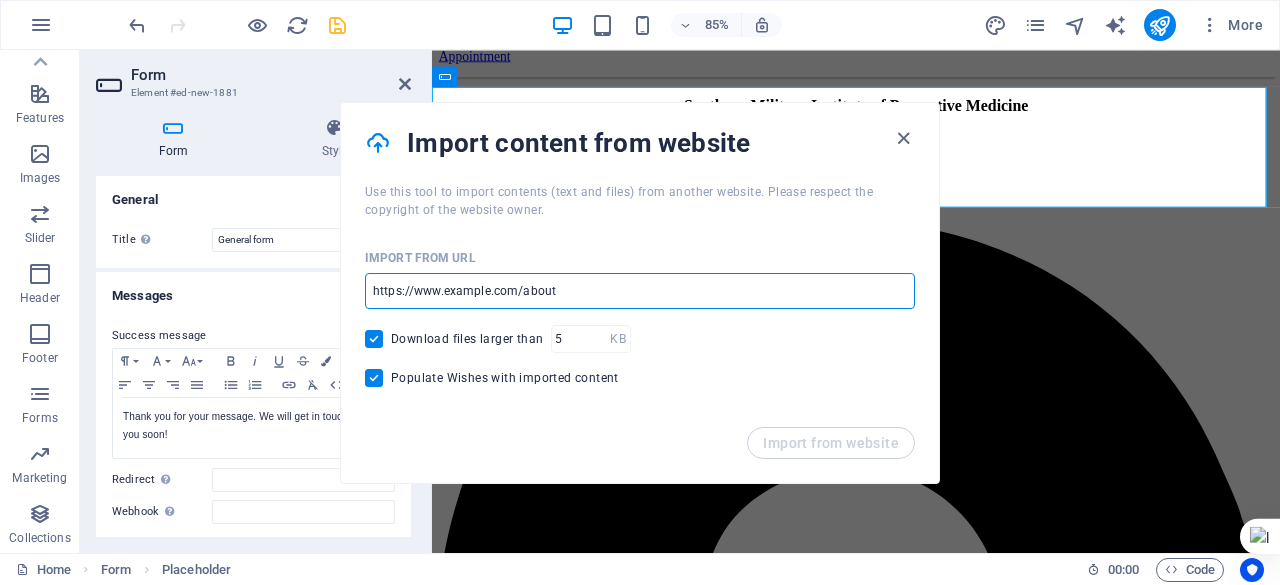paste on "https://preview-measure-reaction-time-kzmprp2mf9cyvzkz9egd.vusercontent.net/" 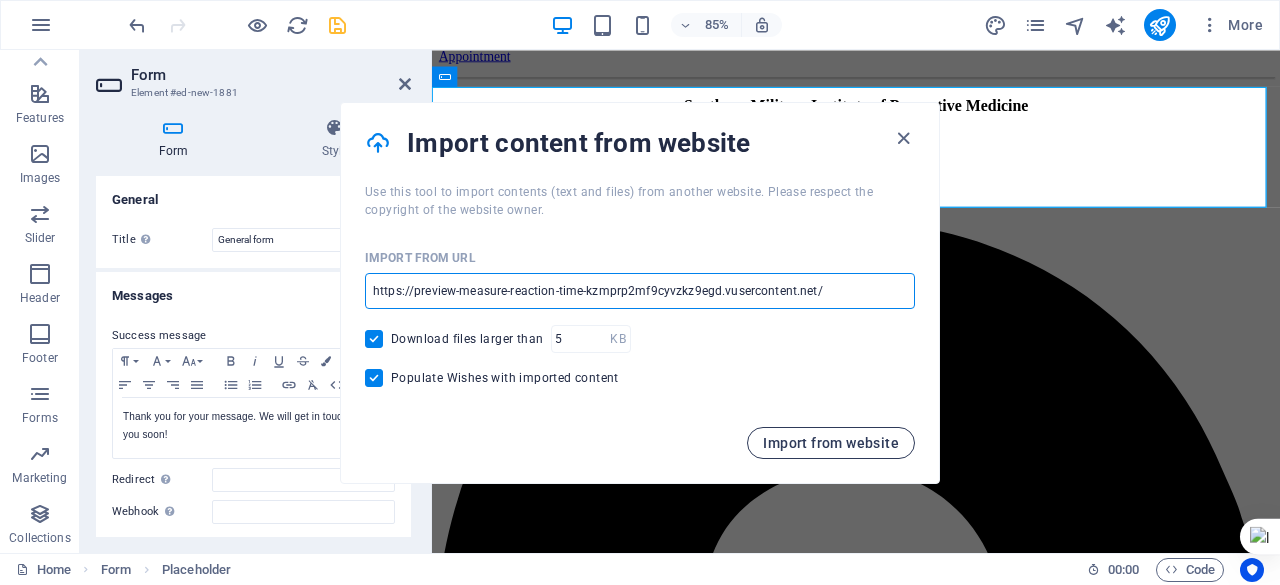type on "https://preview-measure-reaction-time-kzmprp2mf9cyvzkz9egd.vusercontent.net/" 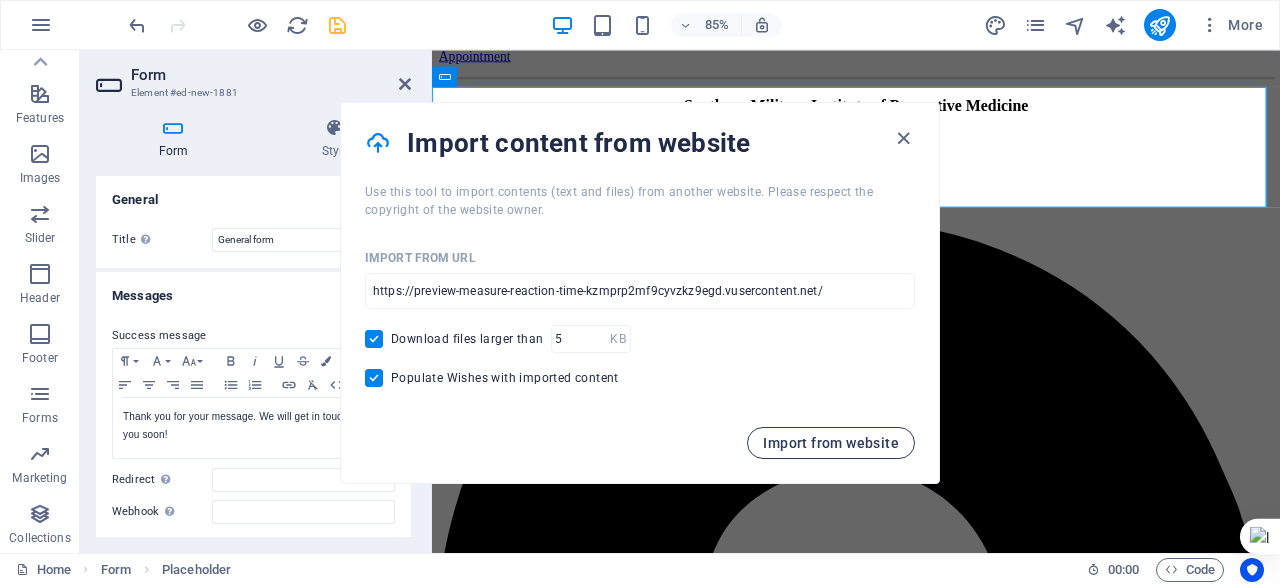 click on "Import from website" at bounding box center (831, 443) 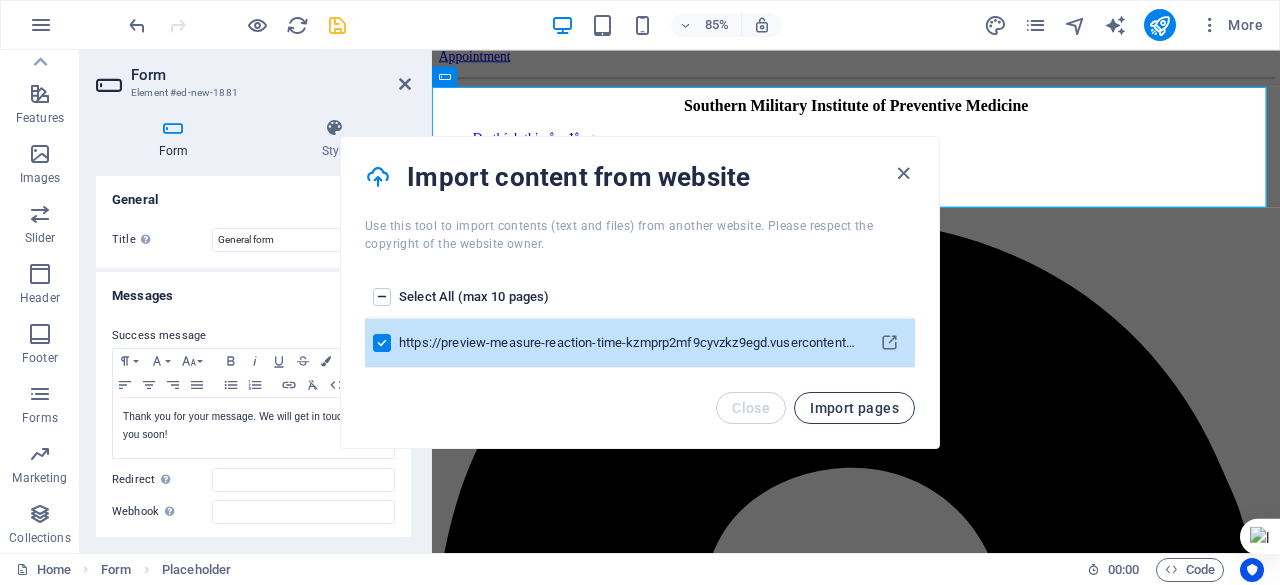 click on "Import pages" at bounding box center (854, 408) 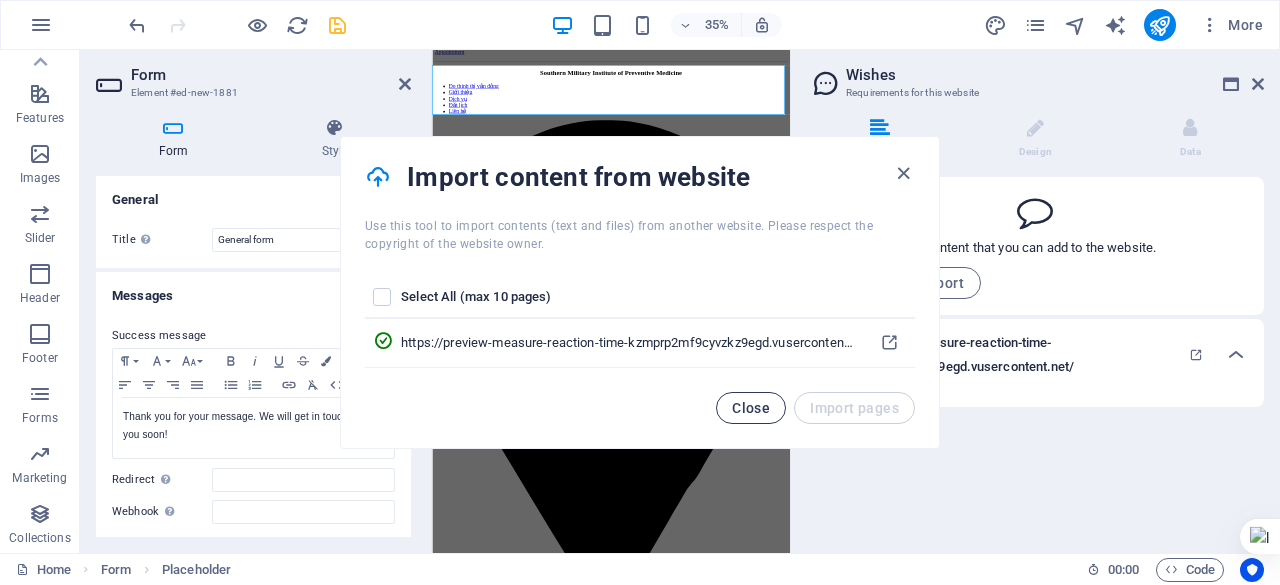click on "Close" at bounding box center [751, 408] 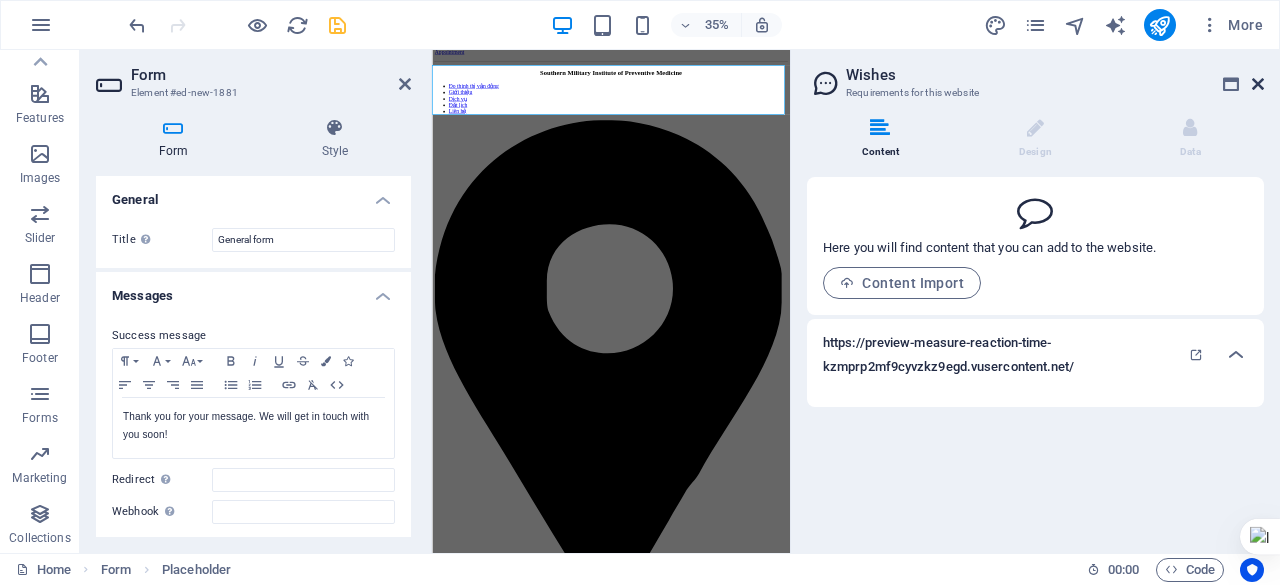 click at bounding box center [1258, 84] 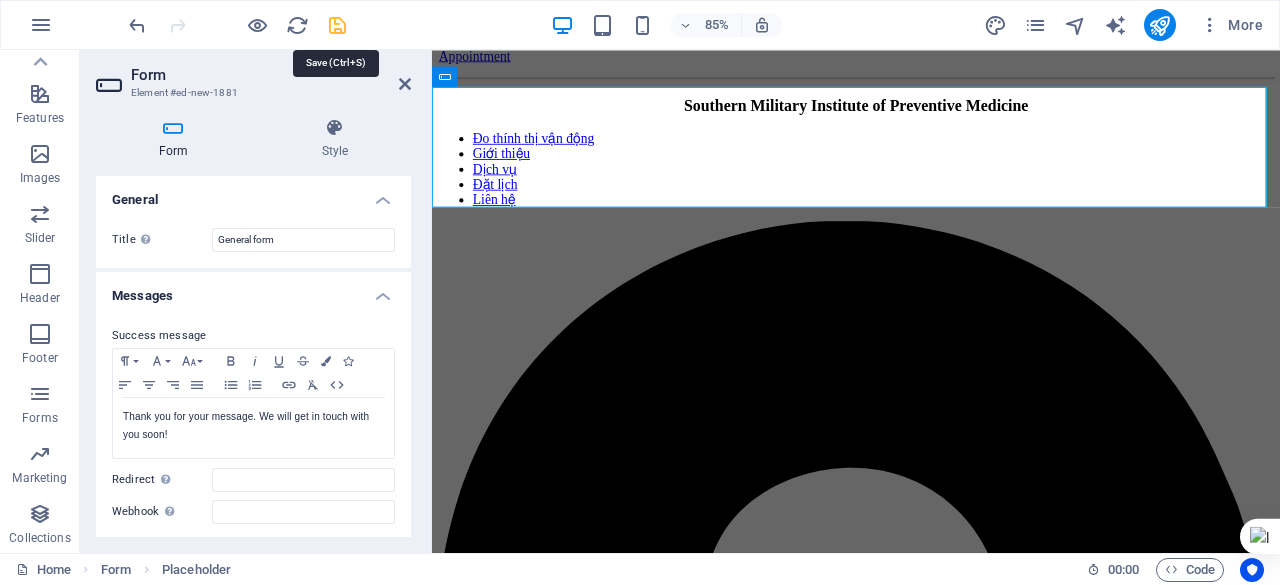 click at bounding box center (337, 25) 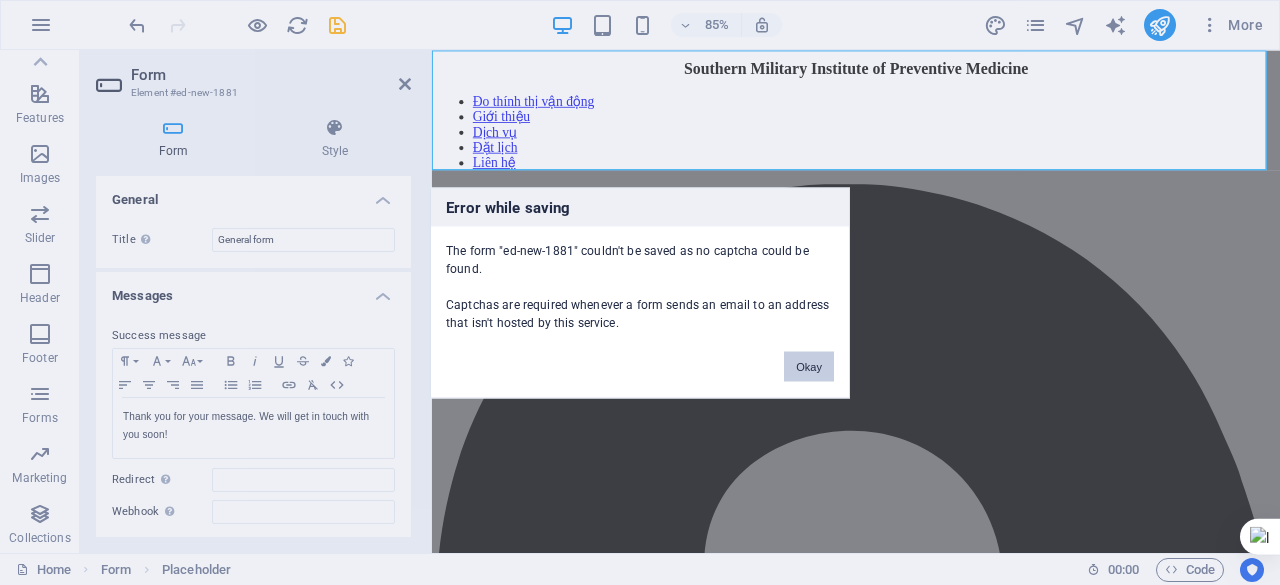 click on "Okay" at bounding box center [809, 366] 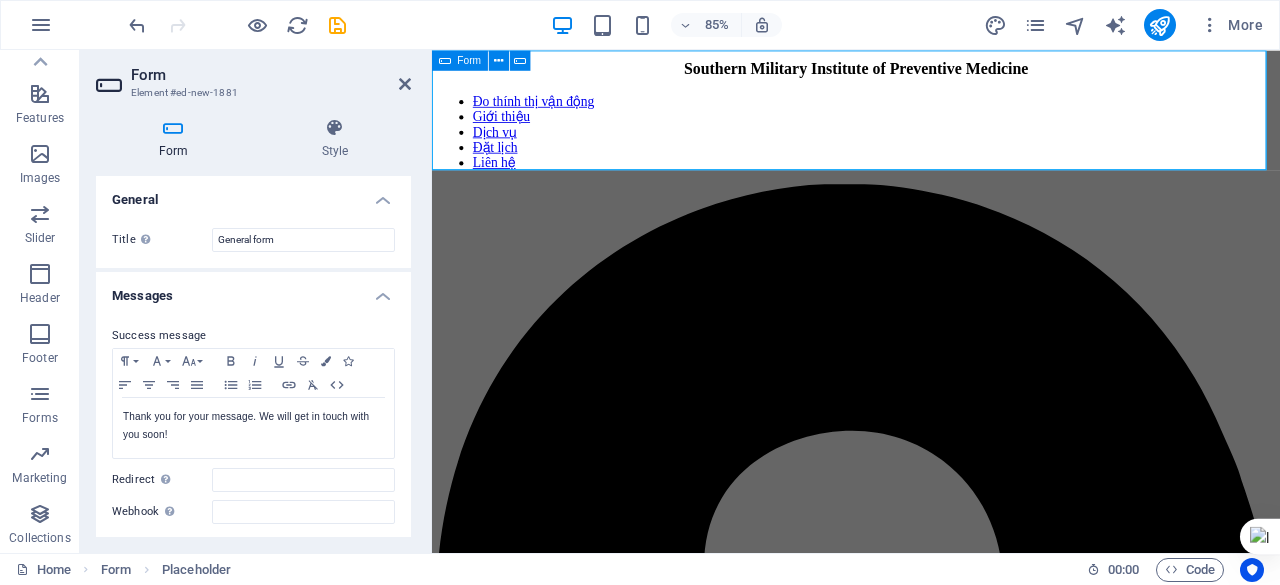 click on "Drop content here or  Add elements  Paste clipboard" at bounding box center (931, 2991) 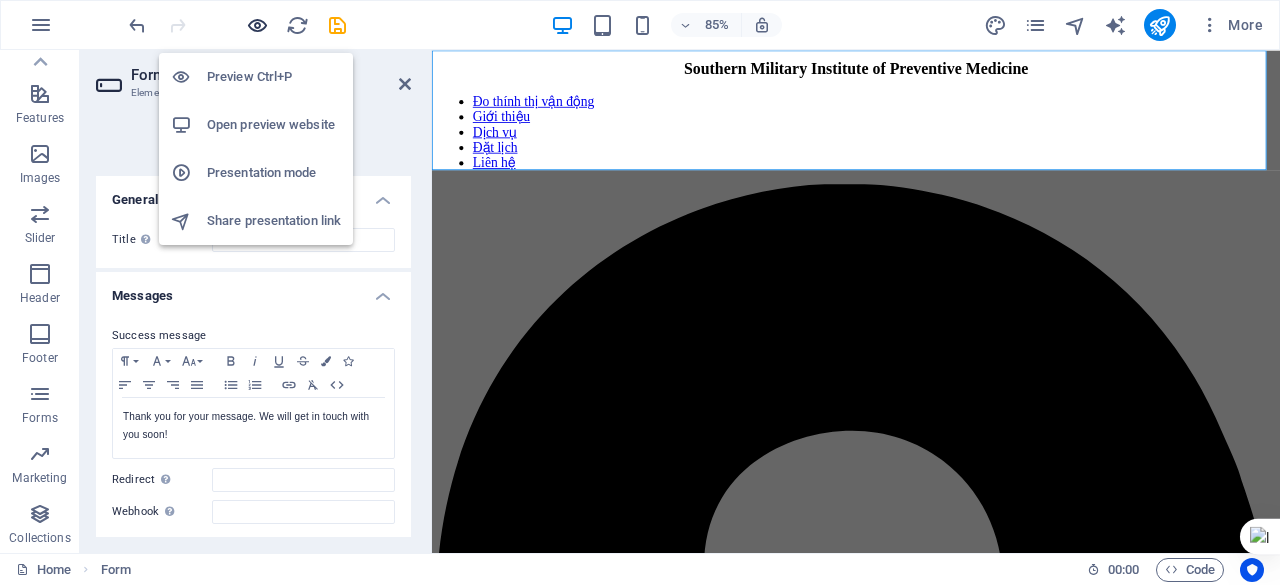 click at bounding box center [257, 25] 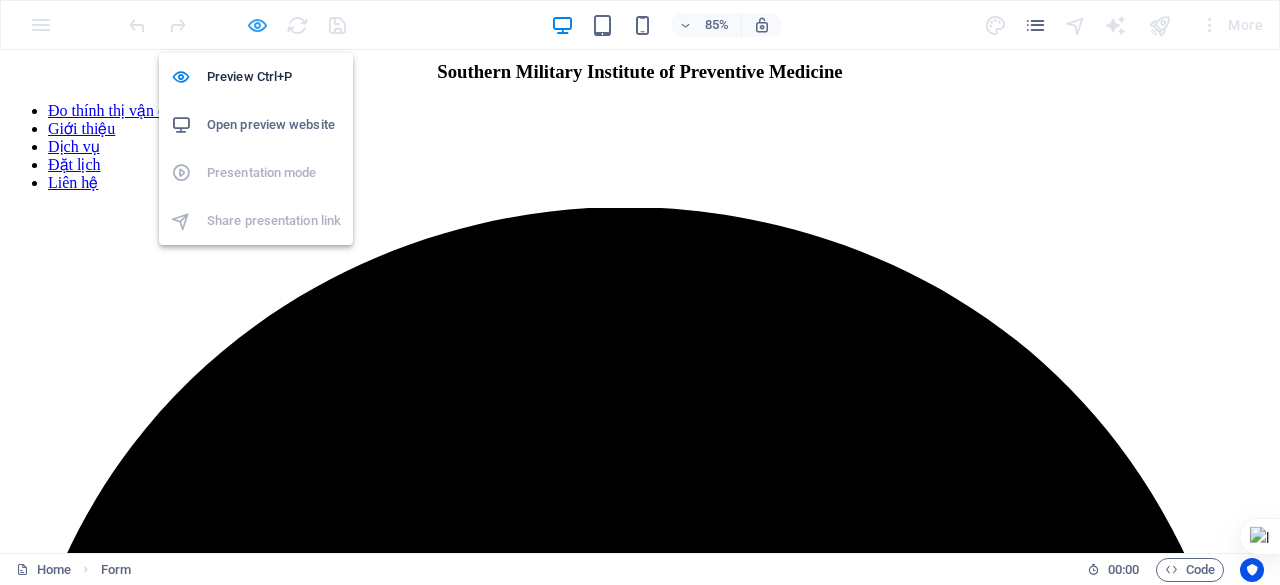 scroll, scrollTop: 0, scrollLeft: 0, axis: both 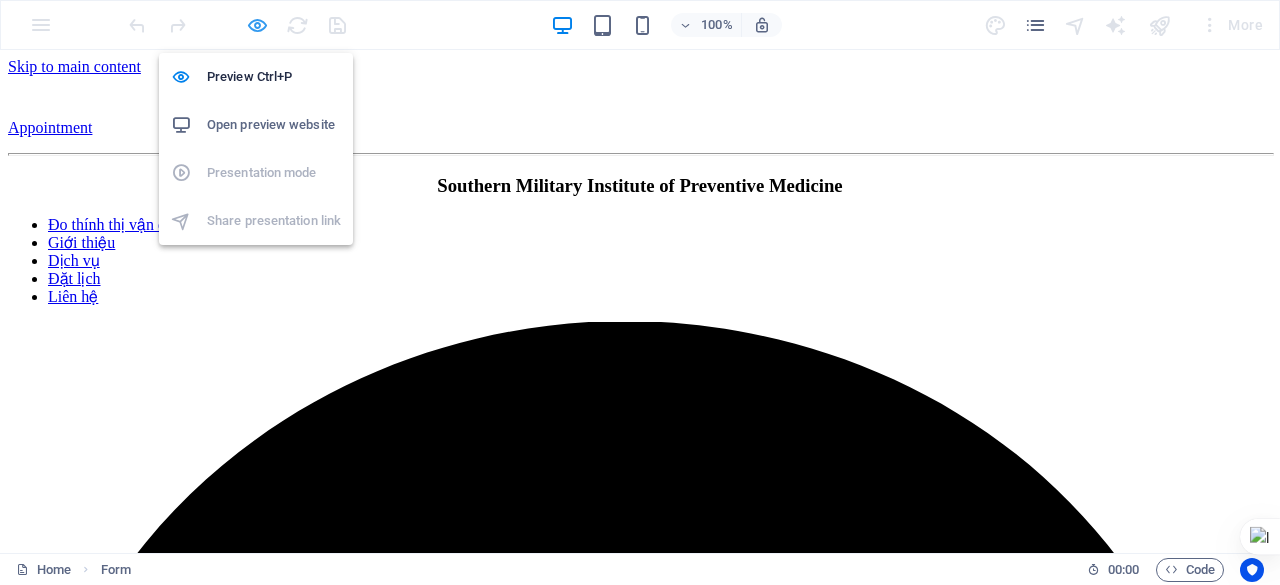 click at bounding box center [257, 25] 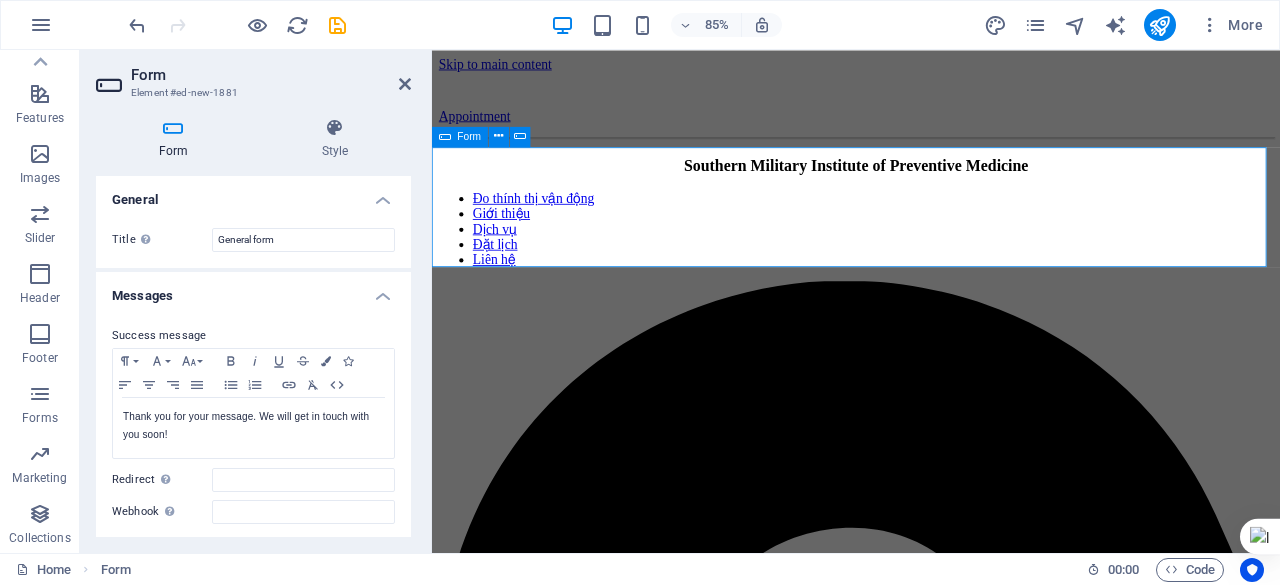 click on "Add elements" at bounding box center [872, 3135] 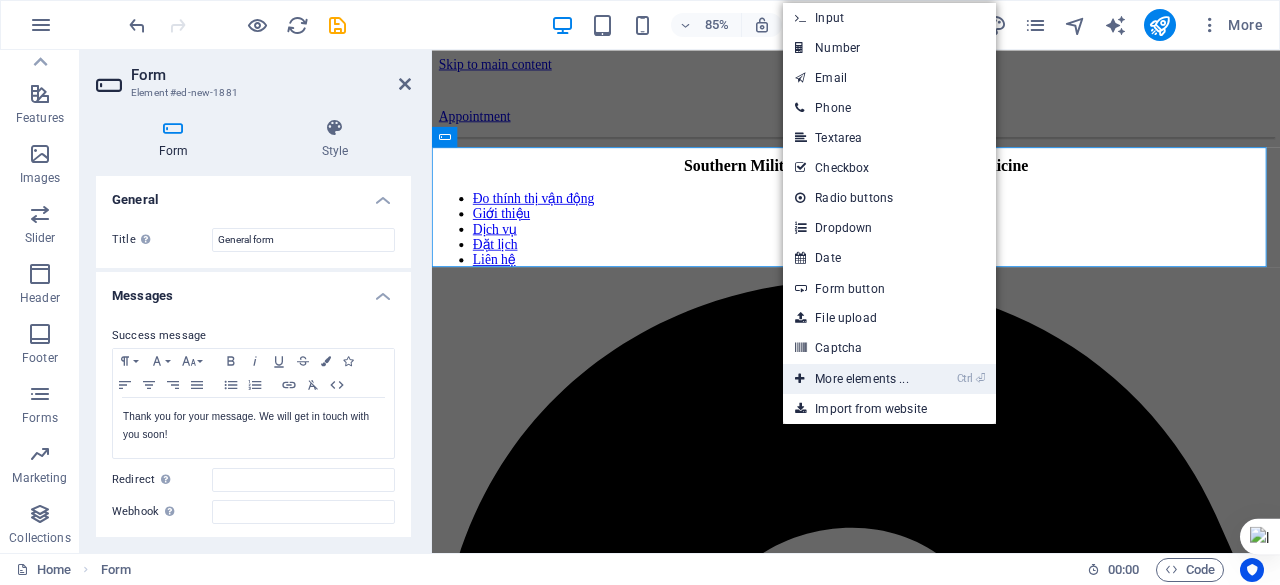 click on "Ctrl ⏎  More elements ..." at bounding box center (851, 379) 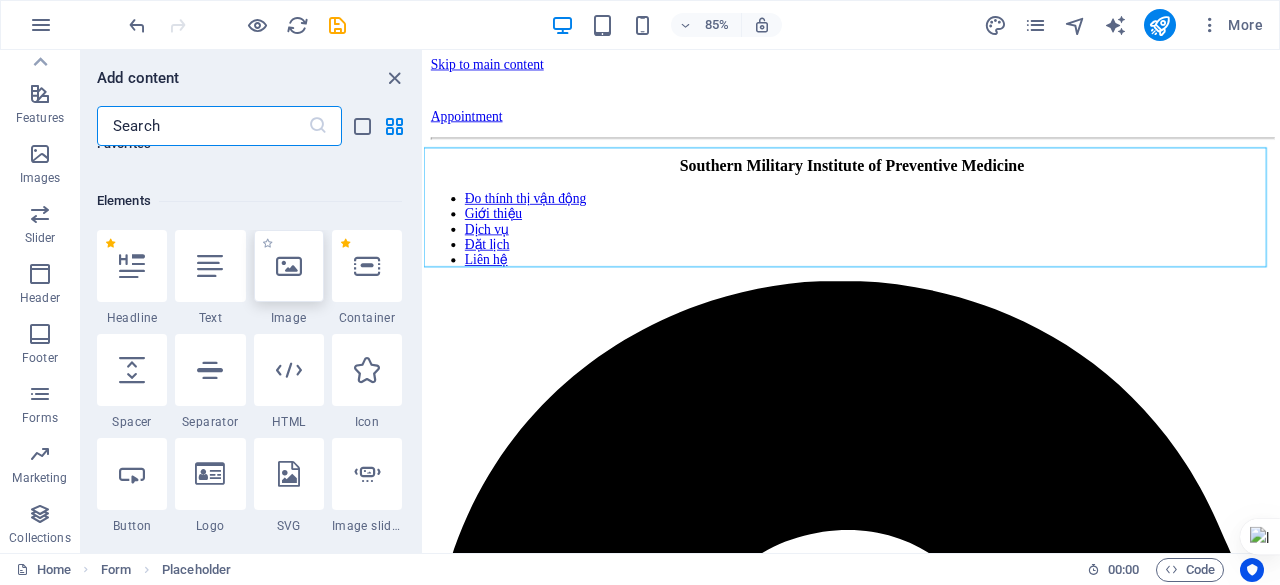 scroll, scrollTop: 187, scrollLeft: 0, axis: vertical 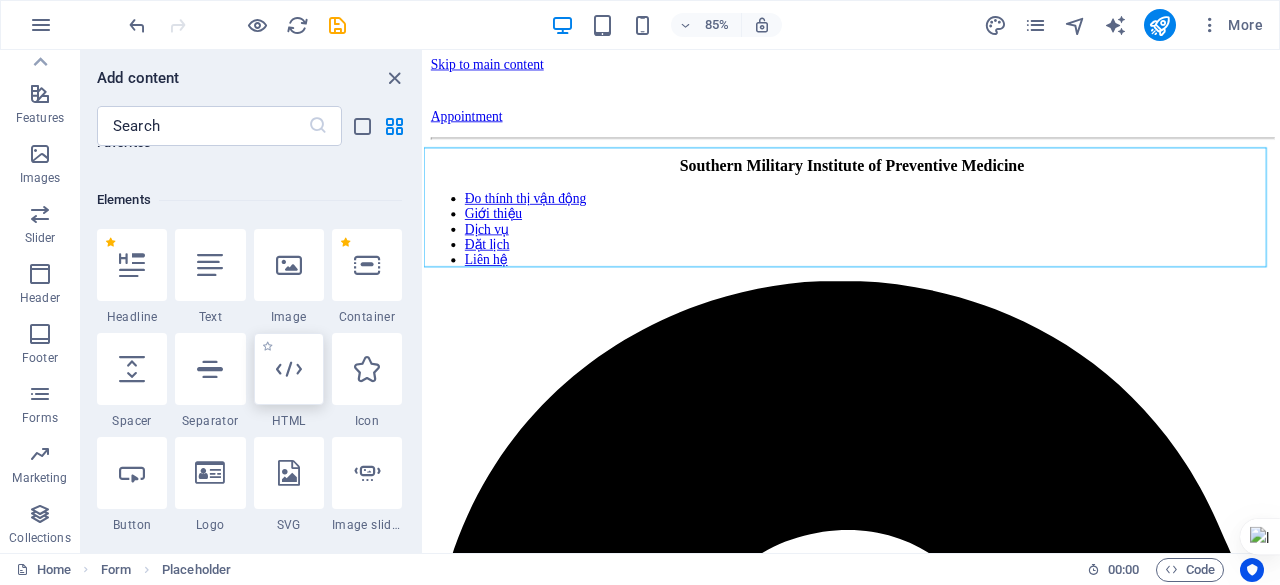 click at bounding box center [289, 369] 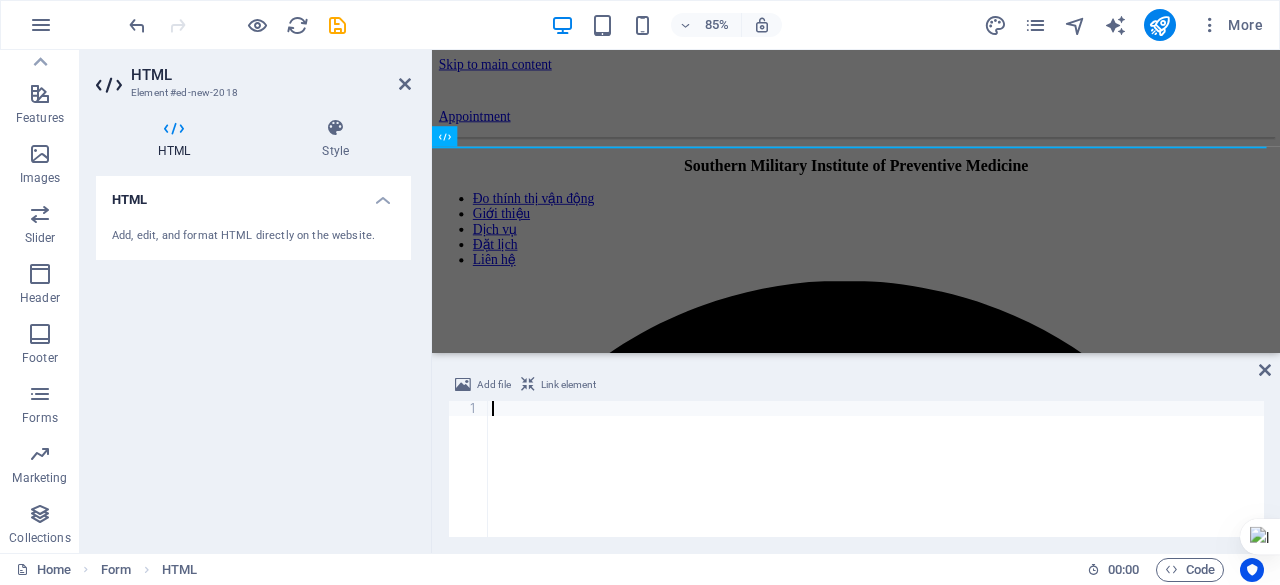 type 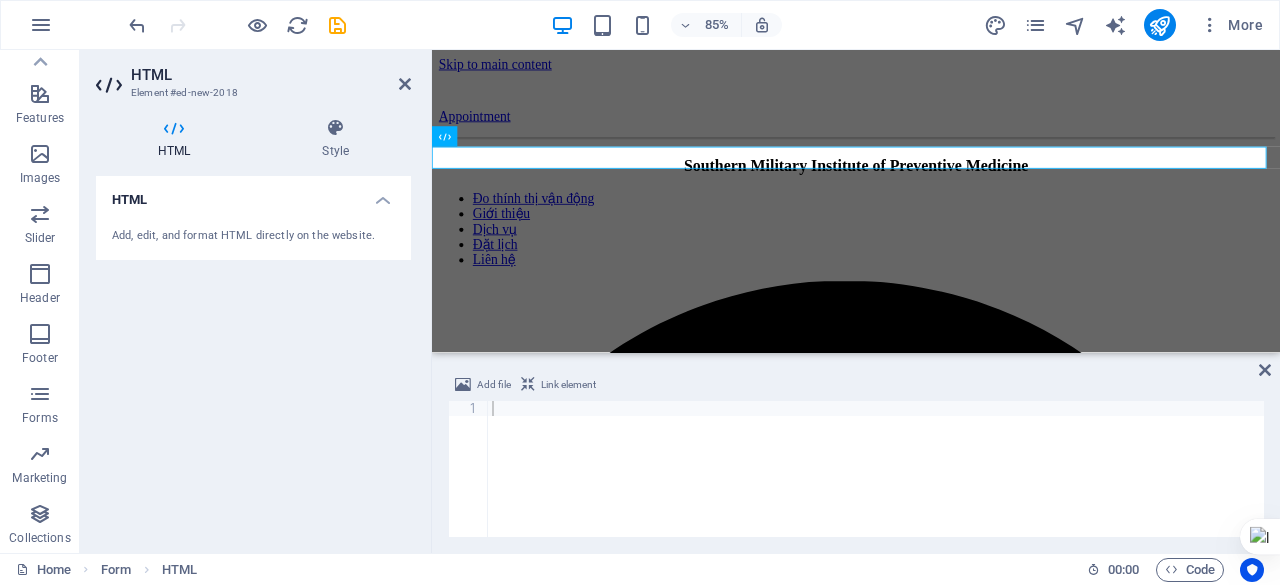 click on "Link element" at bounding box center [568, 385] 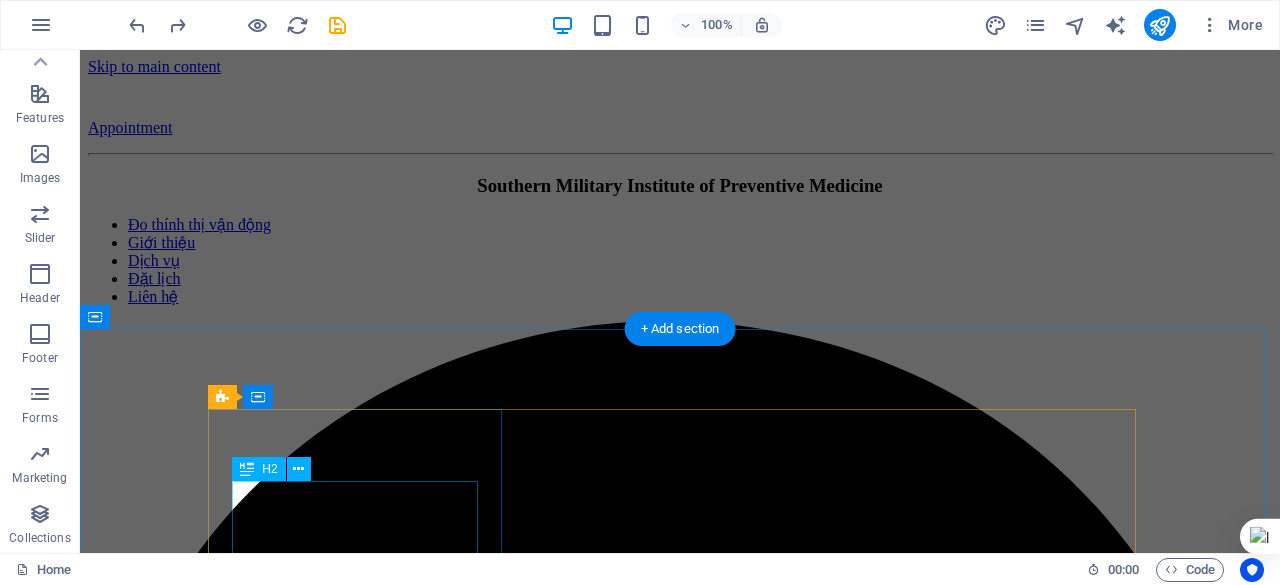 click on "Modern Clinic" at bounding box center (680, 5280) 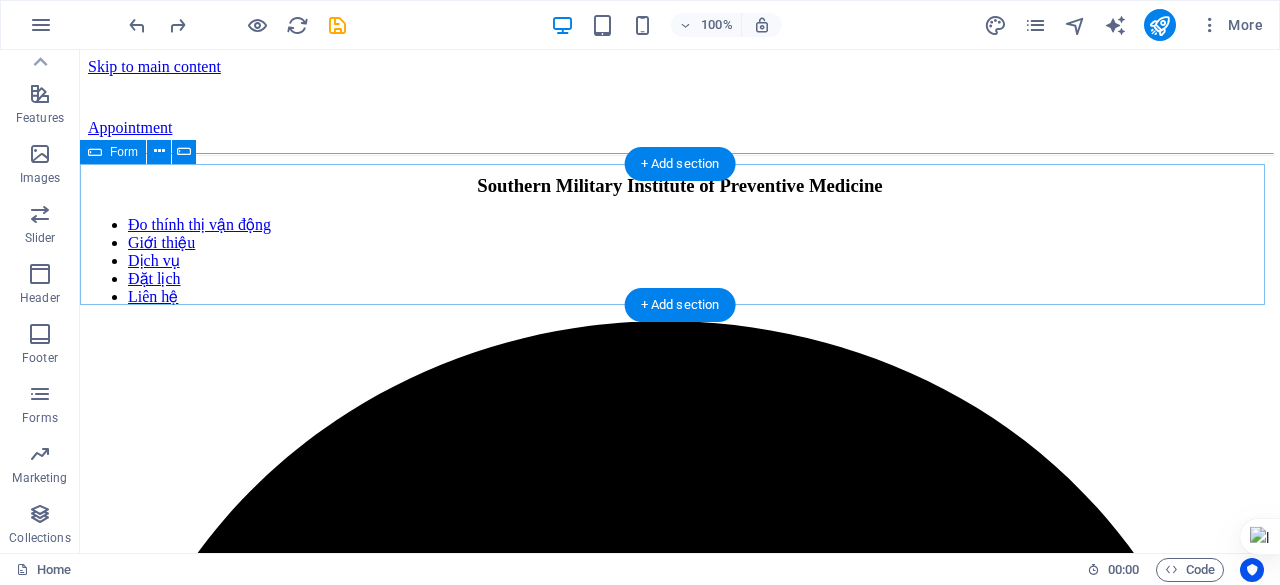 click on "Add elements" at bounding box center [621, 3697] 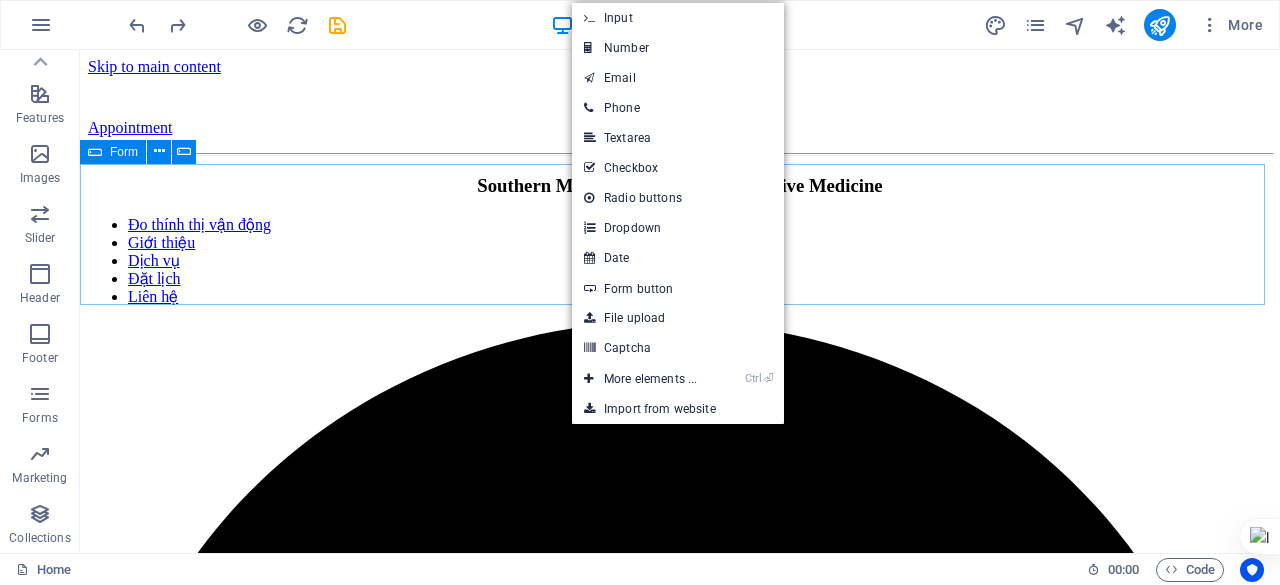 click on "Add elements" at bounding box center [621, 3697] 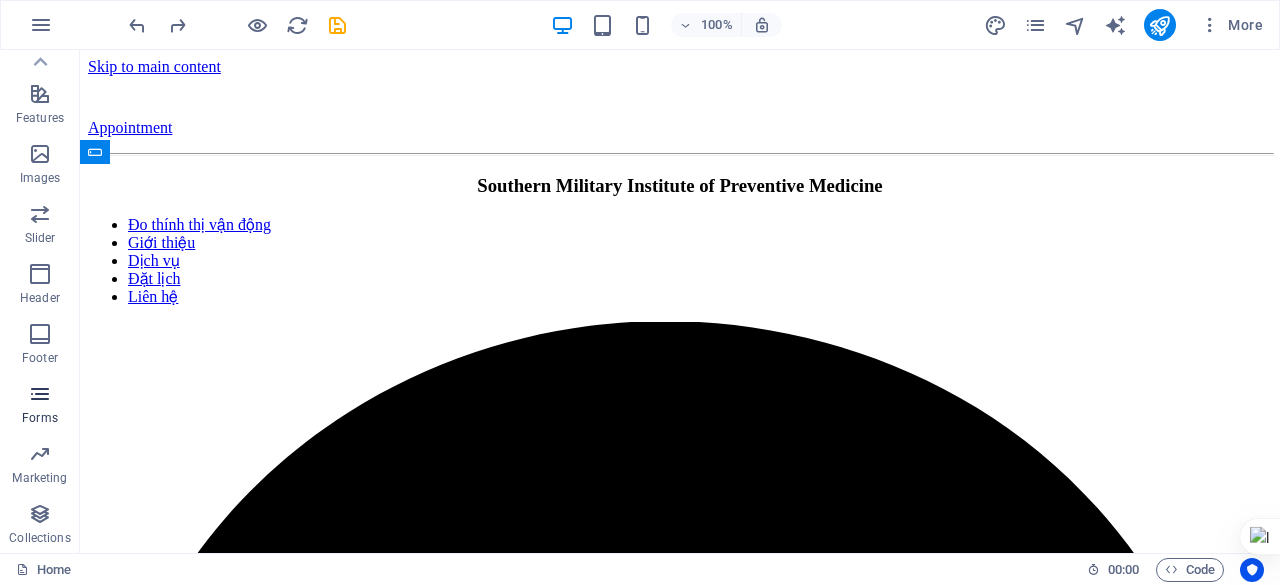 click at bounding box center [40, 394] 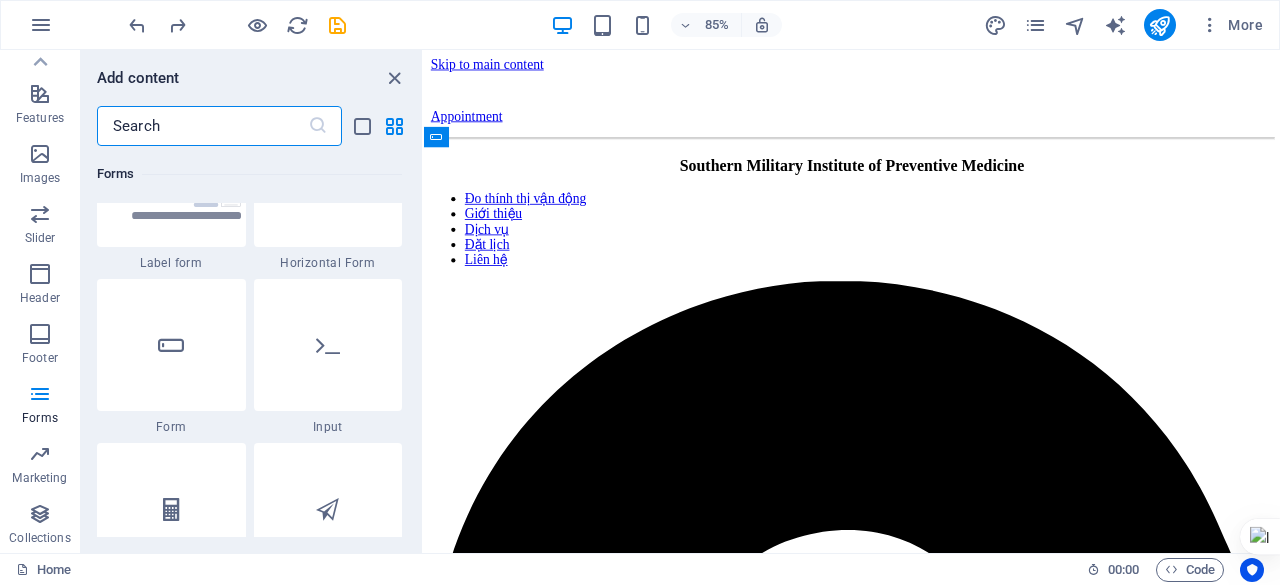 scroll, scrollTop: 15017, scrollLeft: 0, axis: vertical 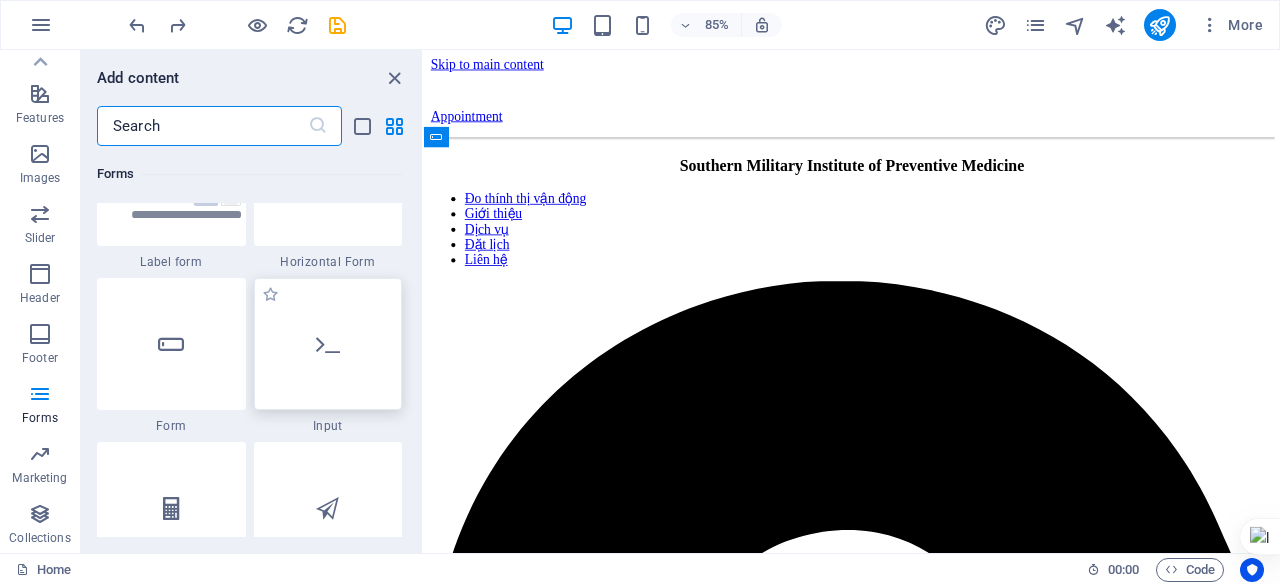 click at bounding box center (328, 344) 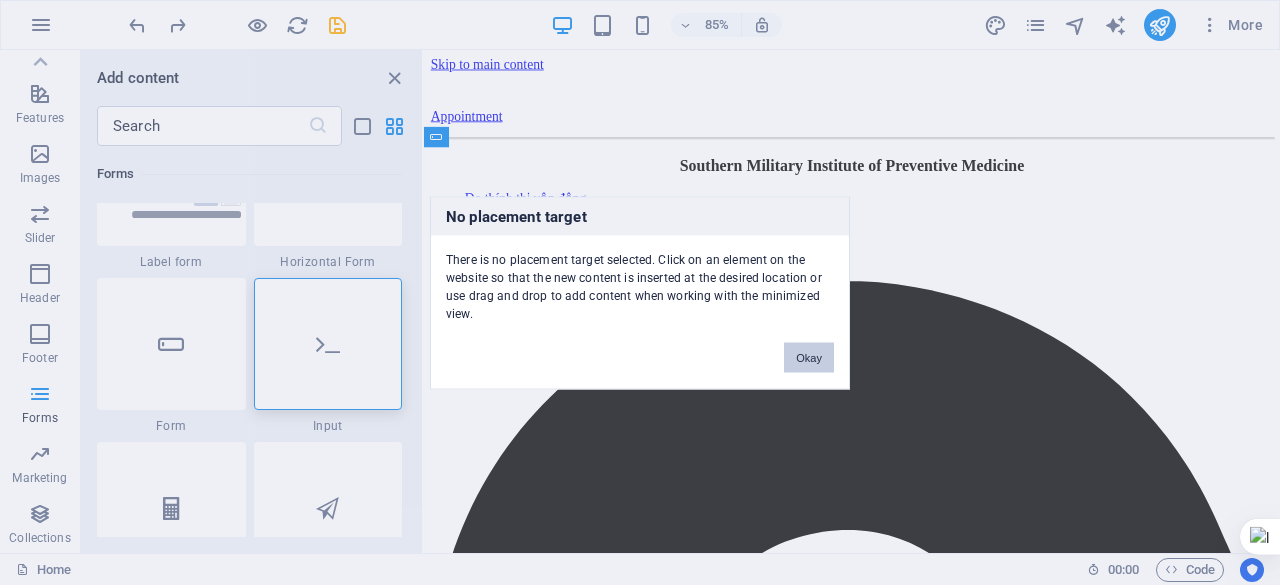 click on "Okay" at bounding box center (809, 357) 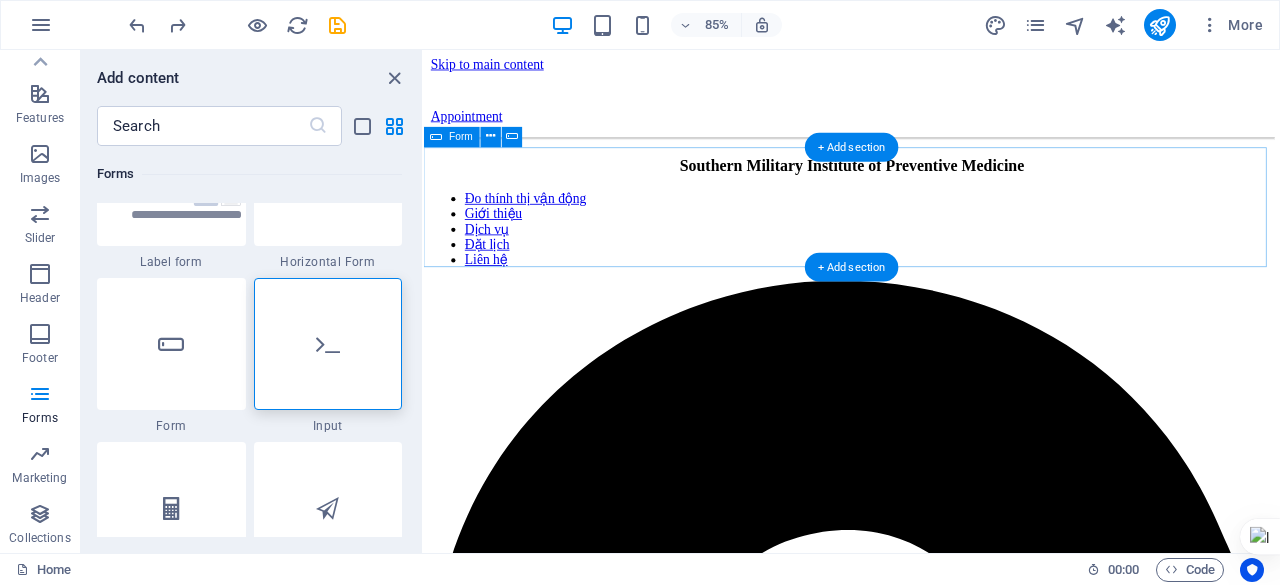 click on "Drop content here or  Add elements  Paste clipboard" at bounding box center [927, 3130] 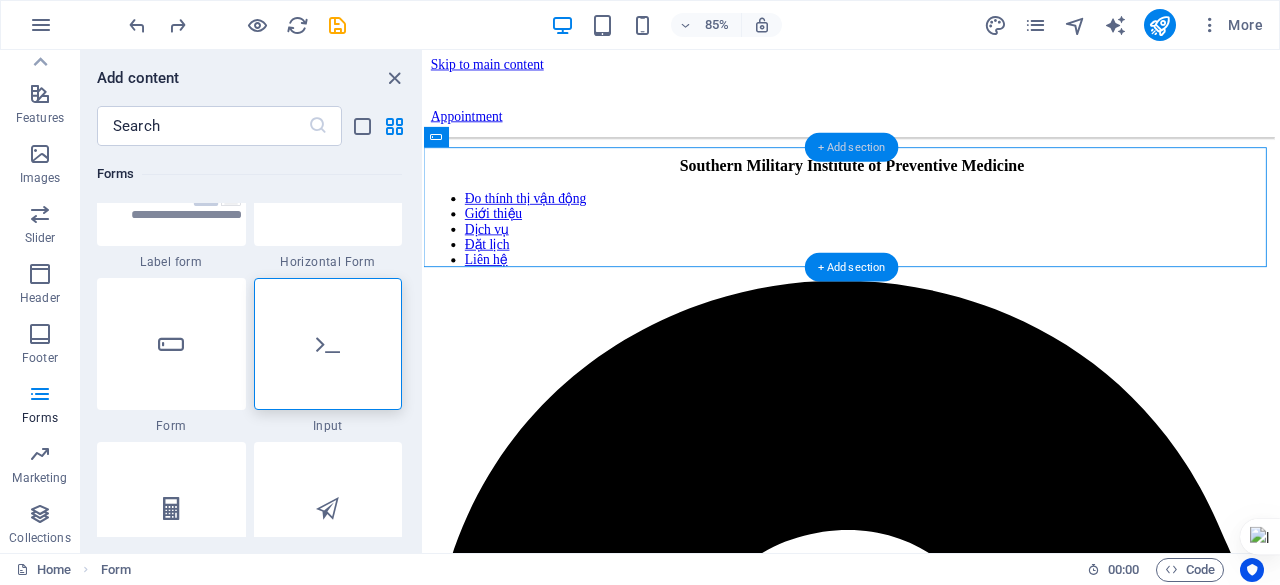 click on "+ Add section" at bounding box center (852, 146) 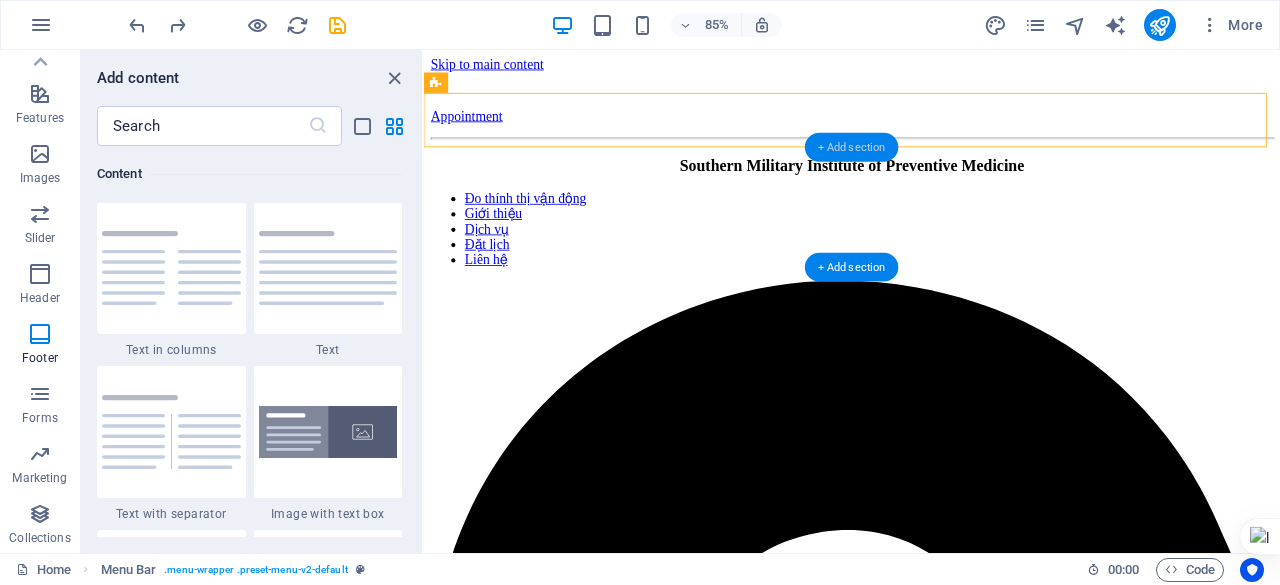 scroll, scrollTop: 3499, scrollLeft: 0, axis: vertical 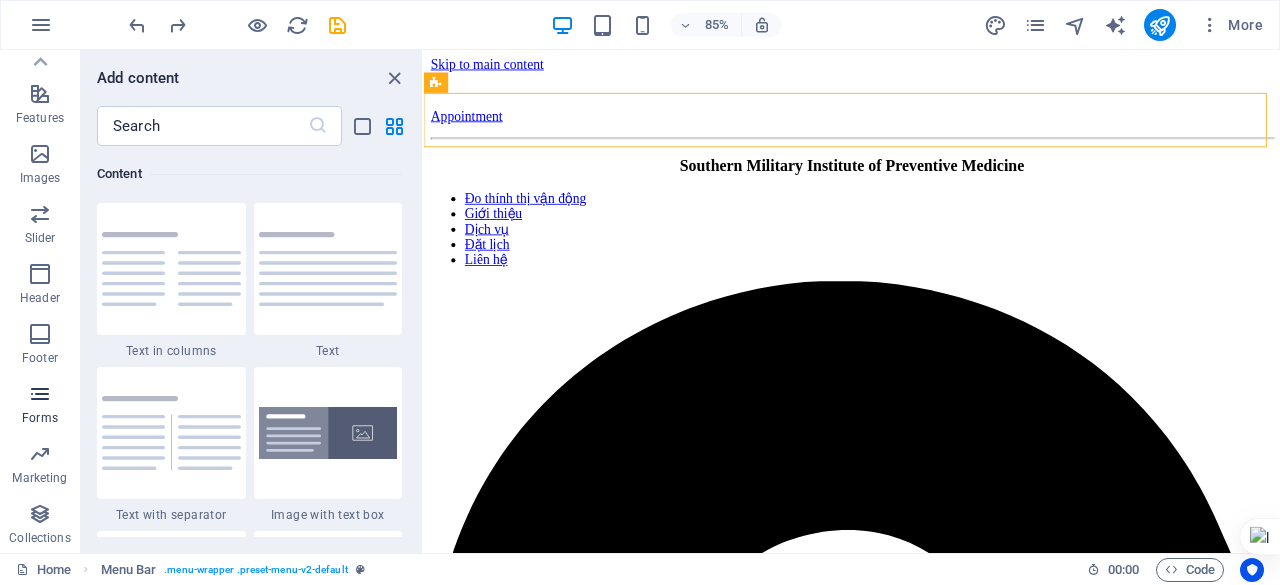 drag, startPoint x: 61, startPoint y: 416, endPoint x: 47, endPoint y: 411, distance: 14.866069 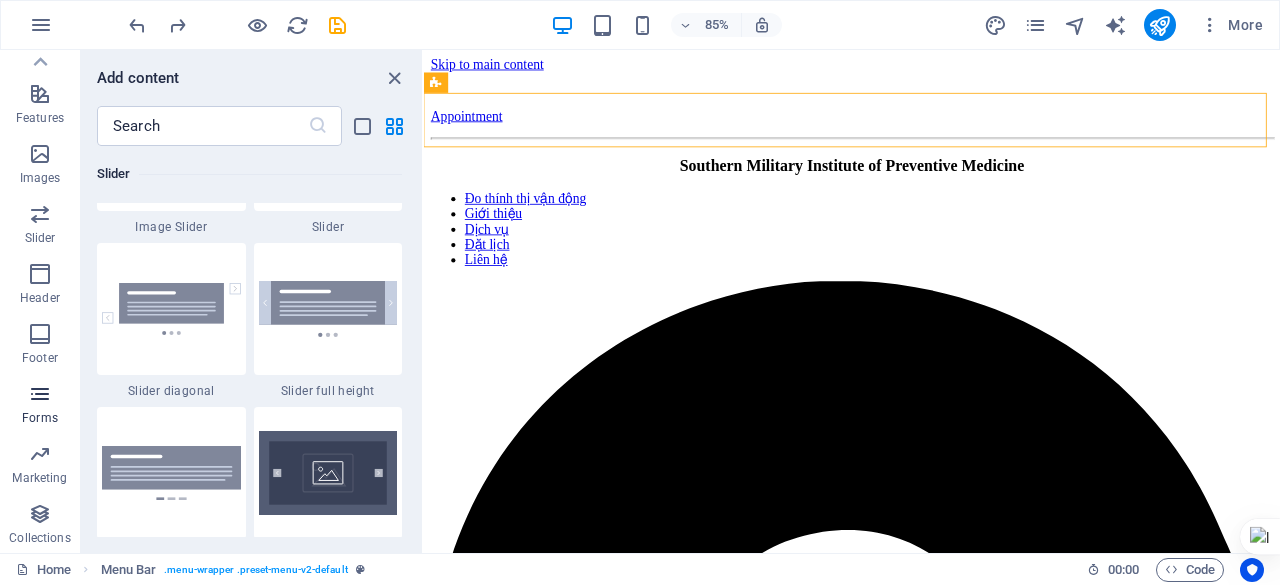click on "Forms" at bounding box center [40, 418] 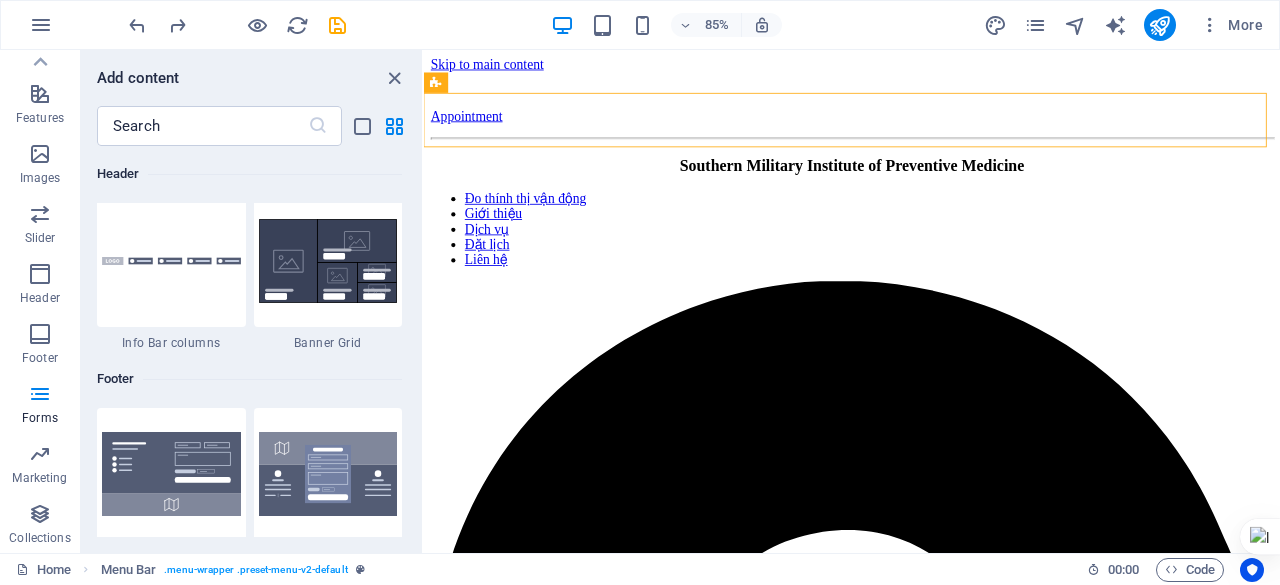 scroll, scrollTop: 14600, scrollLeft: 0, axis: vertical 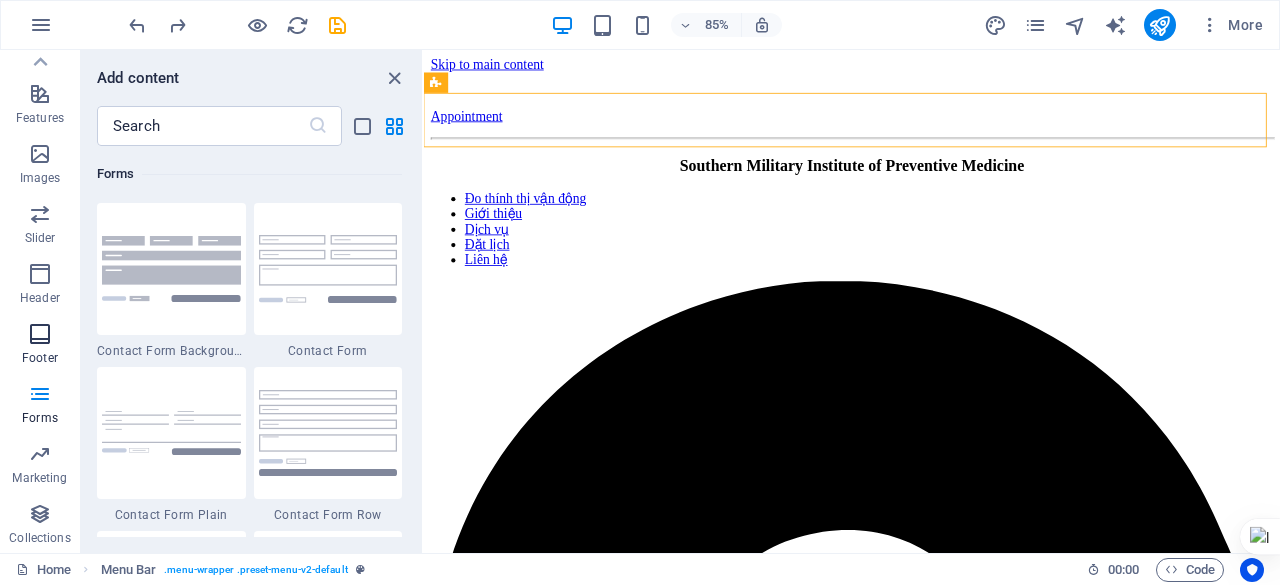 click at bounding box center [40, 334] 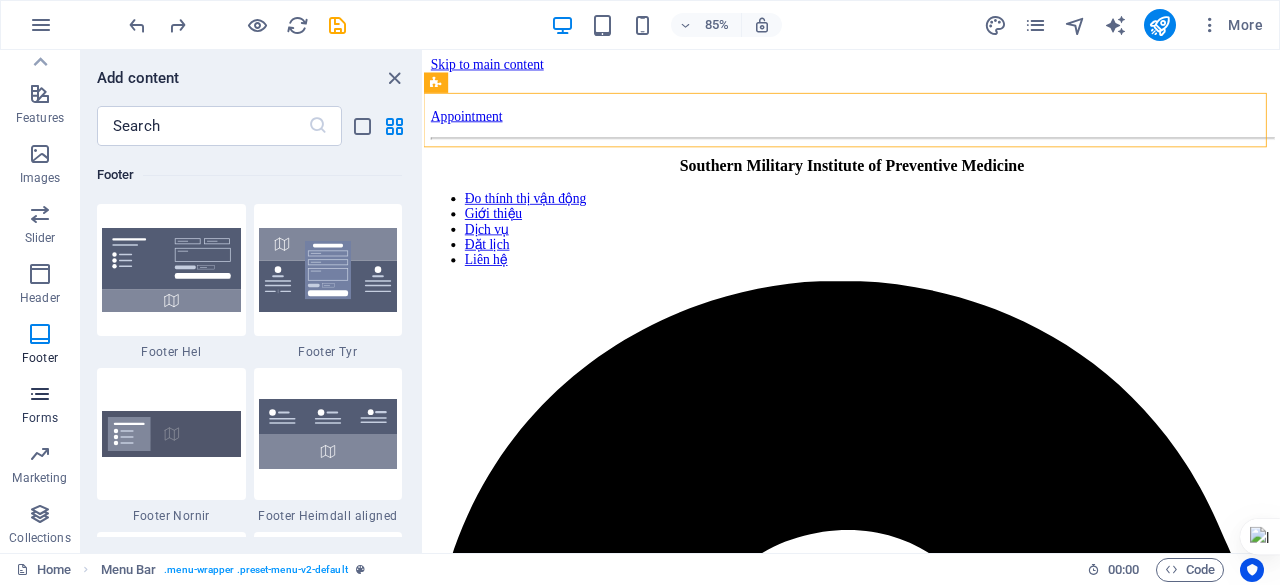 click on "Forms" at bounding box center (40, 406) 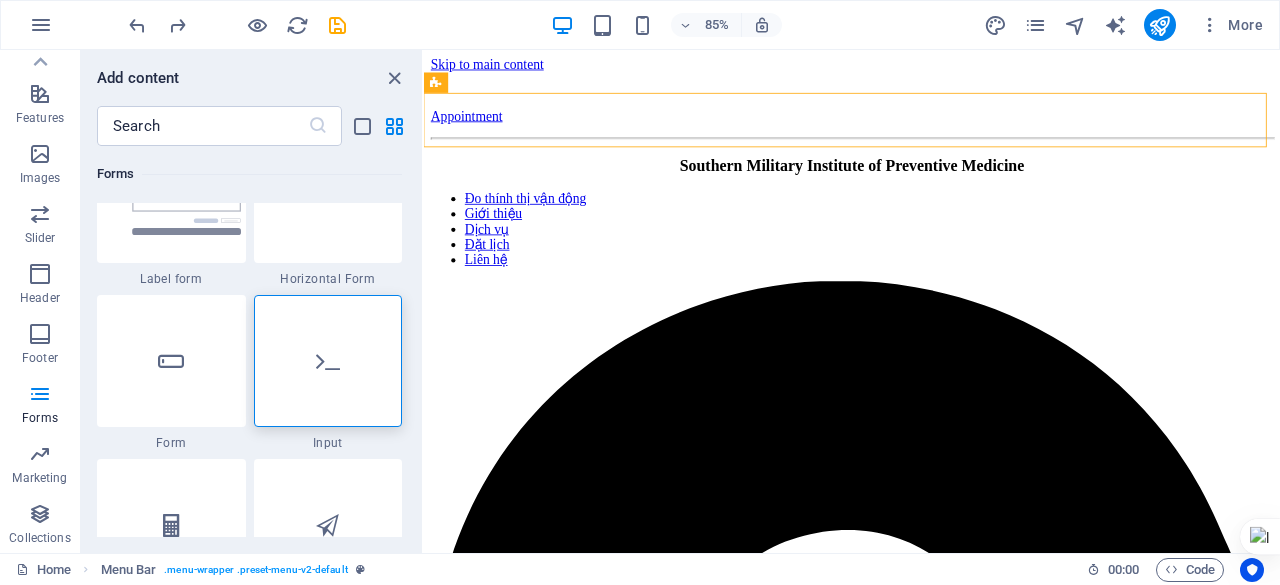 scroll, scrollTop: 15008, scrollLeft: 0, axis: vertical 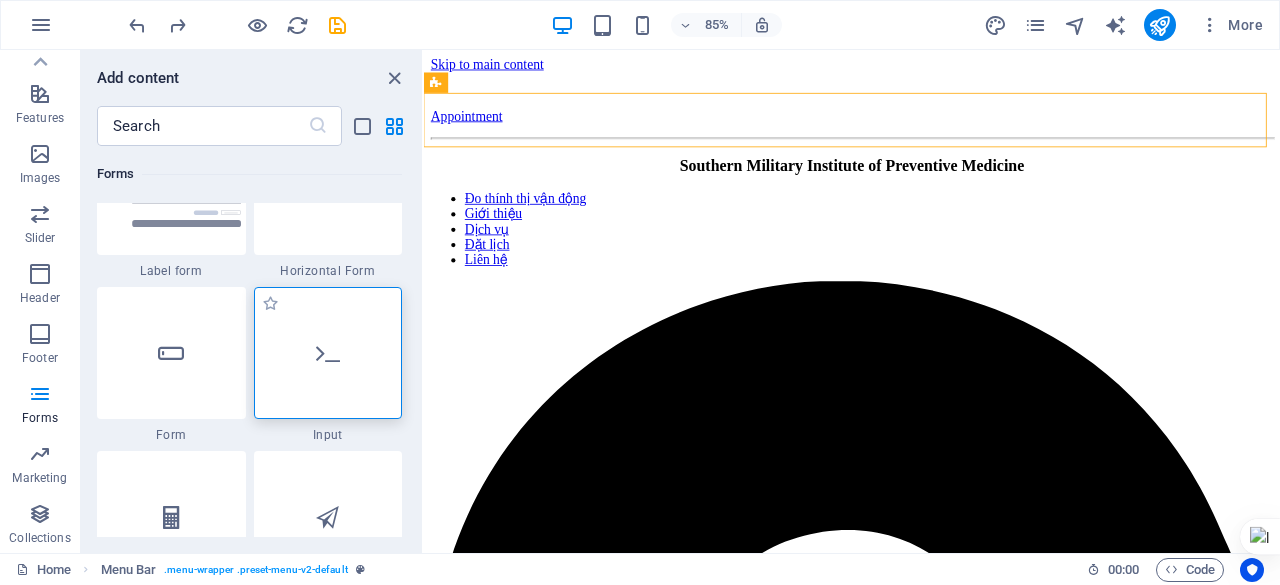 click at bounding box center (328, 353) 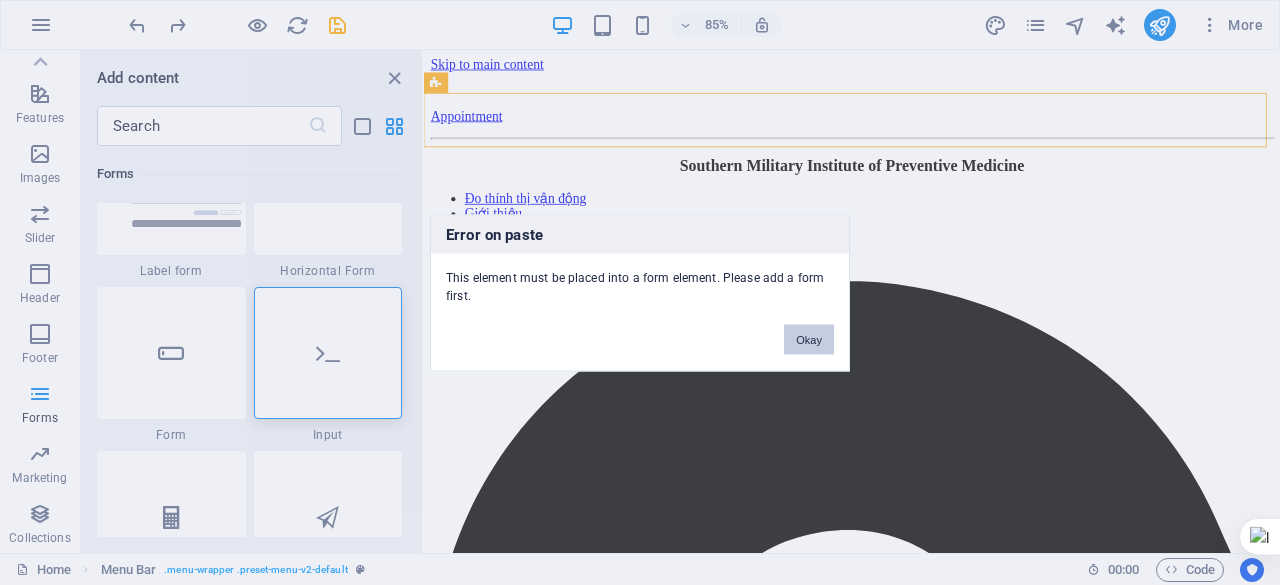 click on "Okay" at bounding box center (809, 339) 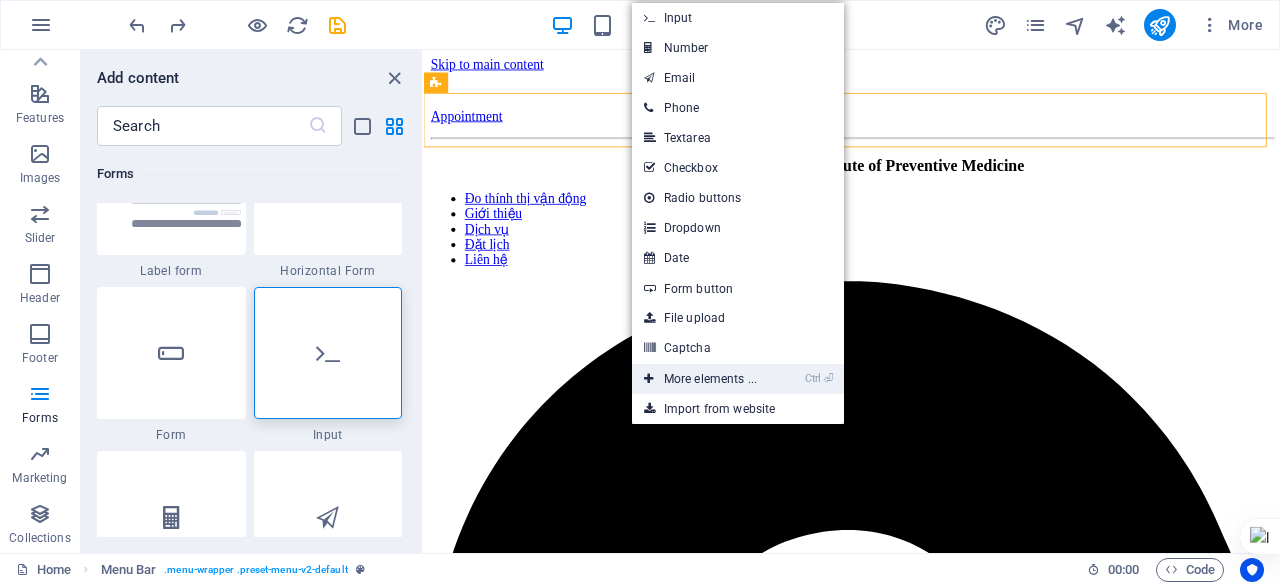 click on "Ctrl ⏎  More elements ..." at bounding box center (700, 379) 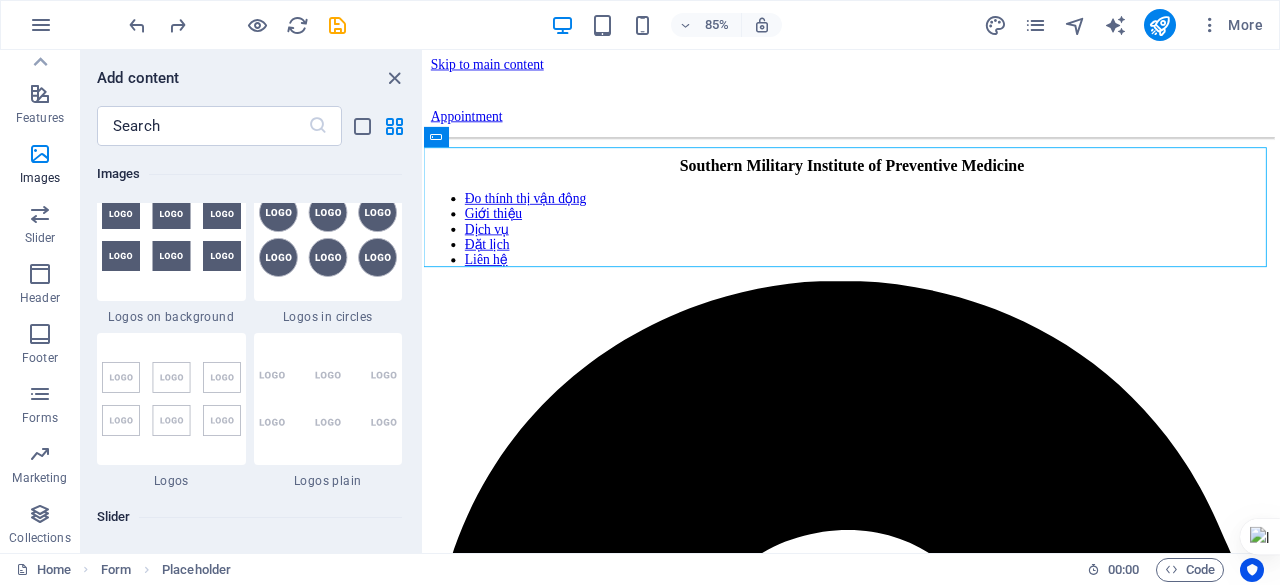 scroll, scrollTop: 10960, scrollLeft: 0, axis: vertical 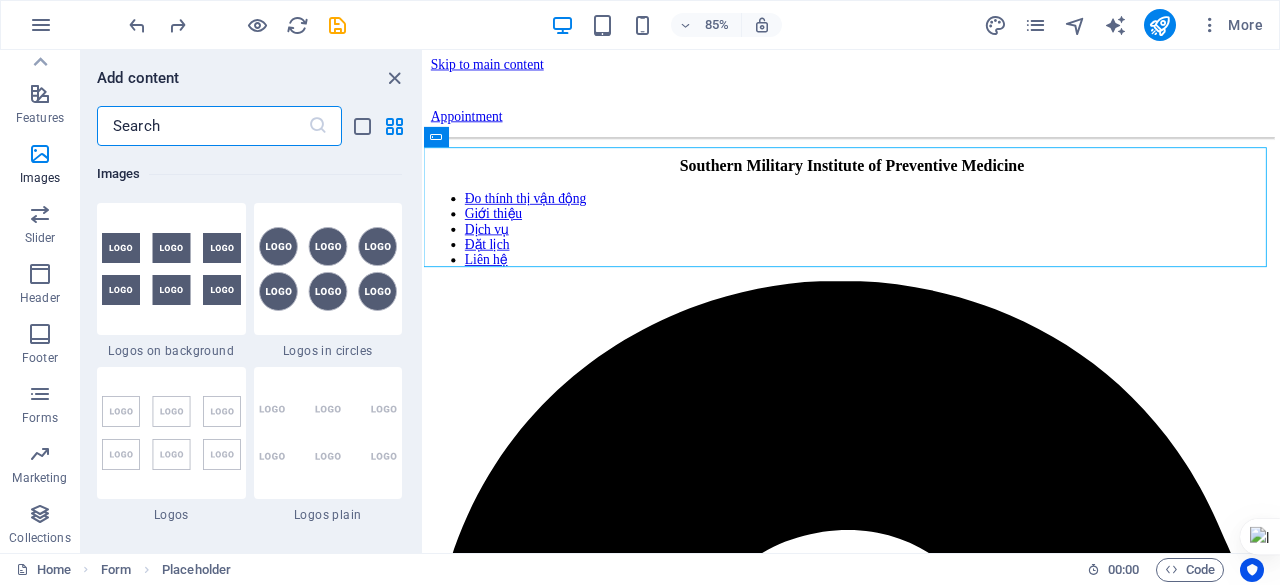 click at bounding box center (202, 126) 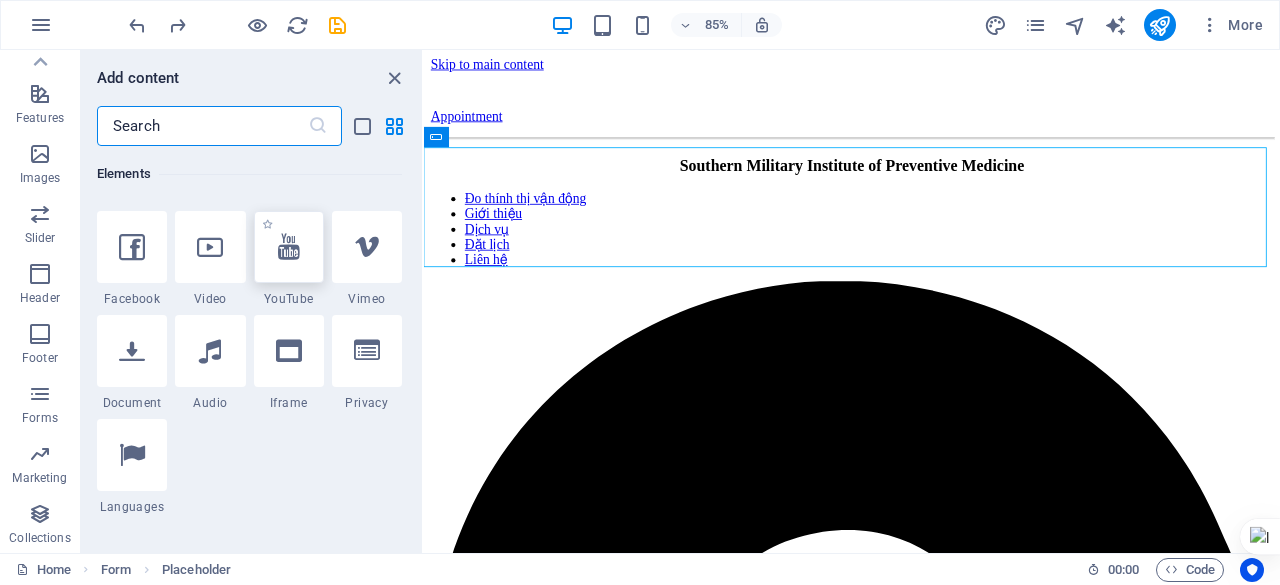 scroll, scrollTop: 623, scrollLeft: 0, axis: vertical 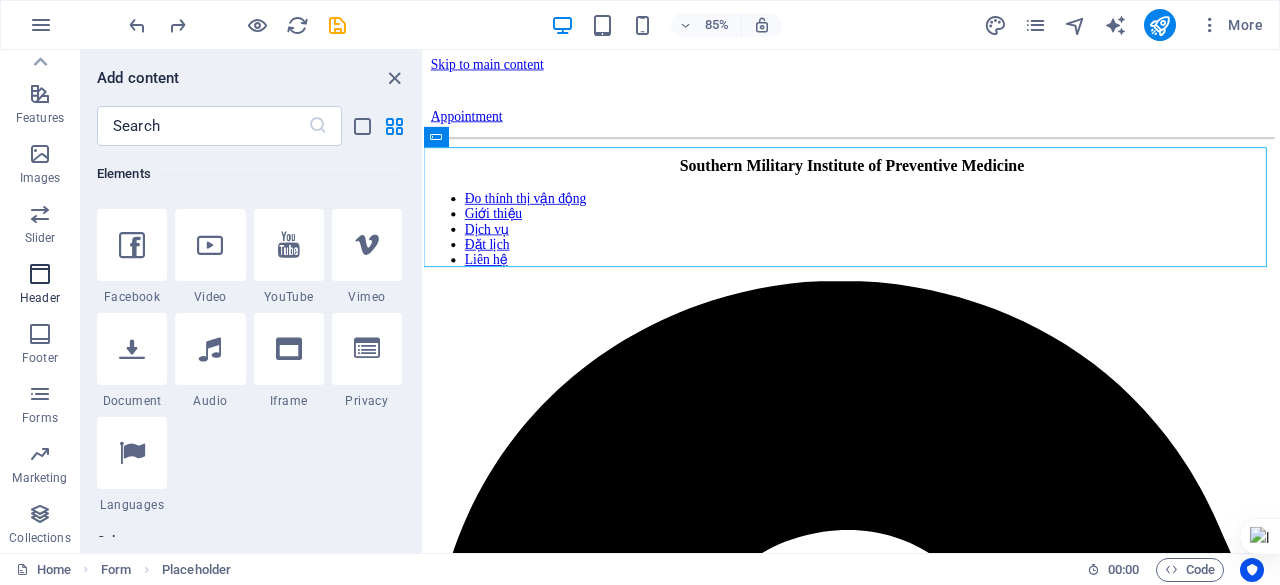 click on "Header" at bounding box center [40, 298] 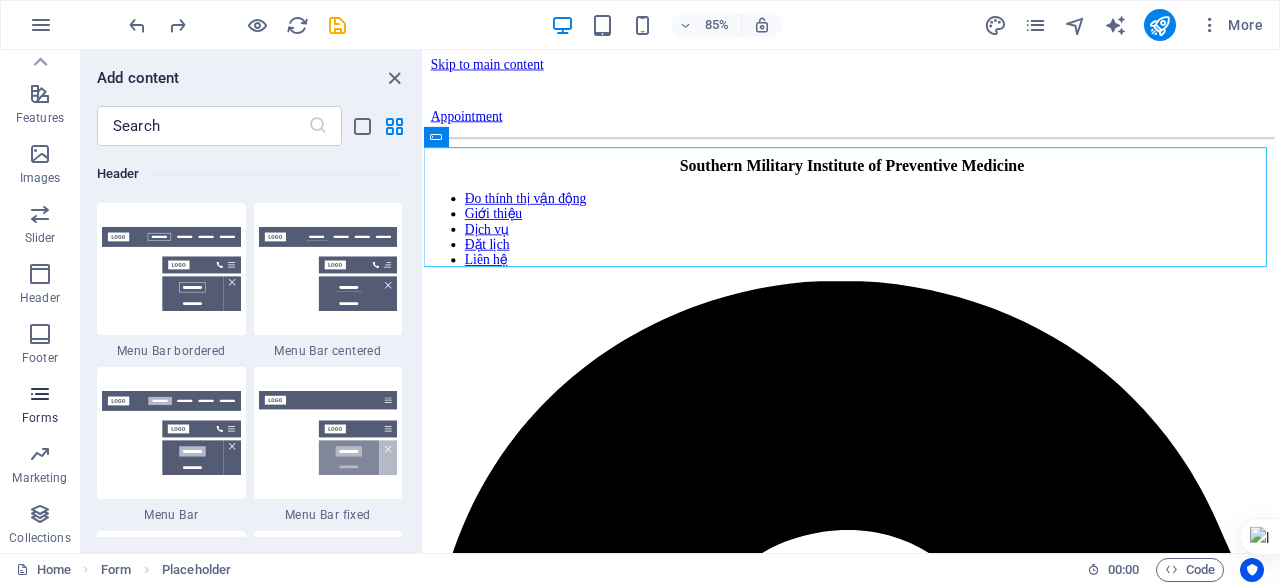 scroll, scrollTop: 12042, scrollLeft: 0, axis: vertical 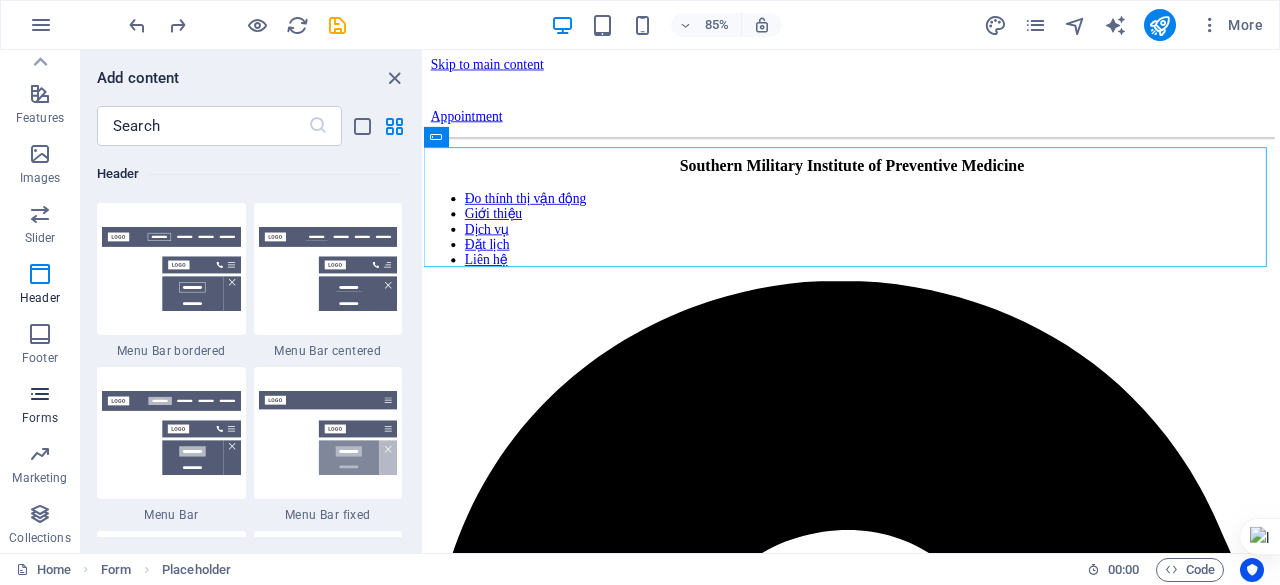 click on "Forms" at bounding box center [40, 406] 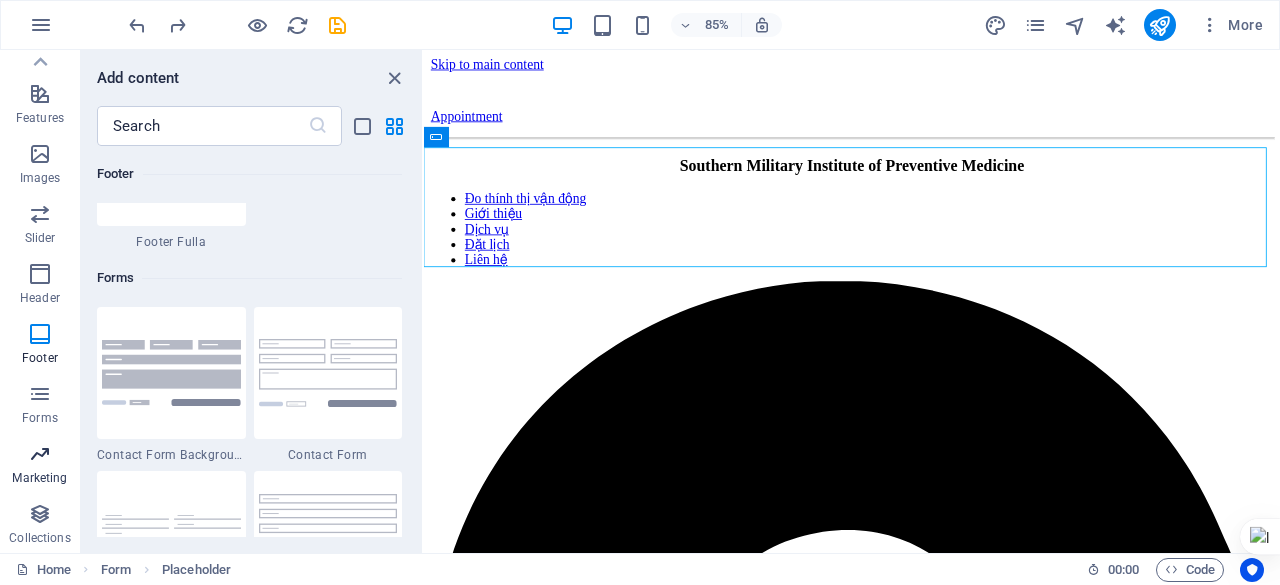 scroll, scrollTop: 14600, scrollLeft: 0, axis: vertical 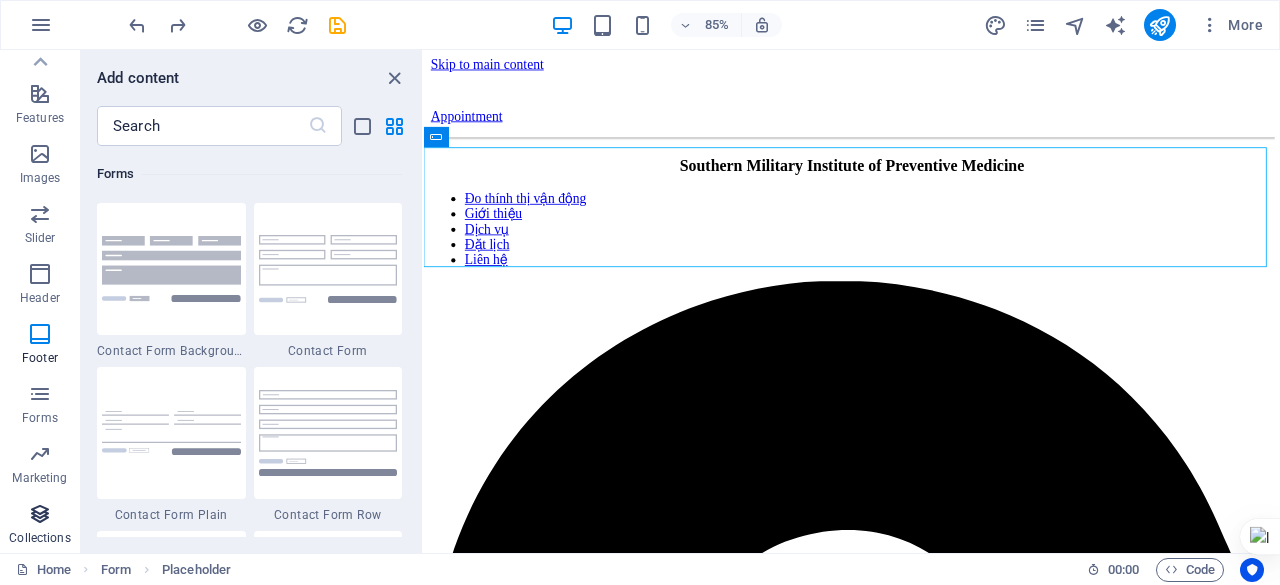 click at bounding box center (40, 514) 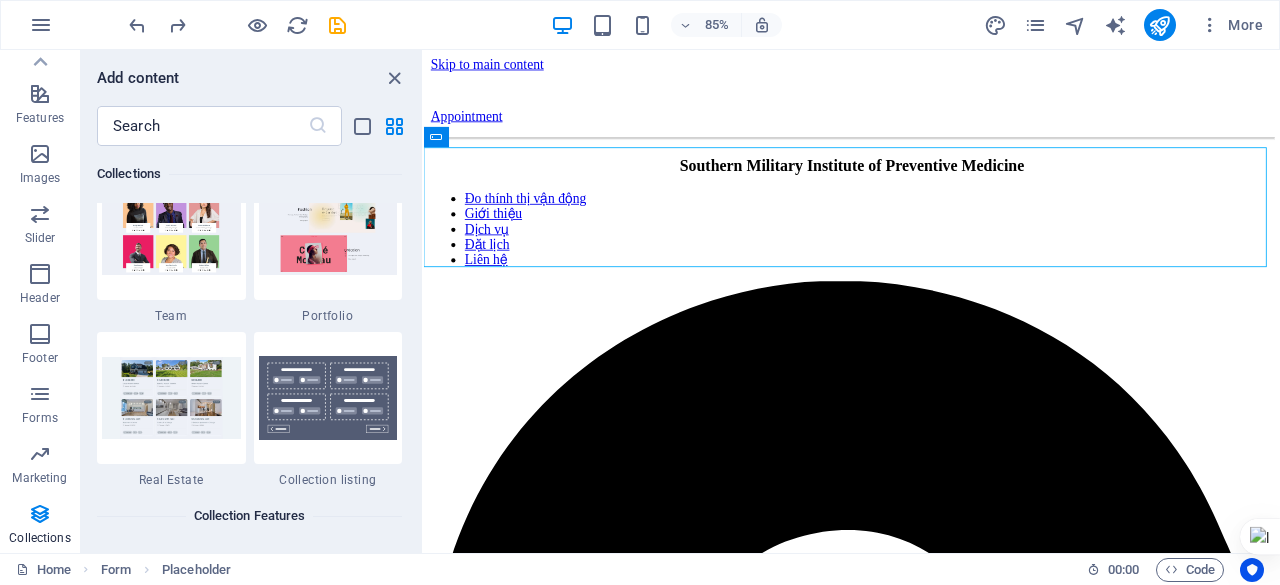 scroll, scrollTop: 18709, scrollLeft: 0, axis: vertical 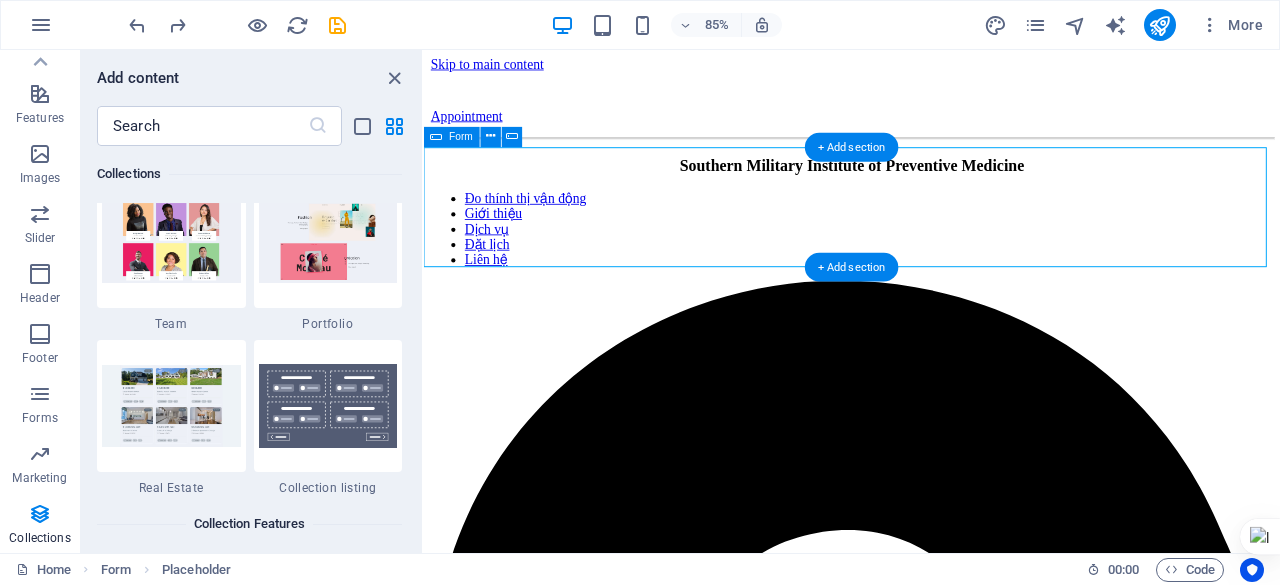 click on "Drop content here or  Add elements  Paste clipboard" at bounding box center [927, 3130] 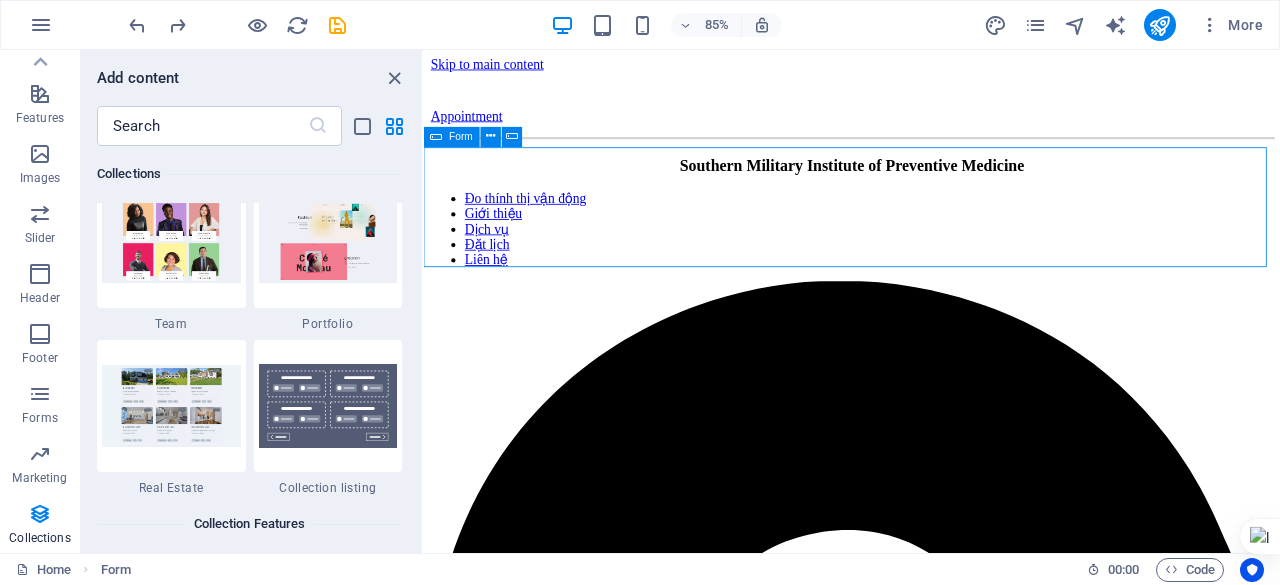 click on "Form" at bounding box center [462, 137] 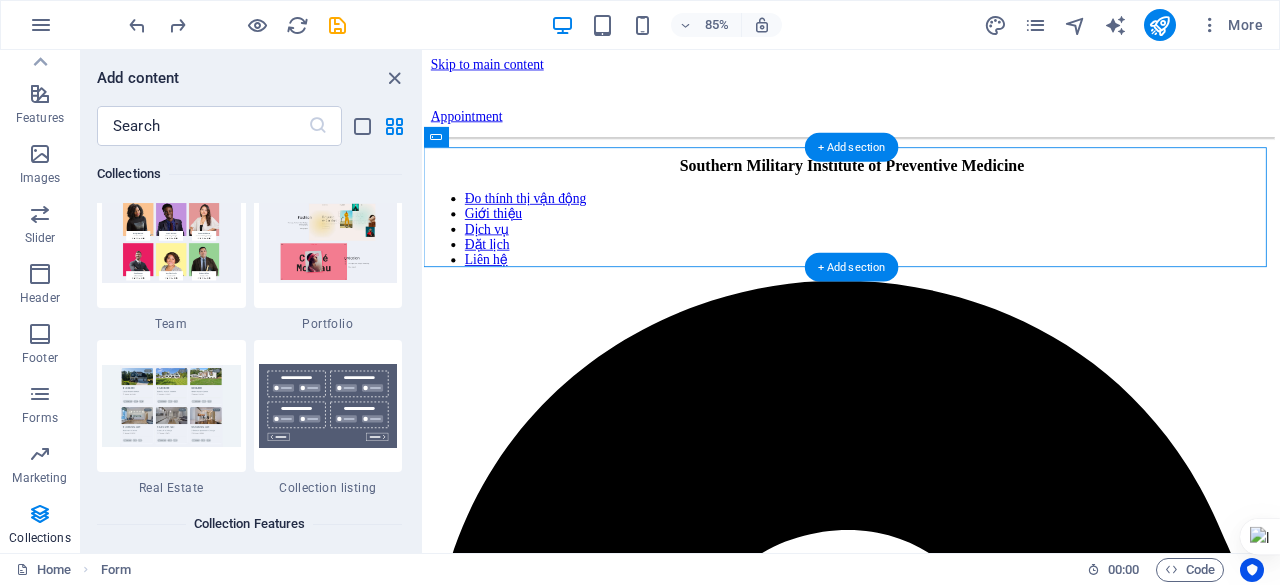 drag, startPoint x: 888, startPoint y: 183, endPoint x: 473, endPoint y: 186, distance: 415.01083 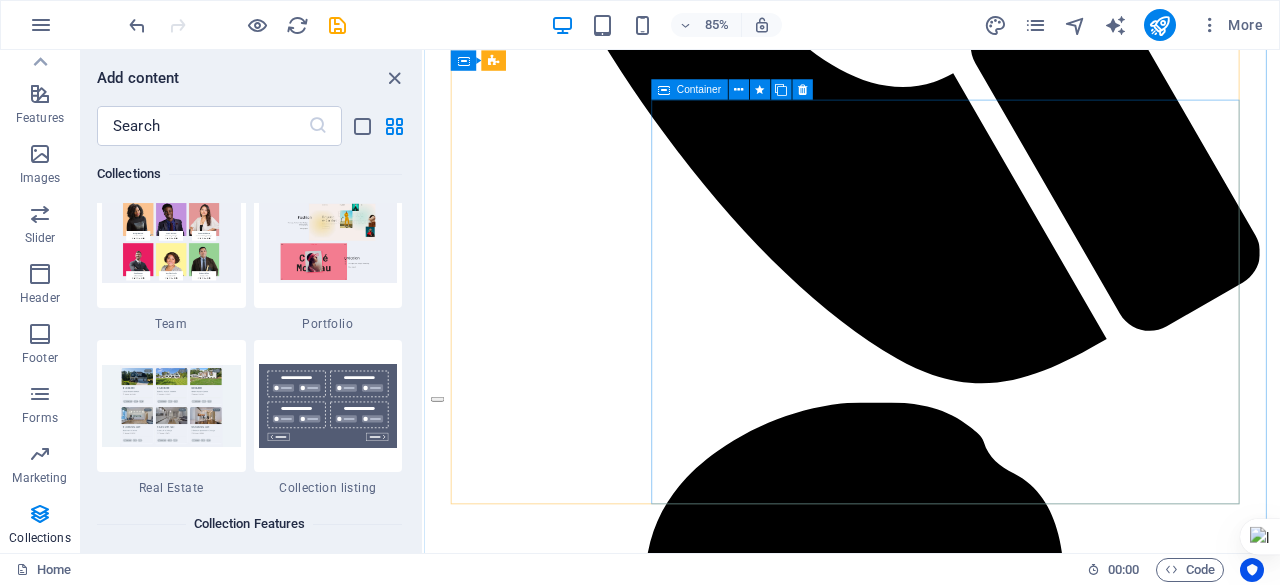 scroll, scrollTop: 2581, scrollLeft: 0, axis: vertical 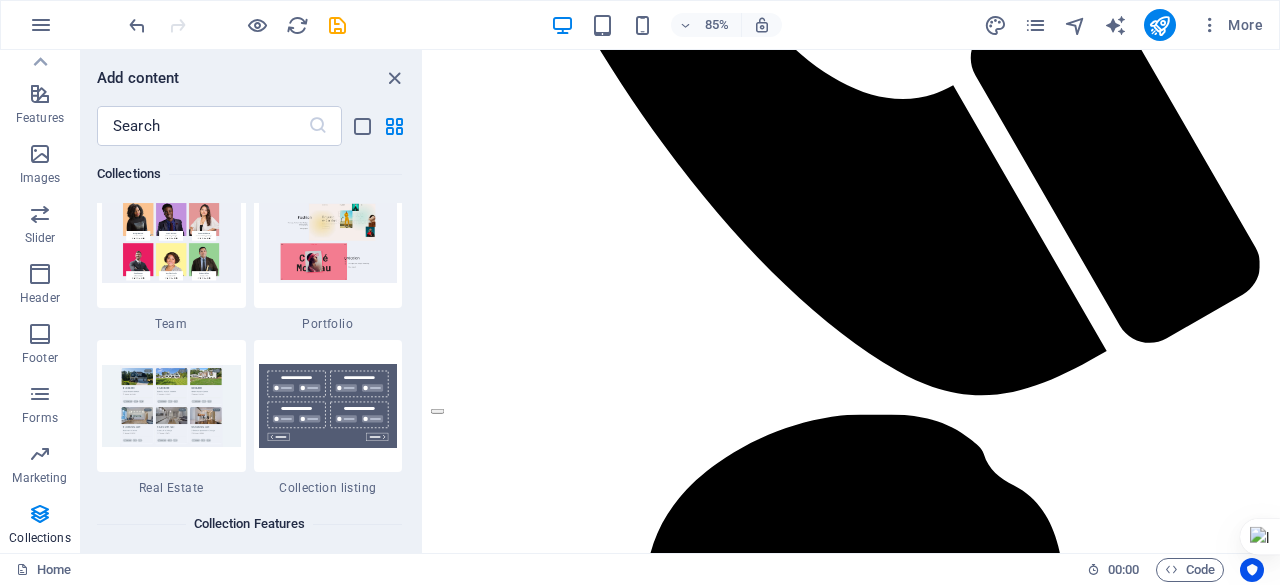 click at bounding box center (927, 5976) 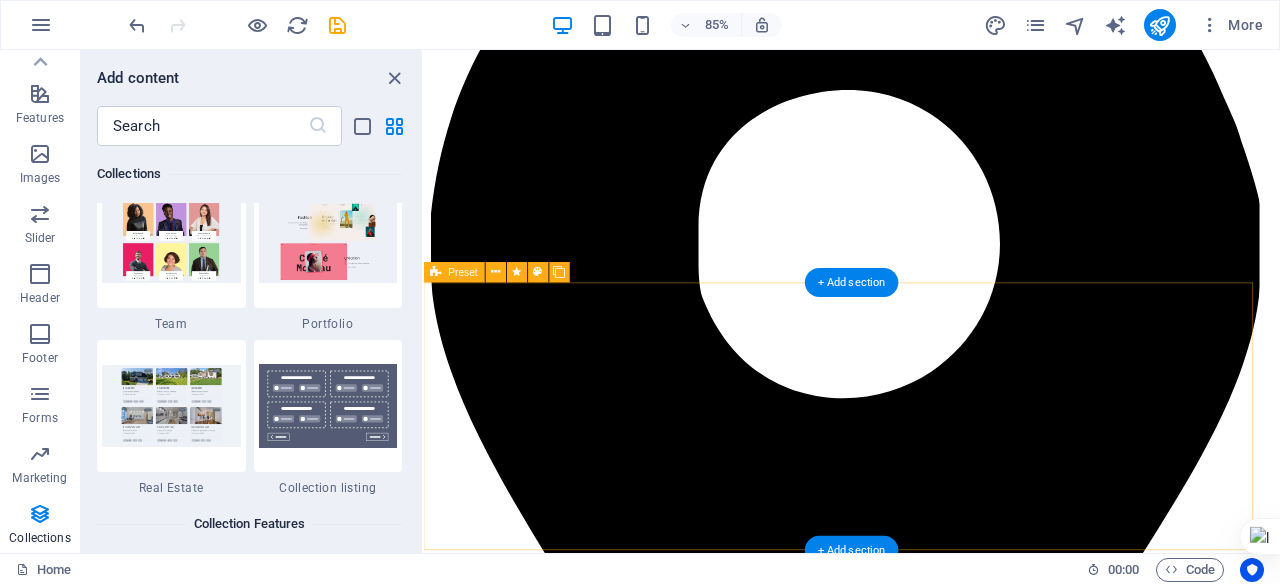 scroll, scrollTop: 526, scrollLeft: 0, axis: vertical 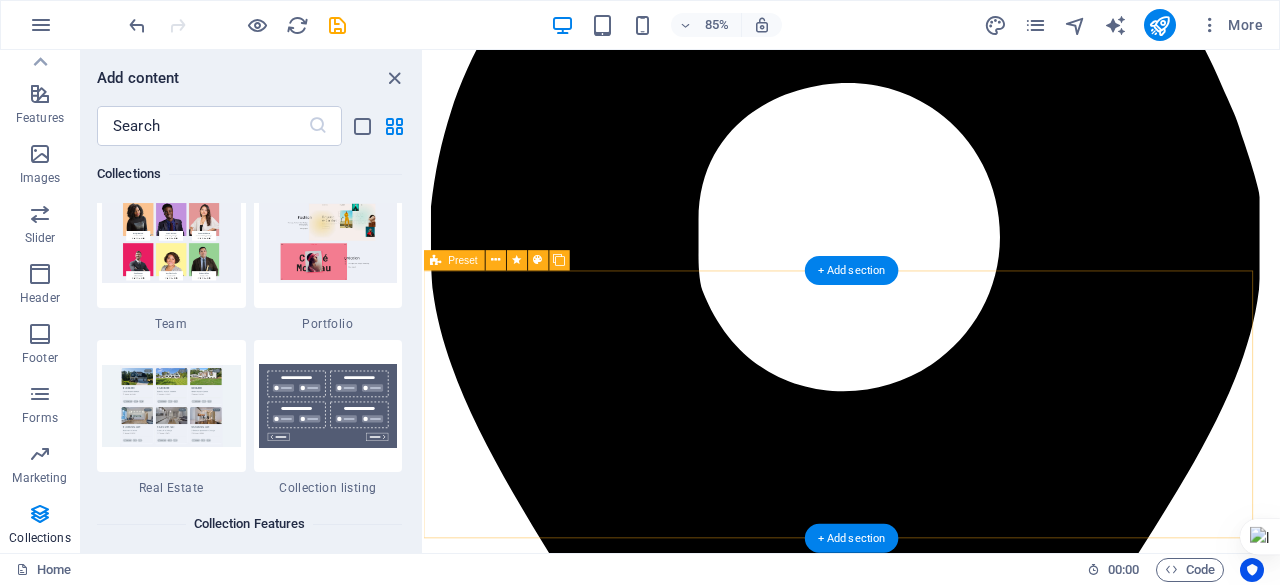 click on "Headline Lorem ipsum dolor sit amet, consetetur sadipscing elitr, sed diam nonumy eirmod tempor invidunt ut labore et dolore magna aliquyam erat, sed diam voluptua. At vero eos et accusam et justo duo dolores et ea rebum. Stet clita kasd gubergren, no sea takimata sanctus est Lorem ipsum dolor sit amet.  Lorem ipsum dolor sit amet, consetetur sadipscing elitr, sed diam nonumy eirmod tempor invidunt ut labore et dolore magna aliquyam erat, sed diam voluptua. At vero eos et accusam et justo duo dolores et ea rebum. Stet clita kasd gubergren, no sea takimata sanctus est Lorem ipsum dolor sit amet." at bounding box center [927, 6677] 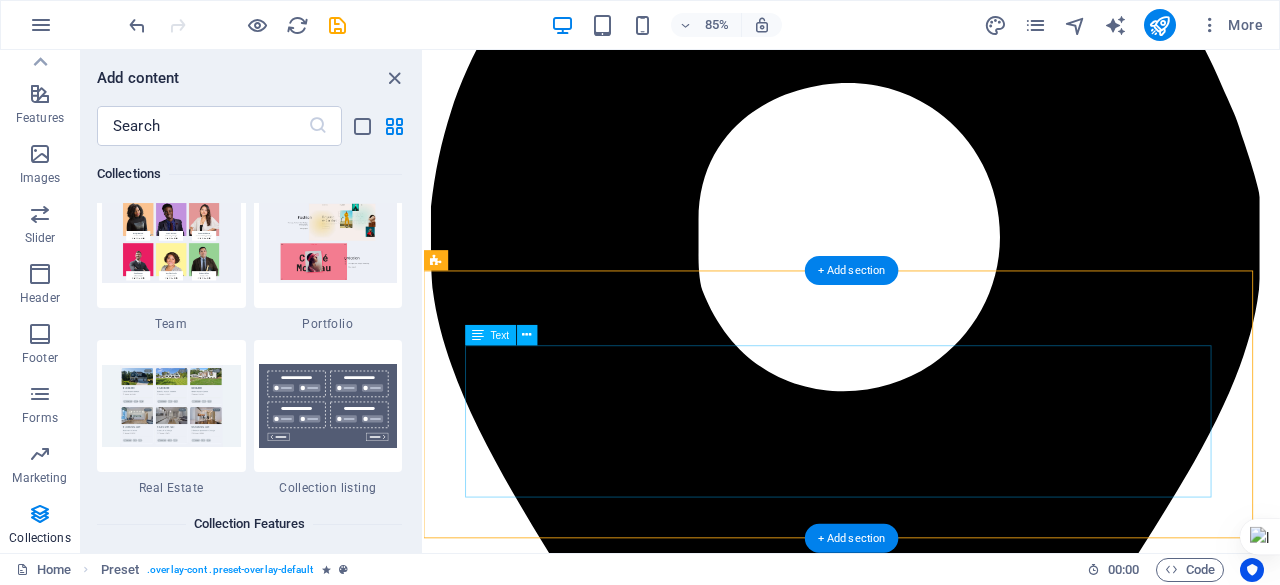 click on "Lorem ipsum dolor sit amet, consetetur sadipscing elitr, sed diam nonumy eirmod tempor invidunt ut labore et dolore magna aliquyam erat, sed diam voluptua. At vero eos et accusam et justo duo dolores et ea rebum. Stet clita kasd gubergren, no sea takimata sanctus est Lorem ipsum dolor sit amet.  Lorem ipsum dolor sit amet, consetetur sadipscing elitr, sed diam nonumy eirmod tempor invidunt ut labore et dolore magna aliquyam erat, sed diam voluptua. At vero eos et accusam et justo duo dolores et ea rebum. Stet clita kasd gubergren, no sea takimata sanctus est Lorem ipsum dolor sit amet." at bounding box center (927, 6701) 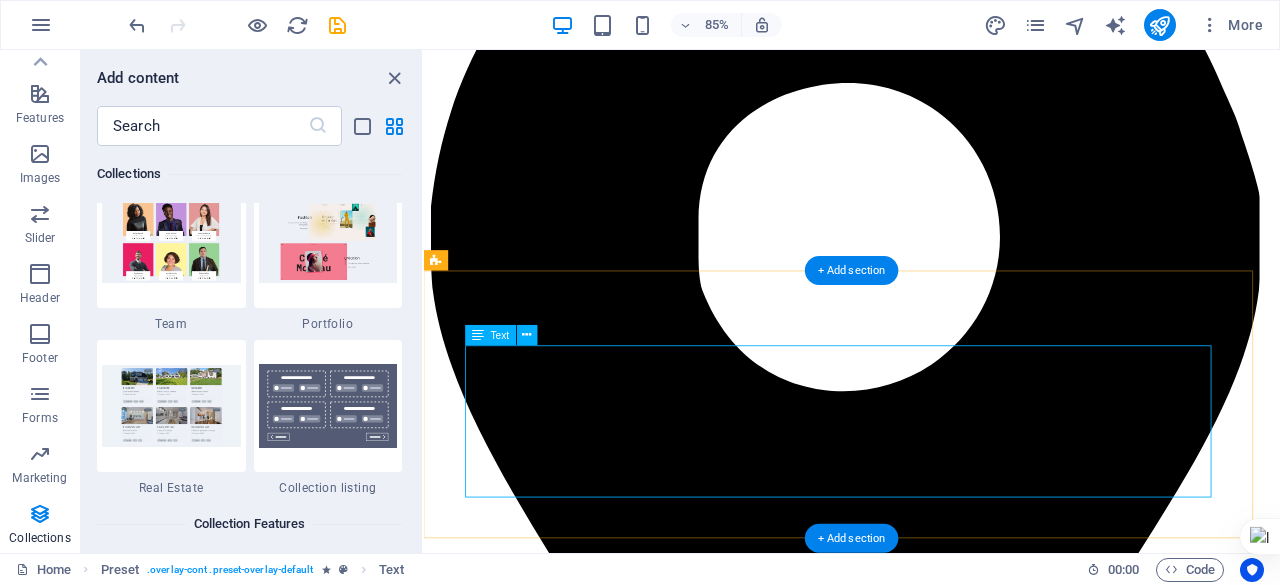 click on "Lorem ipsum dolor sit amet, consetetur sadipscing elitr, sed diam nonumy eirmod tempor invidunt ut labore et dolore magna aliquyam erat, sed diam voluptua. At vero eos et accusam et justo duo dolores et ea rebum. Stet clita kasd gubergren, no sea takimata sanctus est Lorem ipsum dolor sit amet.  Lorem ipsum dolor sit amet, consetetur sadipscing elitr, sed diam nonumy eirmod tempor invidunt ut labore et dolore magna aliquyam erat, sed diam voluptua. At vero eos et accusam et justo duo dolores et ea rebum. Stet clita kasd gubergren, no sea takimata sanctus est Lorem ipsum dolor sit amet." at bounding box center [927, 6701] 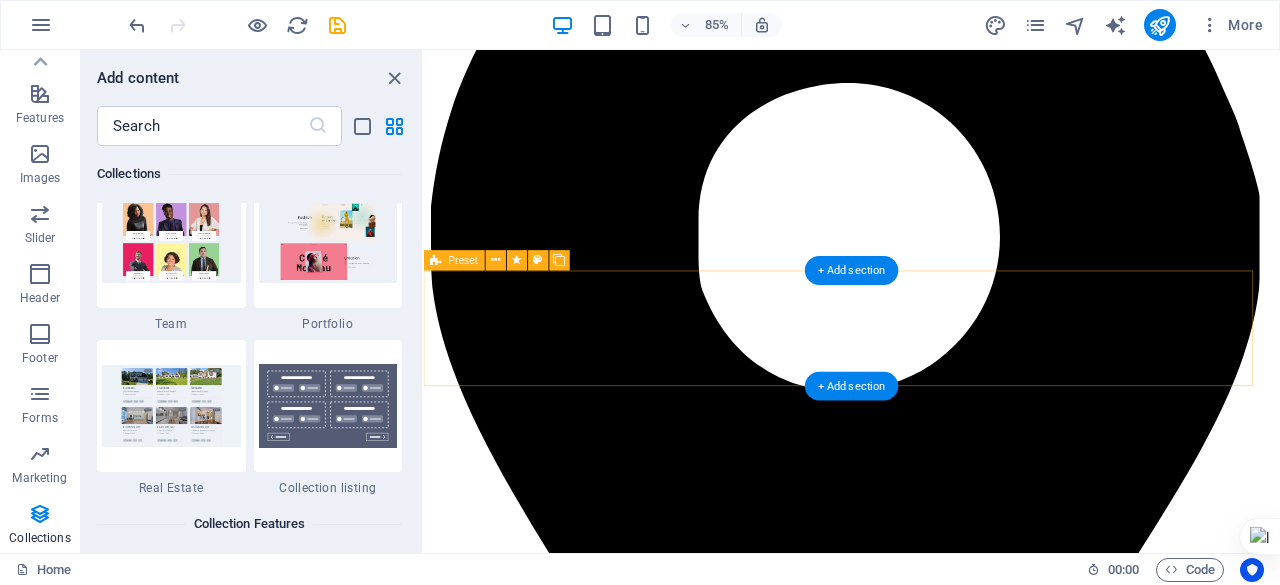 click on "Headline" at bounding box center (927, 6606) 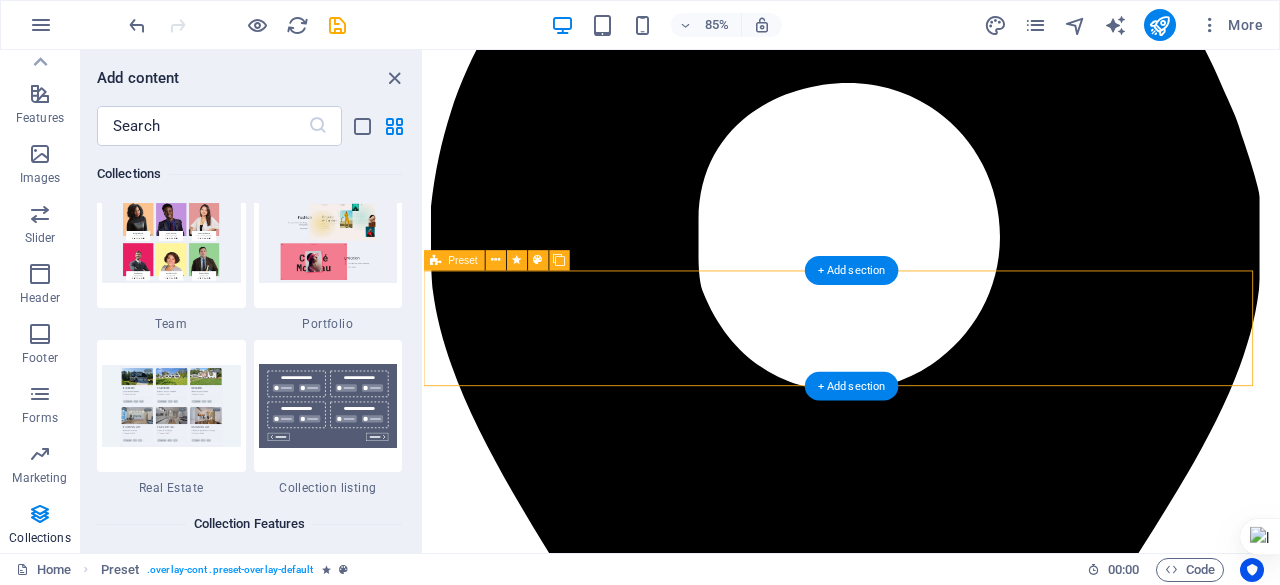 click on "Headline" at bounding box center [927, 6606] 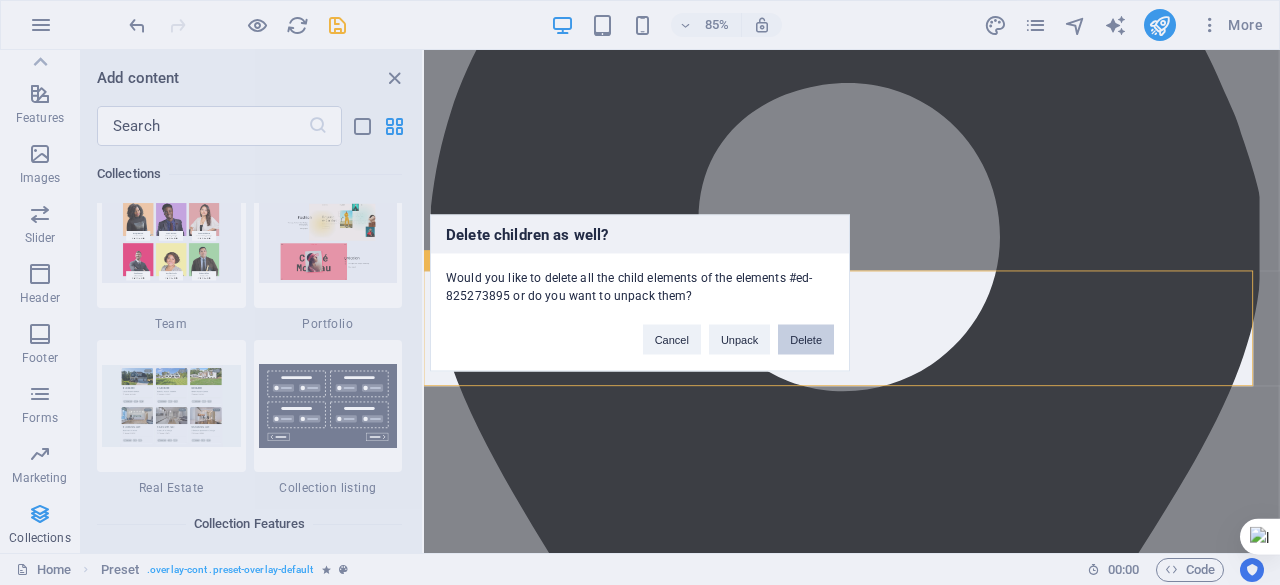click on "Delete" at bounding box center (806, 339) 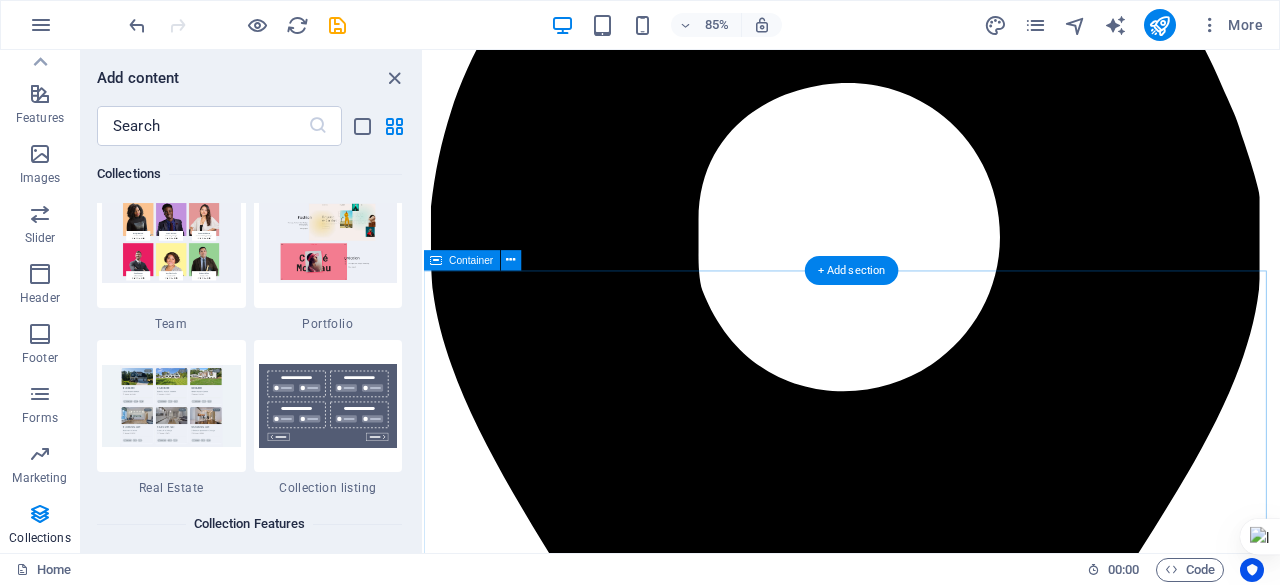 click on "Health Care Drop content here or  Add elements  Paste clipboard Health Care Lorem ipsum dolor sit amet, consetetur sadipscing elitr, sed diam nonumy eirmod tempor invidunt ut labore et dolore magna aliquyam erat, sed diam voluptua. At vero eos et accusam et justo duo dolores et ea rebum. Stet clita kasd gubergren, no sea takimata sanctus est Lorem ipsum dolor sit amet. Lorem ipsum dolor sit amet, consetetur sadipscing elitr, sed diam nonumy eirmod tempor invidunt ut labore et dolore magna aliquyam erat, sed diam voluptua. At vero eos et accusam et justo duo dolores et ea rebum. Stet clita kasd gubergren, no sea takimata sanctus est Lorem ipsum dolor sit amet. Emergency Drop content here or  Add elements  Paste clipboard Emergency Unit Surgery Drop content here or  Add elements  Paste clipboard Surgery Health insurance Drop content here or  Add elements  Paste clipboard Health Insurance" at bounding box center [927, 7388] 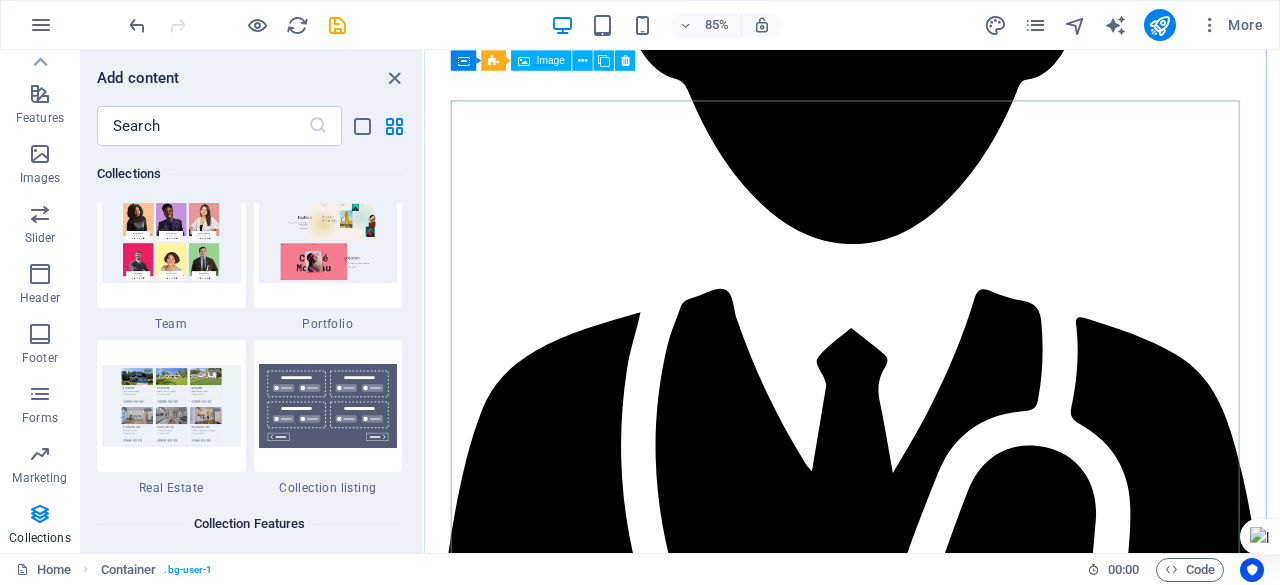 scroll, scrollTop: 3402, scrollLeft: 0, axis: vertical 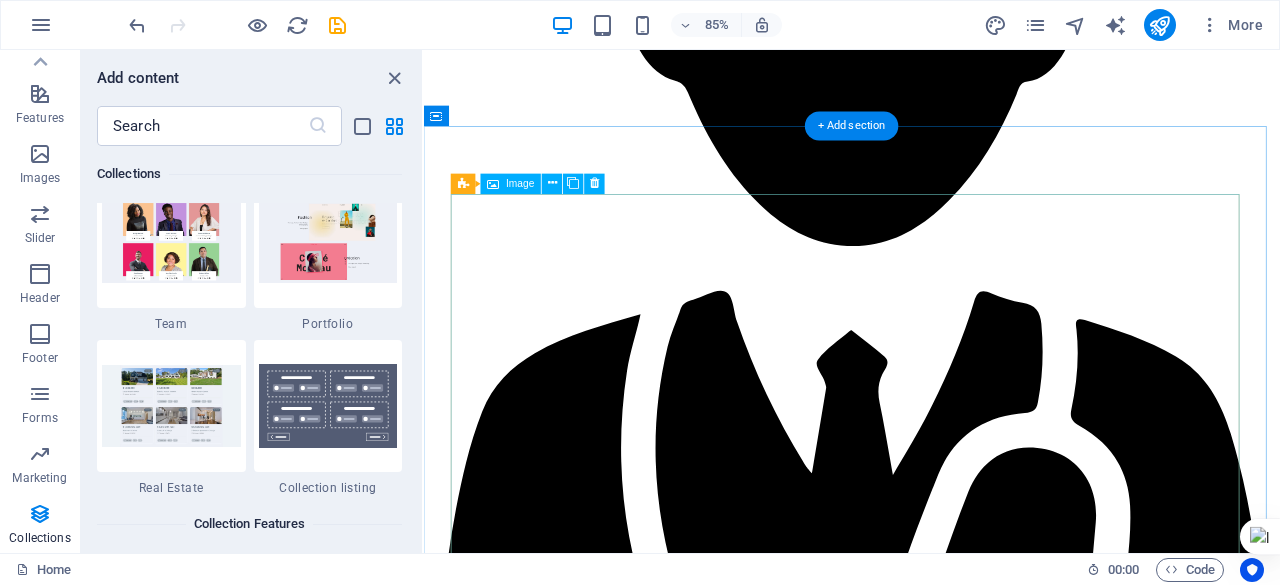 click on "Doctor" at bounding box center (927, 7109) 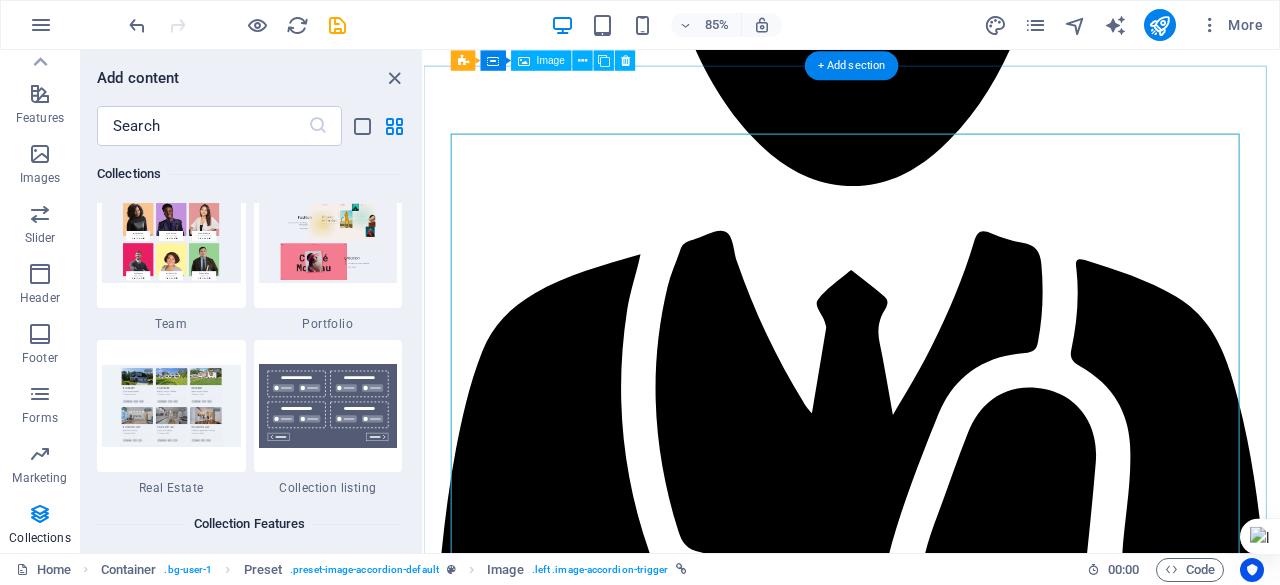 scroll, scrollTop: 3471, scrollLeft: 0, axis: vertical 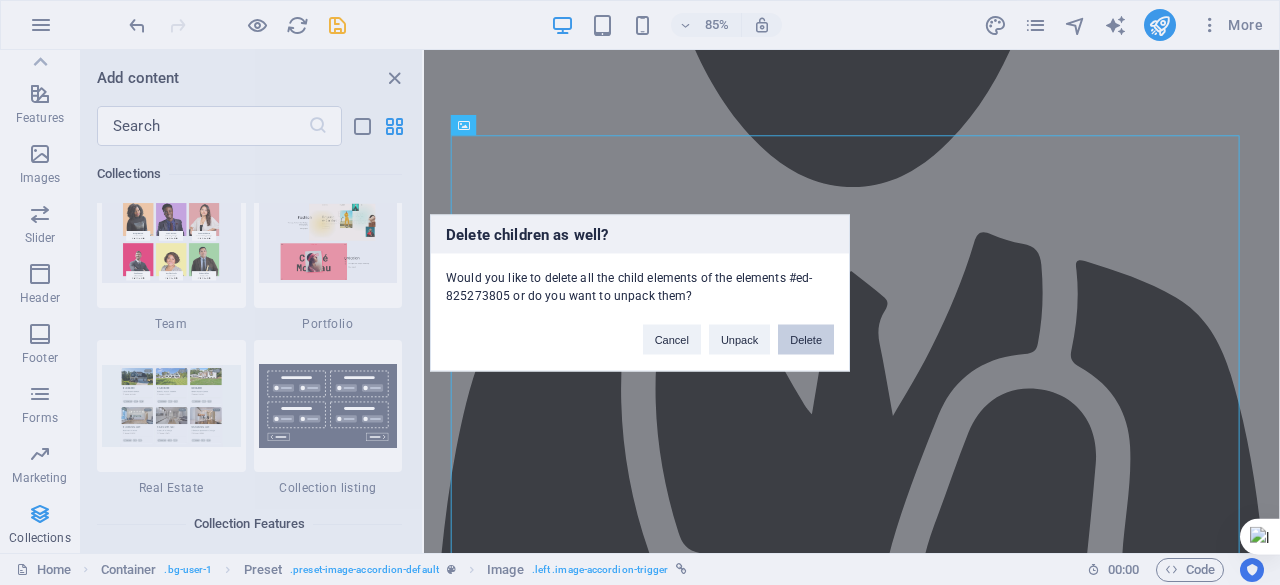 click on "Delete" at bounding box center (806, 339) 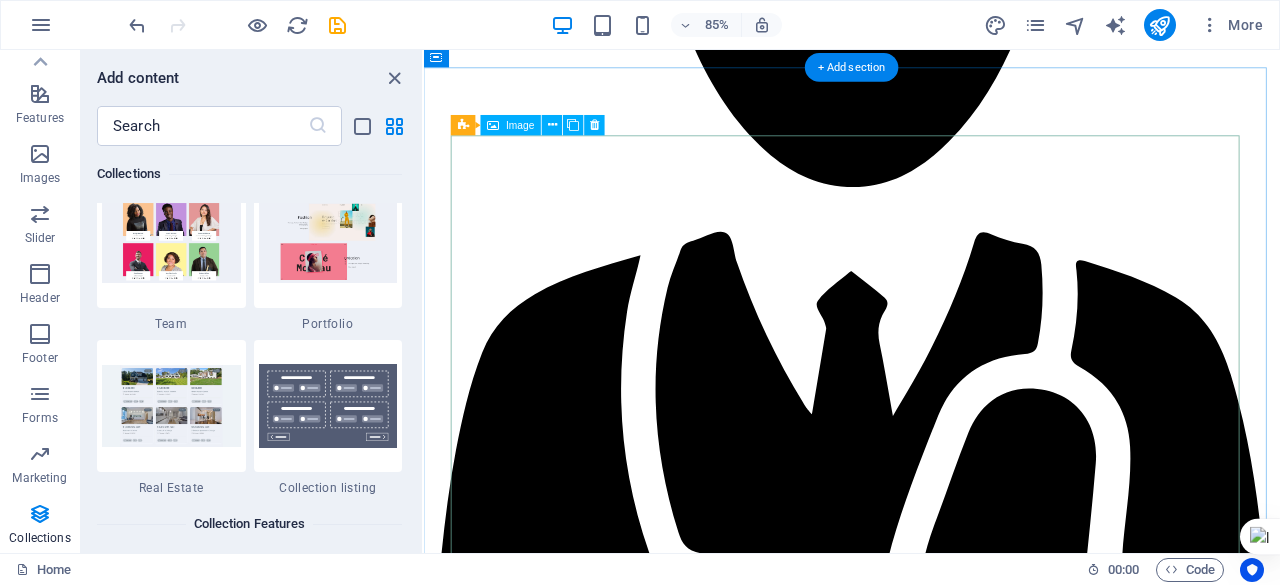 click on "Surgeon" at bounding box center (927, 7048) 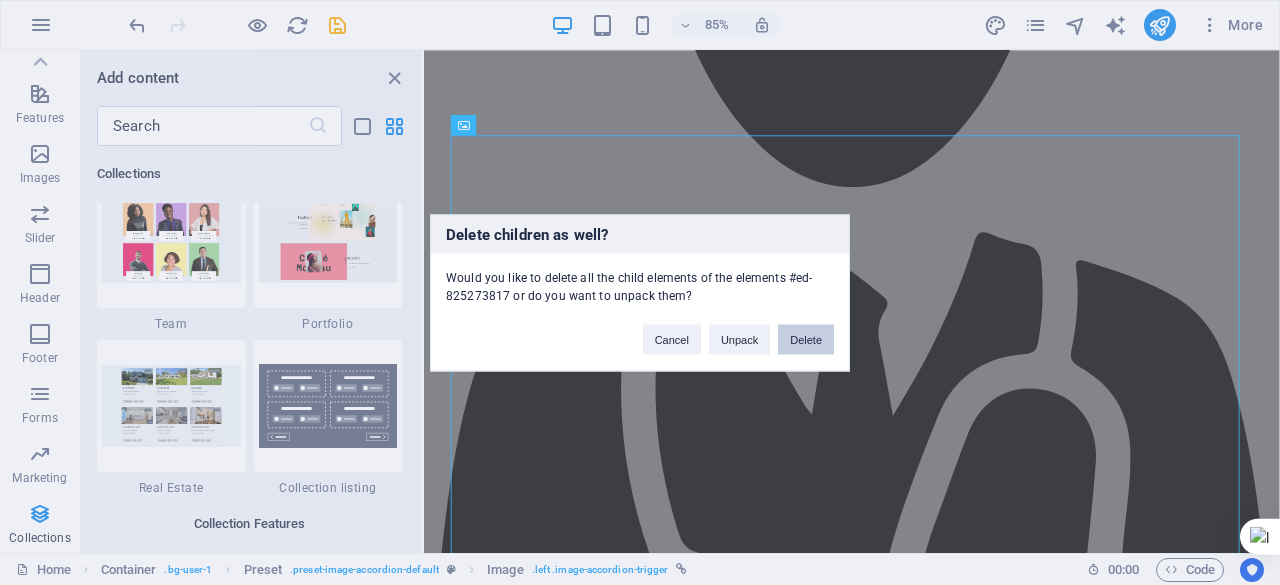 click on "Delete" at bounding box center (806, 339) 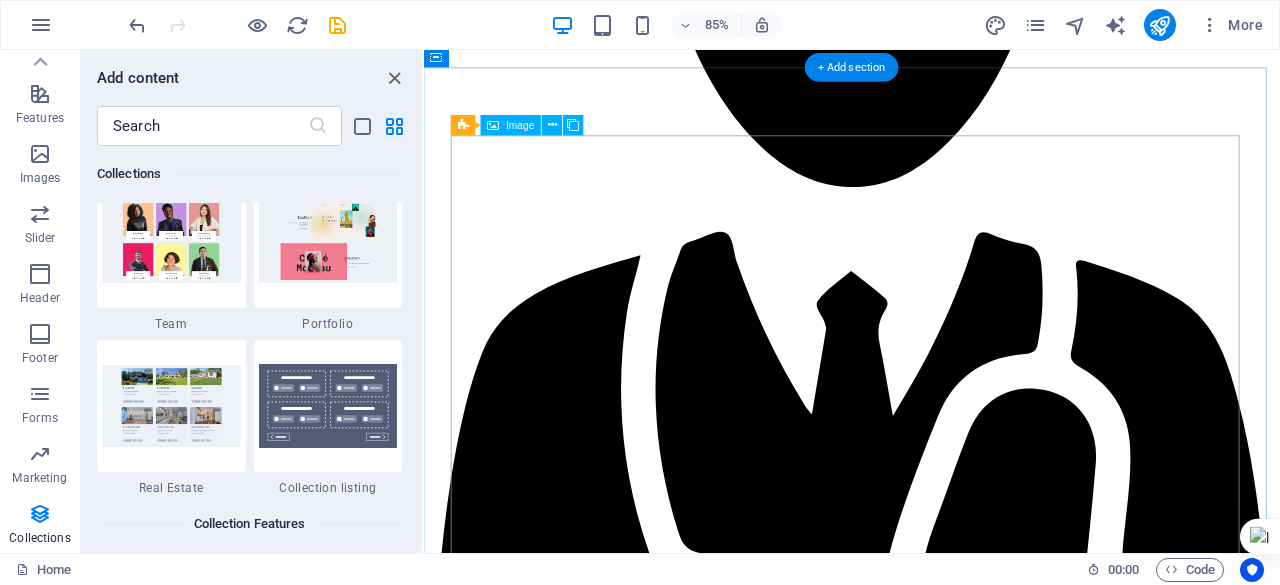 click on "Nurse" at bounding box center [927, 7040] 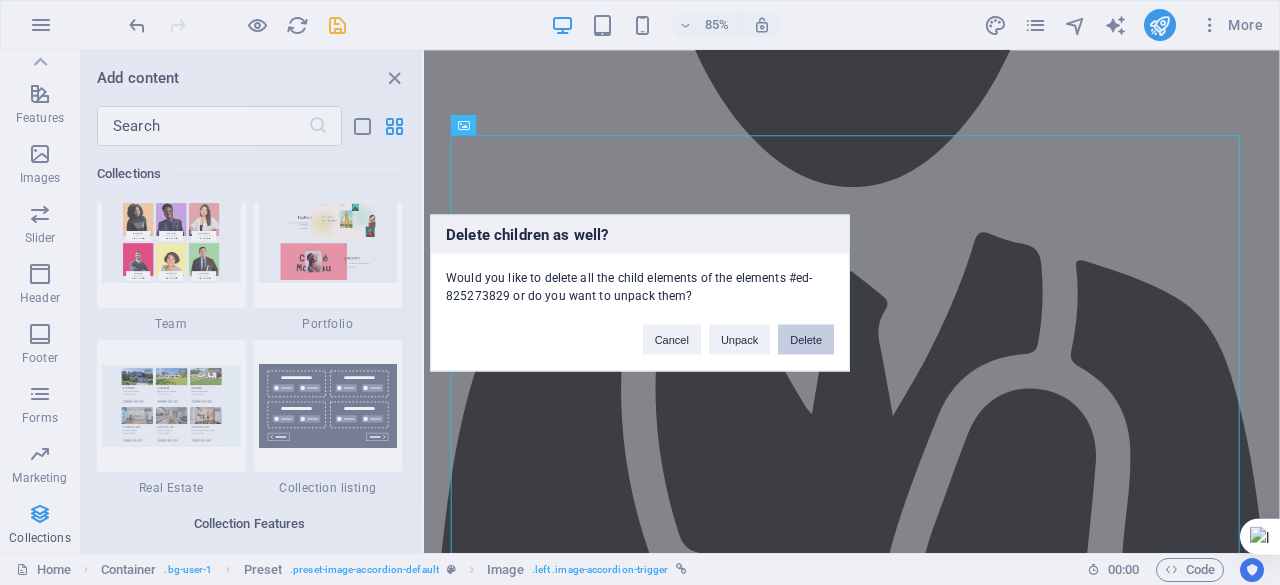 click on "Delete" at bounding box center [806, 339] 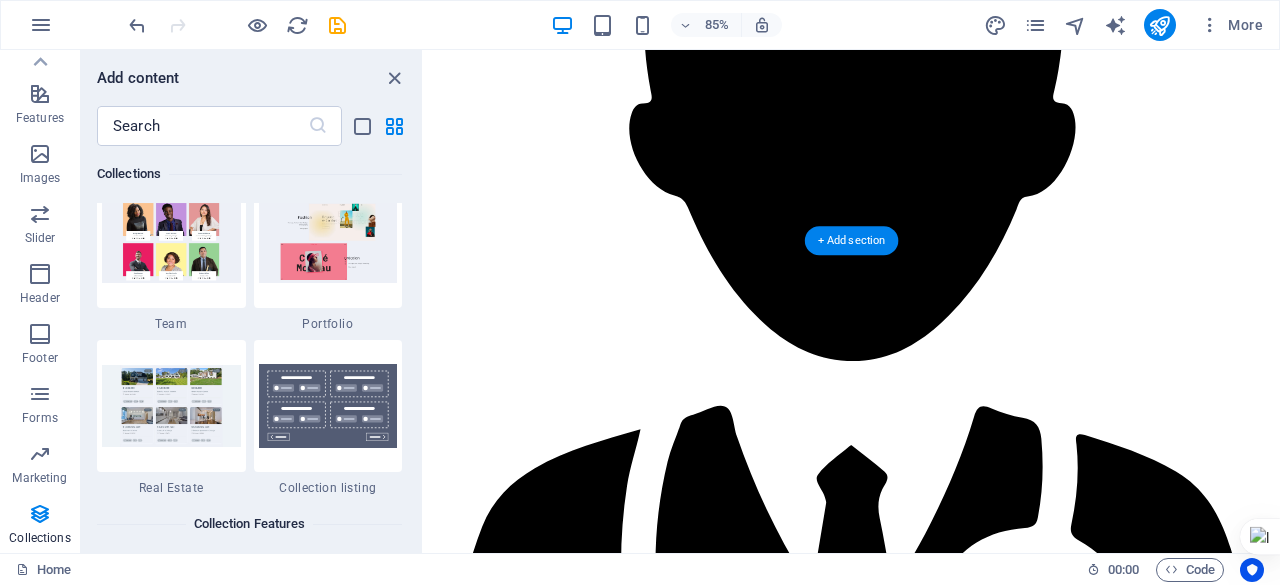 scroll, scrollTop: 3264, scrollLeft: 0, axis: vertical 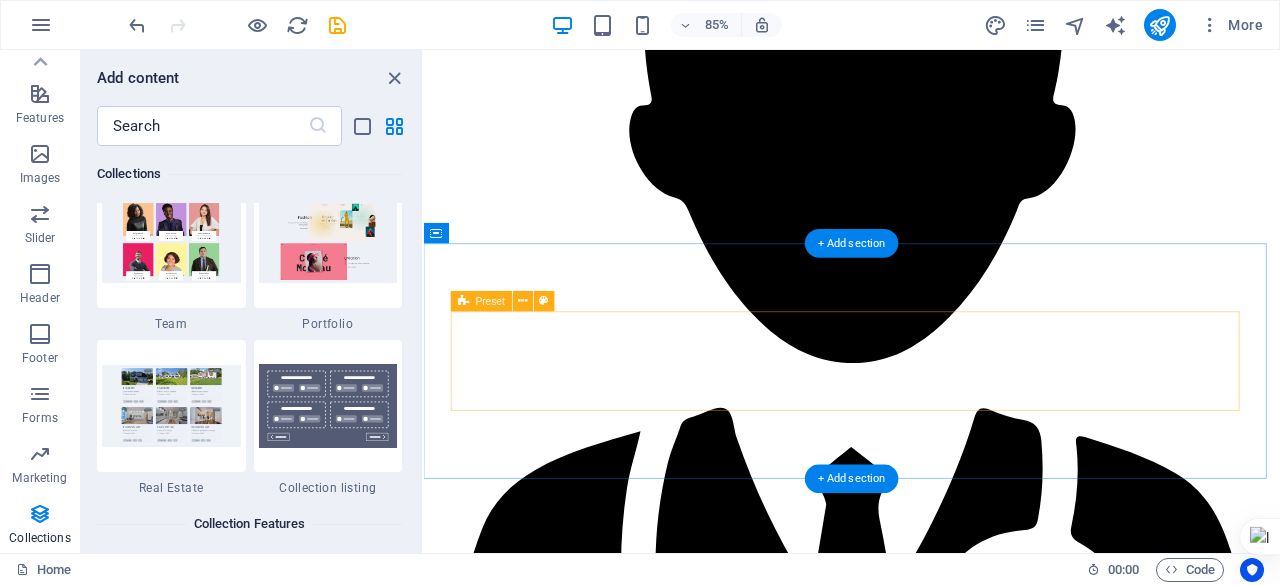 click on "Drop content here or  Add elements  Paste clipboard" at bounding box center [927, 6795] 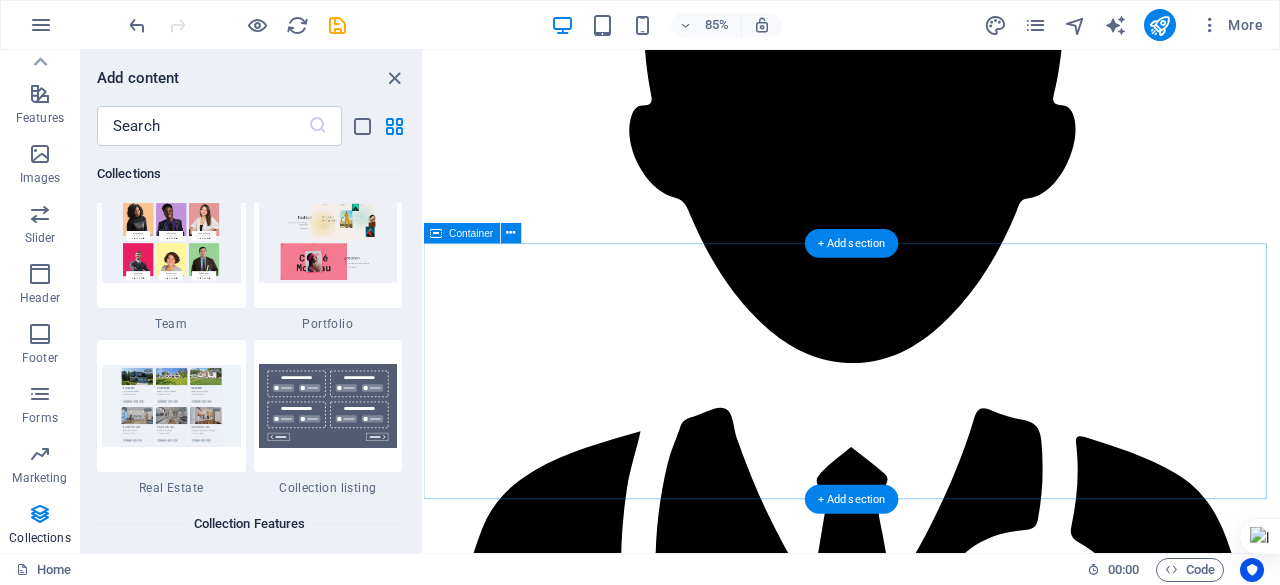 click on "Drop content here or  Add elements  Paste clipboard" at bounding box center [927, 6795] 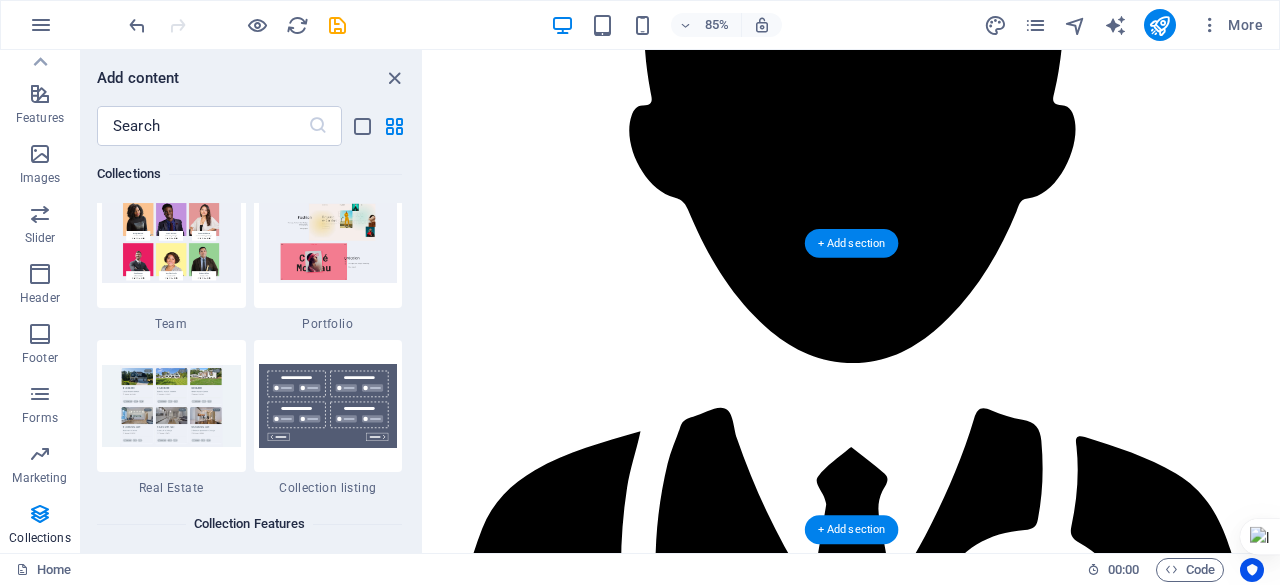 click at bounding box center (927, 6610) 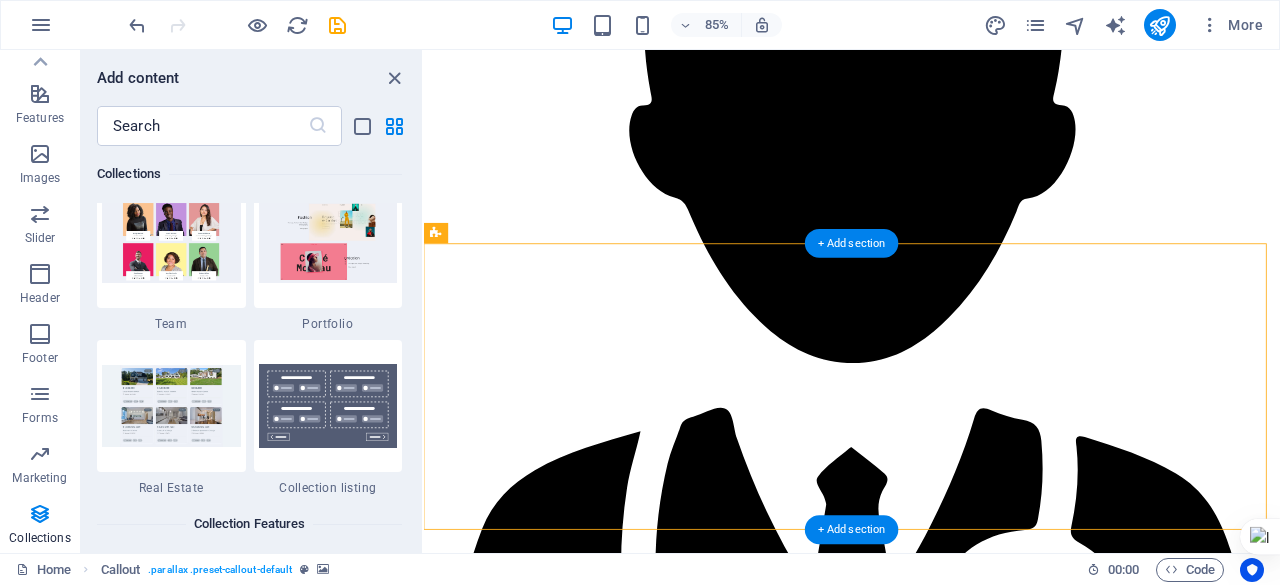 click at bounding box center (927, 6610) 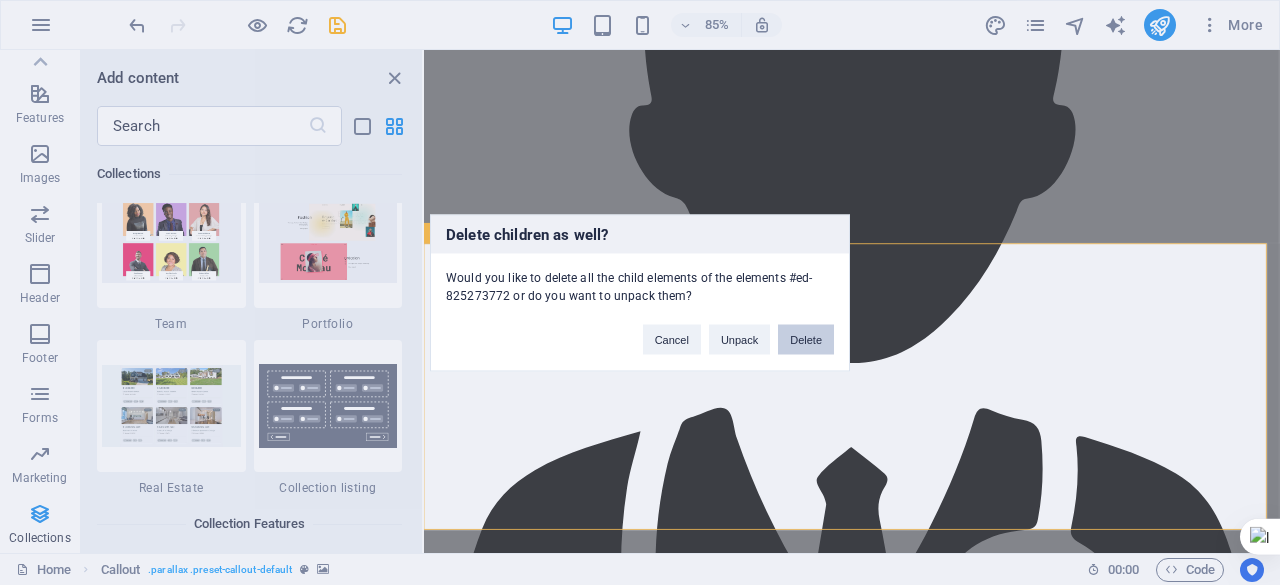 click on "Delete" at bounding box center [806, 339] 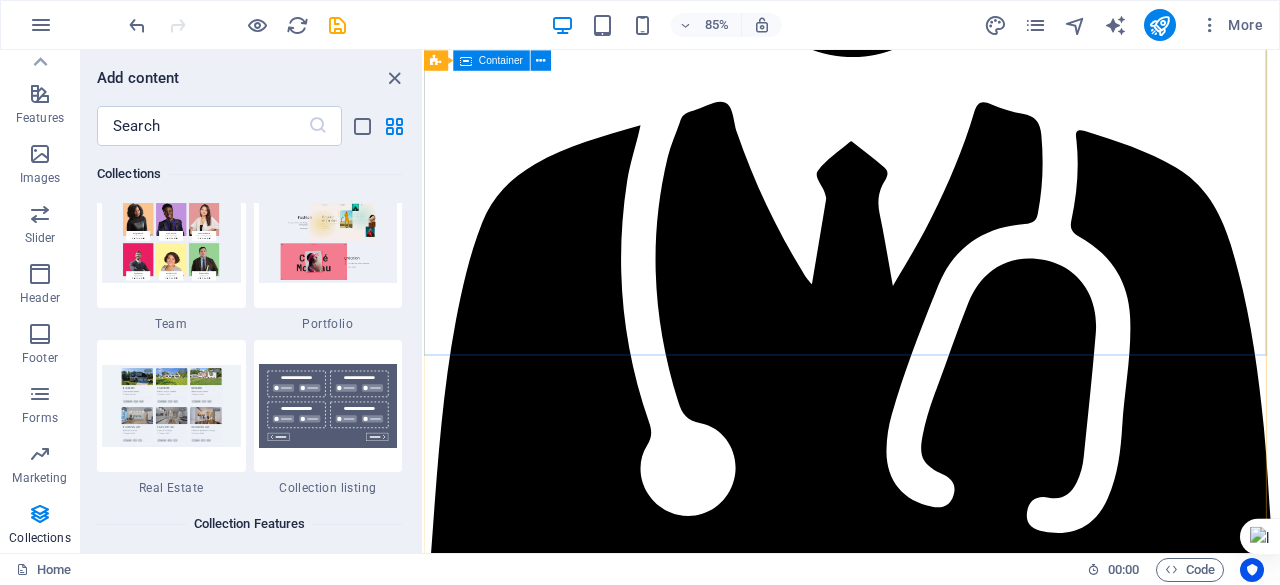 scroll, scrollTop: 3719, scrollLeft: 0, axis: vertical 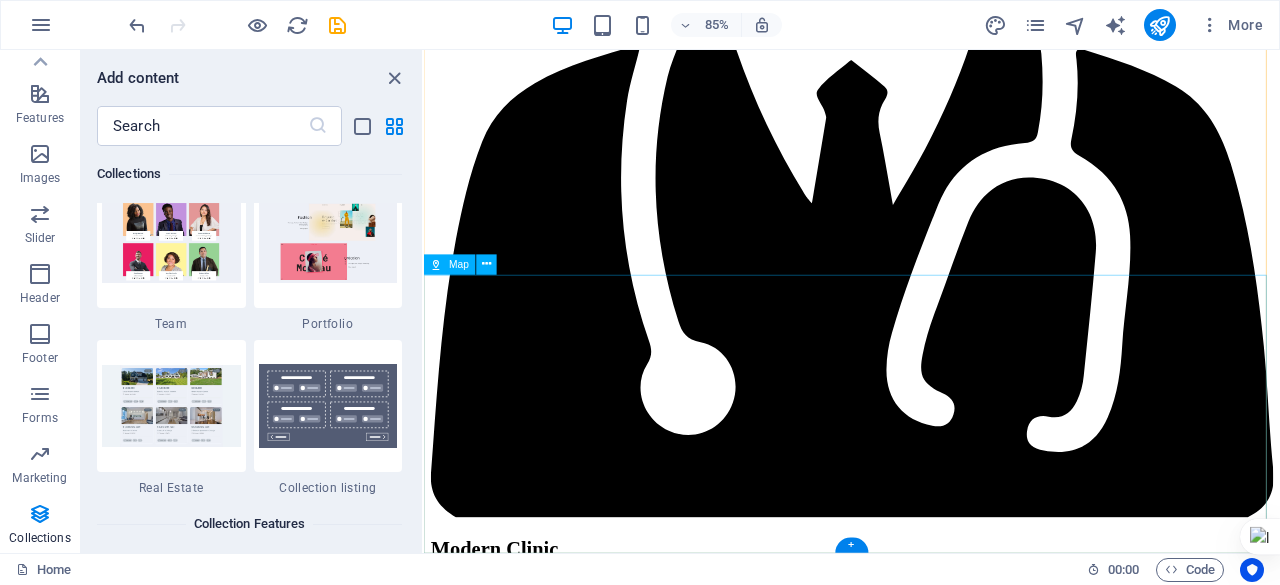 click on "To navigate the map with touch gestures double-tap and hold your finger on the map, then drag the map. ← Move left → Move right ↑ Move up ↓ Move down + Zoom in - Zoom out Home Jump left by 75% End Jump right by 75% Page Up Jump up by 75% Page Down Jump down by 75% Map Terrain Satellite Labels Keyboard shortcuts Map Data Map data ©2025 Google Map data ©2025 Google 1 km  Click to toggle between metric and imperial units Terms Report a map error" at bounding box center (927, 7168) 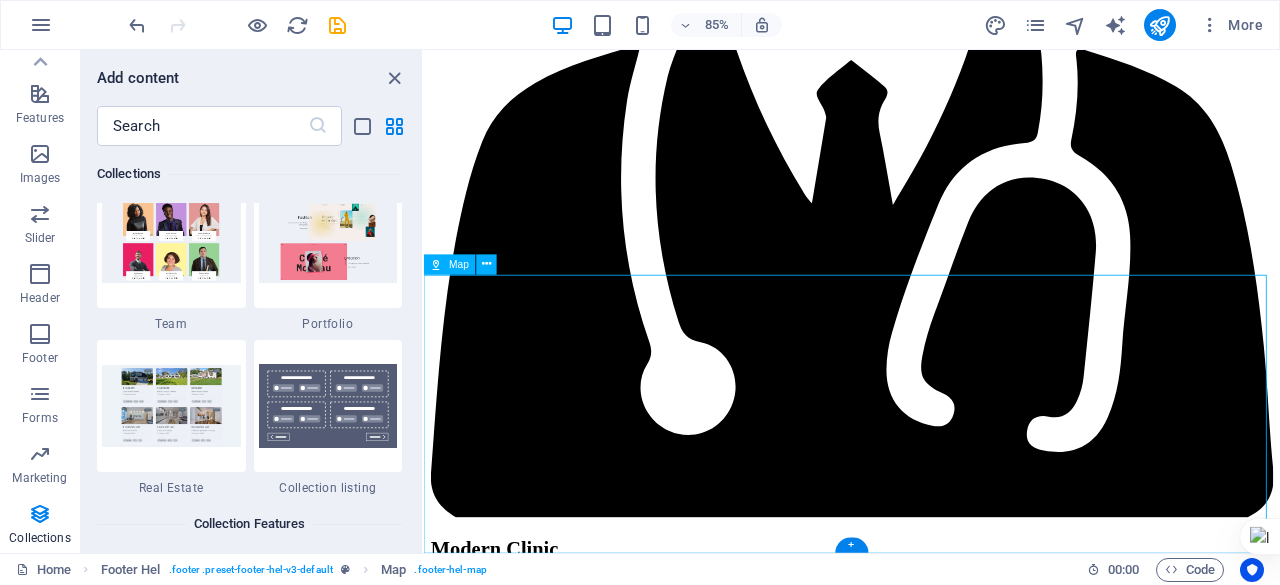 click on "To navigate the map with touch gestures double-tap and hold your finger on the map, then drag the map. ← Move left → Move right ↑ Move up ↓ Move down + Zoom in - Zoom out Home Jump left by 75% End Jump right by 75% Page Up Jump up by 75% Page Down Jump down by 75% Map Terrain Satellite Labels Keyboard shortcuts Map Data Map data ©2025 Google Map data ©2025 Google 1 km  Click to toggle between metric and imperial units Terms Report a map error" at bounding box center (927, 7168) 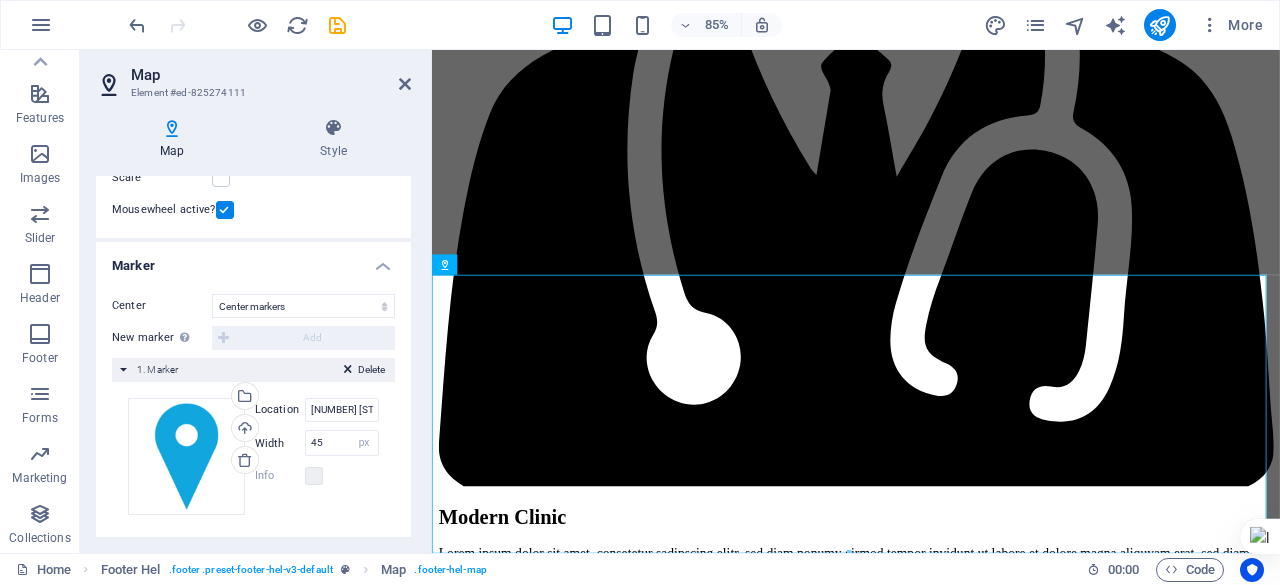 scroll, scrollTop: 297, scrollLeft: 0, axis: vertical 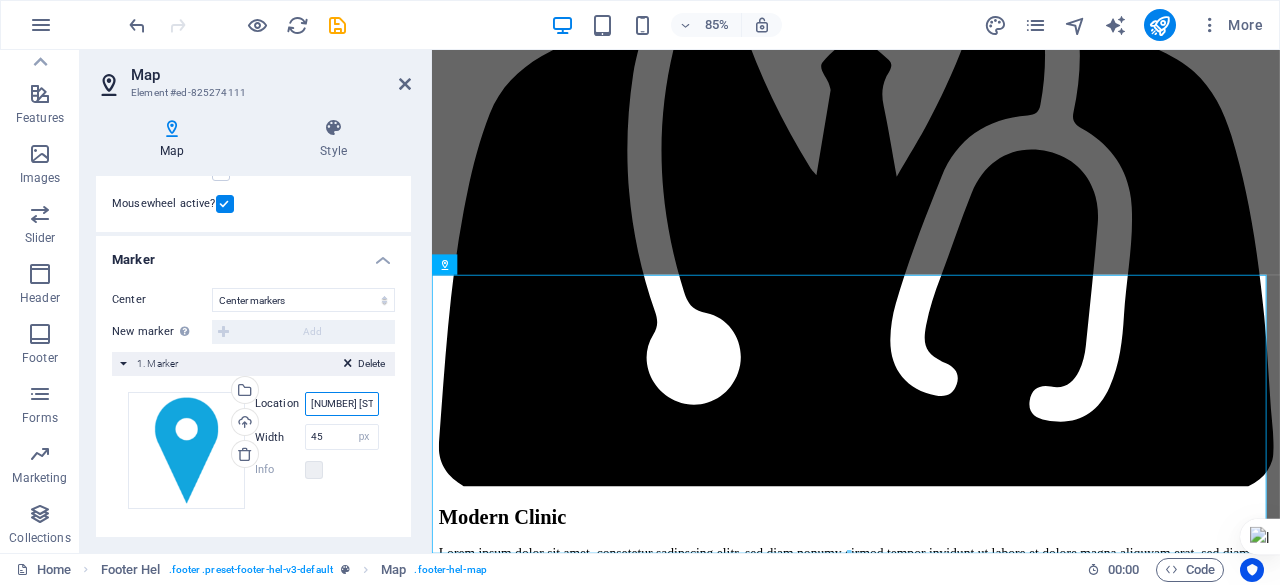 click on "[NUMBER] [STREET], [POSTAL_CODE] [CITY], [STATE]" at bounding box center [342, 404] 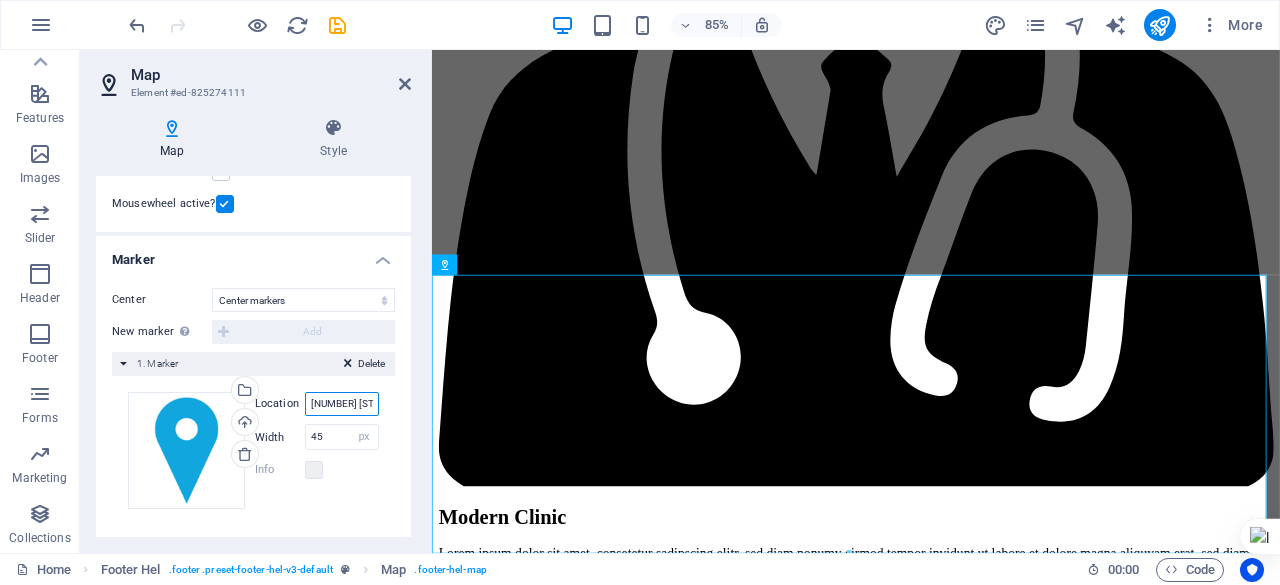 scroll, scrollTop: 0, scrollLeft: 146, axis: horizontal 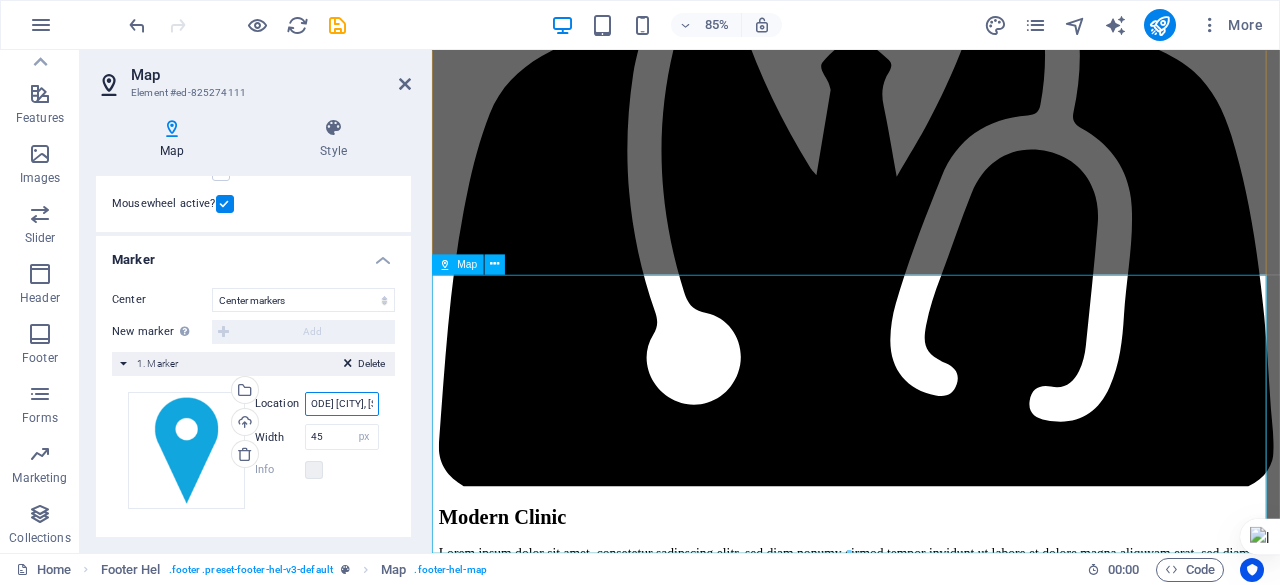 drag, startPoint x: 742, startPoint y: 453, endPoint x: 481, endPoint y: 459, distance: 261.06897 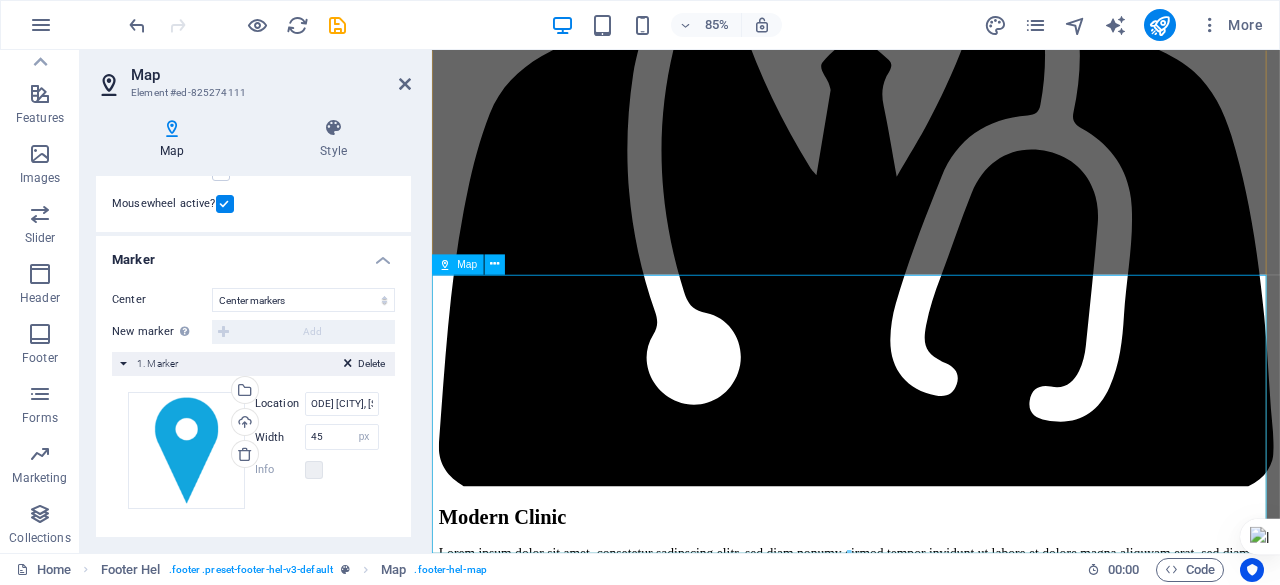 scroll, scrollTop: 0, scrollLeft: 0, axis: both 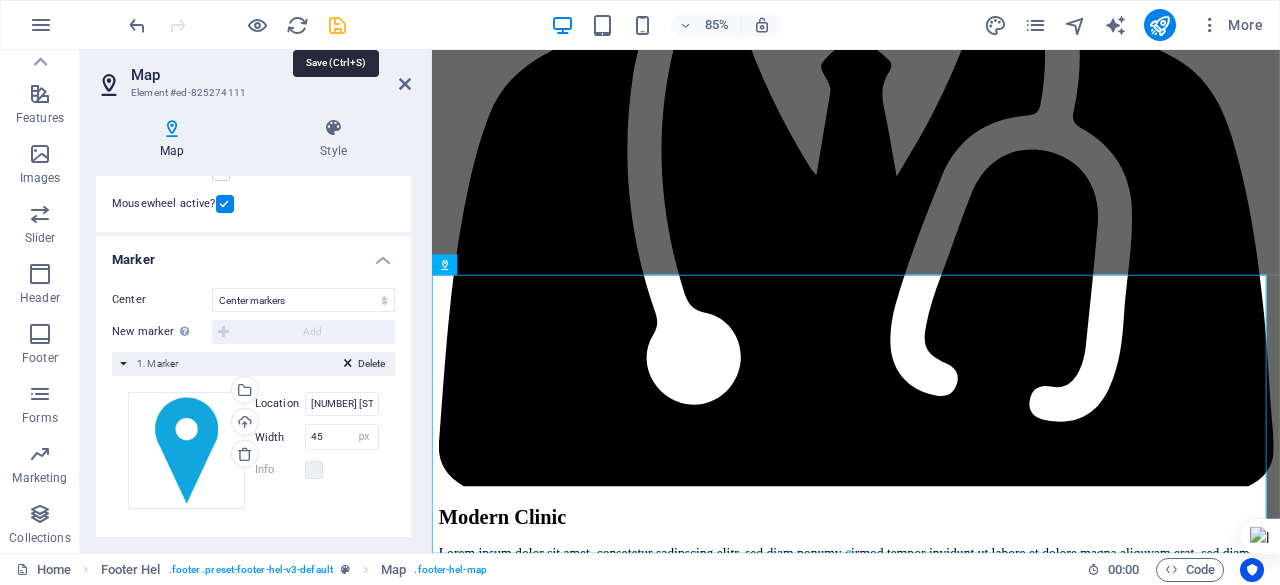 click at bounding box center (337, 25) 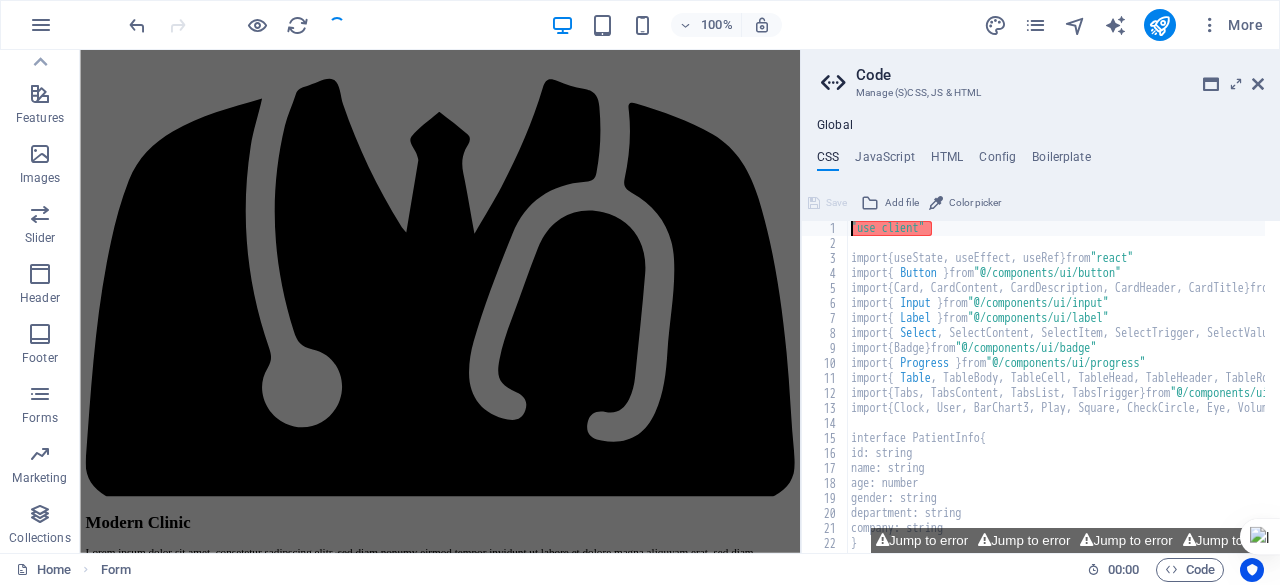 scroll, scrollTop: 3592, scrollLeft: 0, axis: vertical 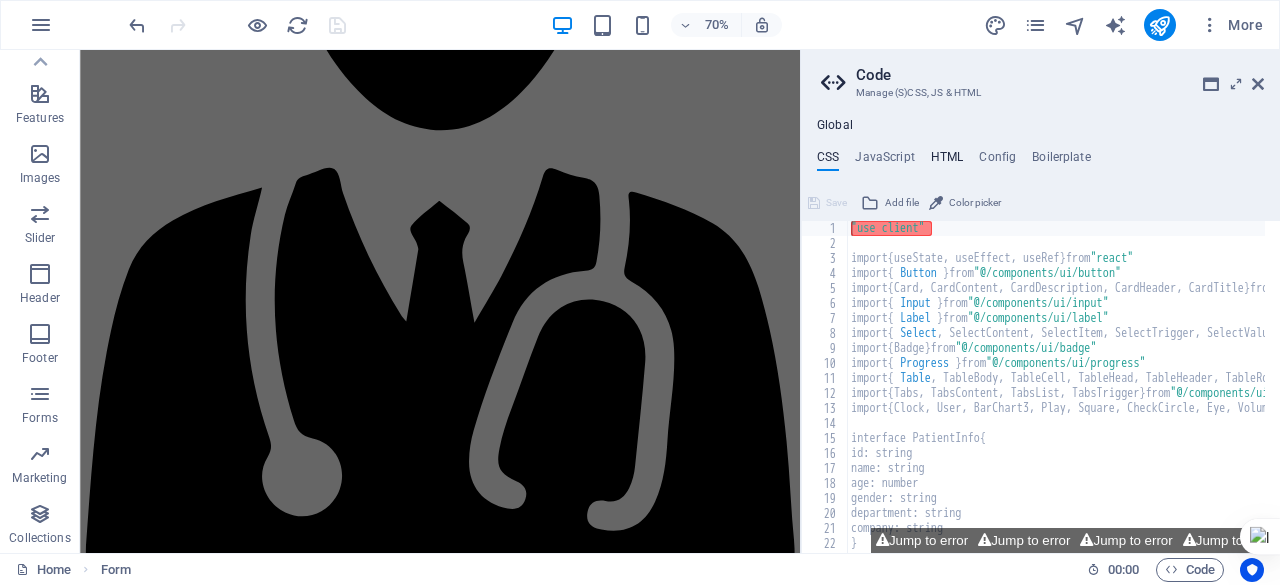 click on "HTML" at bounding box center [947, 161] 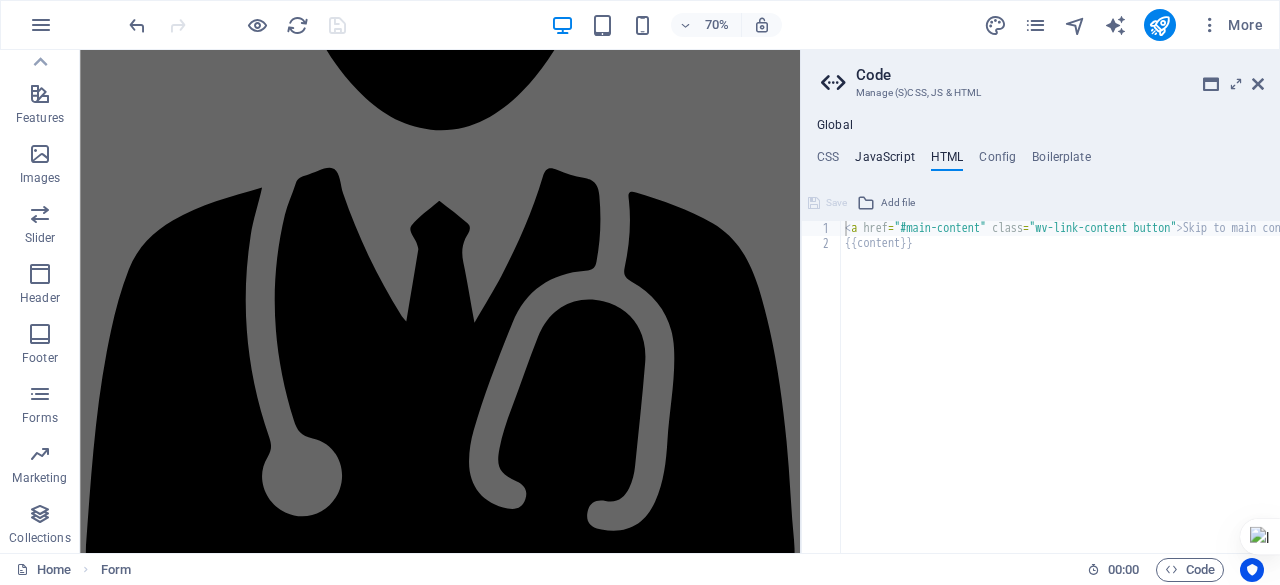 click on "JavaScript" at bounding box center (884, 161) 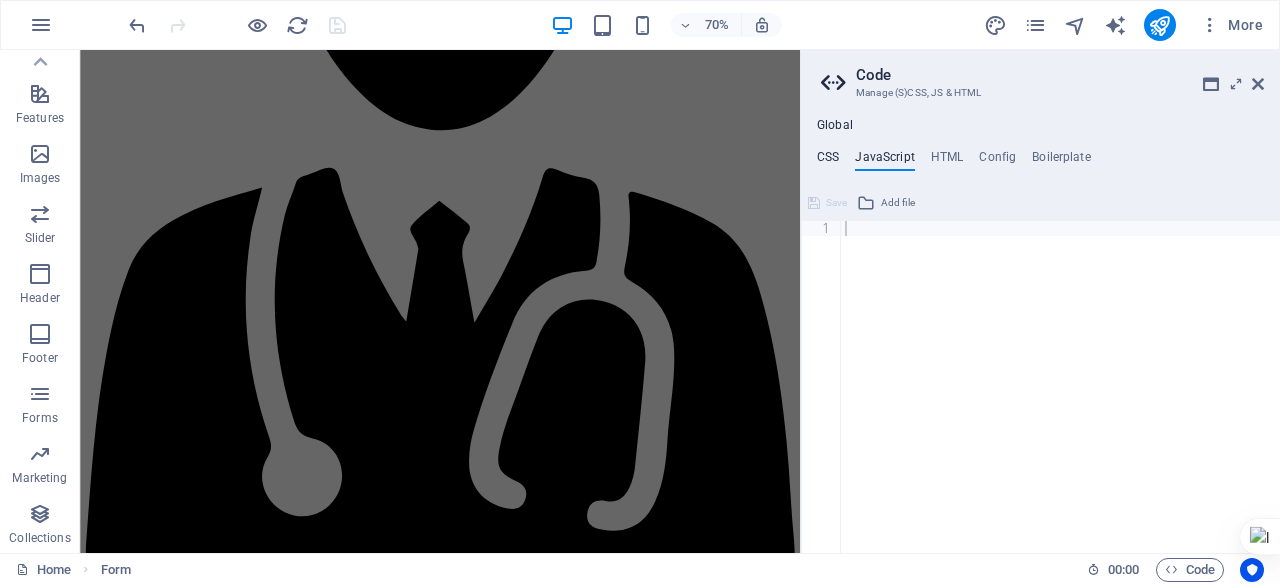 click on "CSS" at bounding box center (828, 161) 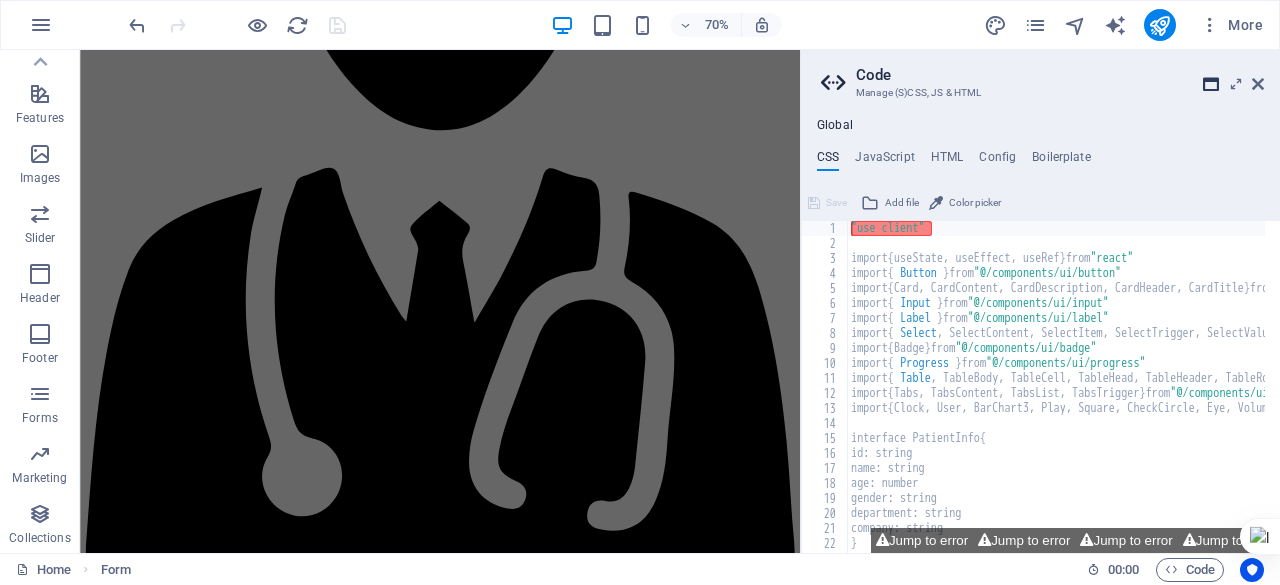 click at bounding box center [1211, 84] 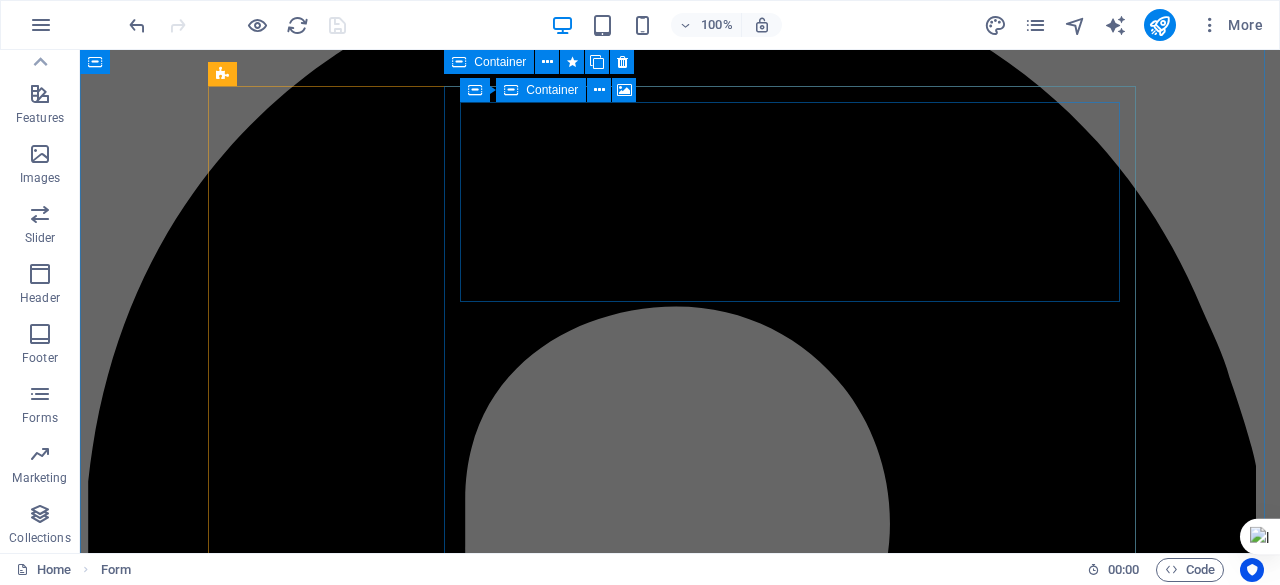 scroll, scrollTop: 0, scrollLeft: 0, axis: both 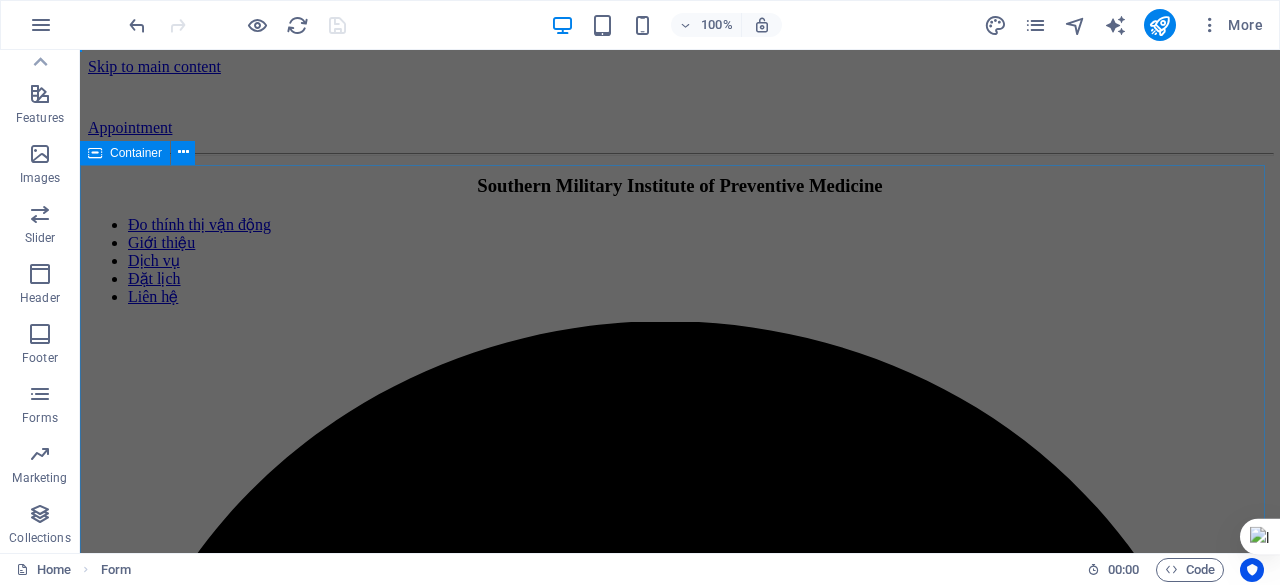 click on "Modern Clinic Lorem ipsum dolor sit amet, consetetur sadipscing elitr, sed diam nonumy eirmod tempor invidunt ut labore et dolore magna aliquyam erat, sed diam voluptua. At vero eos et accusam et justo duo dolores et ea rebum. Stet clita kasd gubergren, no sea takimata sanctus est Lorem ipsum dolor sit amet. Learn more Health Care Lorem ipsum dolor sit amet, consetetur sadipscing elitr, sed diam nonumy eirmod tempor invidunt ut labore et dolore magna aliquyam erat, sed diam voluptua. At vero eos et accusam et justo duo dolores et ea rebum. Stet clita kasd gubergren, no sea takimata sanctus est Lorem ipsum dolor sit amet. Learn more Insurance Lorem ipsum dolor sit amet, consetetur sadipscing elitr, sed diam nonumy eirmod tempor invidunt ut labore et dolore magna aliquyam erat, sed diam voluptua. At vero eos et accusam et justo duo dolores et ea rebum. Stet clita kasd gubergren, no sea takimata sanctus est Lorem ipsum dolor sit amet. Learn more" at bounding box center [680, 5963] 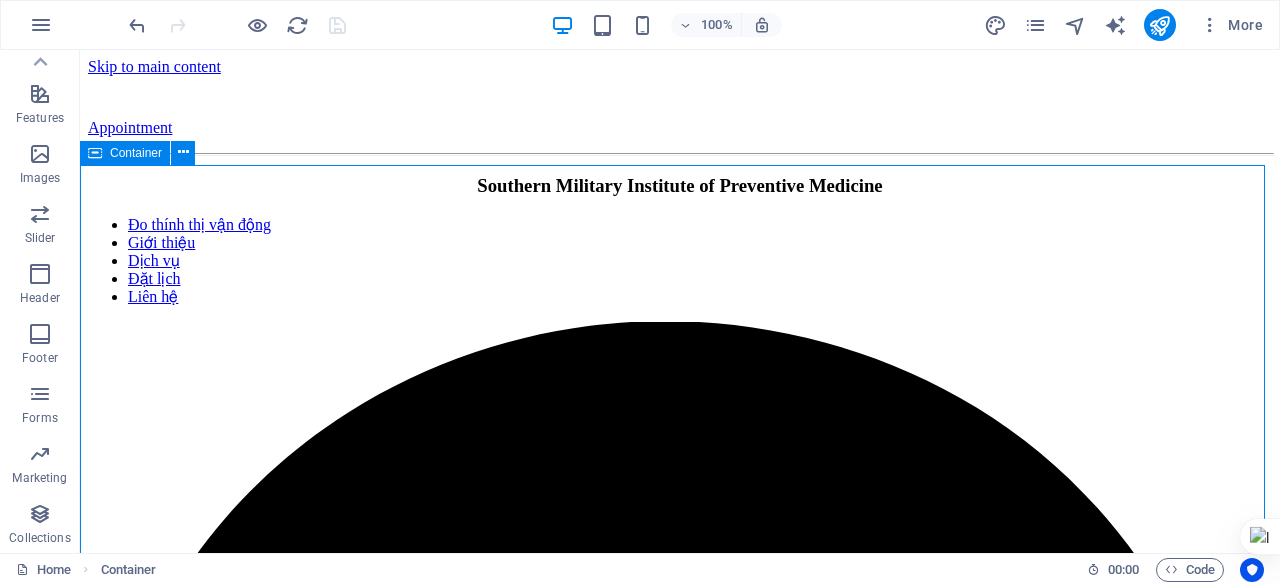 click on "Modern Clinic Lorem ipsum dolor sit amet, consetetur sadipscing elitr, sed diam nonumy eirmod tempor invidunt ut labore et dolore magna aliquyam erat, sed diam voluptua. At vero eos et accusam et justo duo dolores et ea rebum. Stet clita kasd gubergren, no sea takimata sanctus est Lorem ipsum dolor sit amet. Learn more Health Care Lorem ipsum dolor sit amet, consetetur sadipscing elitr, sed diam nonumy eirmod tempor invidunt ut labore et dolore magna aliquyam erat, sed diam voluptua. At vero eos et accusam et justo duo dolores et ea rebum. Stet clita kasd gubergren, no sea takimata sanctus est Lorem ipsum dolor sit amet. Learn more Insurance Lorem ipsum dolor sit amet, consetetur sadipscing elitr, sed diam nonumy eirmod tempor invidunt ut labore et dolore magna aliquyam erat, sed diam voluptua. At vero eos et accusam et justo duo dolores et ea rebum. Stet clita kasd gubergren, no sea takimata sanctus est Lorem ipsum dolor sit amet. Learn more" at bounding box center (680, 5963) 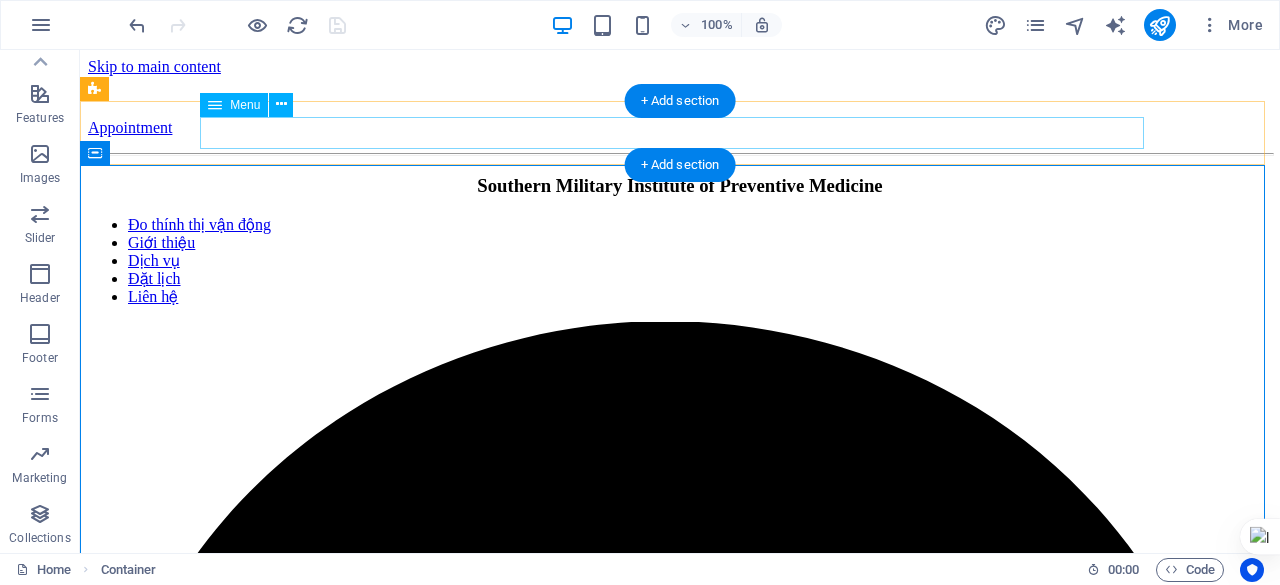 click on "Đo thính thị vận động Giới thiệu Dịch vụ Đặt lịch Liên hệ" at bounding box center (680, 261) 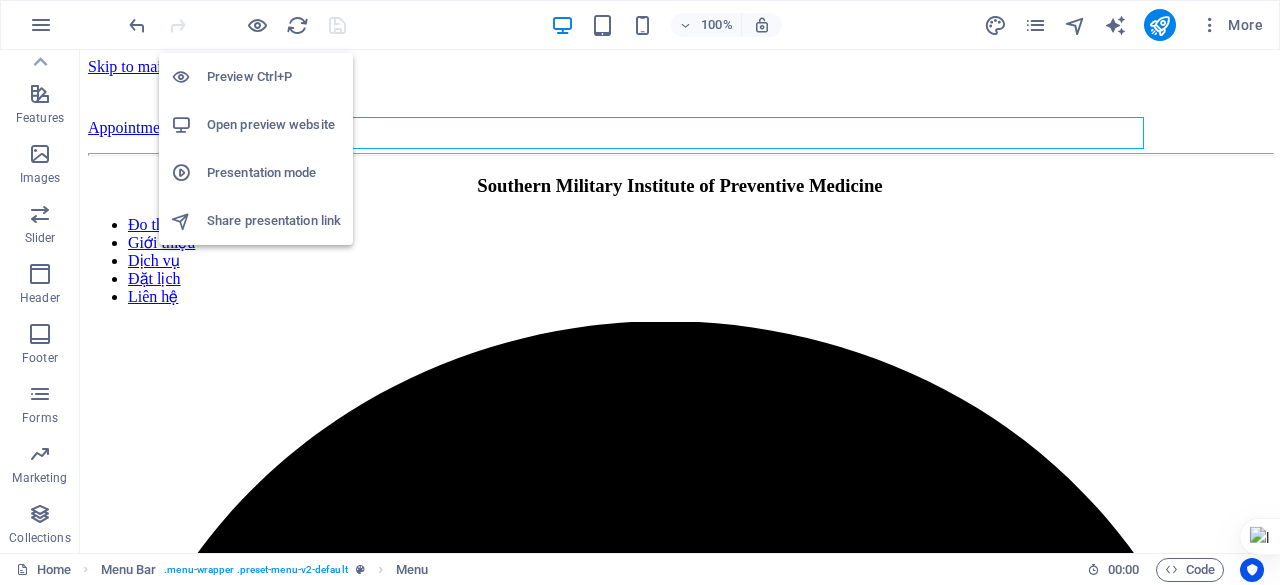 click on "Open preview website" at bounding box center (274, 125) 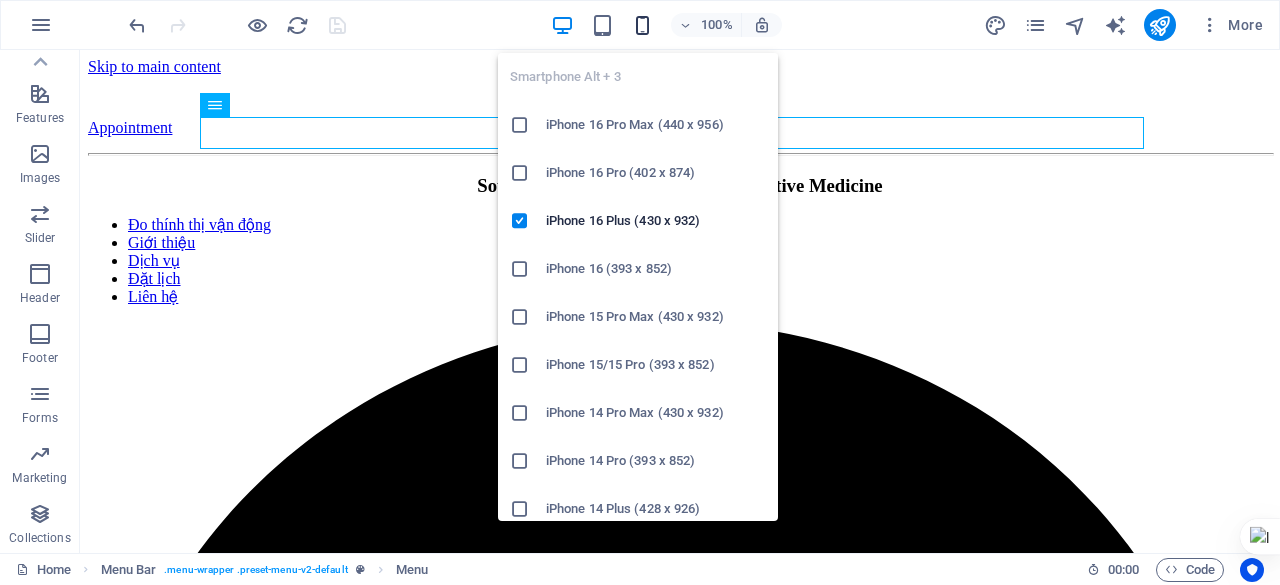 click at bounding box center (642, 25) 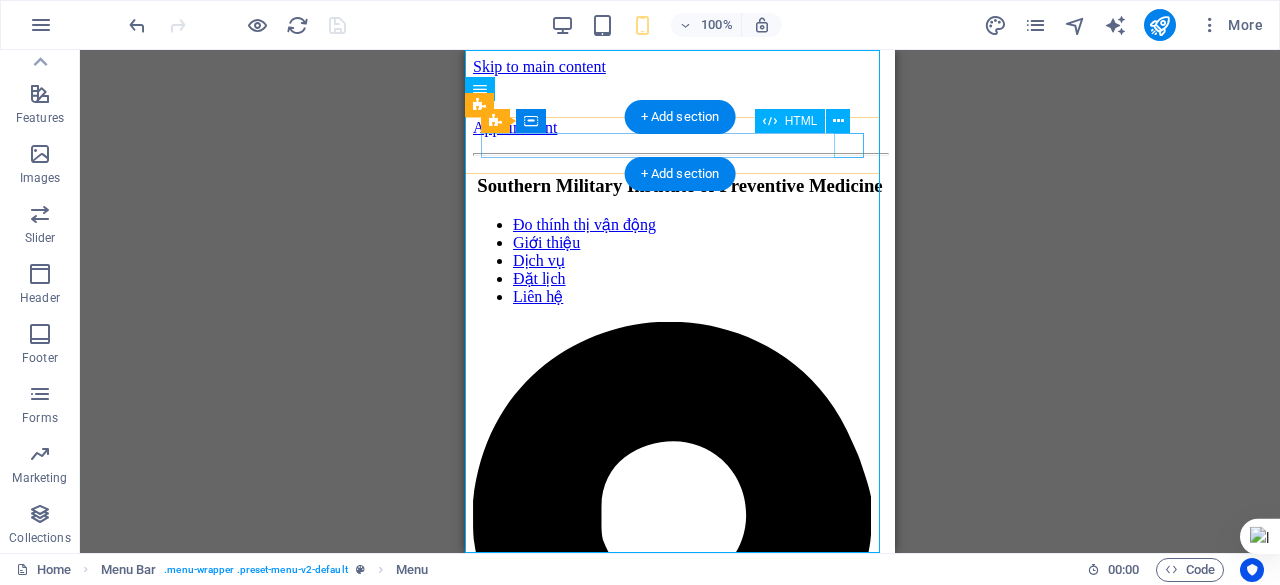click at bounding box center [680, 1446] 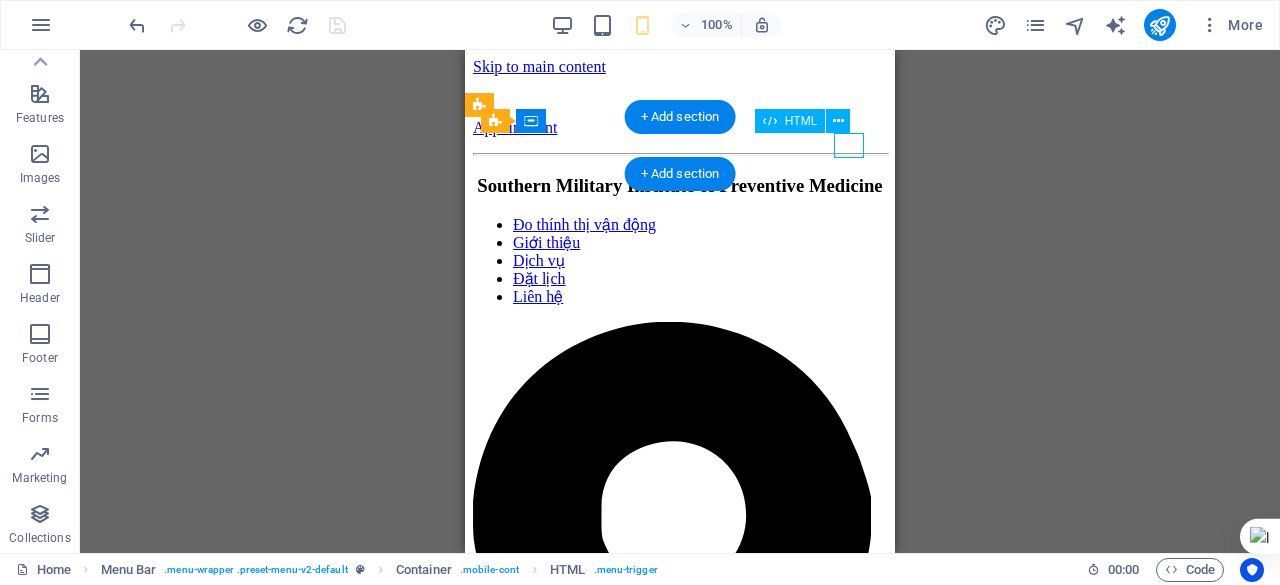 click at bounding box center (680, 1446) 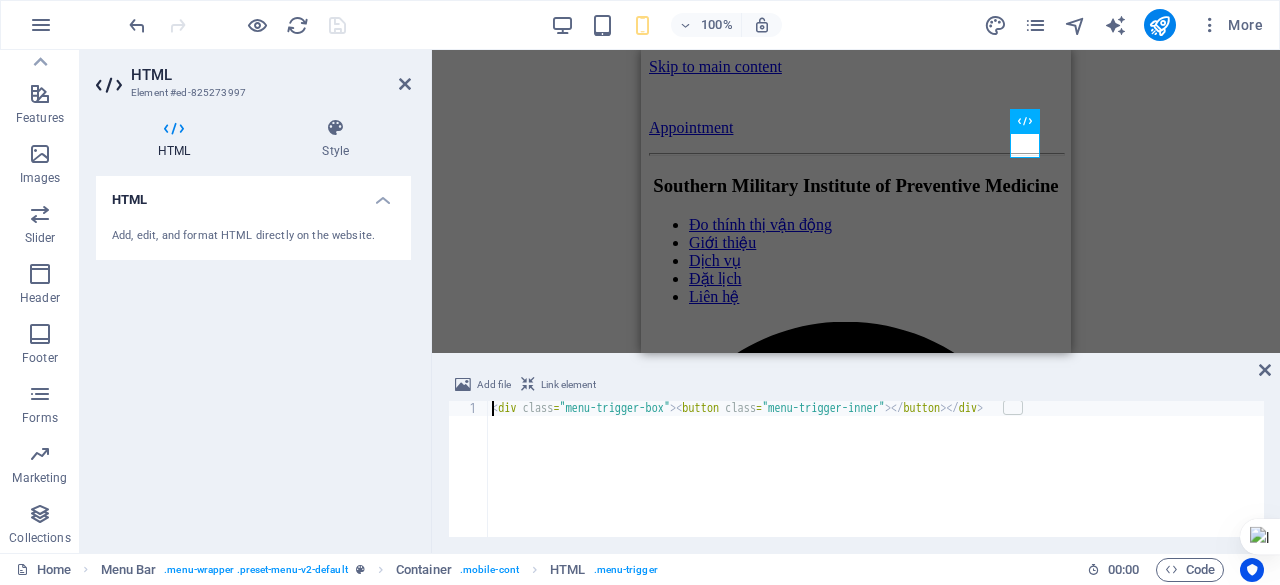click on "H3   H1   Banner   Container   Container   Menu Bar   Menu   Spacer   H2   Separator   Button   Separator   Container   Container   Container   Menu Bar   Icon   HTML   Icon   Container   Preset   Container   Container   Callout   Container   Container   Text   Spacer   Icon   Preset   Preset   Container   H2   H2   Preset   Container   Container   Text   Container   Preset   Preset   Container   Dropdown   Preset   Form   Date   Container   Preset   Text   Container   Container   Container   H2   Footer Hel   Footer Hel   Container   Container   Input   Form   Icon   Container   H2   Text   H2   Placeholder   Text   Form   Form   Placeholder   HTML   Text   Container   Container   Placeholder   Container   Container   H2   Spacer   Placeholder   Container   Container   Placeholder   Container   Text   Placeholder   Container   Container   Text   Preset   Container   H2   Input   Textarea   Checkbox   Form button   Preset   Image   Container   Text   Container   H2   Preset   Image   Image" at bounding box center [856, 201] 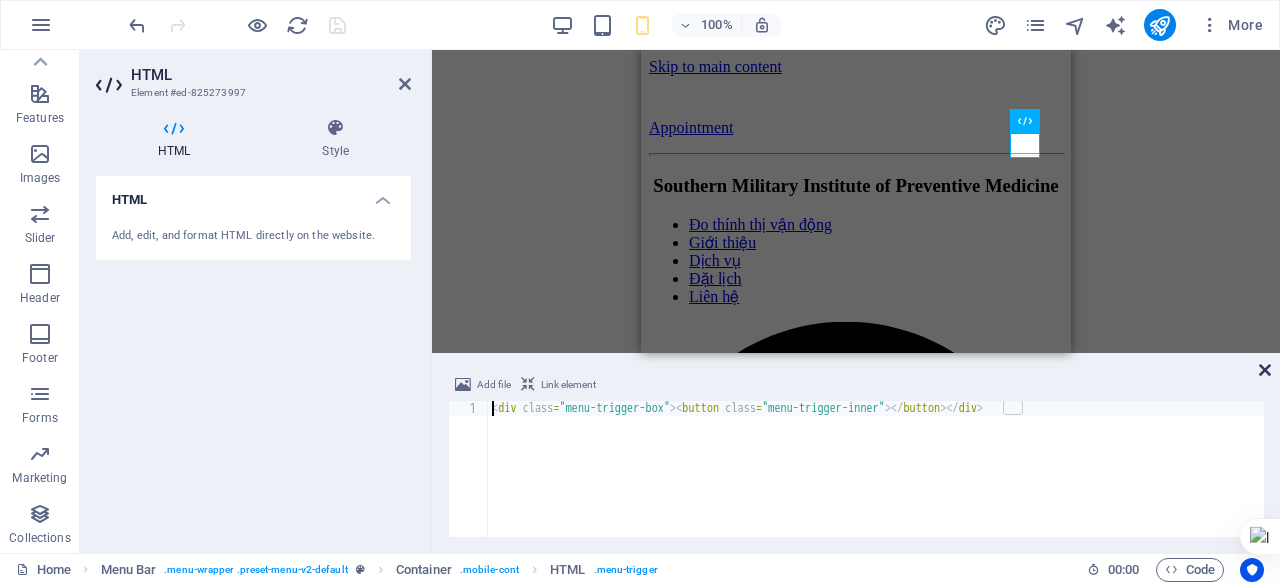 click at bounding box center (1265, 370) 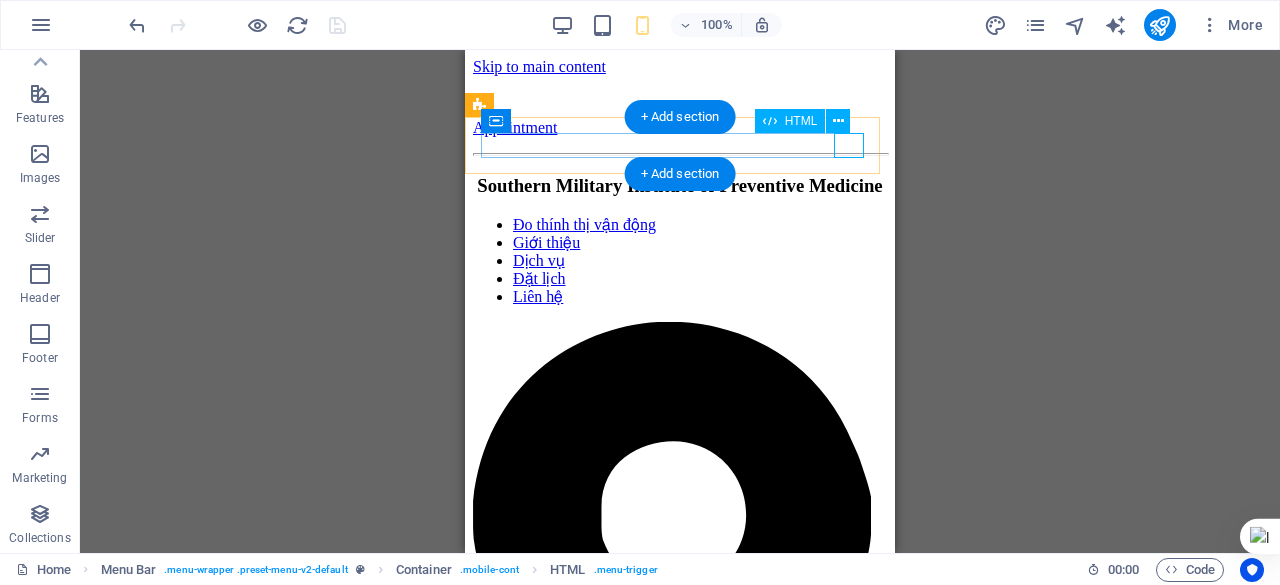 click at bounding box center (680, 1446) 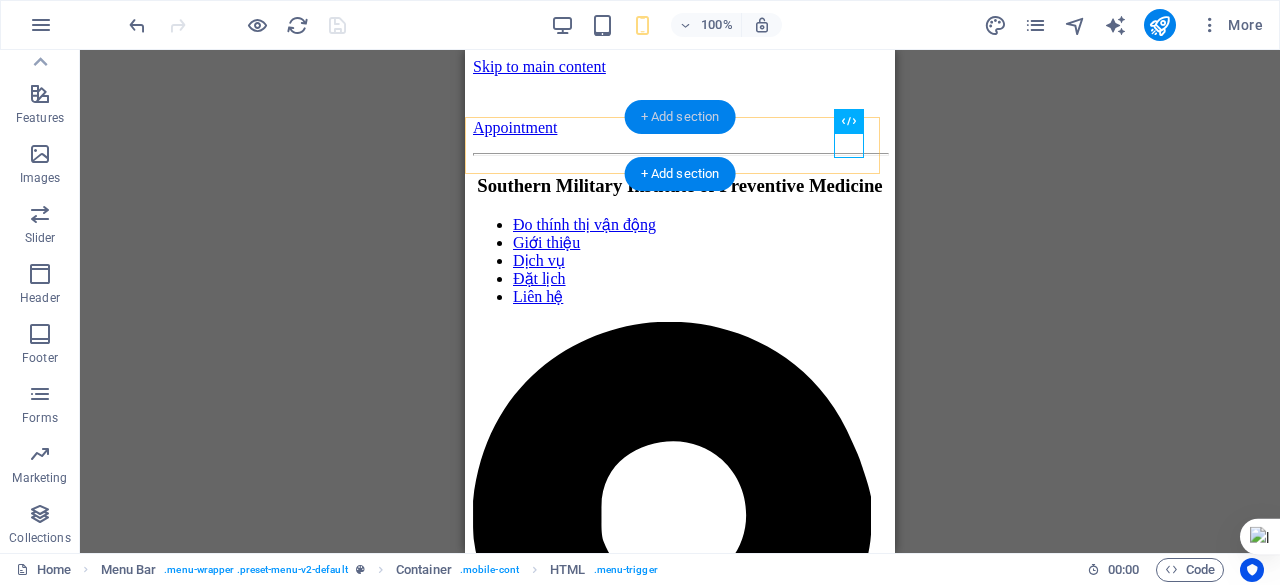 click on "+ Add section" at bounding box center [680, 117] 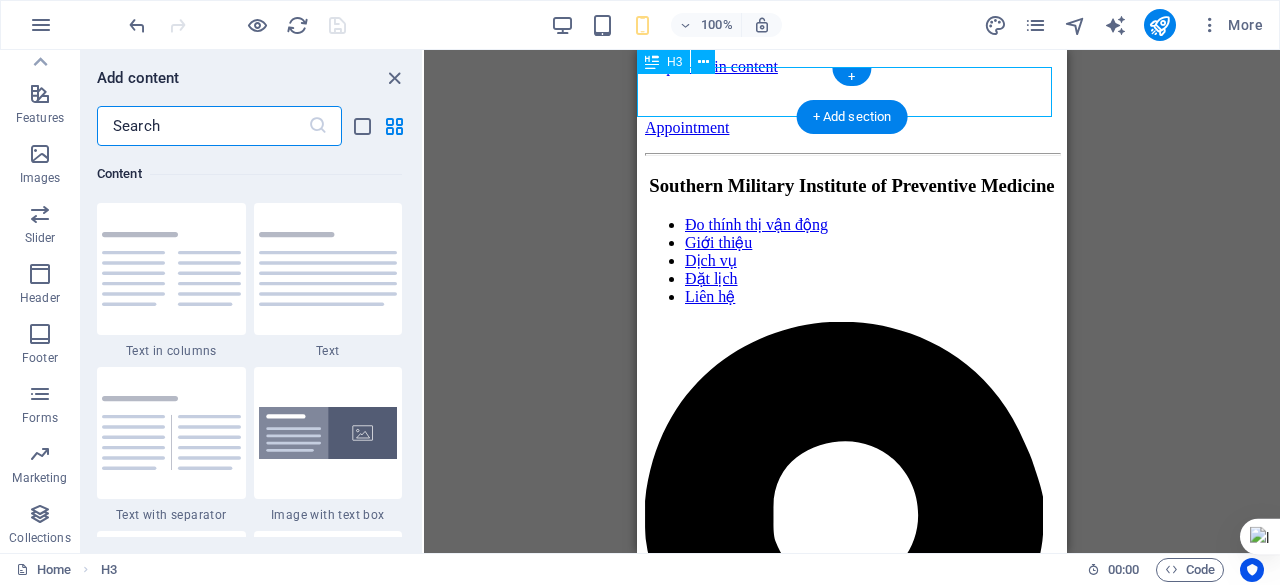 scroll, scrollTop: 3499, scrollLeft: 0, axis: vertical 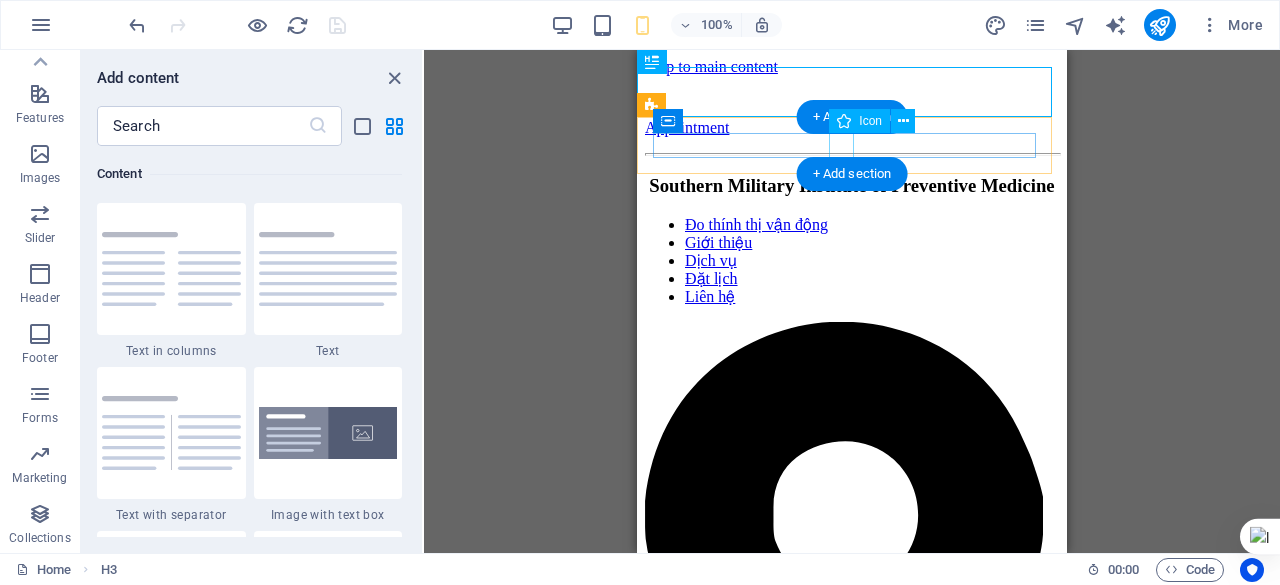 click at bounding box center (844, 1170) 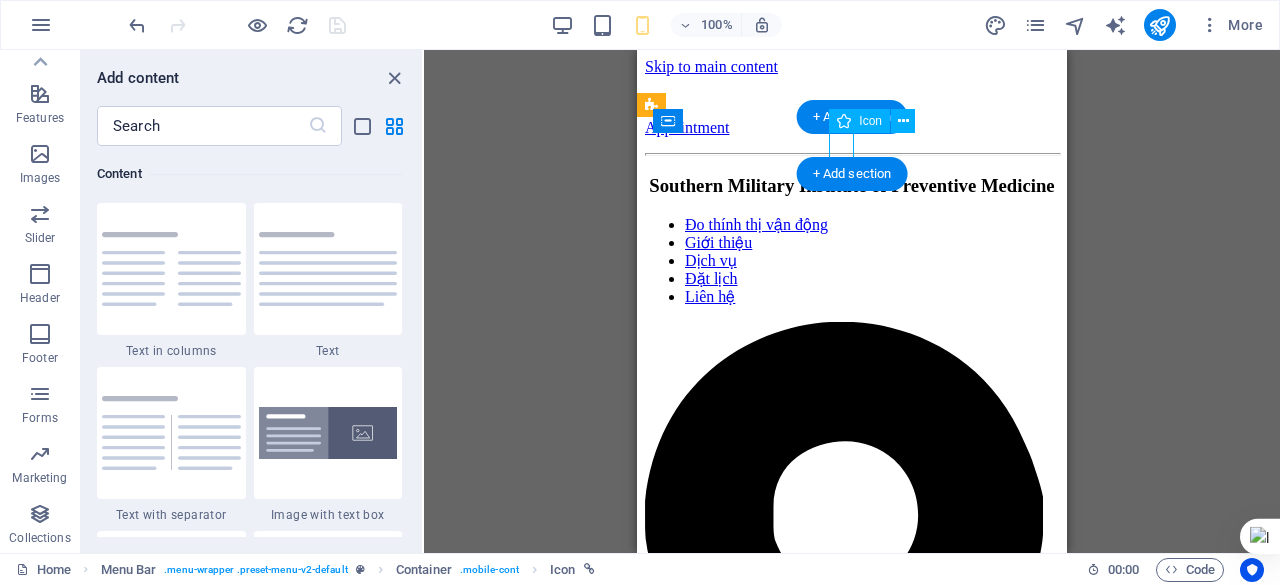 click at bounding box center (844, 1170) 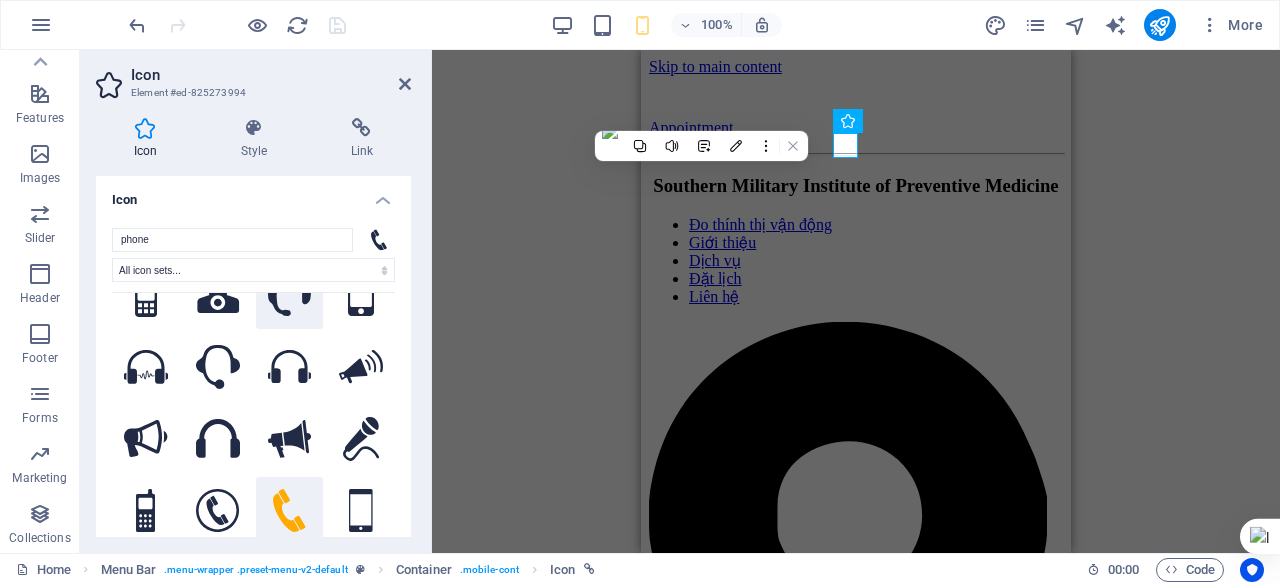 scroll, scrollTop: 104, scrollLeft: 0, axis: vertical 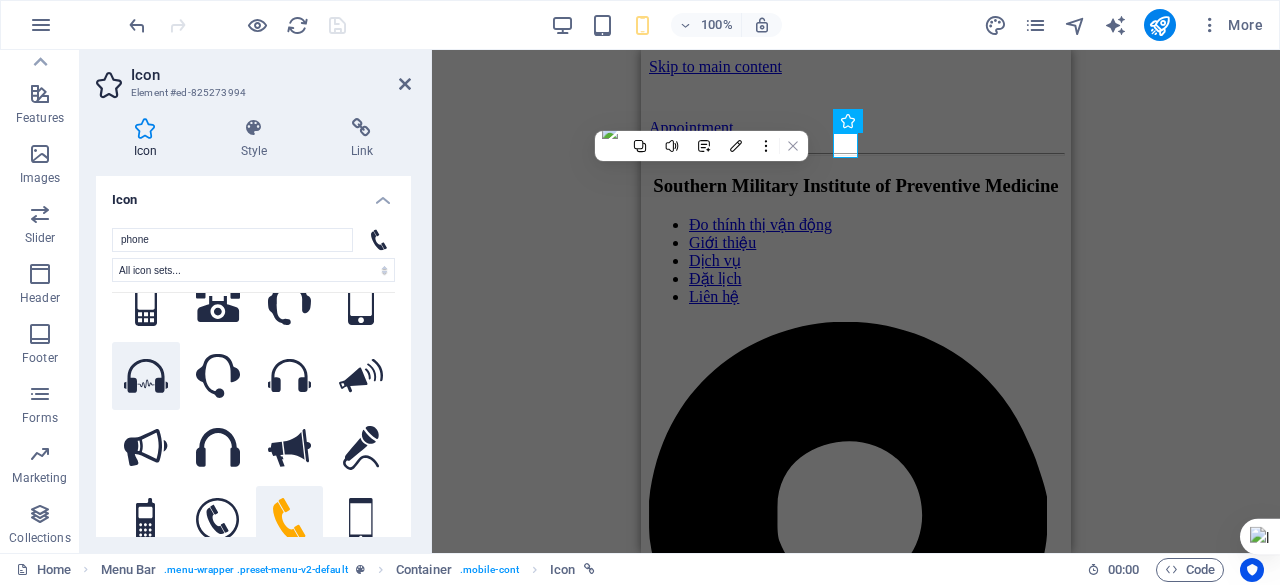 click 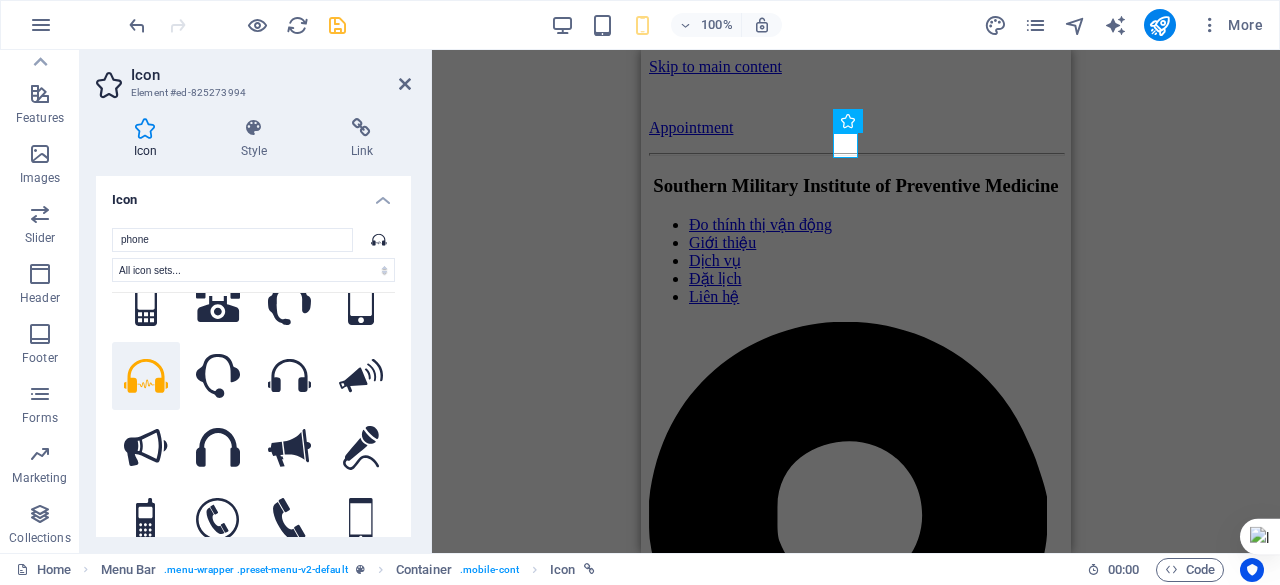 click 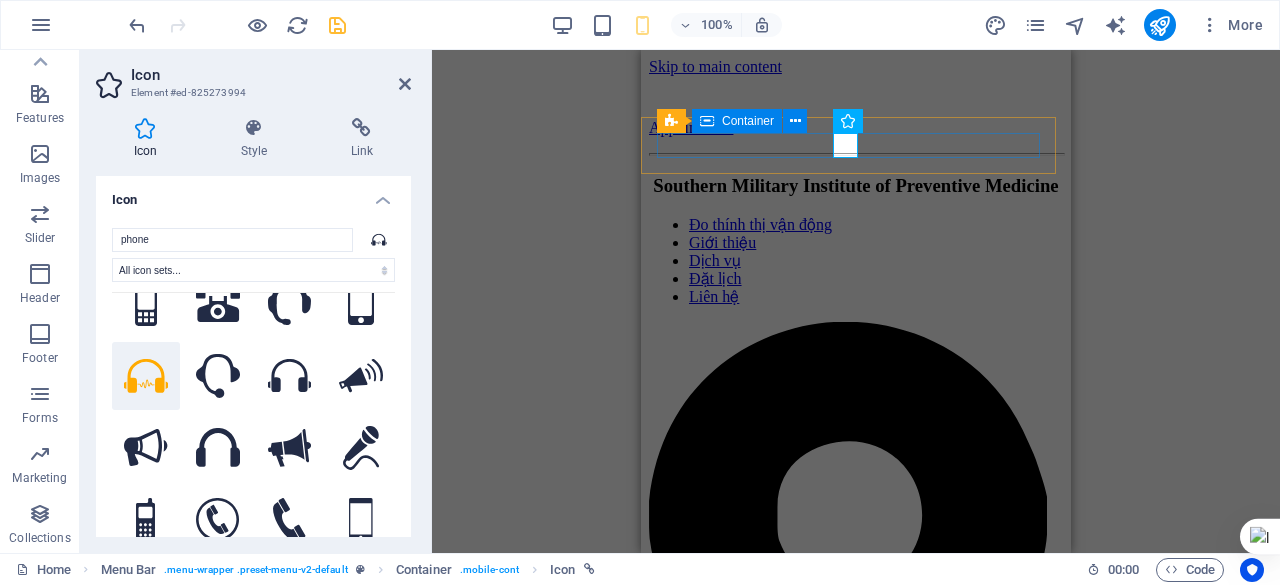 click at bounding box center [856, 777] 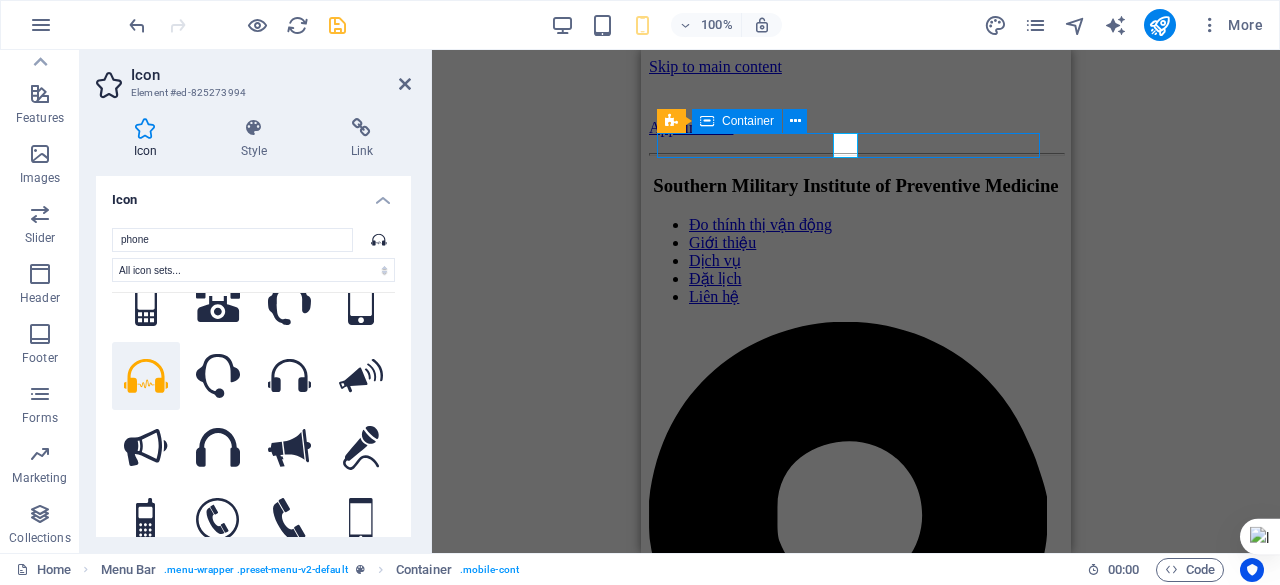 click at bounding box center (856, 777) 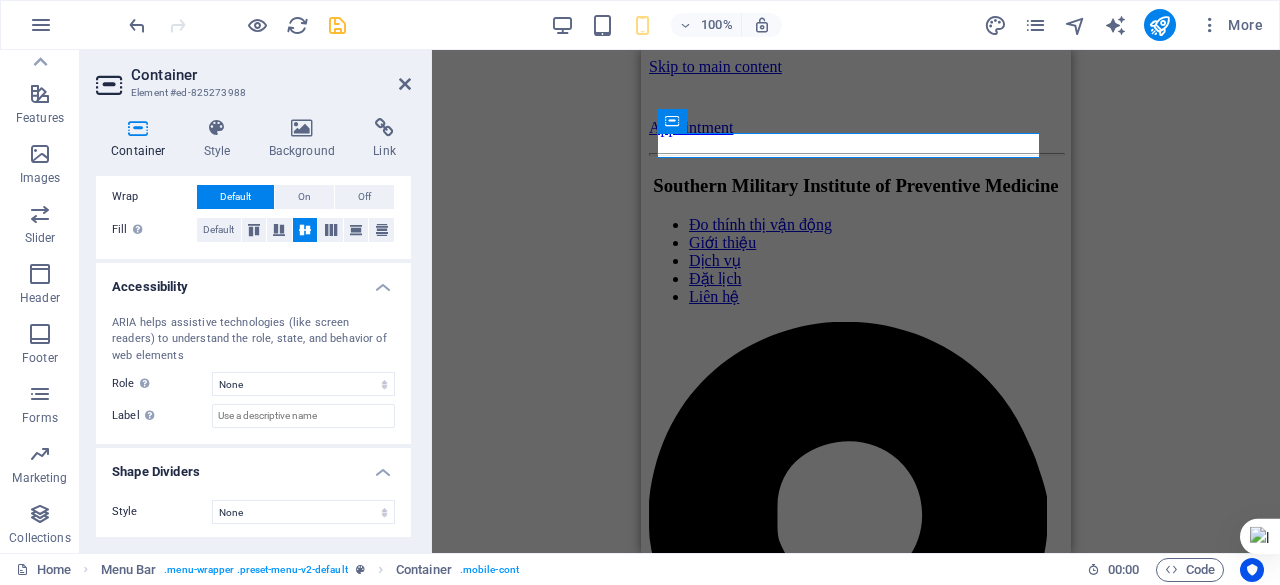scroll, scrollTop: 0, scrollLeft: 0, axis: both 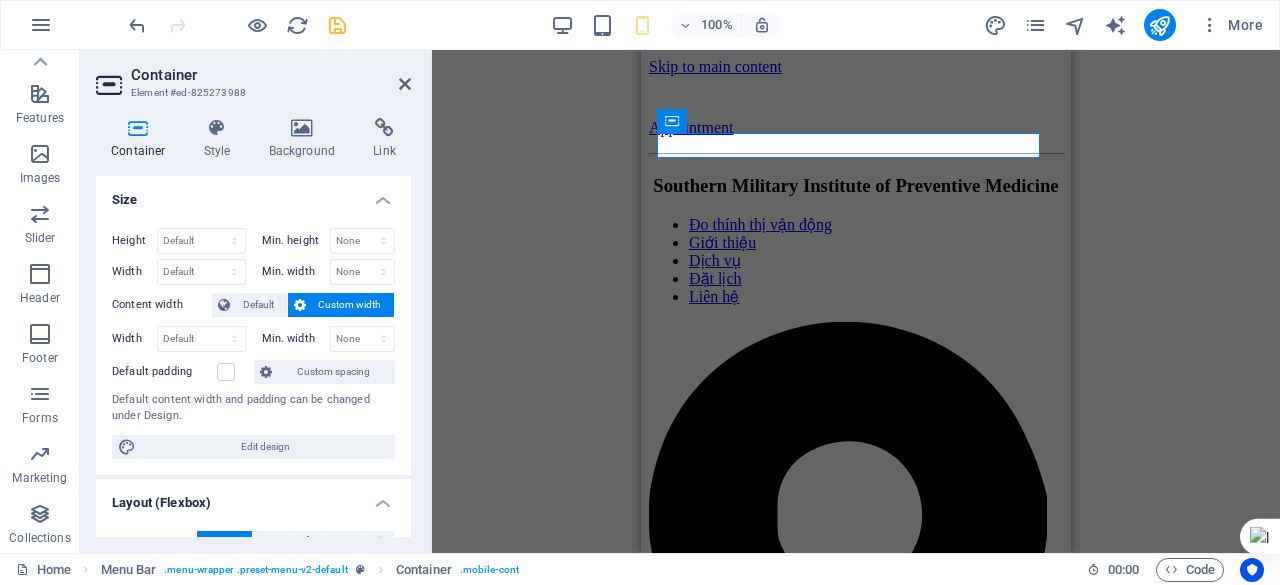 click on "Container" at bounding box center [142, 139] 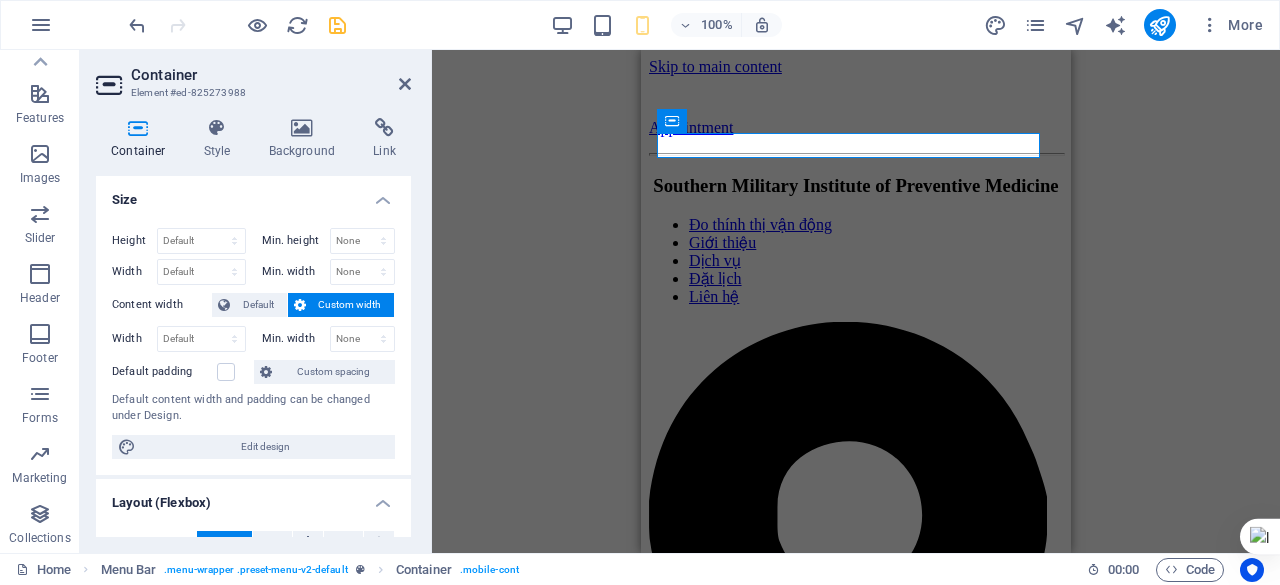 click on "Container" at bounding box center [142, 139] 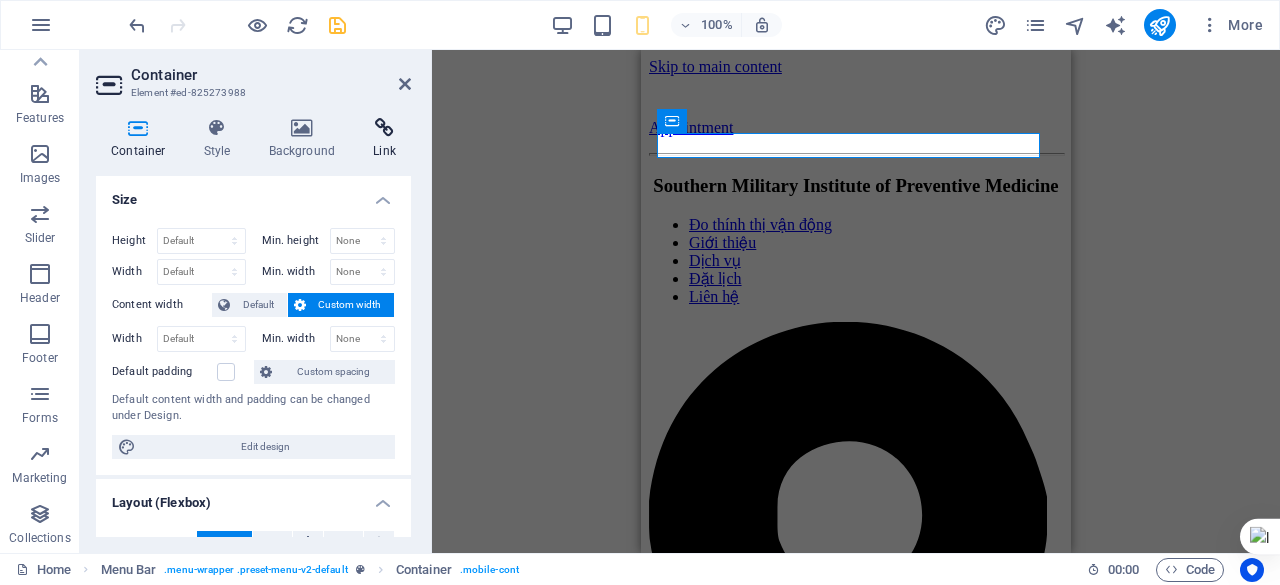 click at bounding box center [384, 128] 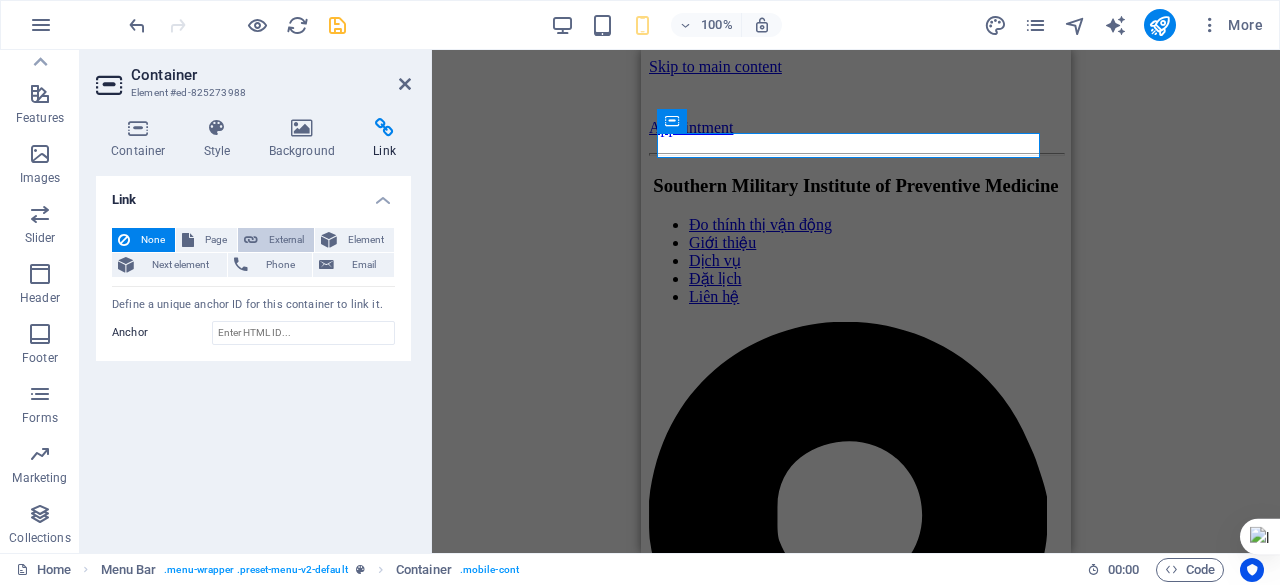click on "External" at bounding box center [286, 240] 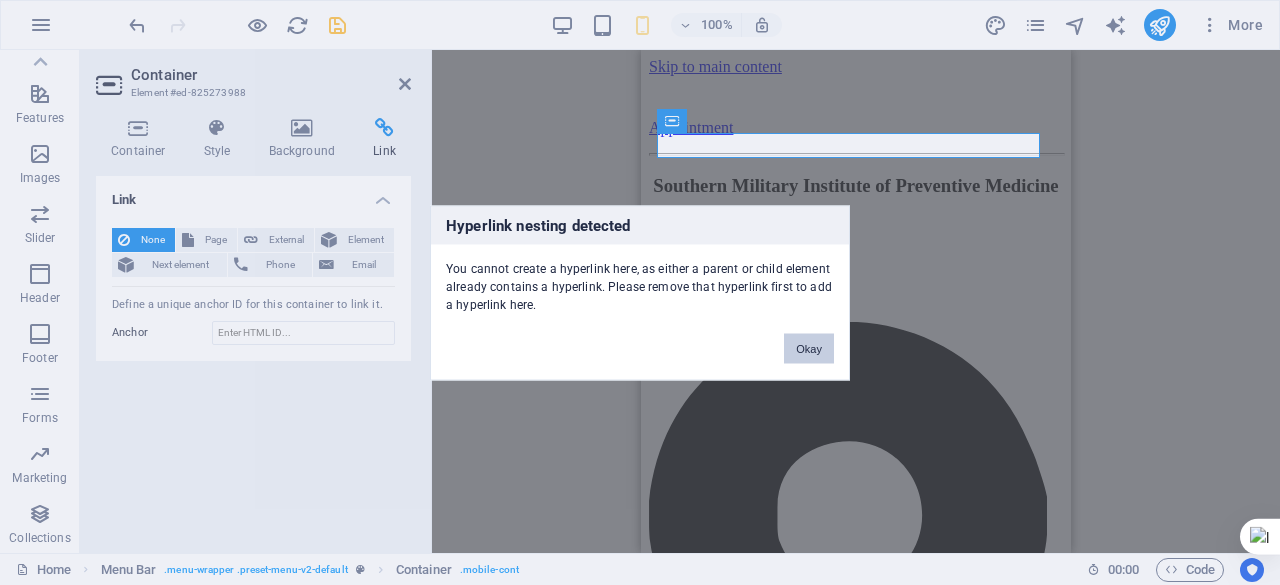 click on "Okay" at bounding box center [809, 348] 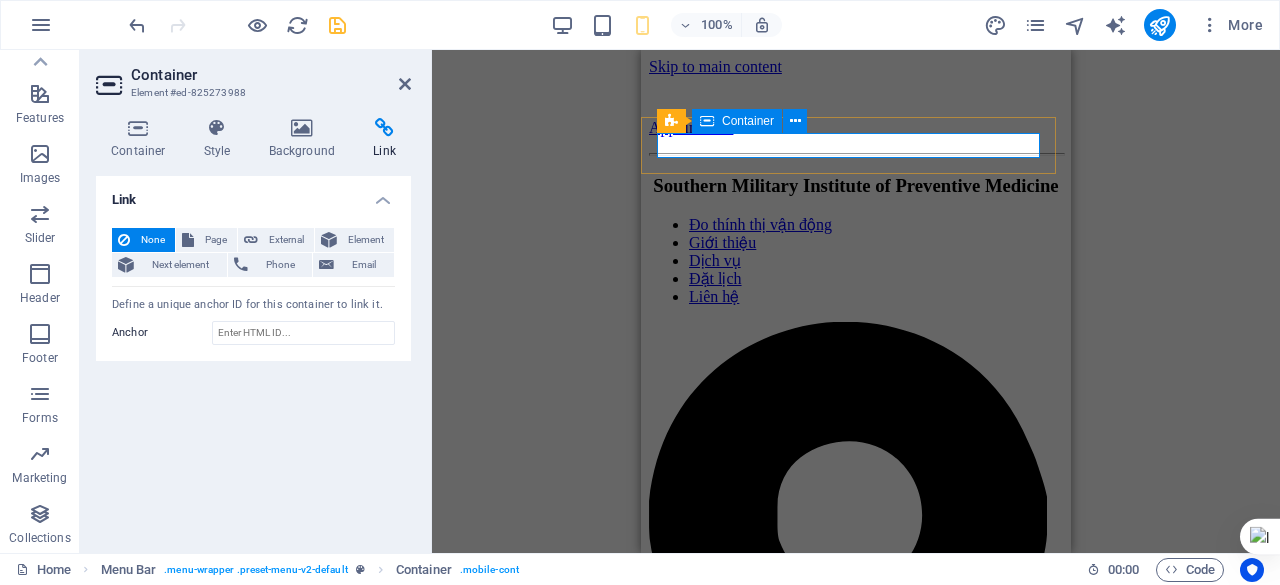 click at bounding box center (856, 777) 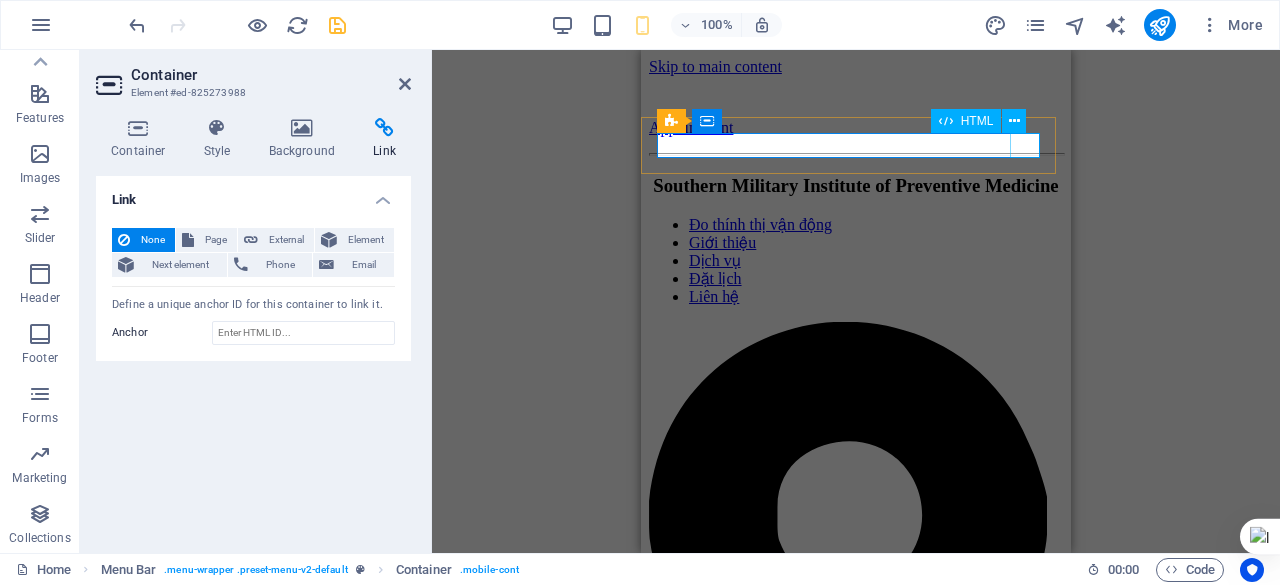 click at bounding box center [856, 1224] 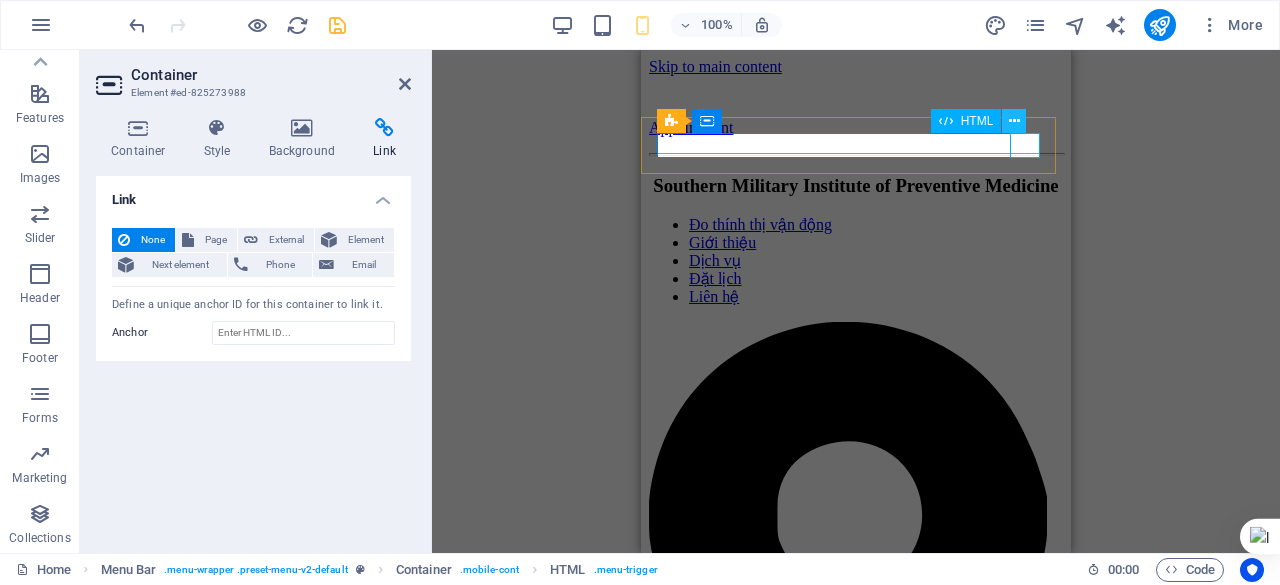 click at bounding box center (1014, 121) 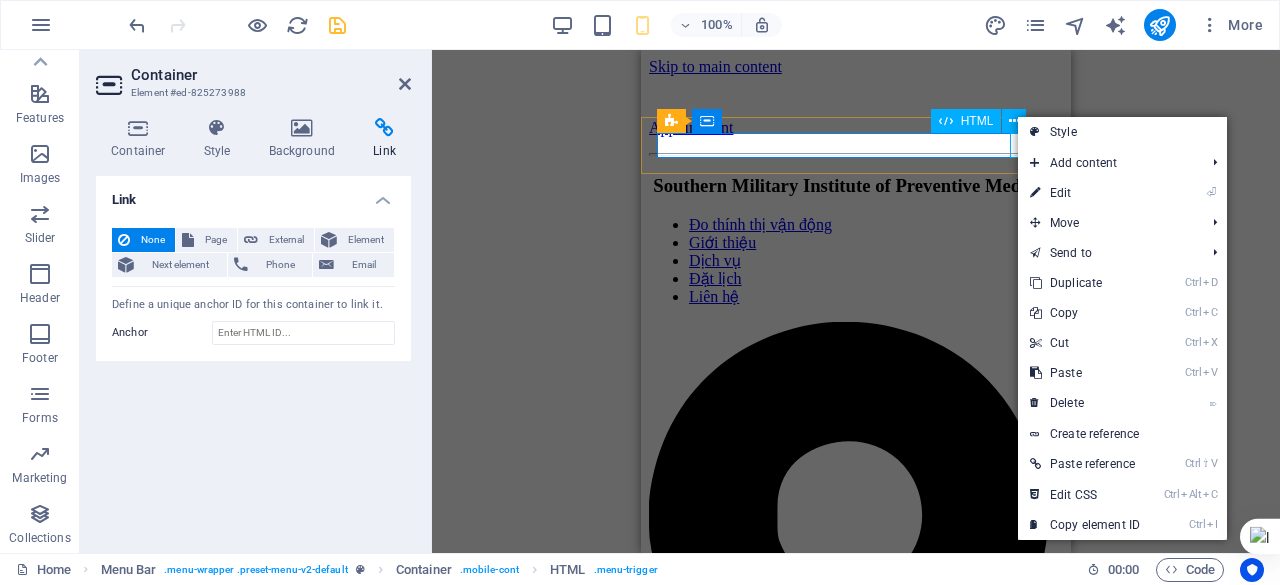 click on "HTML" at bounding box center (977, 121) 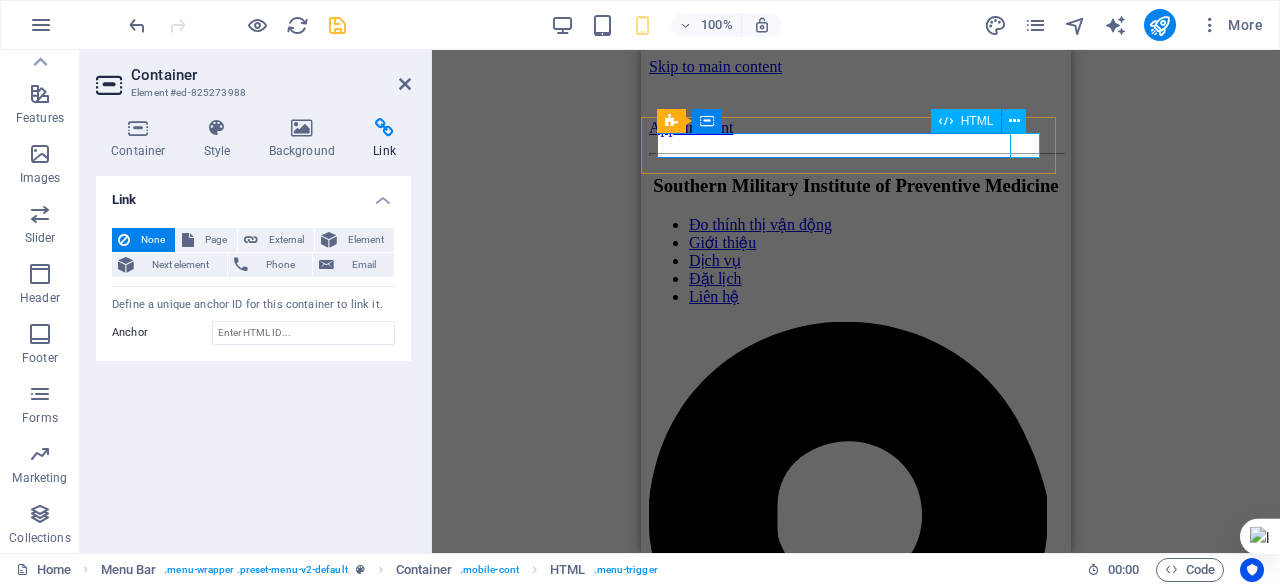 click on "HTML" at bounding box center (977, 121) 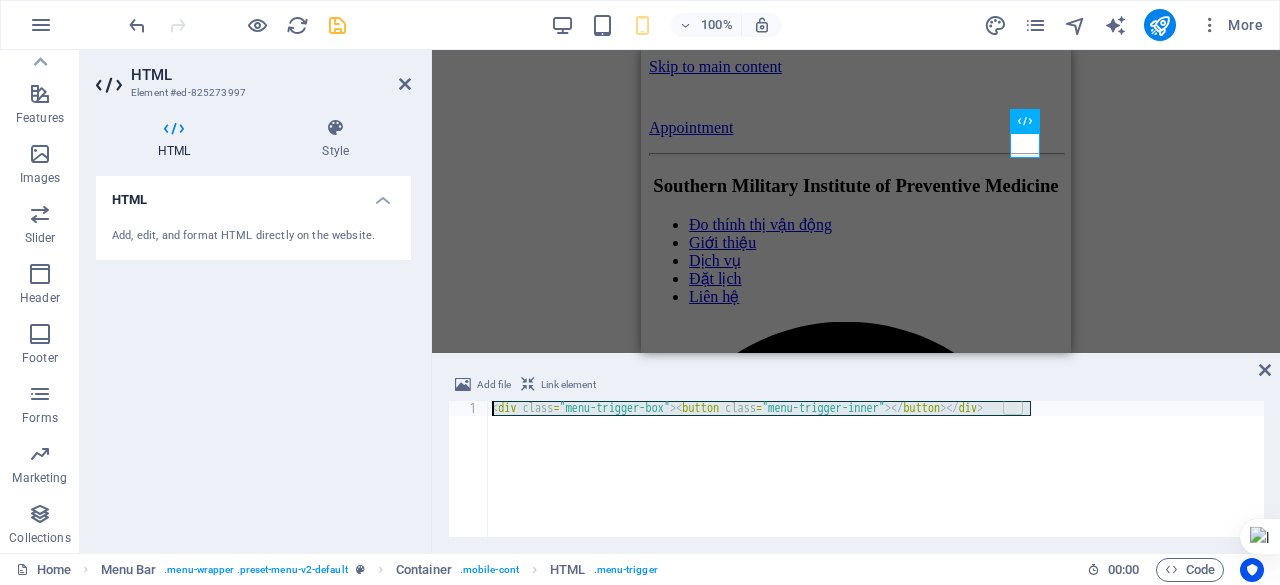 drag, startPoint x: 1074, startPoint y: 410, endPoint x: 490, endPoint y: 407, distance: 584.0077 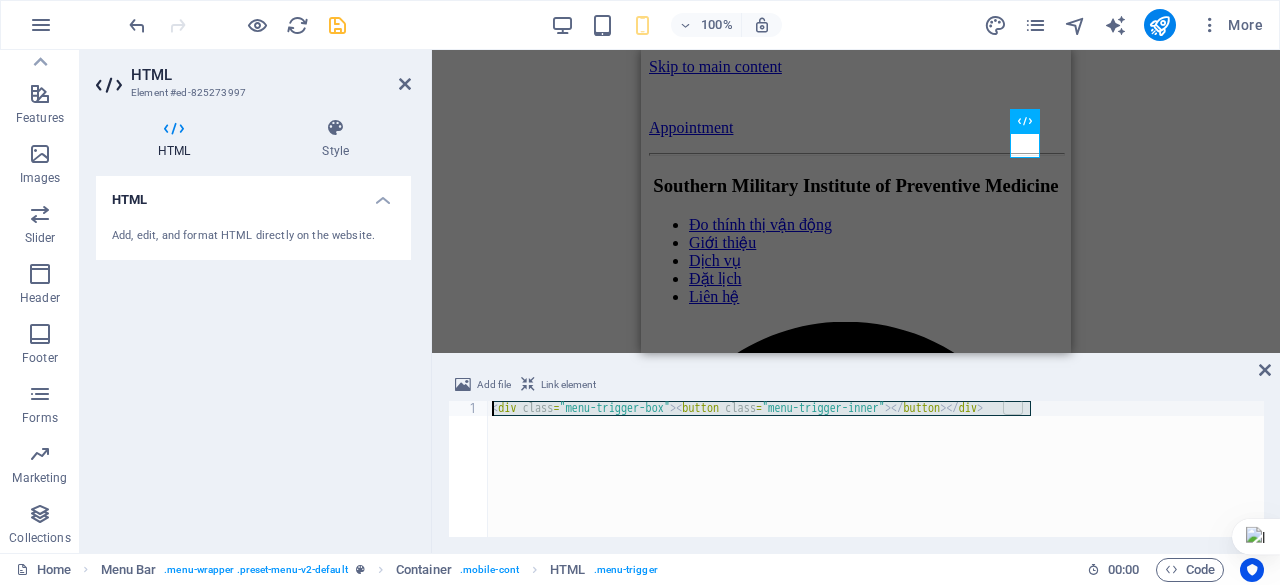 click on "< div   class = "menu-trigger-box" > < button   class = "menu-trigger-inner" > </ button > </ div >" at bounding box center [876, 469] 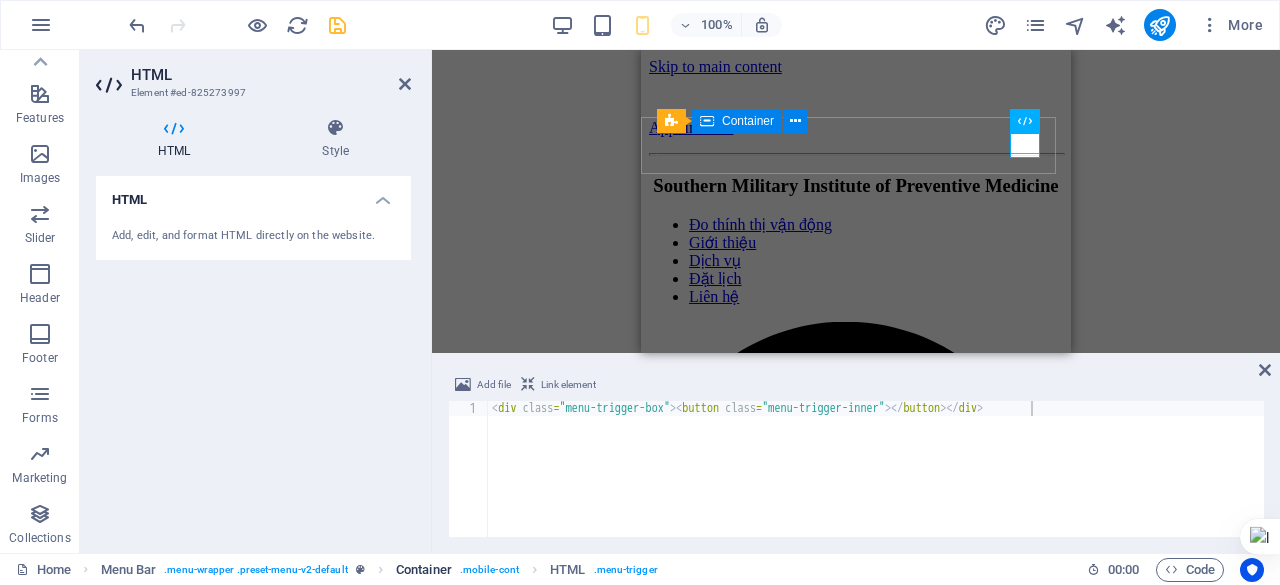 click on ". mobile-cont" at bounding box center (489, 570) 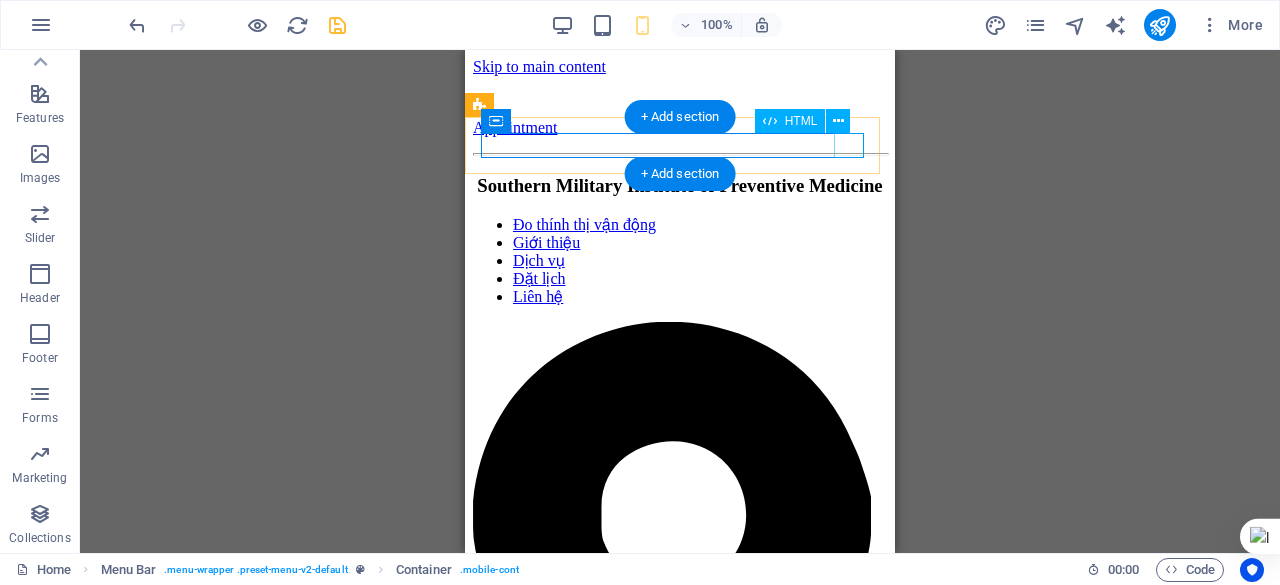 click at bounding box center [680, 1224] 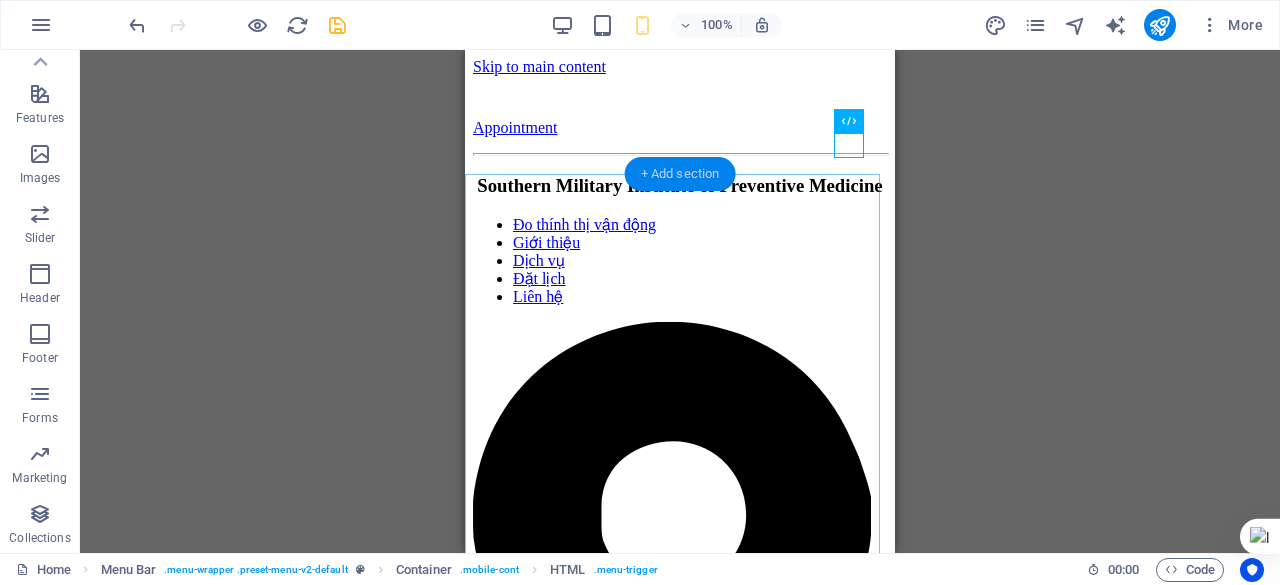 click on "+ Add section" at bounding box center (680, 174) 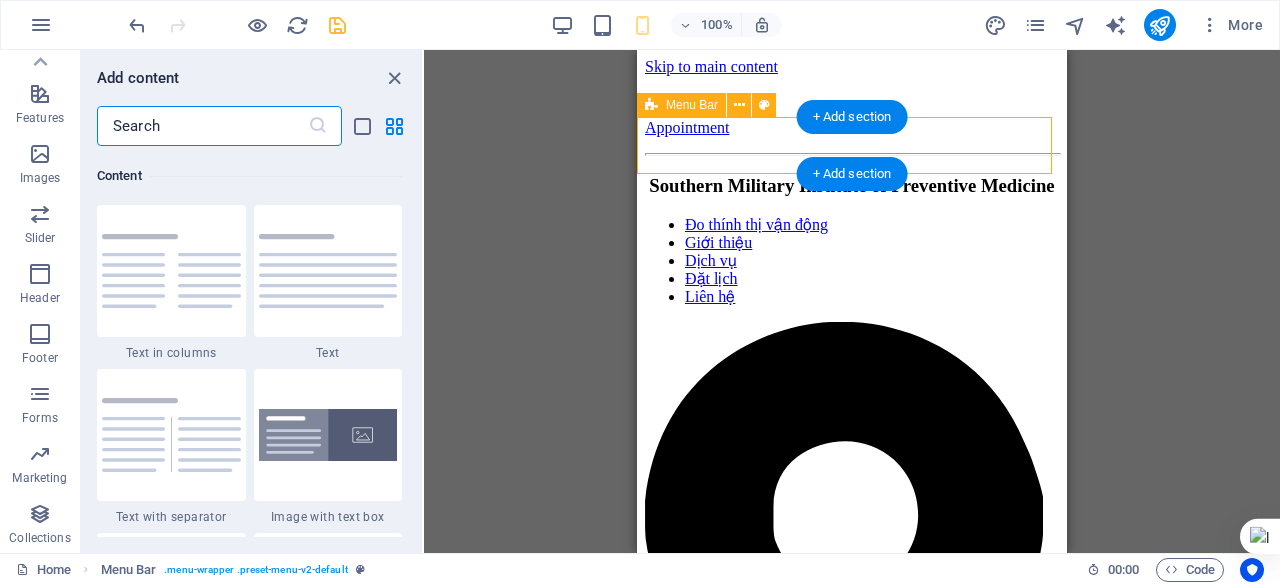 scroll, scrollTop: 3499, scrollLeft: 0, axis: vertical 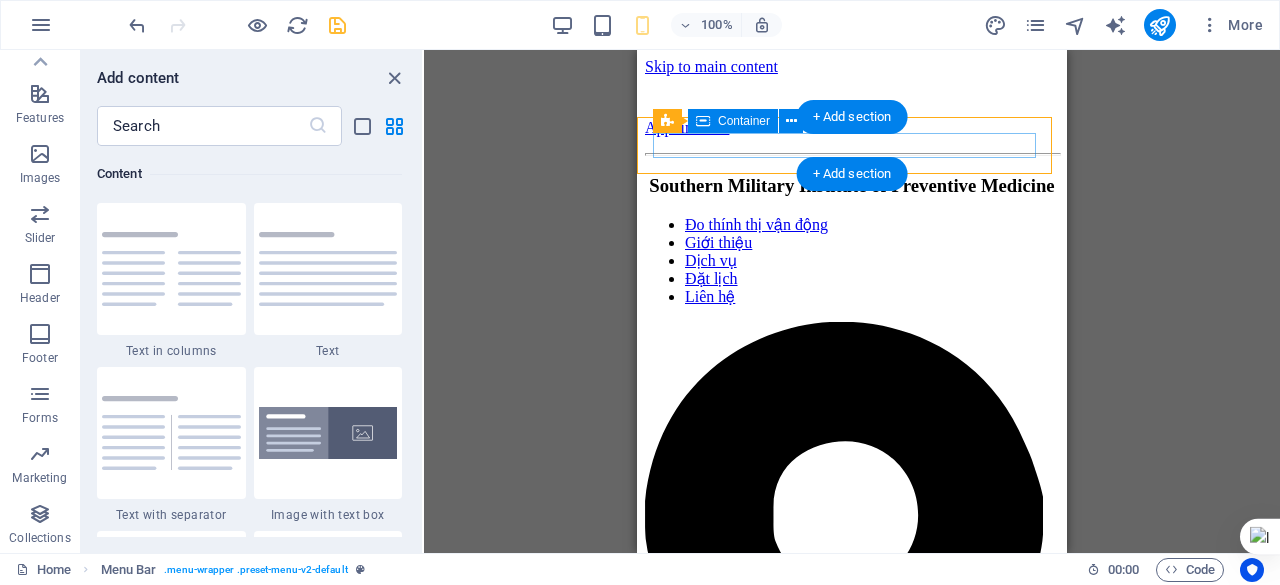 click at bounding box center (852, 777) 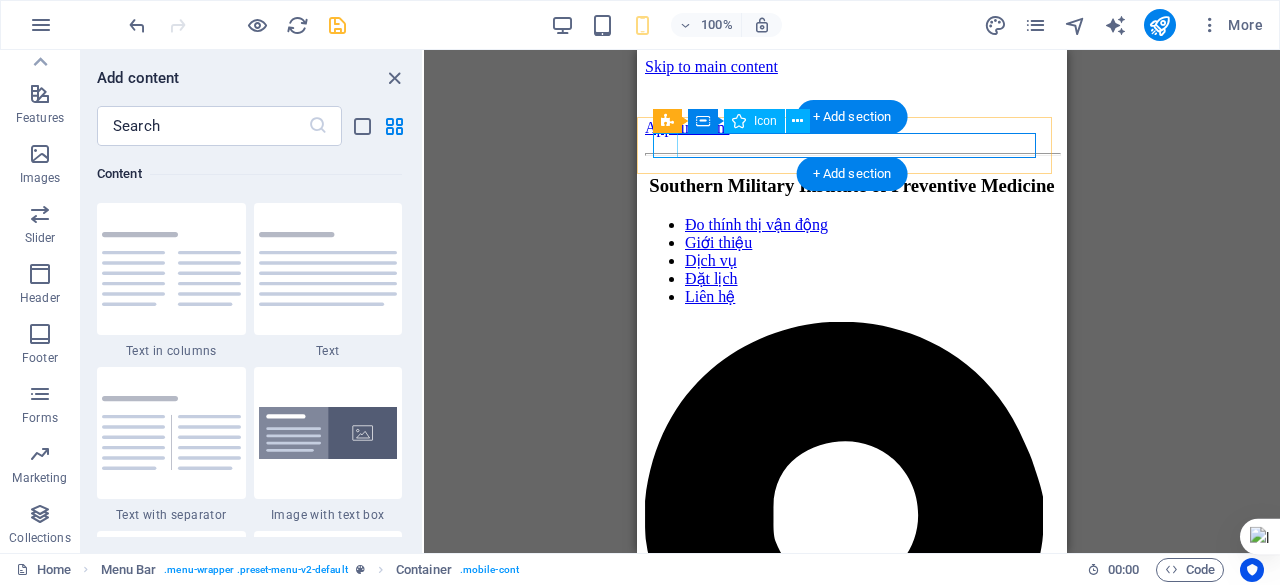 click at bounding box center [844, 613] 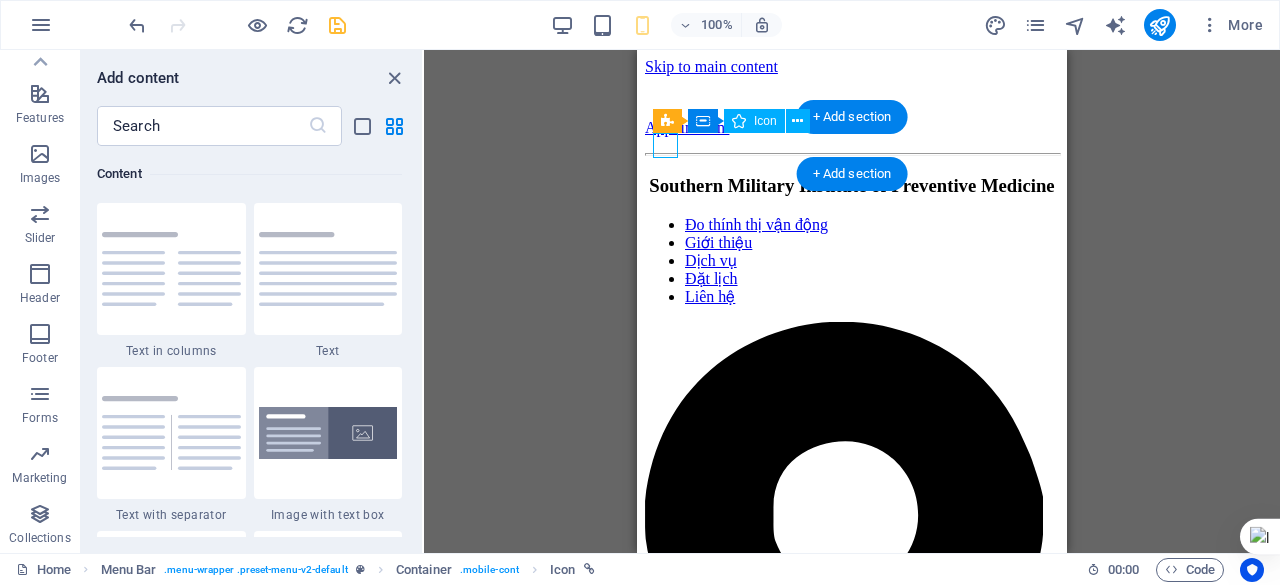 click at bounding box center [844, 613] 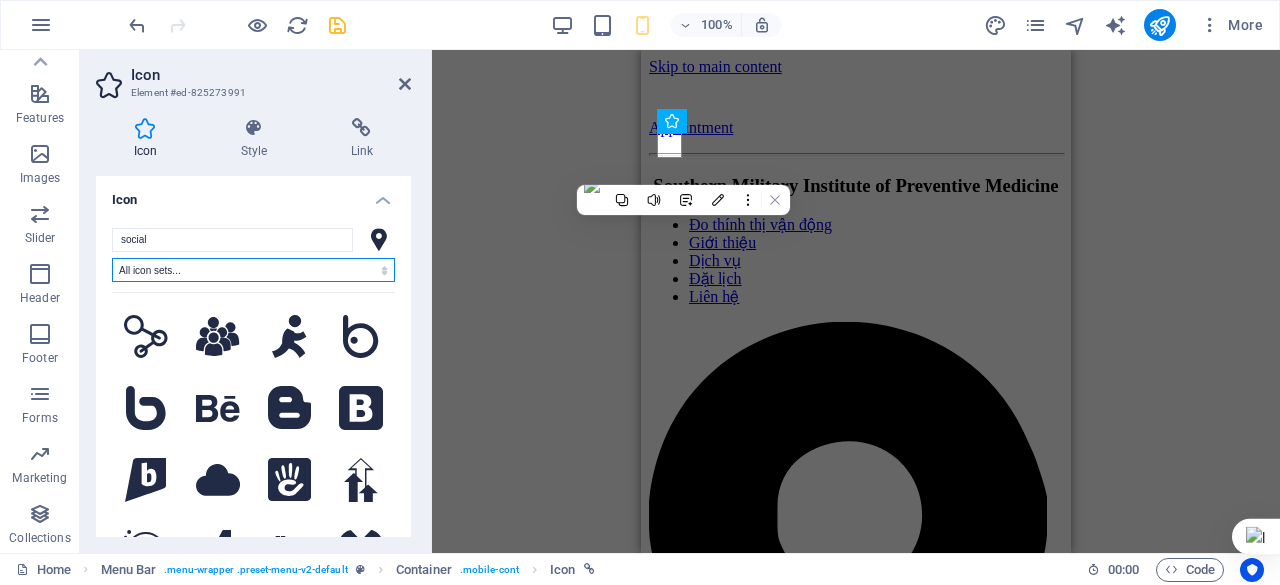 click on "All icon sets... IcoFont Ionicons FontAwesome Brands FontAwesome Duotone FontAwesome Solid FontAwesome Regular FontAwesome Light FontAwesome Thin FontAwesome Sharp Solid FontAwesome Sharp Regular FontAwesome Sharp Light FontAwesome Sharp Thin" at bounding box center [253, 270] 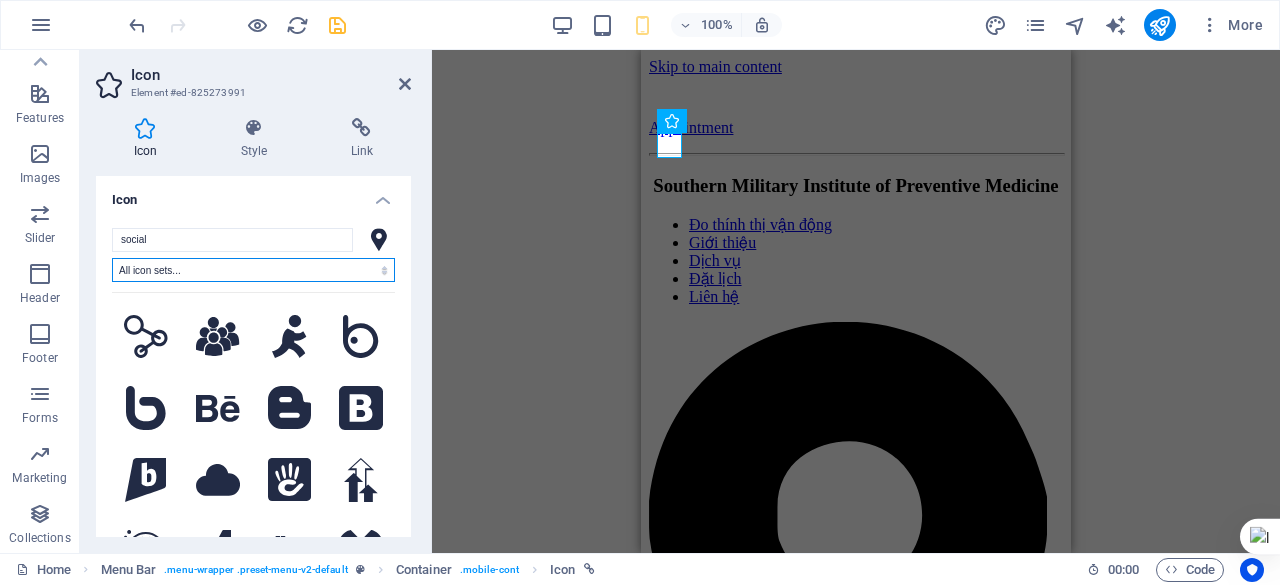 click on "All icon sets... IcoFont Ionicons FontAwesome Brands FontAwesome Duotone FontAwesome Solid FontAwesome Regular FontAwesome Light FontAwesome Thin FontAwesome Sharp Solid FontAwesome Sharp Regular FontAwesome Sharp Light FontAwesome Sharp Thin" at bounding box center [253, 270] 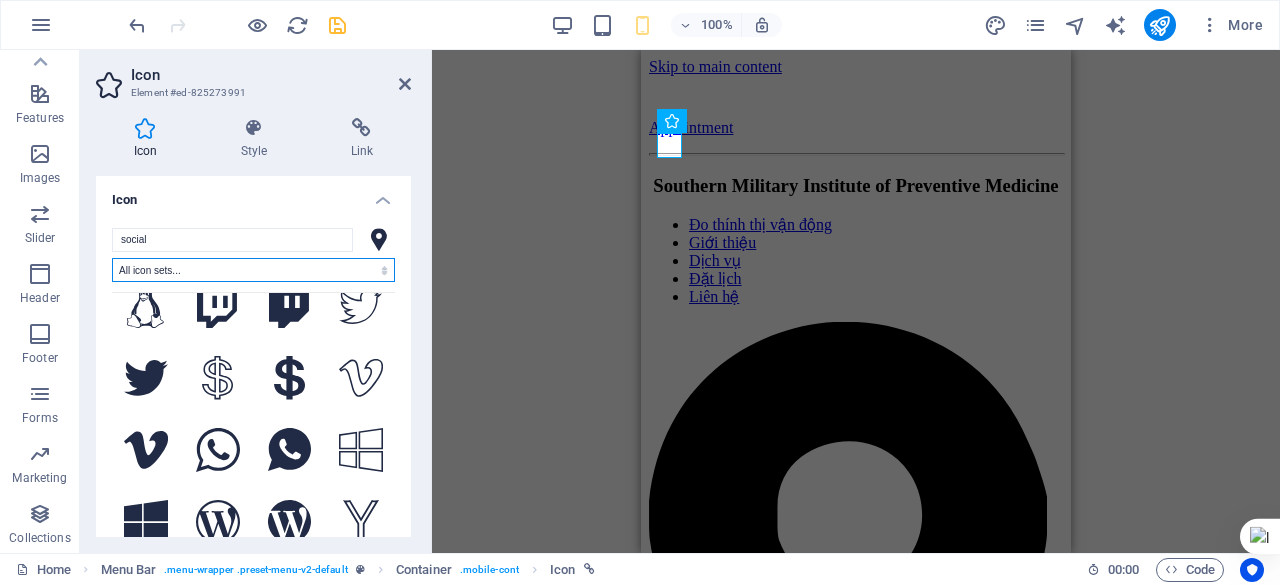 scroll, scrollTop: 3208, scrollLeft: 0, axis: vertical 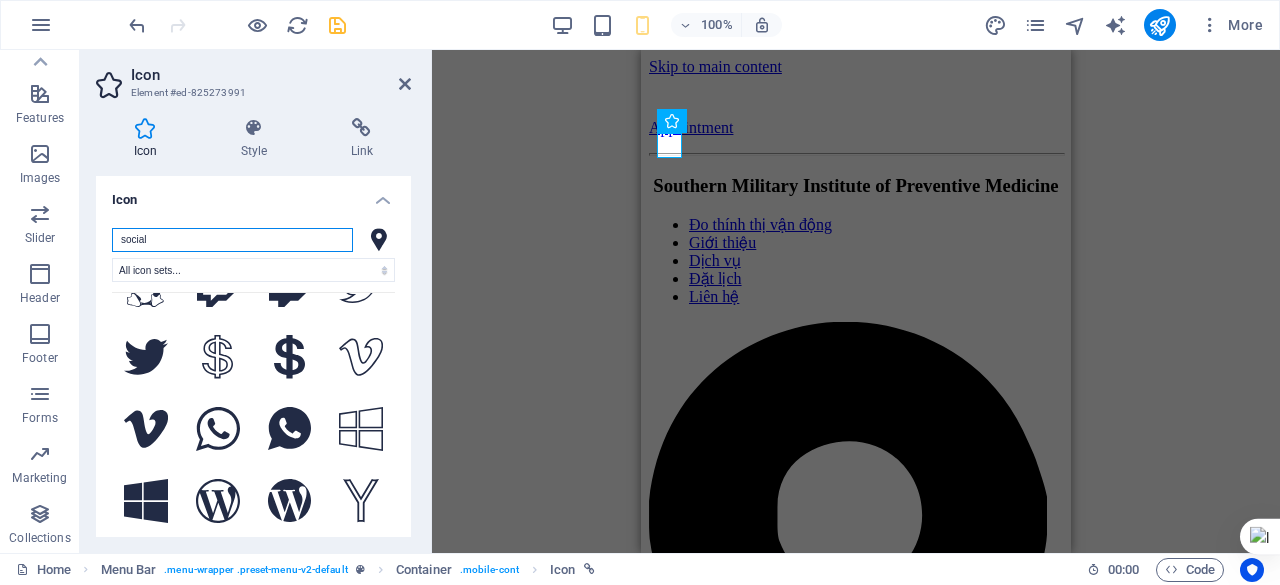 click on "social" at bounding box center (232, 240) 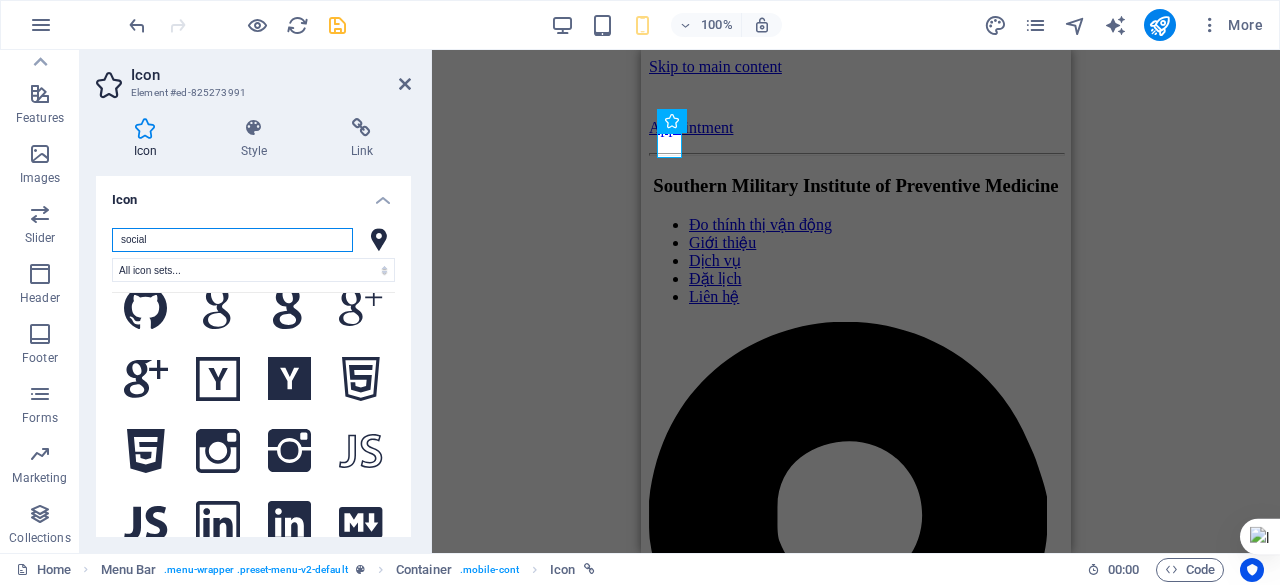 scroll, scrollTop: 2570, scrollLeft: 0, axis: vertical 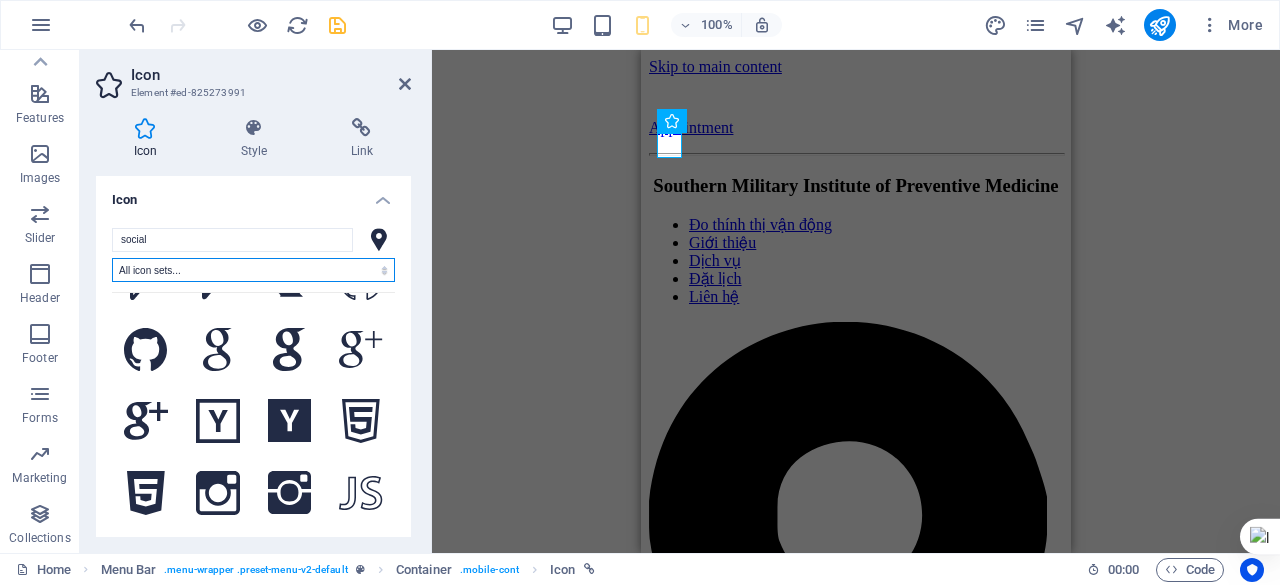 click on "All icon sets... IcoFont Ionicons FontAwesome Brands FontAwesome Duotone FontAwesome Solid FontAwesome Regular FontAwesome Light FontAwesome Thin FontAwesome Sharp Solid FontAwesome Sharp Regular FontAwesome Sharp Light FontAwesome Sharp Thin" at bounding box center [253, 270] 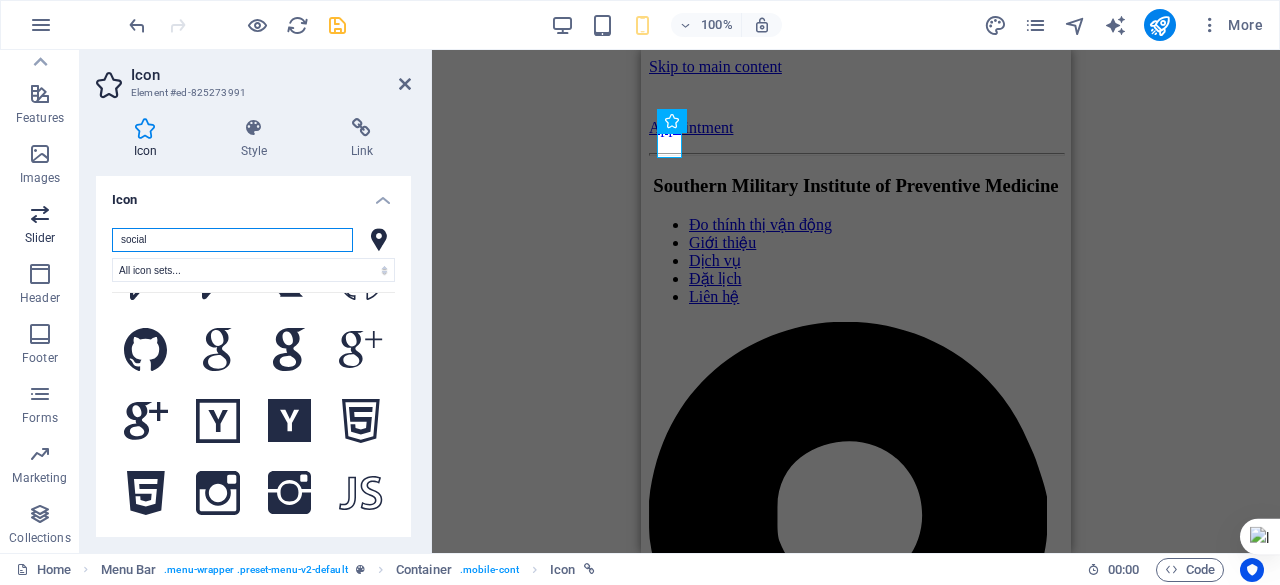 drag, startPoint x: 165, startPoint y: 237, endPoint x: 0, endPoint y: 248, distance: 165.36626 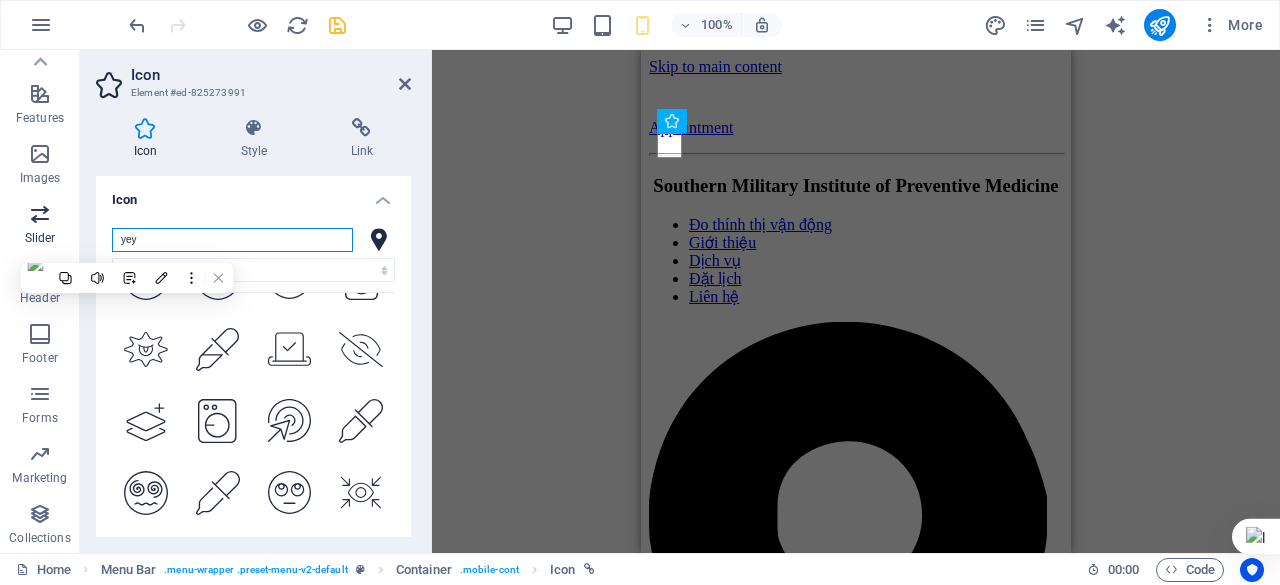 scroll, scrollTop: 0, scrollLeft: 0, axis: both 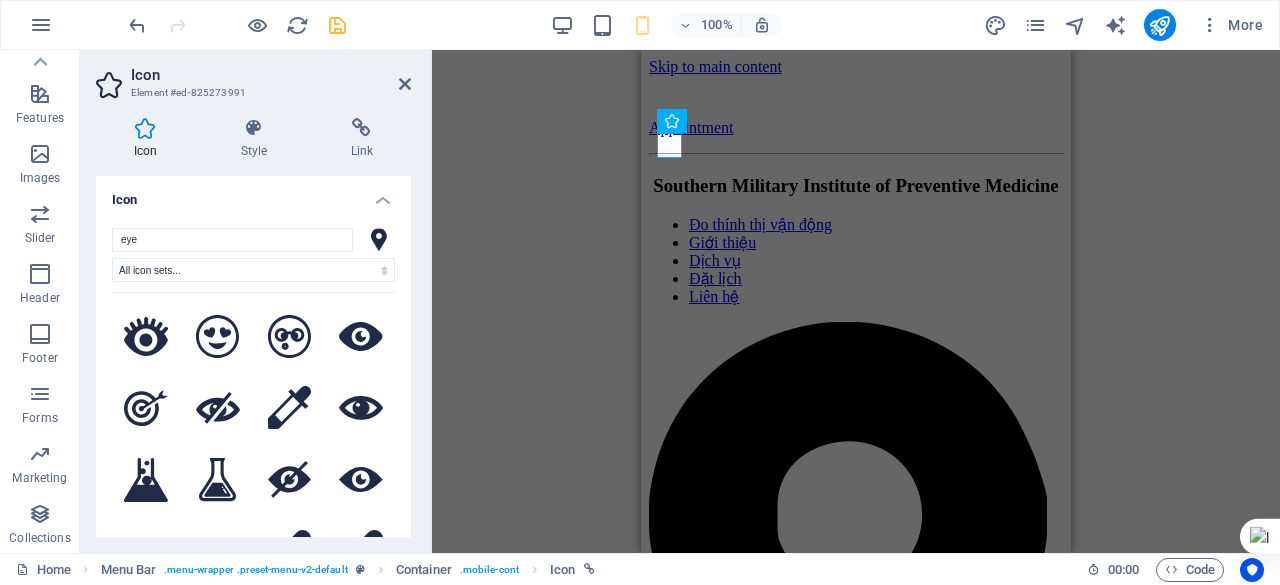 click 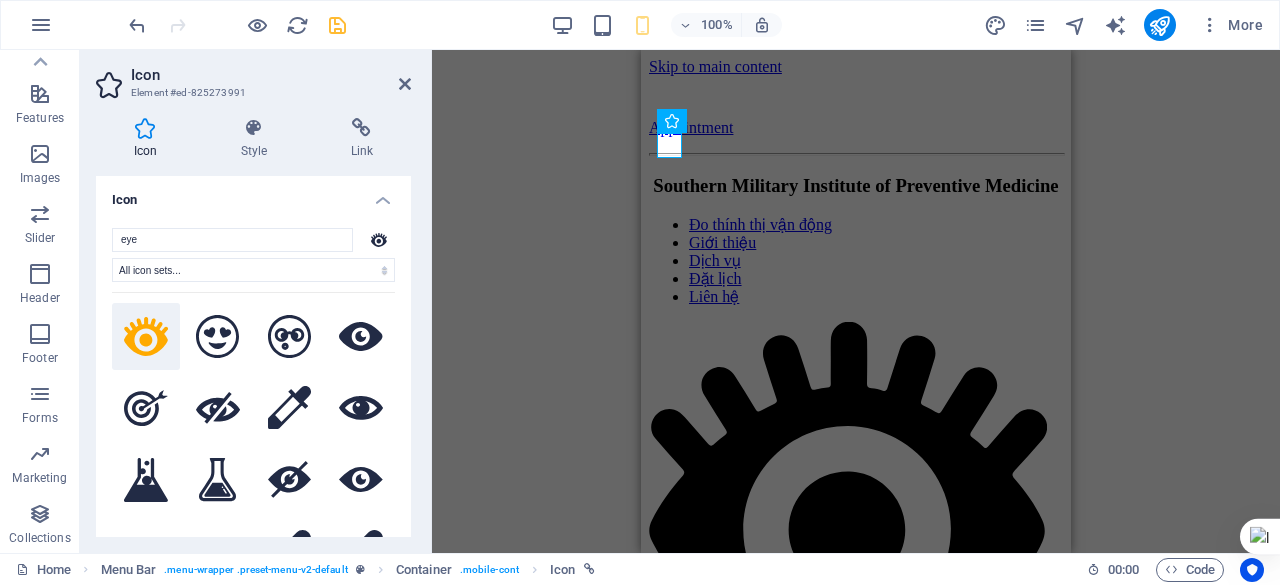 click 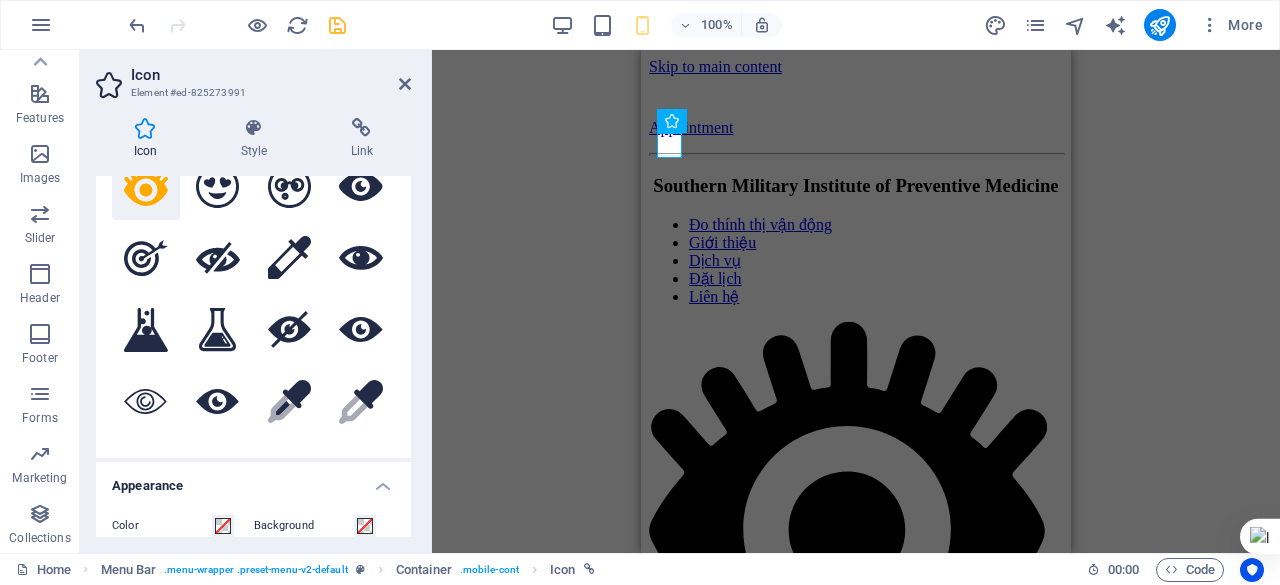 scroll, scrollTop: 159, scrollLeft: 0, axis: vertical 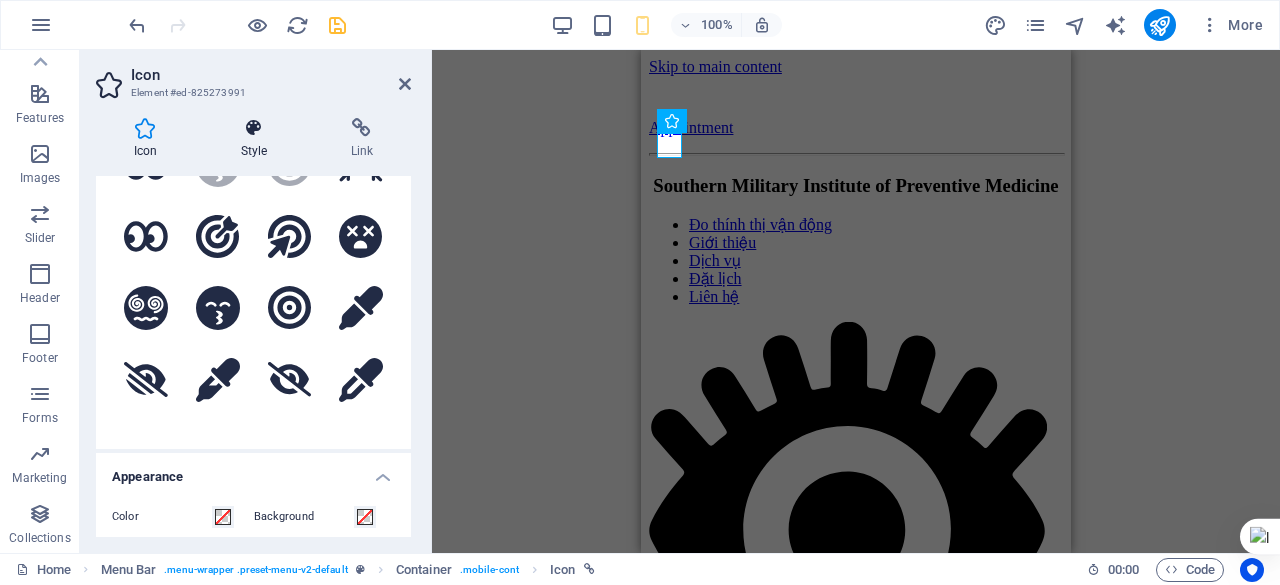 click on "Style" at bounding box center (258, 139) 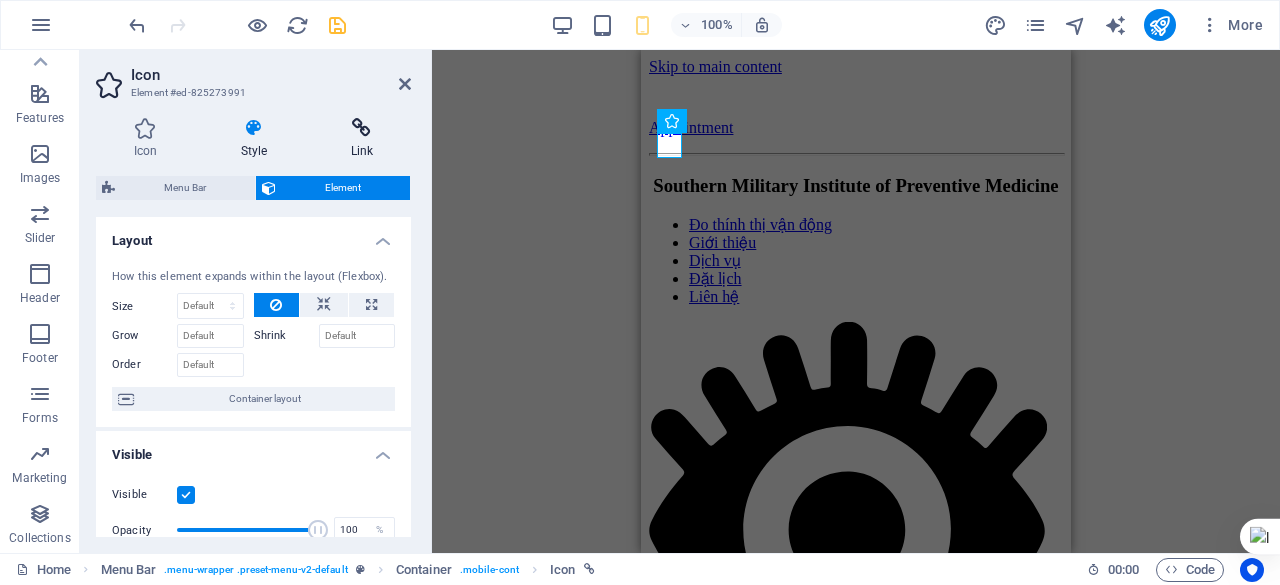 click at bounding box center [362, 128] 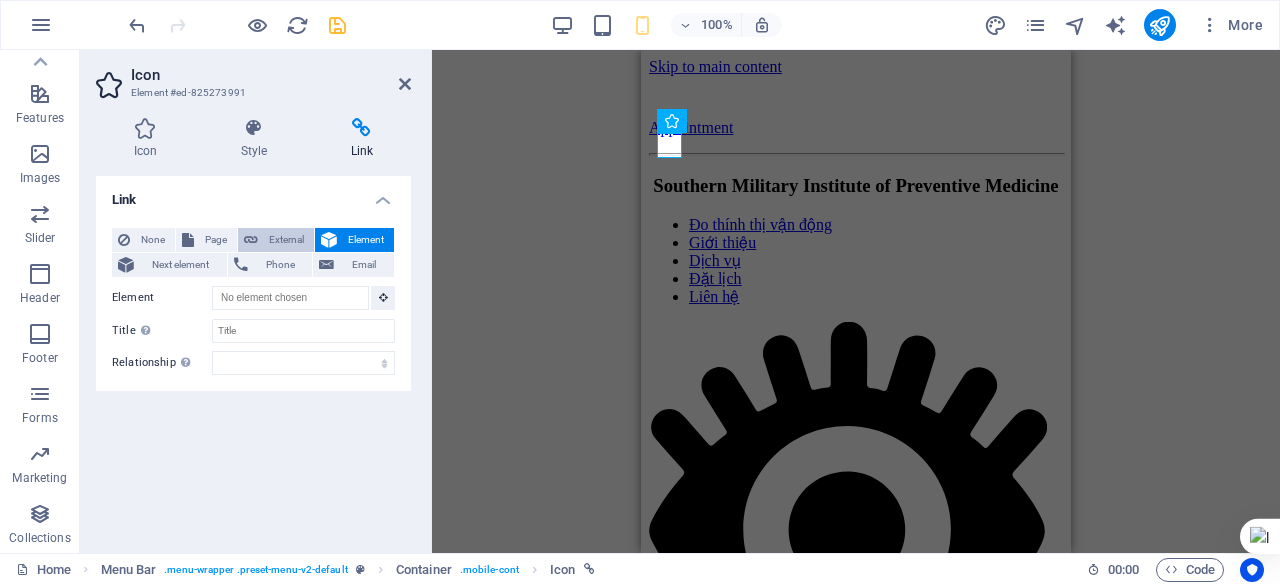 click on "External" at bounding box center [286, 240] 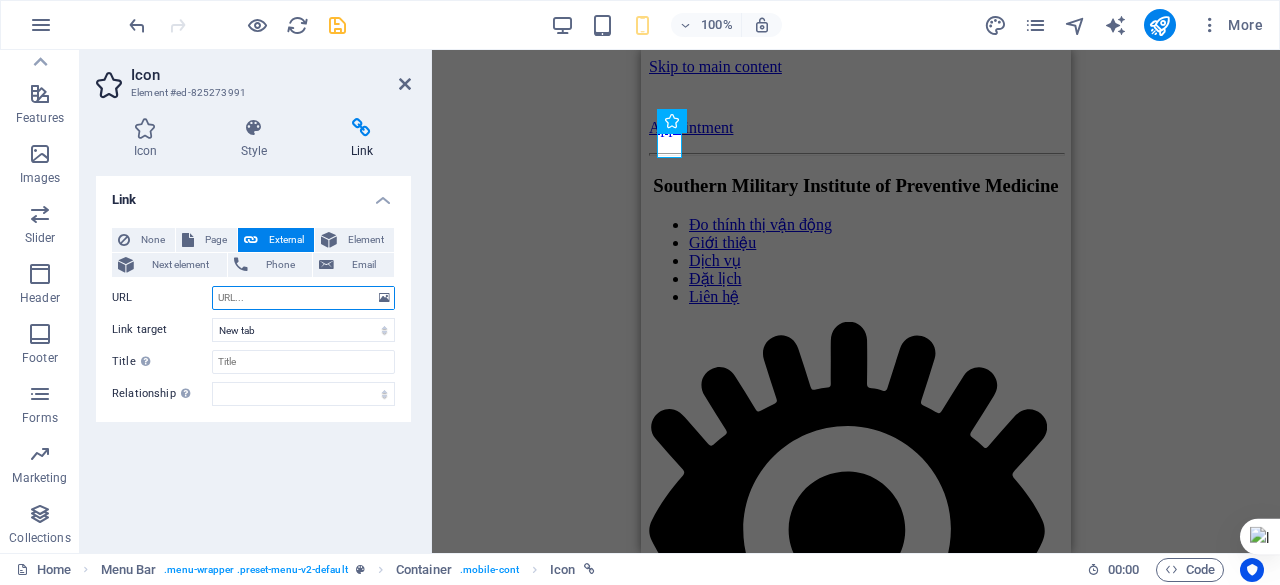 paste on "https://6b3be4-1ee55d.preview.sitehub.io/" 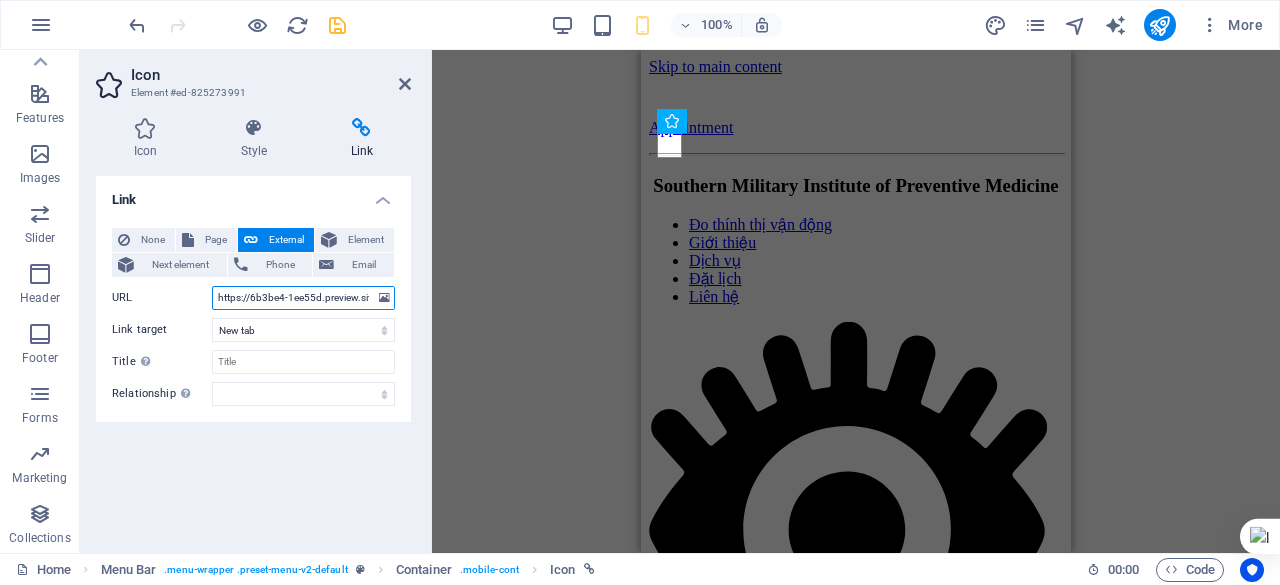 scroll, scrollTop: 0, scrollLeft: 36, axis: horizontal 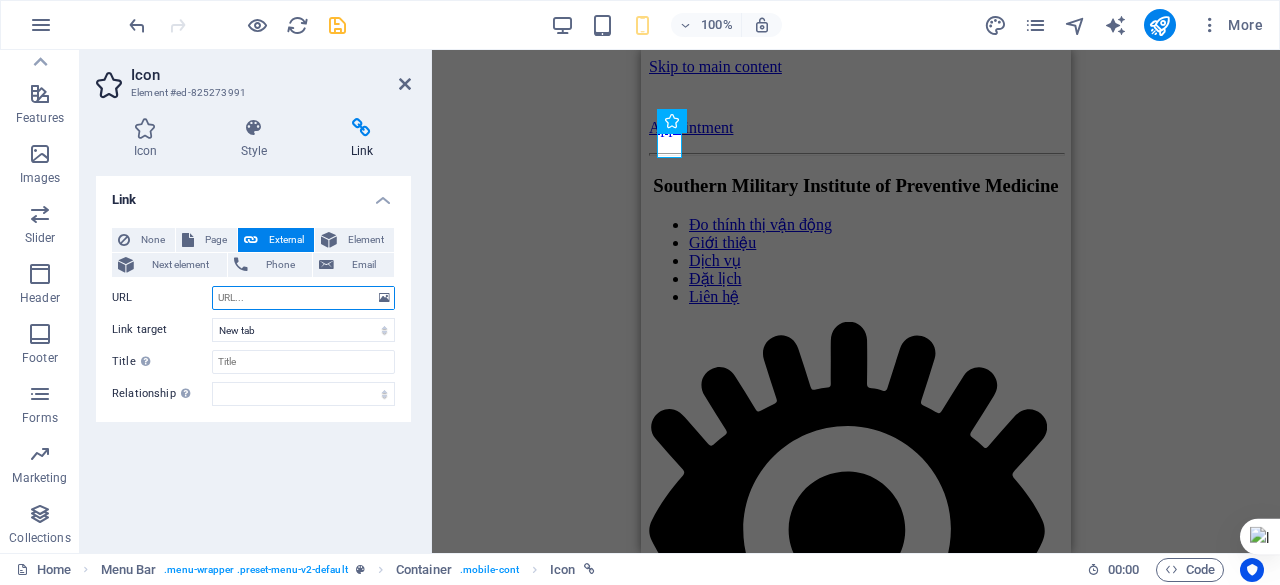 paste on "https://preview-measure-reaction-time-kzmprp2mf9cyvzkz9egd.vusercontent.net/" 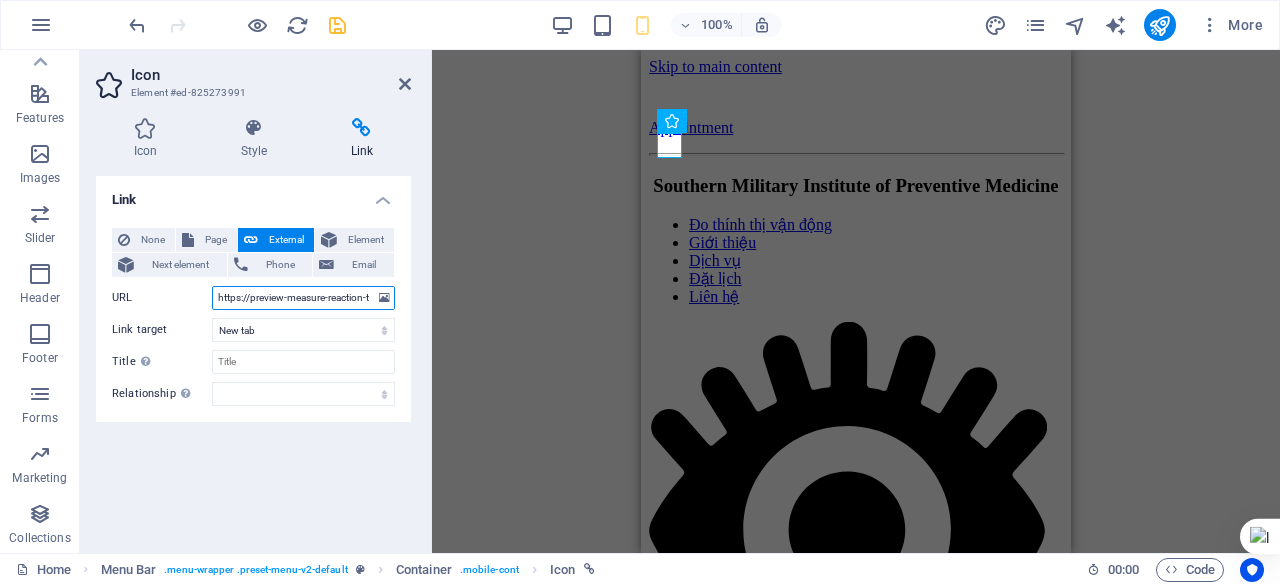 scroll, scrollTop: 0, scrollLeft: 210, axis: horizontal 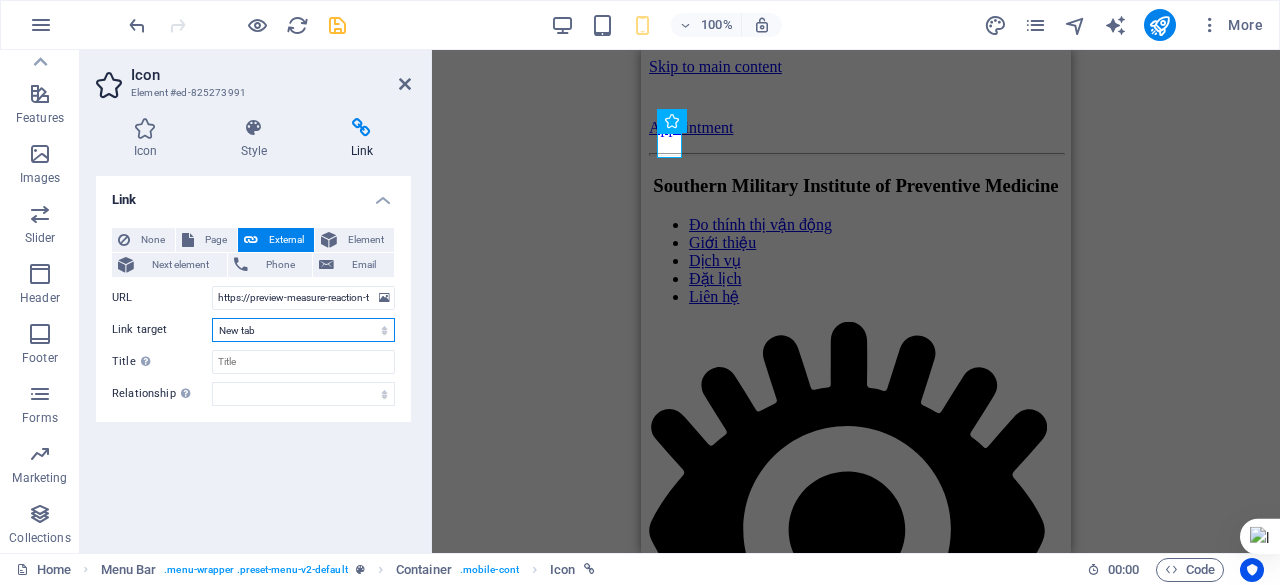 click on "New tab Same tab Overlay" at bounding box center (303, 330) 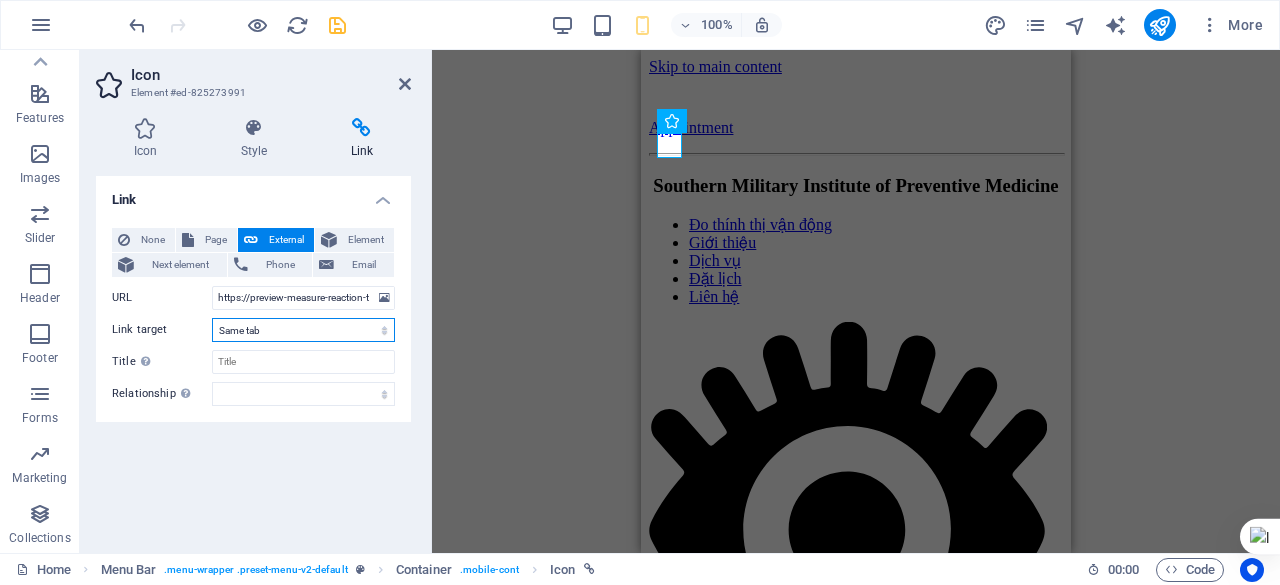 click on "New tab Same tab Overlay" at bounding box center (303, 330) 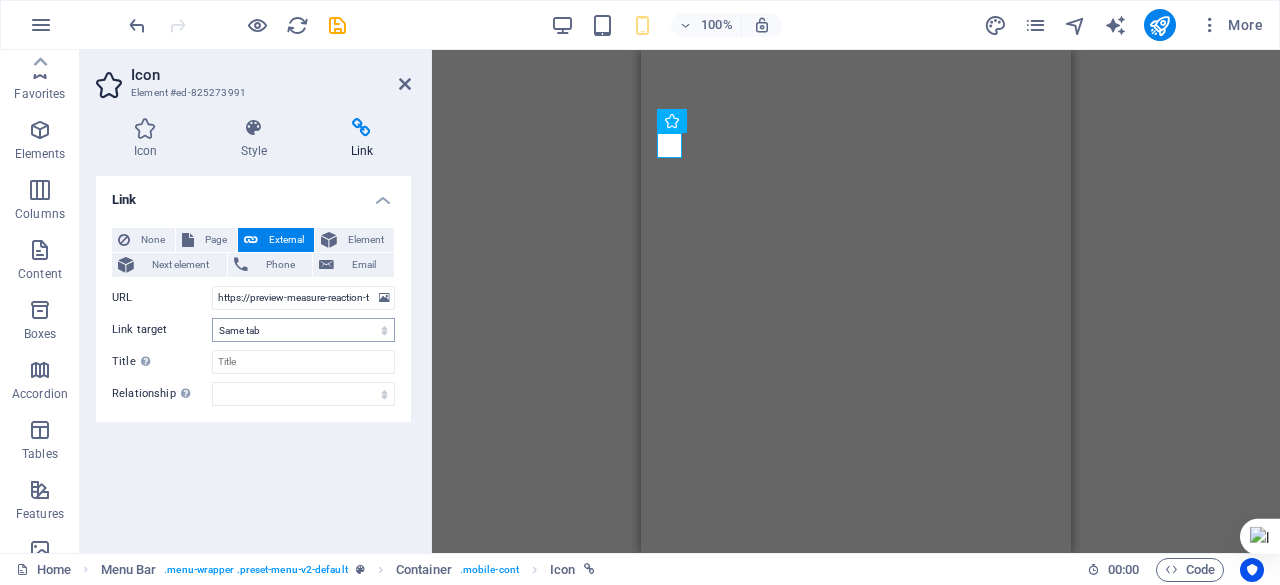 scroll, scrollTop: 0, scrollLeft: 0, axis: both 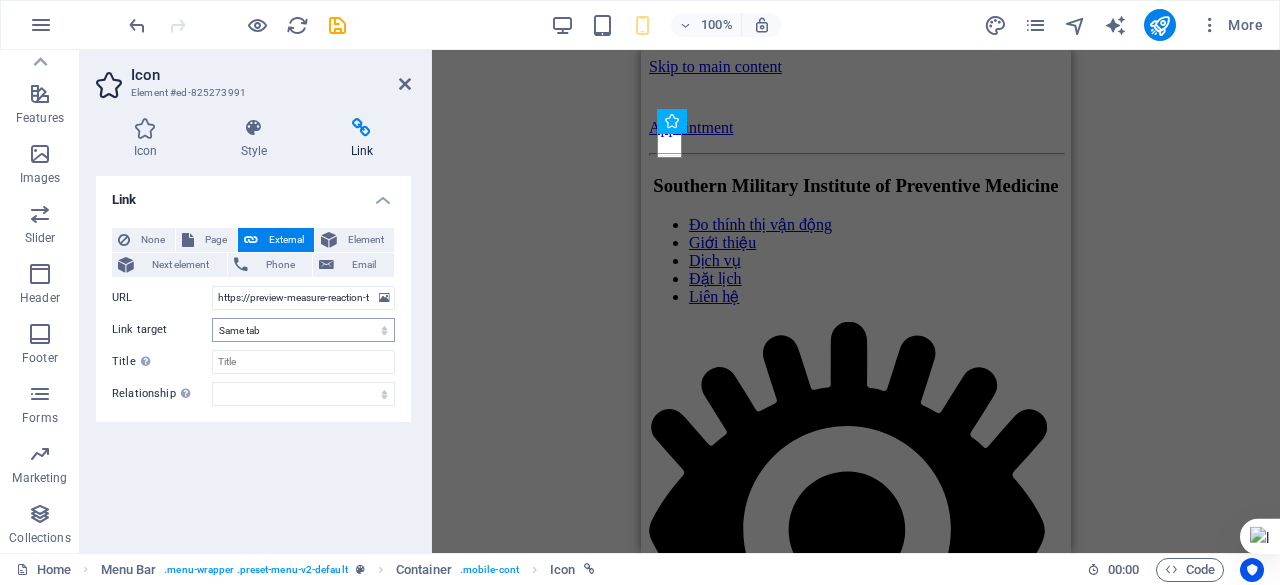 click on "New tab Same tab Overlay" at bounding box center (303, 330) 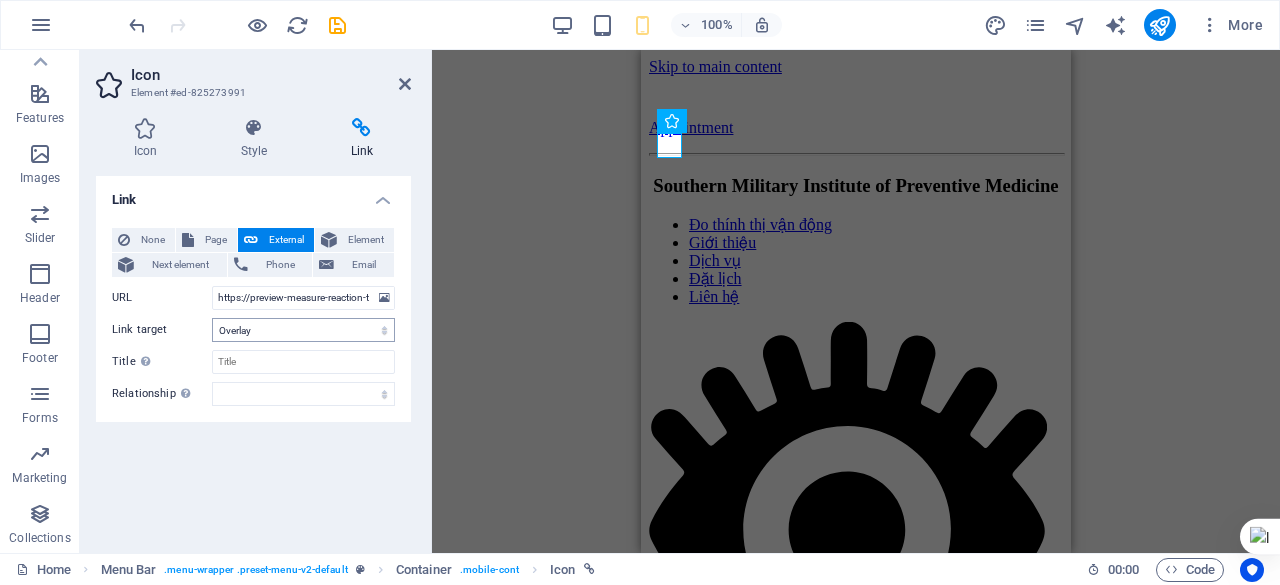 click on "New tab Same tab Overlay" at bounding box center (303, 330) 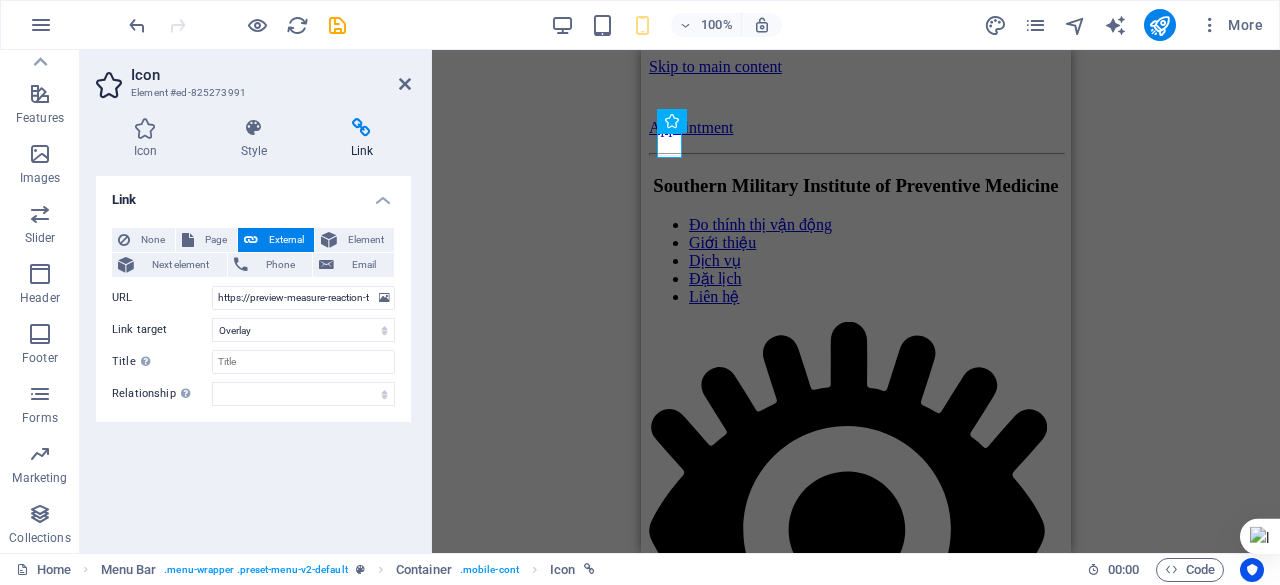click on "H3   H1   Banner   Container   Container   Menu Bar   Menu   Spacer   H2   Separator   Button   Separator   Container   Container   Menu Bar   Container   Icon   HTML   Icon   Container   Preset   Container   Container   Callout   Container   Container   Text   Spacer   Icon   Preset   Preset   Container   H2   H2   Preset   Container   Container   Text   Container   Preset   Preset   Container   Dropdown   Preset   Form   Date   Container   Preset   Text   Container   Container   Container   H2   Footer Hel   Footer Hel   Container   Container   Input   Form   Icon   Container   H2   Text   H2   Placeholder   Text   Form   Form   Placeholder   HTML   Text   Container   Container   Placeholder   Container   Container   H2   Spacer   Placeholder   Container   Container   Placeholder   Container   Text   Placeholder   Container   Container   Text   Preset   Container   H2   Input   Textarea   Checkbox   Form button   Preset   Image   Container   Text   Container   H2   Preset   Image   Image" at bounding box center [856, 301] 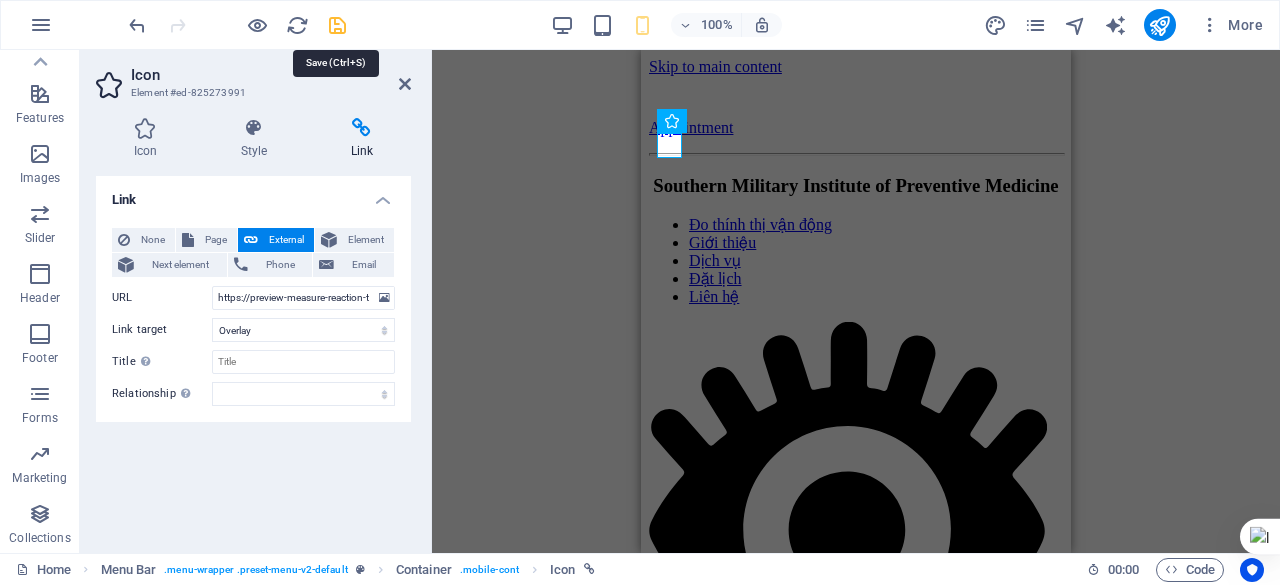 click at bounding box center [337, 25] 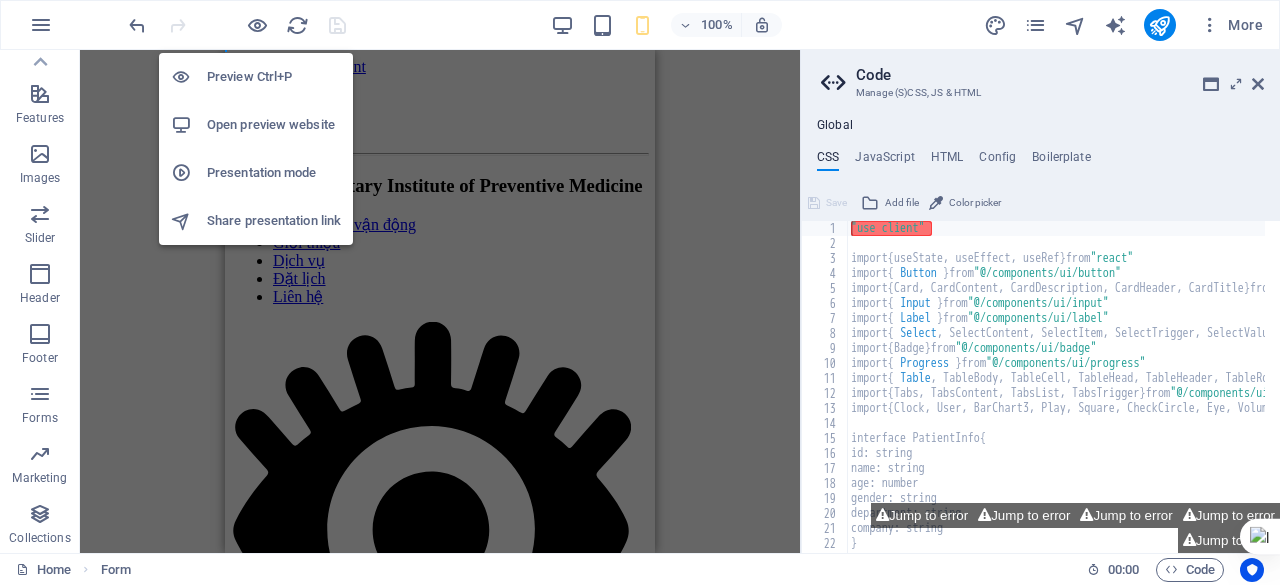 click on "Presentation mode" at bounding box center (274, 173) 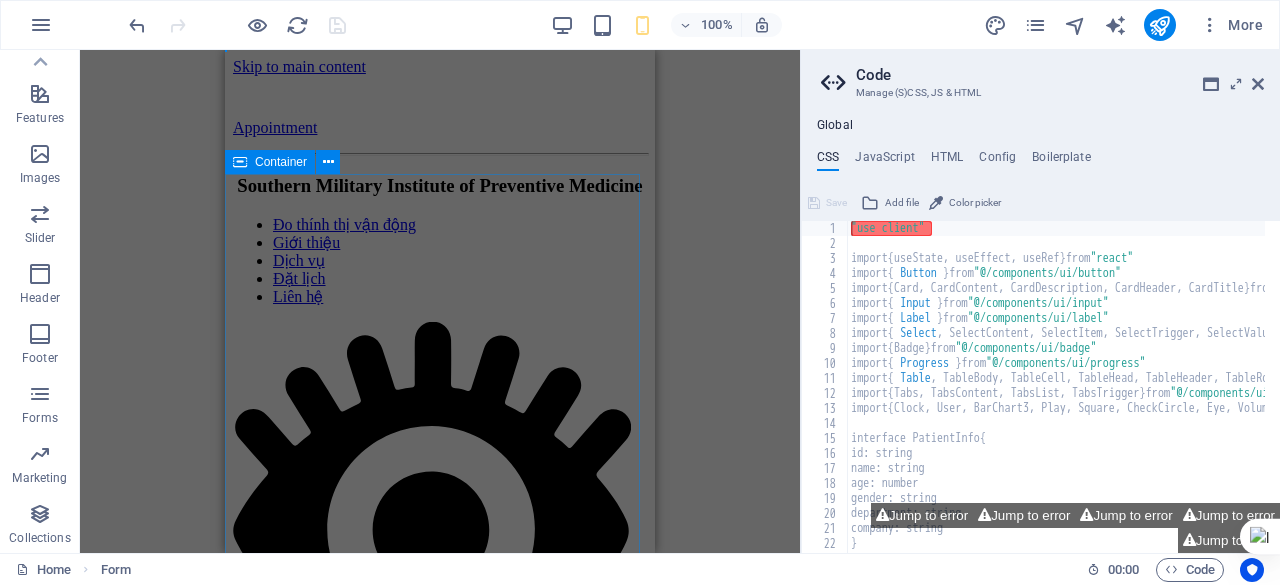 click on "Modern Clinic Lorem ipsum dolor sit amet, consetetur sadipscing elitr, sed diam nonumy eirmod tempor invidunt ut labore et dolore magna aliquyam erat, sed diam voluptua. At vero eos et accusam et justo duo dolores et ea rebum. Stet clita kasd gubergren, no sea takimata sanctus est Lorem ipsum dolor sit amet. Learn more Health Care Lorem ipsum dolor sit amet, consetetur sadipscing elitr, sed diam nonumy eirmod tempor invidunt ut labore et dolore magna aliquyam erat, sed diam voluptua. At vero eos et accusam et justo duo dolores et ea rebum. Stet clita kasd gubergren, no sea takimata sanctus est Lorem ipsum dolor sit amet. Learn more Insurance Lorem ipsum dolor sit amet, consetetur sadipscing elitr, sed diam nonumy eirmod tempor invidunt ut labore et dolore magna aliquyam erat, sed diam voluptua. At vero eos et accusam et justo duo dolores et ea rebum. Stet clita kasd gubergren, no sea takimata sanctus est Lorem ipsum dolor sit amet. Learn more" at bounding box center [440, 2068] 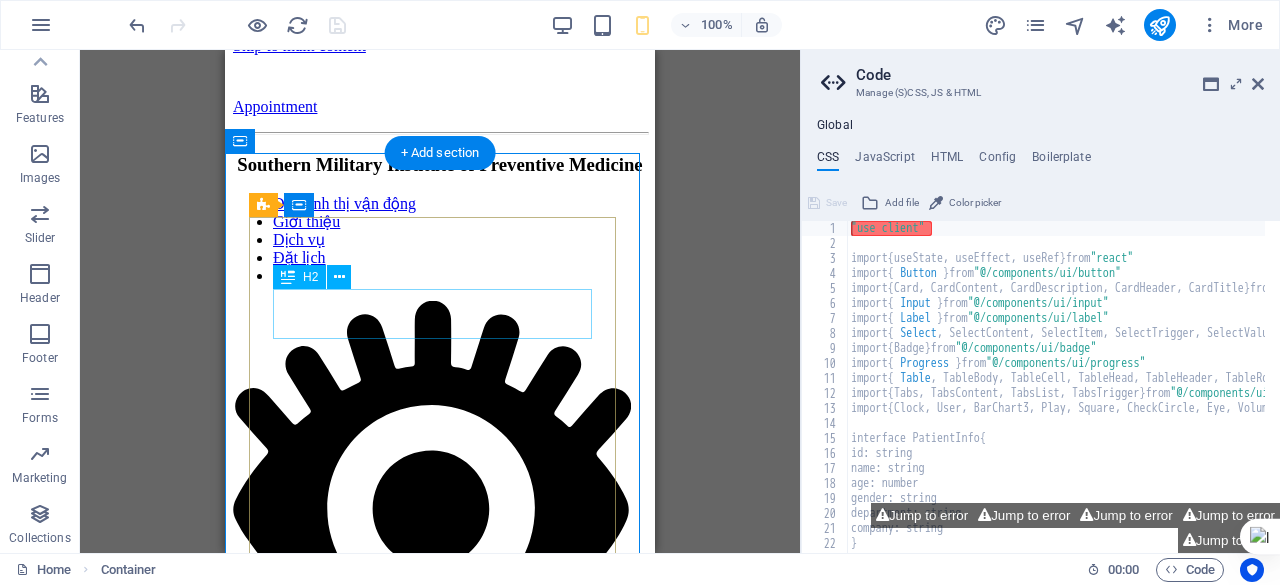 scroll, scrollTop: 20, scrollLeft: 0, axis: vertical 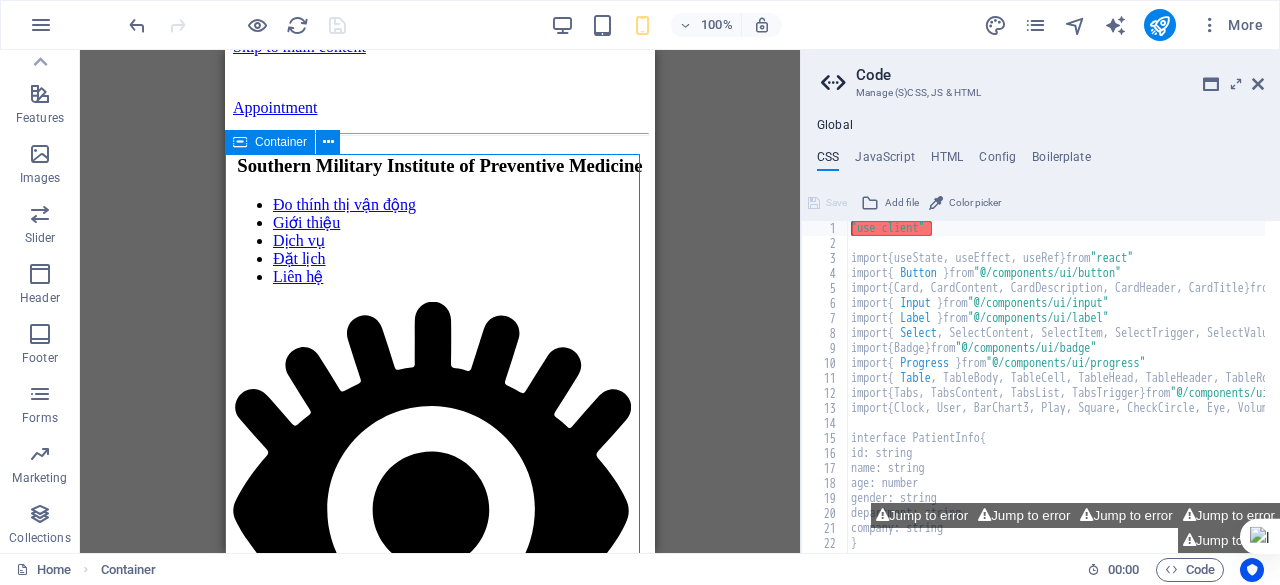 click on "Container" at bounding box center [270, 142] 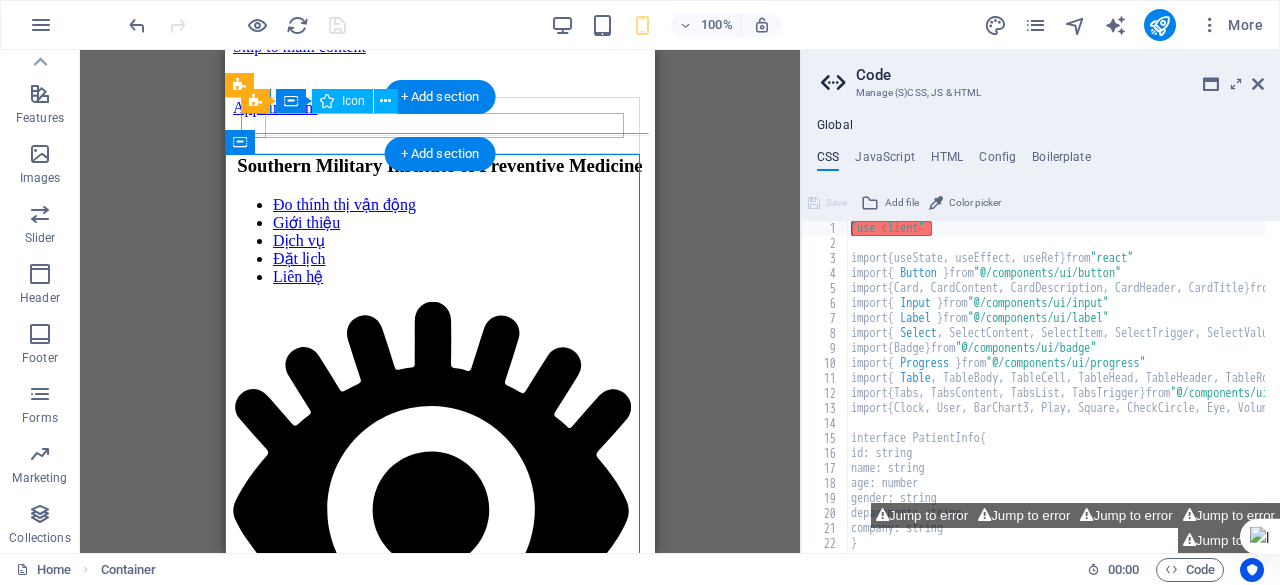 click at bounding box center (432, 480) 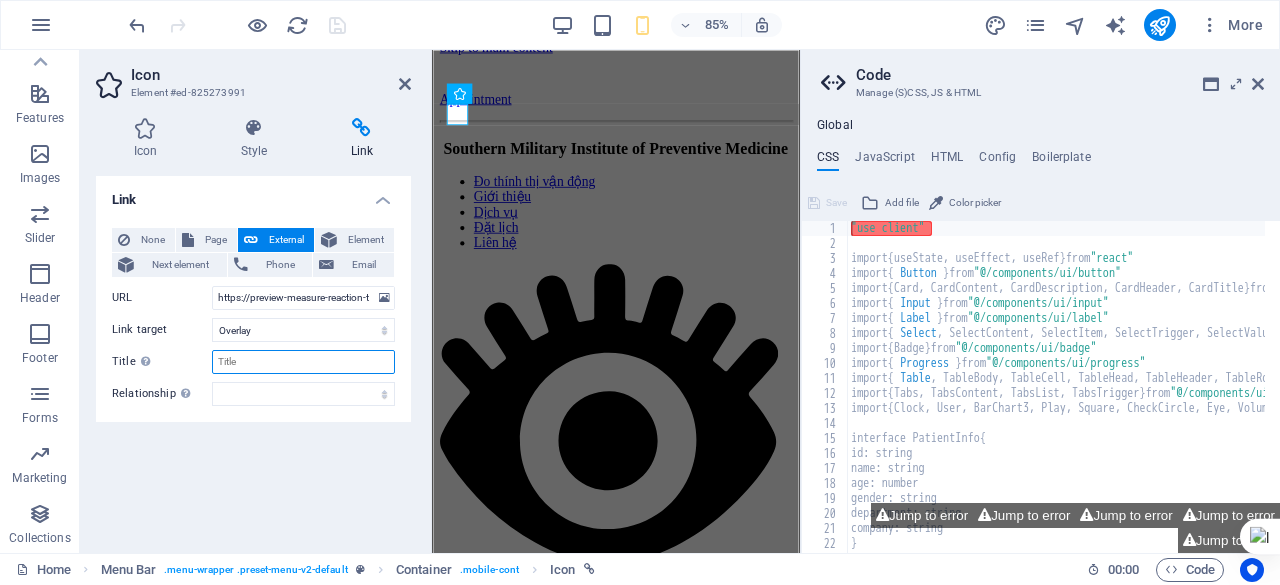 click on "Title Additional link description, should not be the same as the link text. The title is most often shown as a tooltip text when the mouse moves over the element. Leave empty if uncertain." at bounding box center (303, 362) 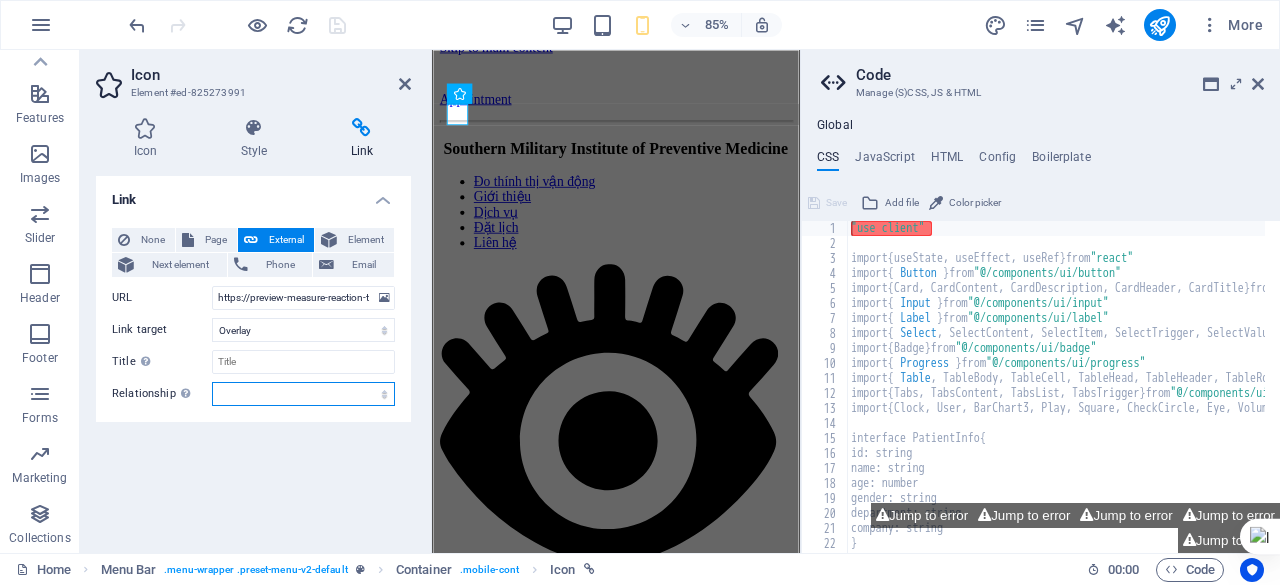 click on "alternate author bookmark external help license next nofollow noreferrer noopener prev search tag" at bounding box center (303, 394) 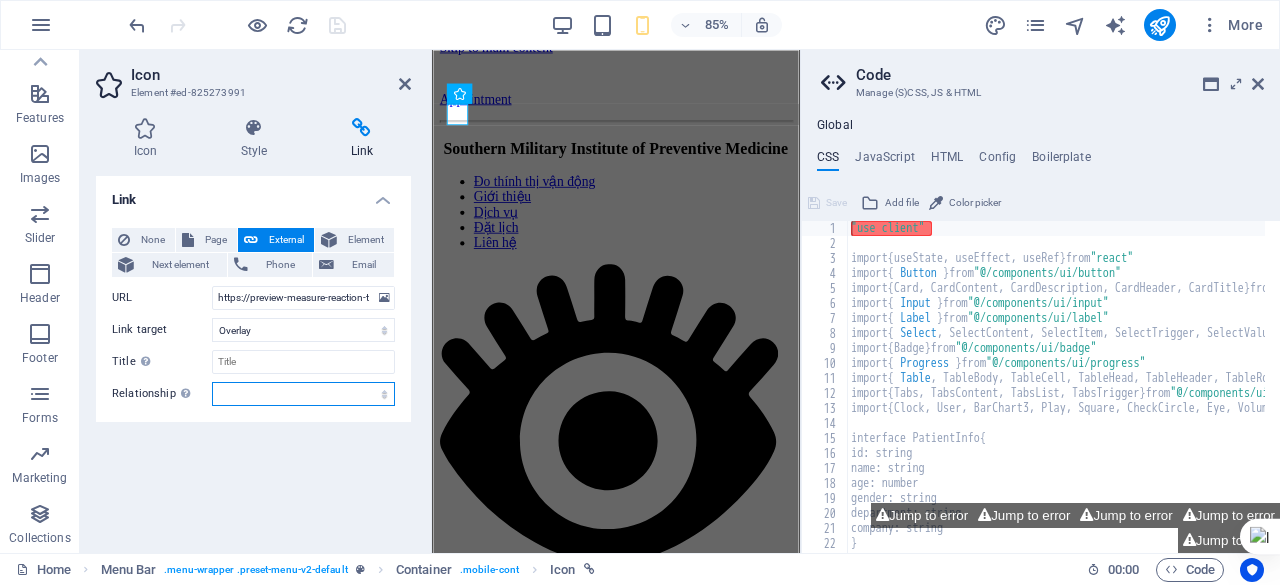 click on "alternate author bookmark external help license next nofollow noreferrer noopener prev search tag" at bounding box center [303, 394] 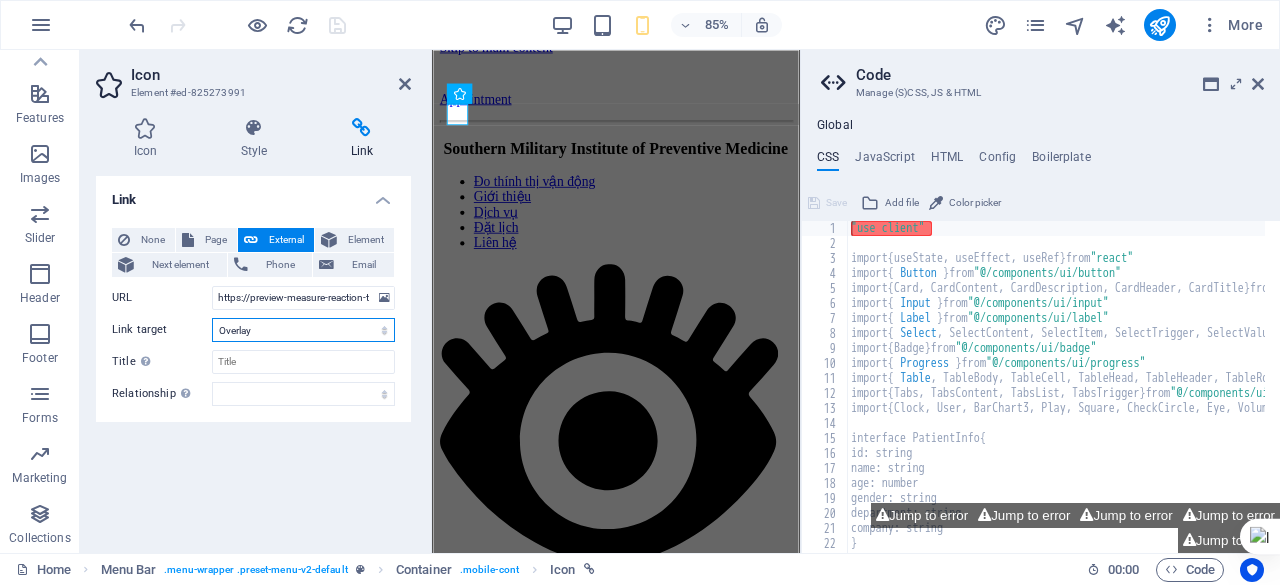 click on "New tab Same tab Overlay" at bounding box center [303, 330] 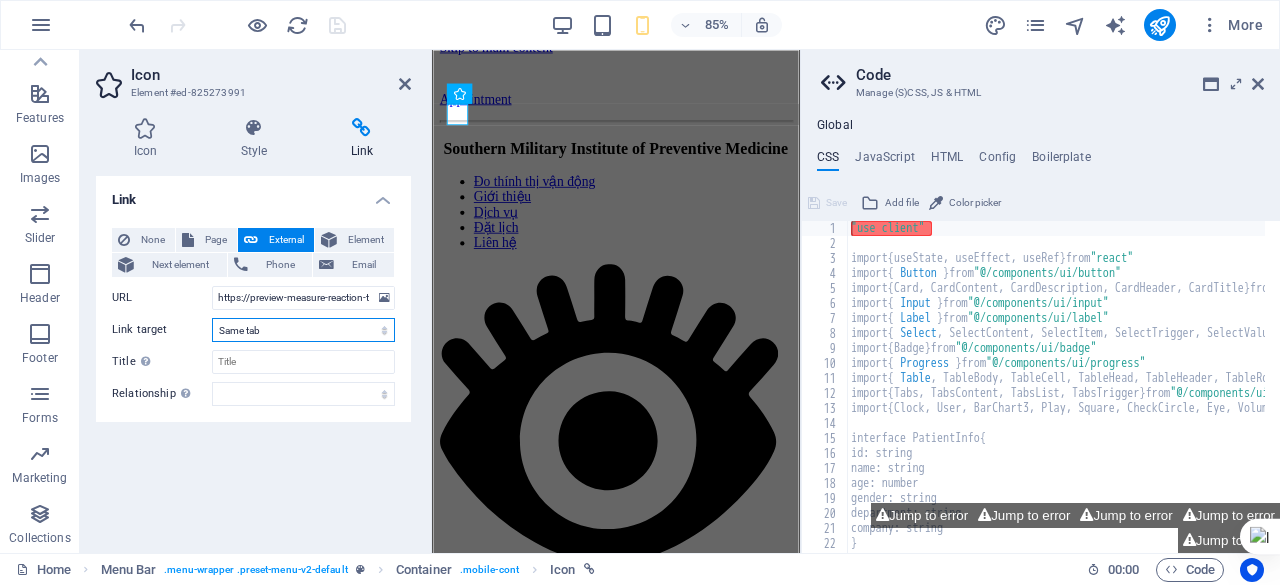 click on "New tab Same tab Overlay" at bounding box center [303, 330] 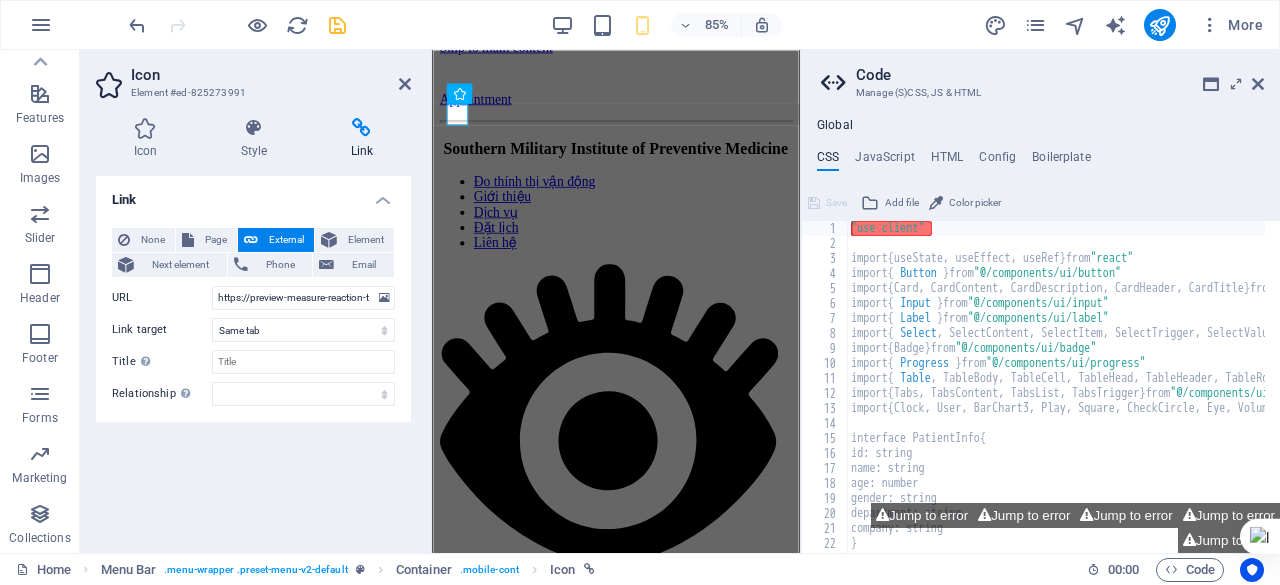 click on "Code Manage (S)CSS, JS & HTML Global CSS JavaScript HTML Config Boilerplate "use client" 1 2 3 4 5 6 7 8 9 10 11 12 13 14 15 16 17 18 19 20 21 22 23 24 "use client" import  {  useState, useEffect, useRef  }  from  "react" import  {   Button   }  from  "@/components/ui/button" import  {  Card, CardContent, CardDescription, CardHeader, CardTitle  }  from  "@/components/ui/card" import  {   Input   }  from  "@/components/ui/input" import  {   Label   }  from  "@/components/ui/label" import  {   Select , SelectContent, SelectItem, SelectTrigger, SelectValue  }  from  "@/components/ui/select" import  {  Badge  }  from  "@/components/ui/badge" import  {   Progress   }  from  "@/components/ui/progress" import  {   Table , TableBody, TableCell, TableHead, TableHeader, TableRow  }  from  "@/components/ui/table" import  {  Tabs, TabsContent, TabsList, TabsTrigger  }  from  "@/components/ui/tabs" import  {  Clock, User, BarChart3, Play, Square, CheckCircle, Eye, Volume2, Download  }  from  "lucide-react" {   id: string" at bounding box center [1040, 301] 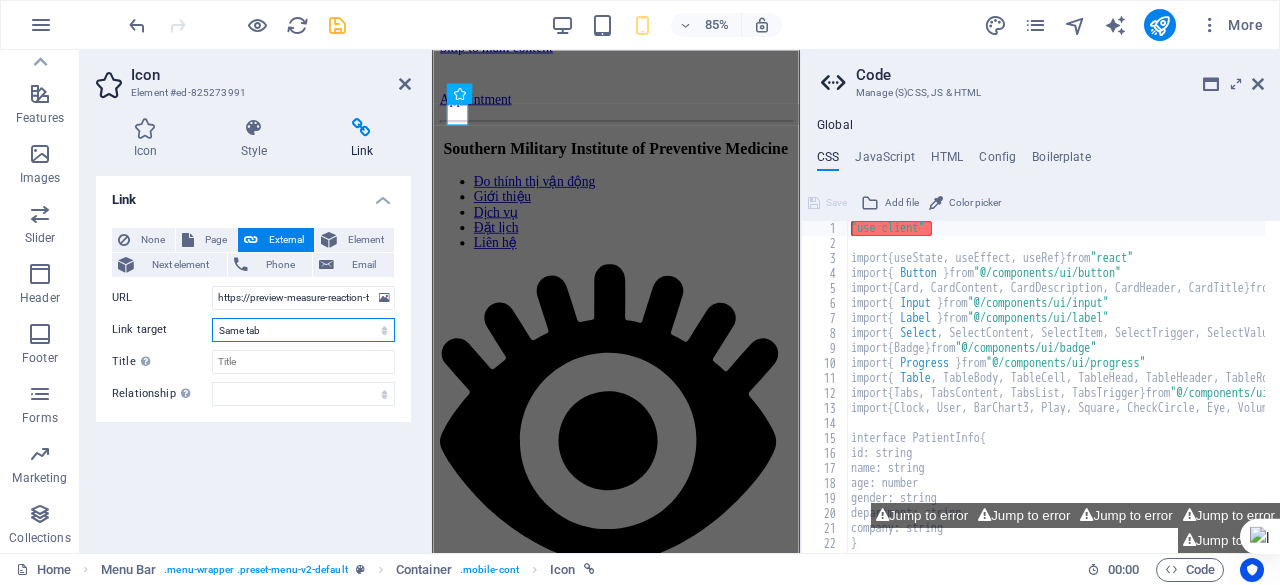 click on "New tab Same tab Overlay" at bounding box center (303, 330) 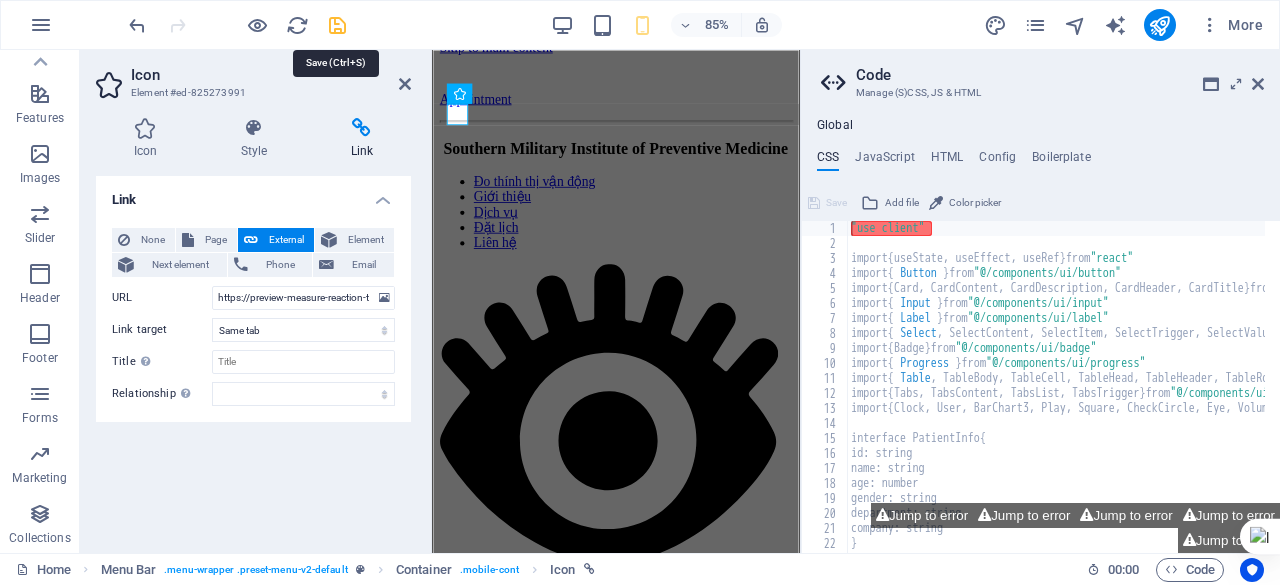 click at bounding box center (337, 25) 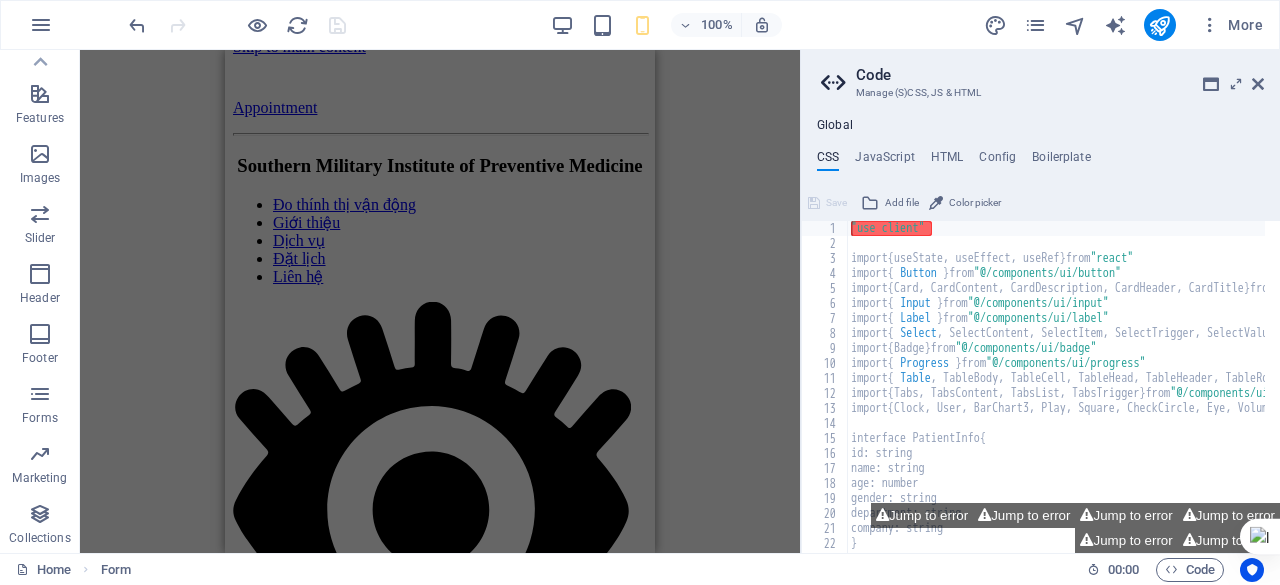 click on "H3   H1   Banner   Container   Container   Menu Bar   Menu   Spacer   H2   Separator   Button   Separator   Container   Container   Menu Bar   Container   Icon   HTML   Icon   Container   Preset   Container   Container   Callout   Container   Container   Text   Spacer   Icon   Preset   Preset   Container   H2   H2   Preset   Container   Container   Text   Container   Preset   Preset   Container   Dropdown   Preset   Form   Date   Container   Preset   Text   Container   Container   Container   H2   Footer Hel   Footer Hel   Container   Container   Input   Form   Icon   Container   H2   Text   H2   Placeholder   Text   Form   Form   Placeholder   HTML   Text   Container   Container   Placeholder   Container   Container   H2   Spacer   Placeholder   Container   Container   Placeholder   Container   Text   Placeholder   Container   Container   Text   Preset   Container   H2   Input   Textarea   Checkbox   Form button   Preset   Image   Container   Text   Container   H2   Preset   Image   Image" at bounding box center [440, 301] 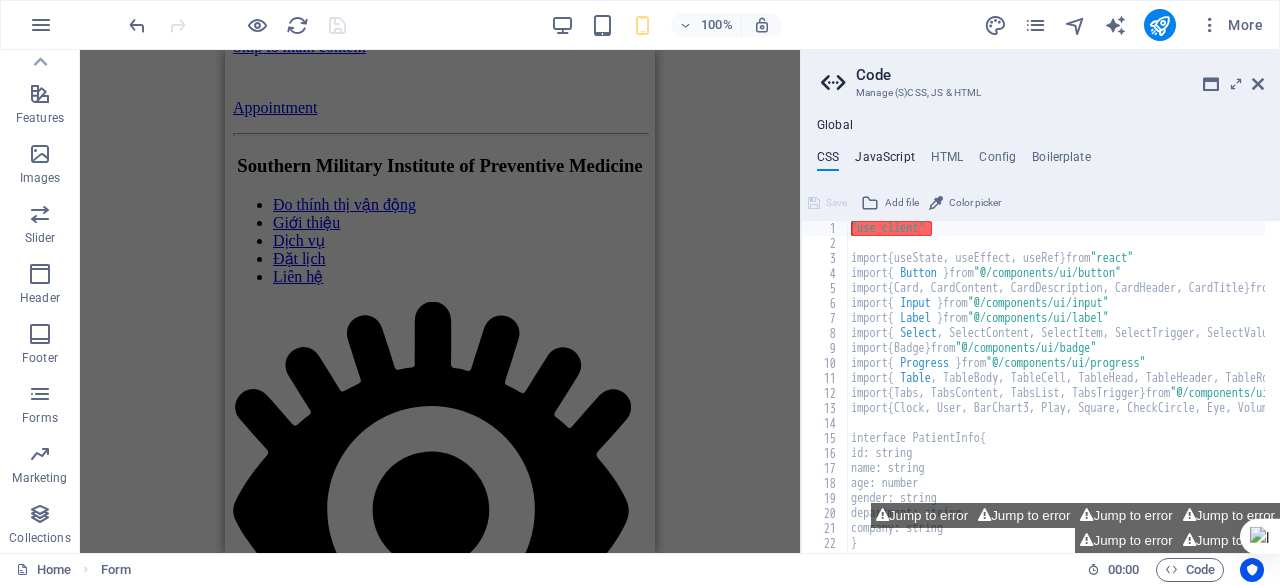 click on "JavaScript" at bounding box center (884, 161) 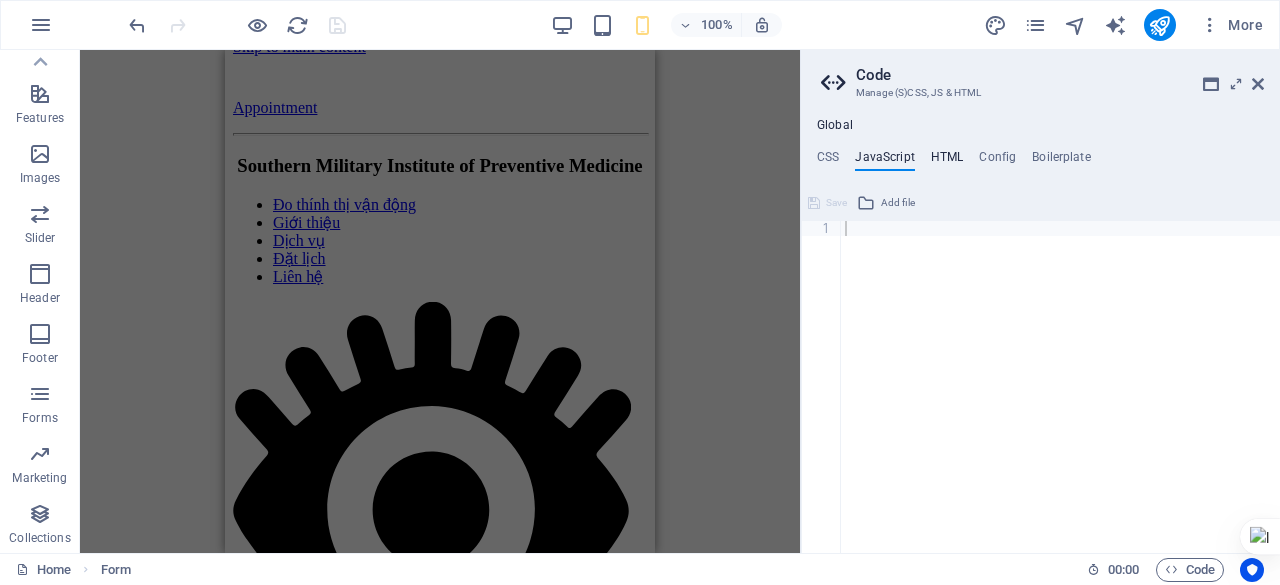 click on "HTML" at bounding box center [947, 161] 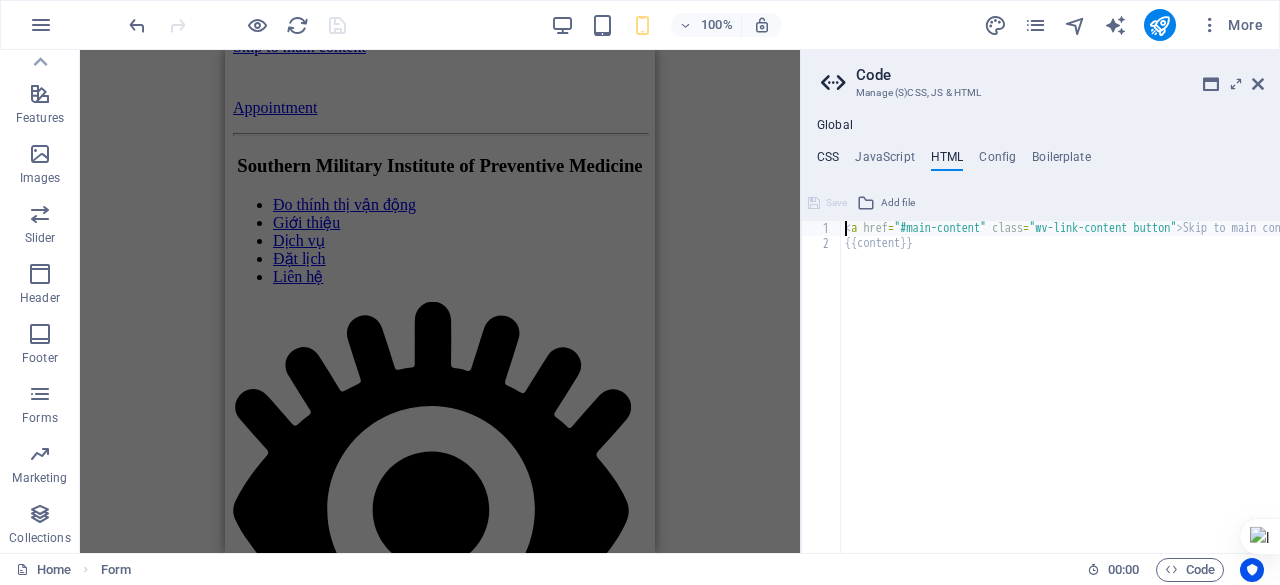 click on "CSS" at bounding box center (828, 161) 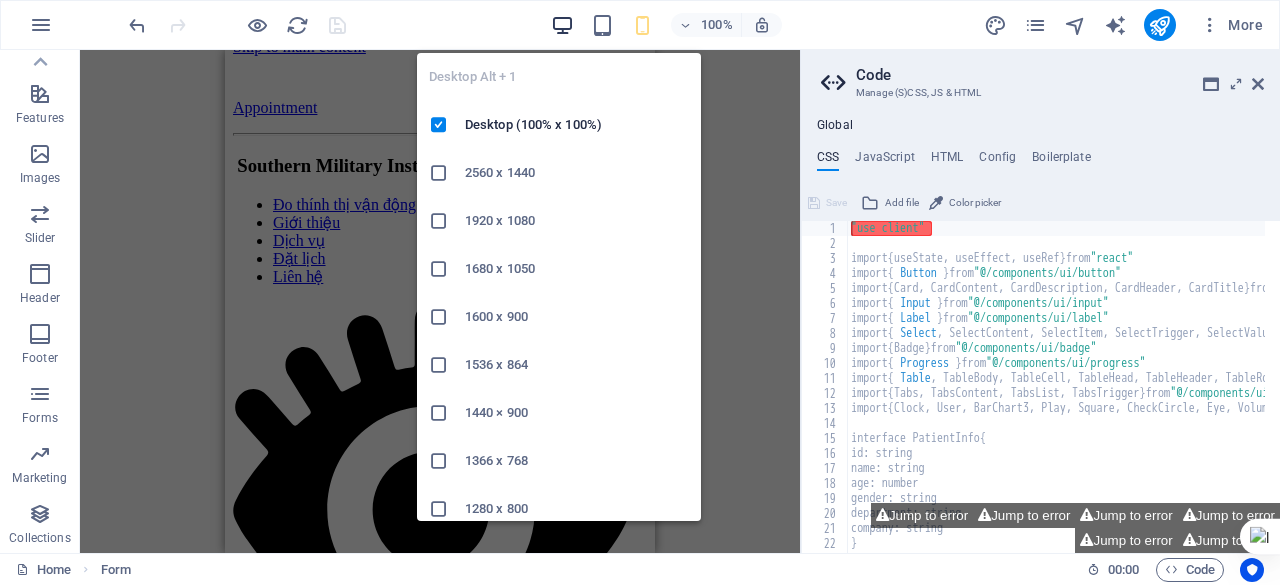 click at bounding box center [562, 25] 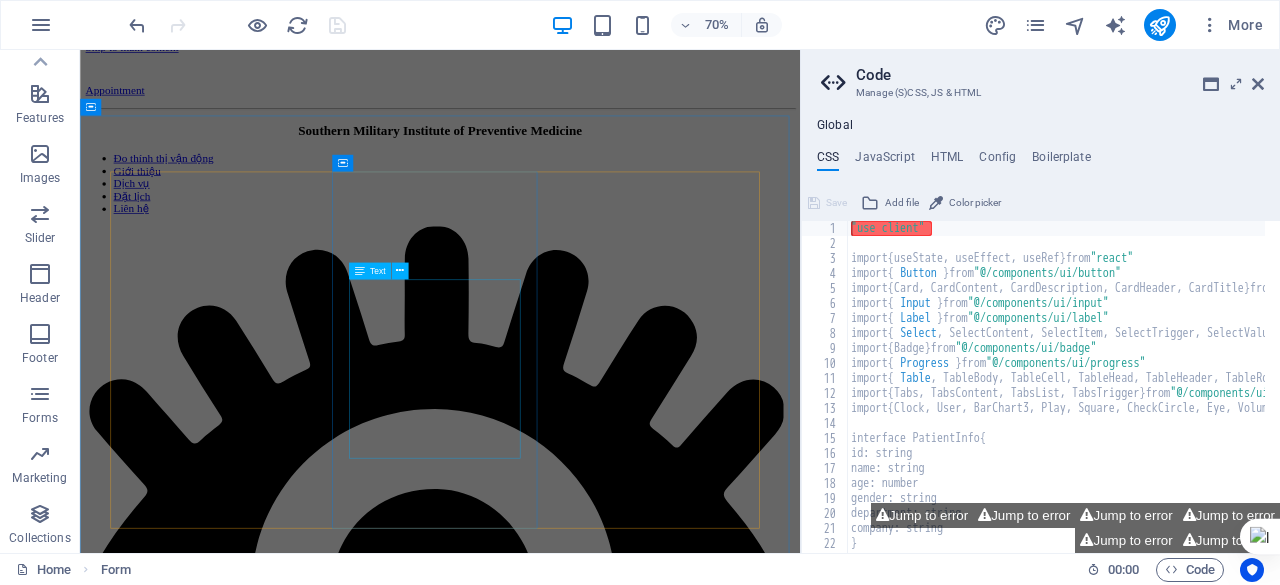 click on "Lorem ipsum dolor sit amet, consetetur sadipscing elitr, sed diam nonumy eirmod tempor invidunt ut labore et dolore magna aliquyam erat, sed diam voluptua. At vero eos et accusam et justo duo dolores et ea rebum. Stet clita kasd gubergren, no sea takimata sanctus est Lorem ipsum dolor sit amet." at bounding box center [594, 4523] 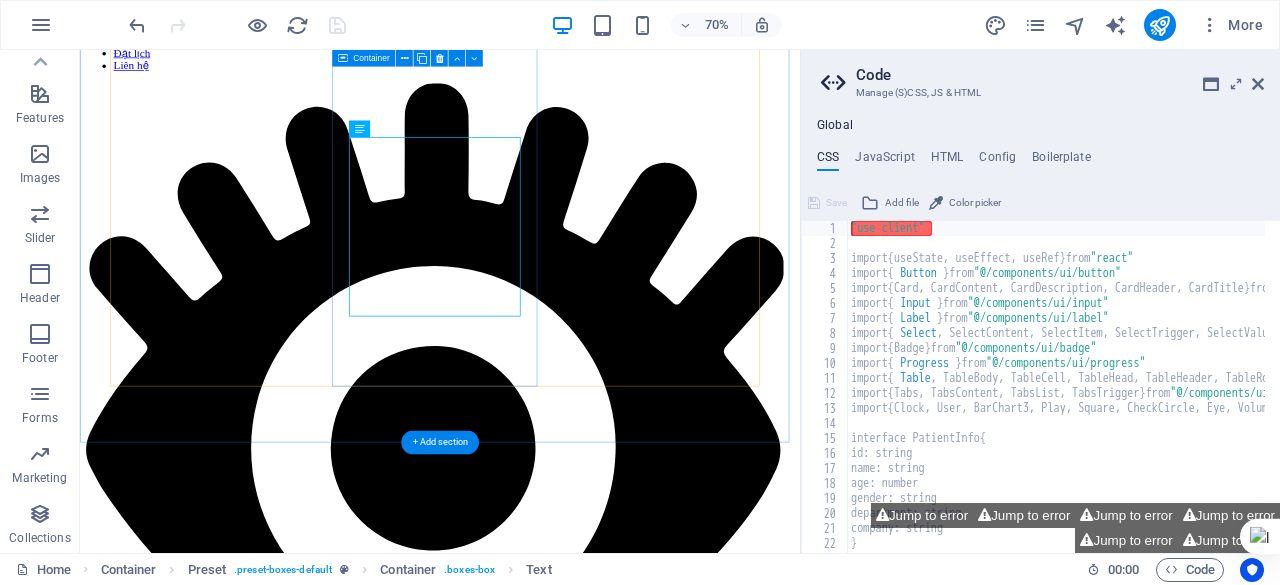 scroll, scrollTop: 0, scrollLeft: 0, axis: both 